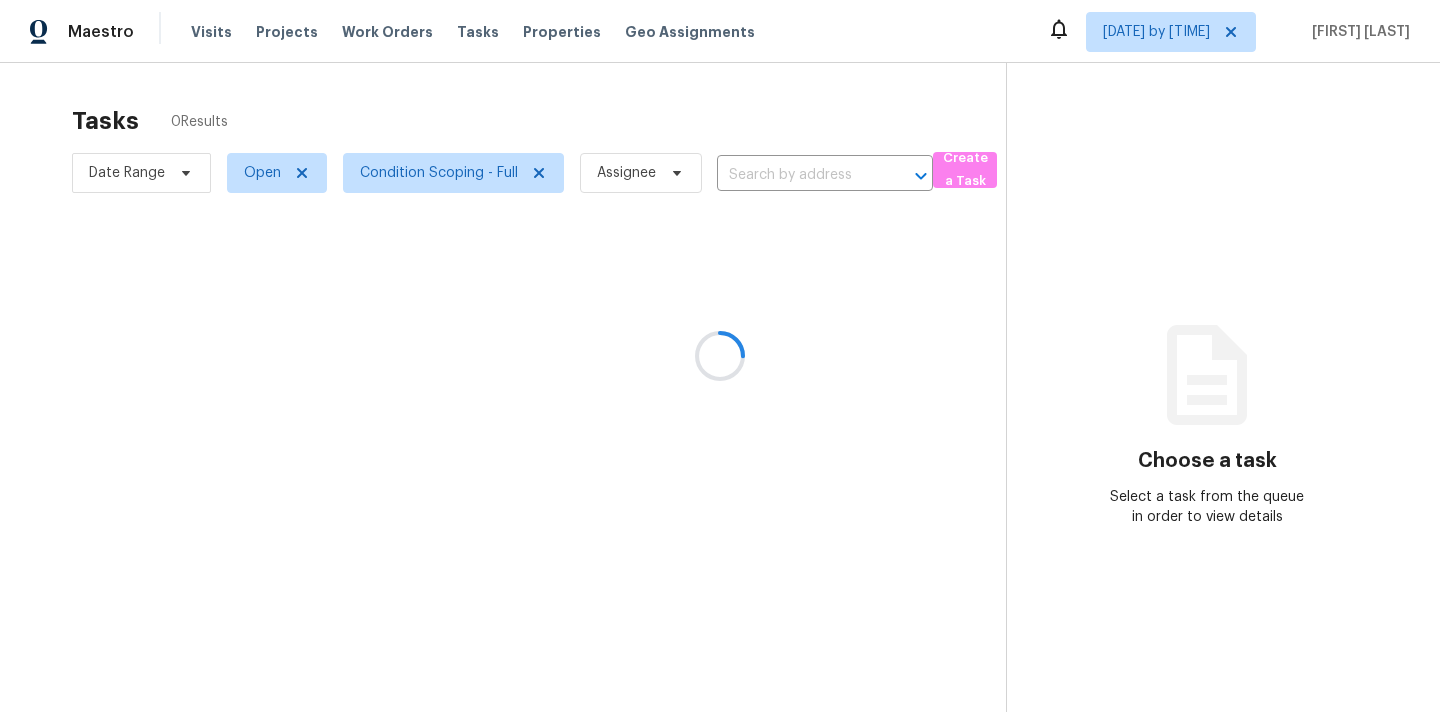scroll, scrollTop: 0, scrollLeft: 0, axis: both 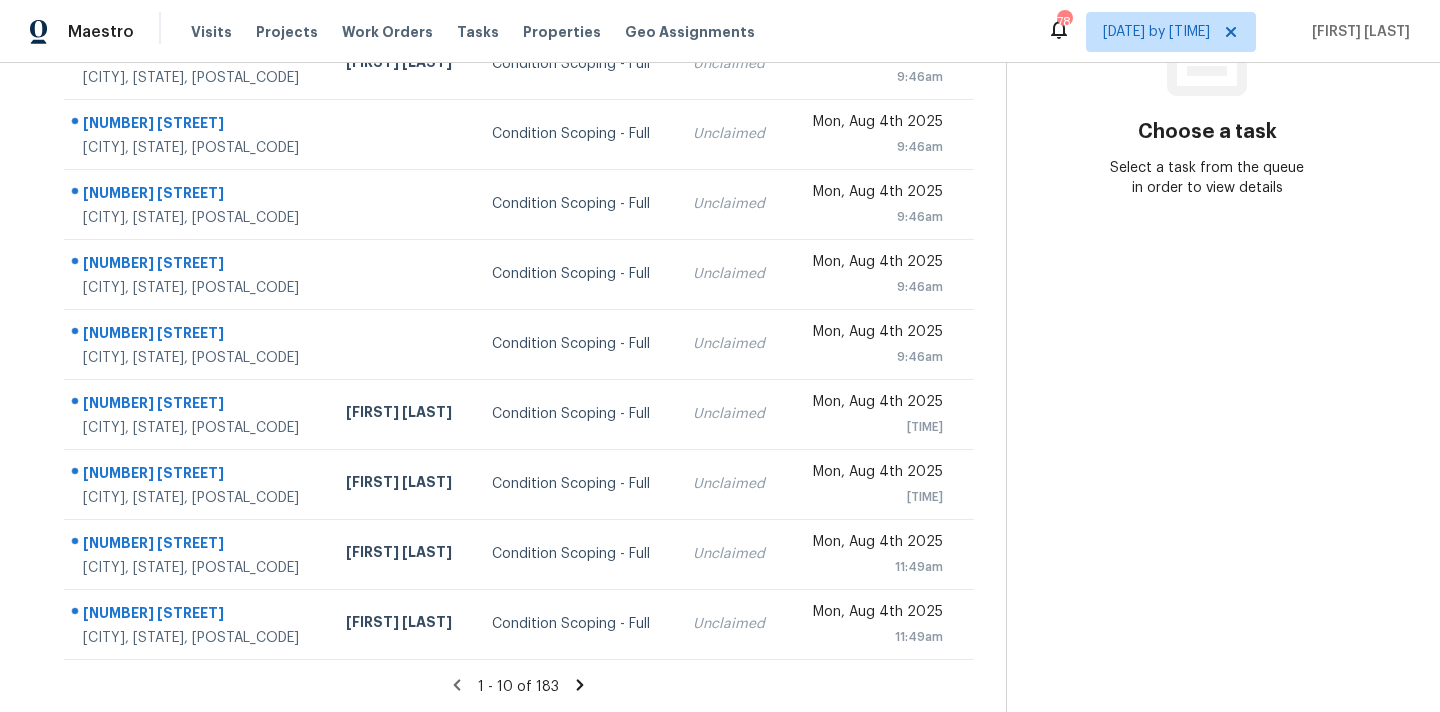 click 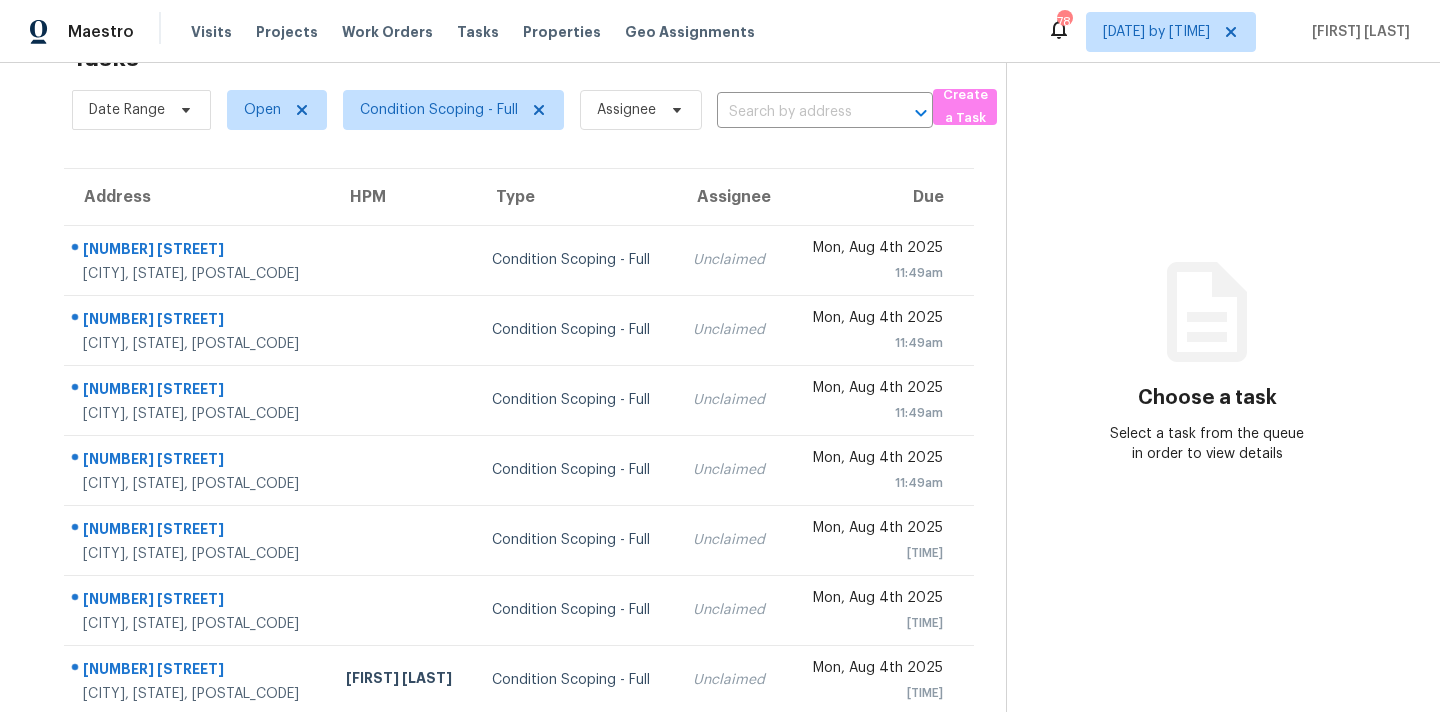 scroll, scrollTop: 329, scrollLeft: 0, axis: vertical 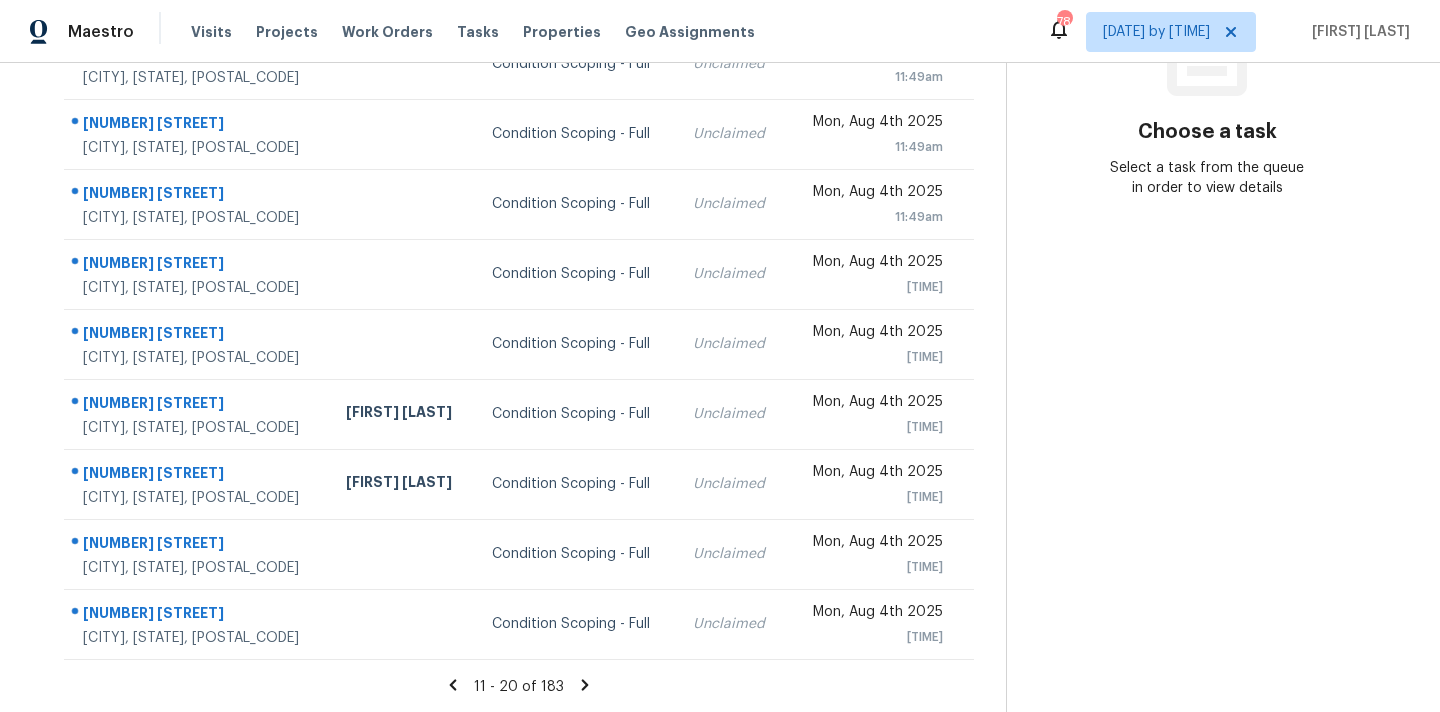 click 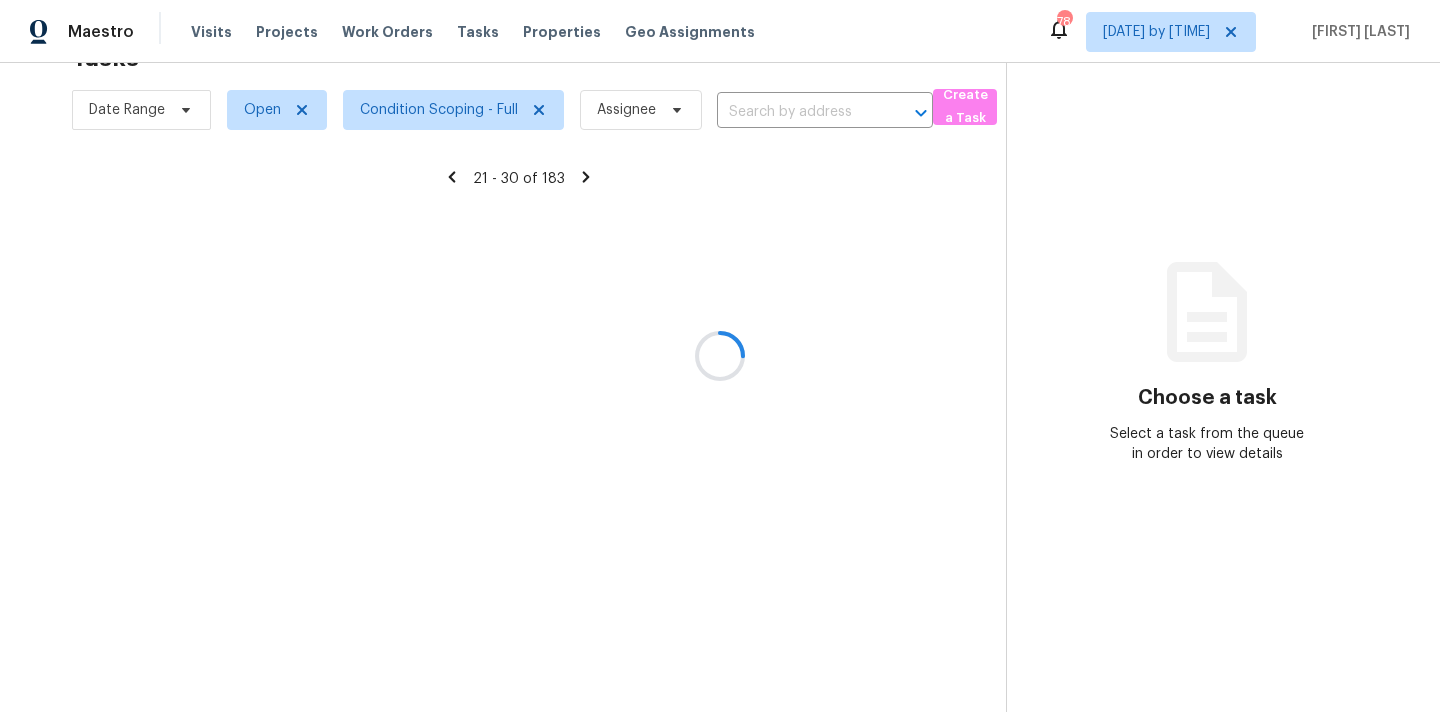 scroll, scrollTop: 329, scrollLeft: 0, axis: vertical 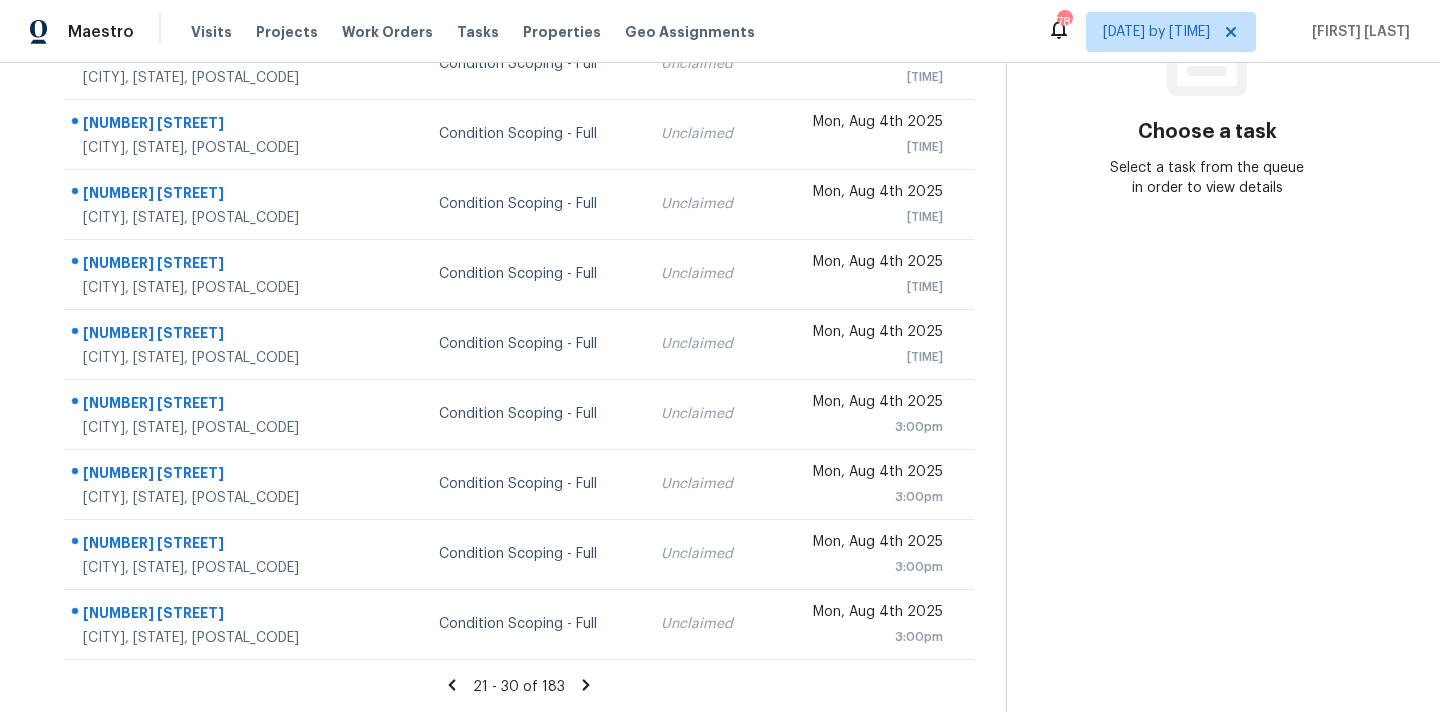 click 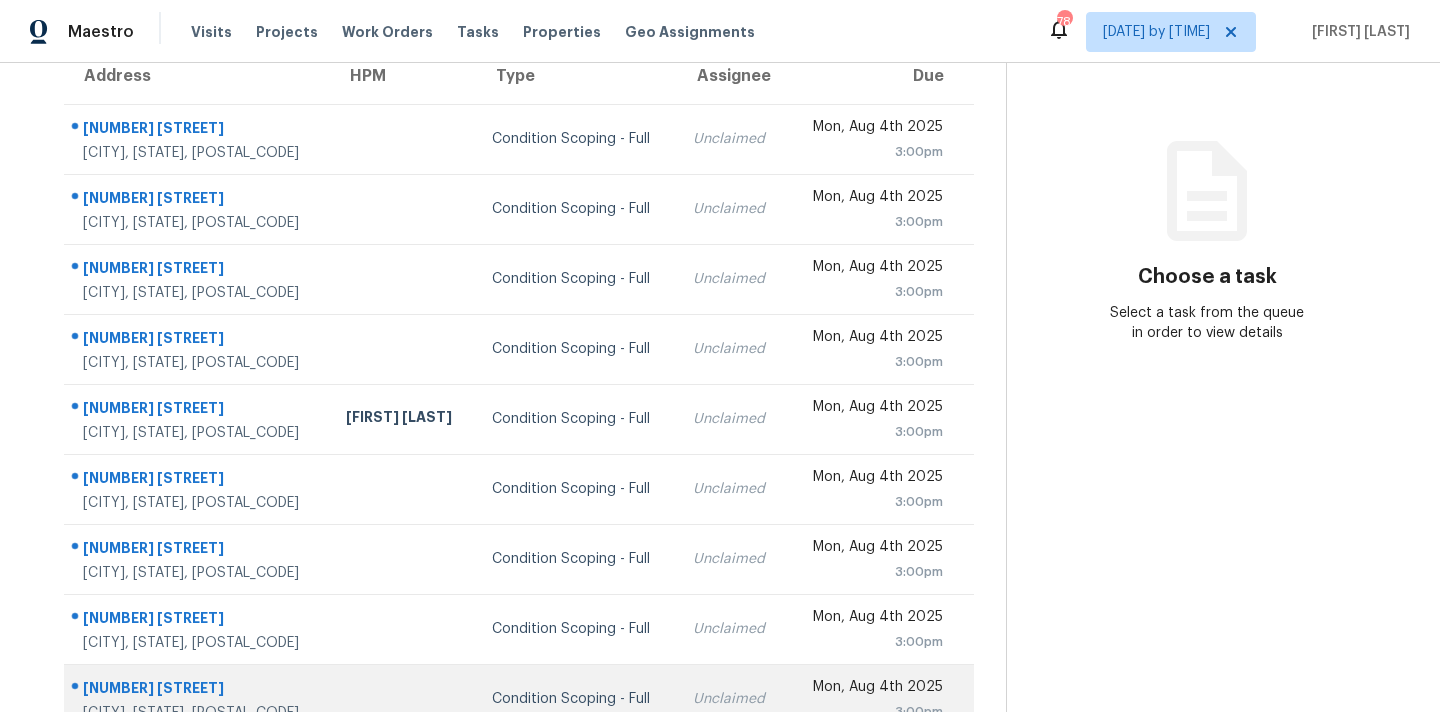 scroll, scrollTop: 181, scrollLeft: 0, axis: vertical 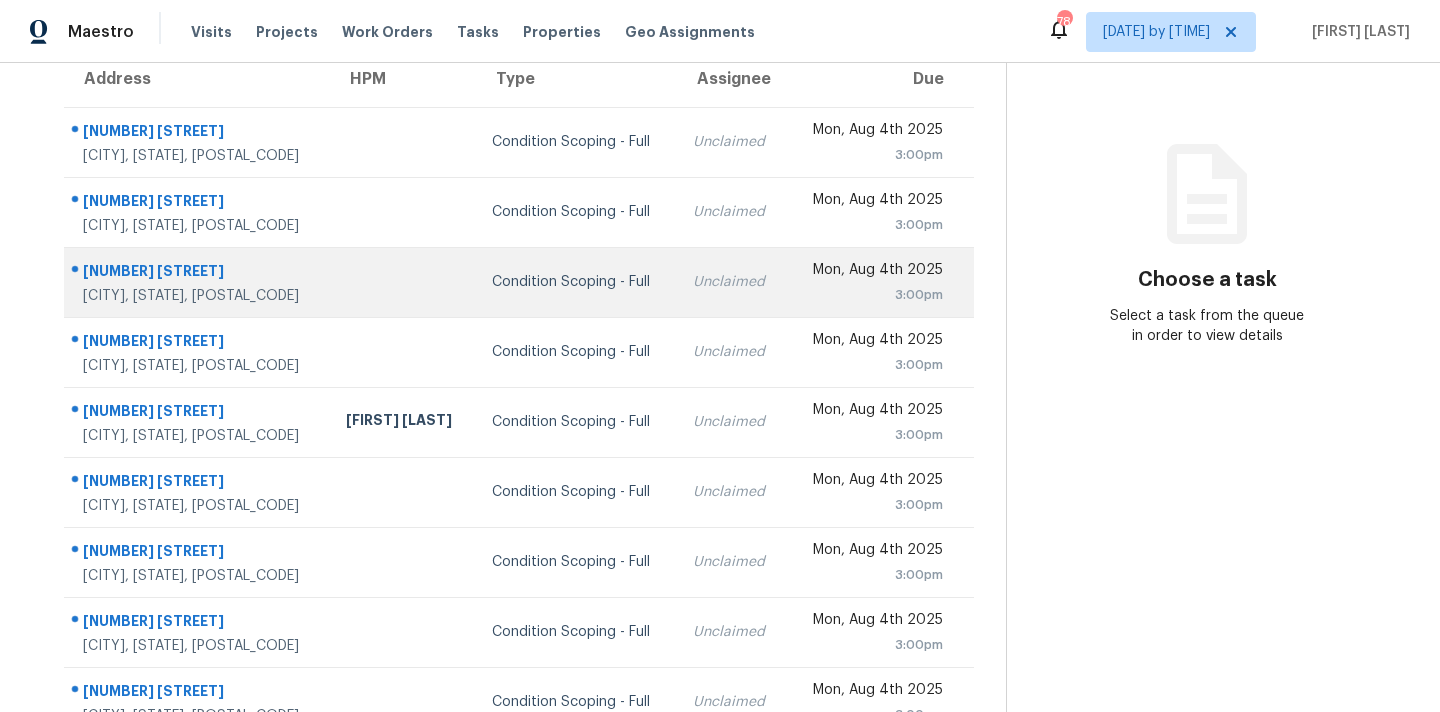 click on "Condition Scoping - Full" at bounding box center (576, 282) 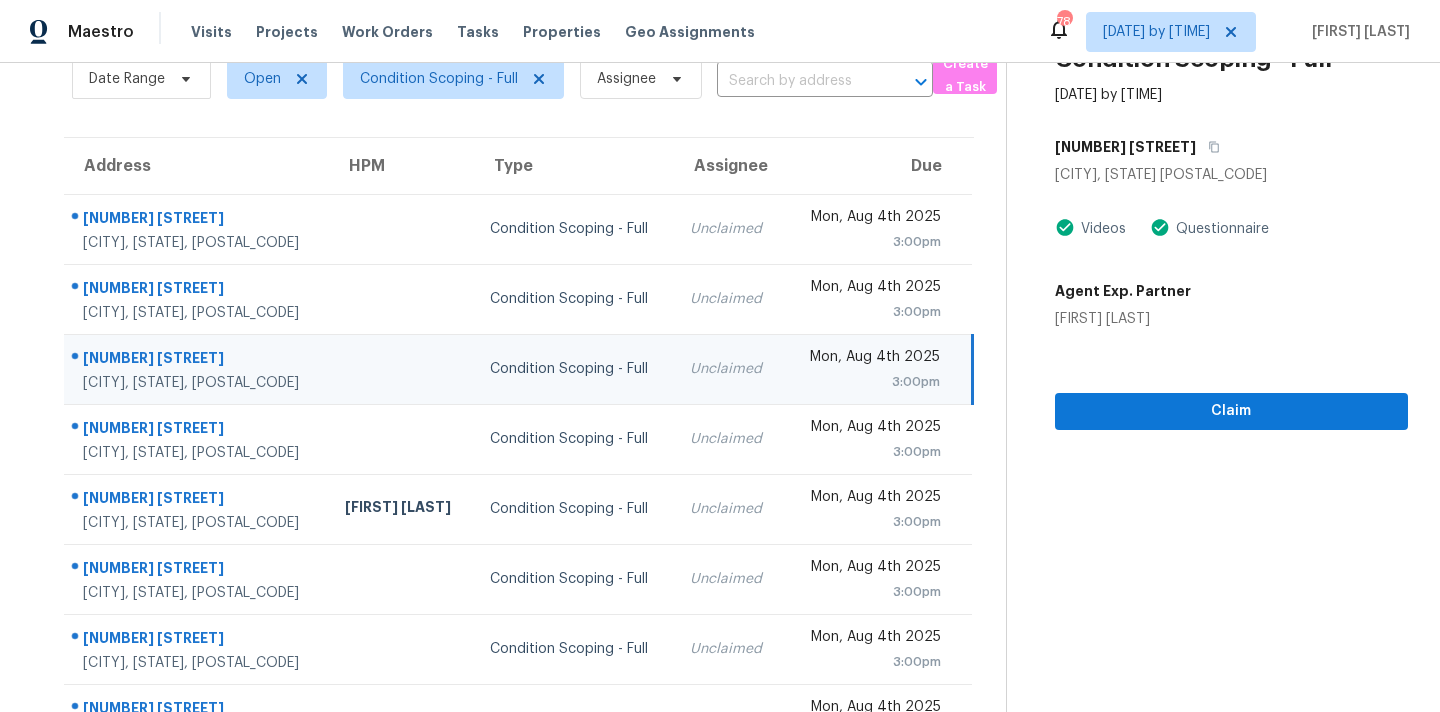 scroll, scrollTop: 88, scrollLeft: 0, axis: vertical 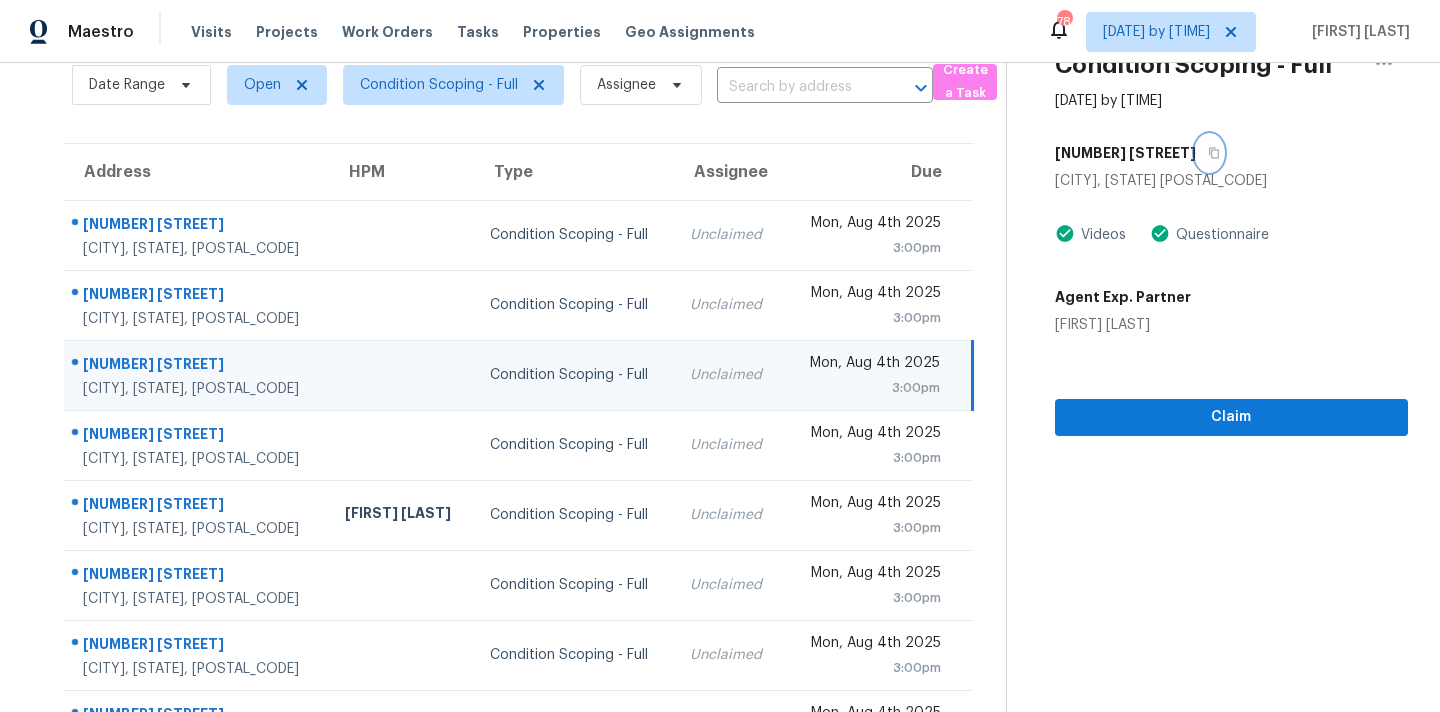 click 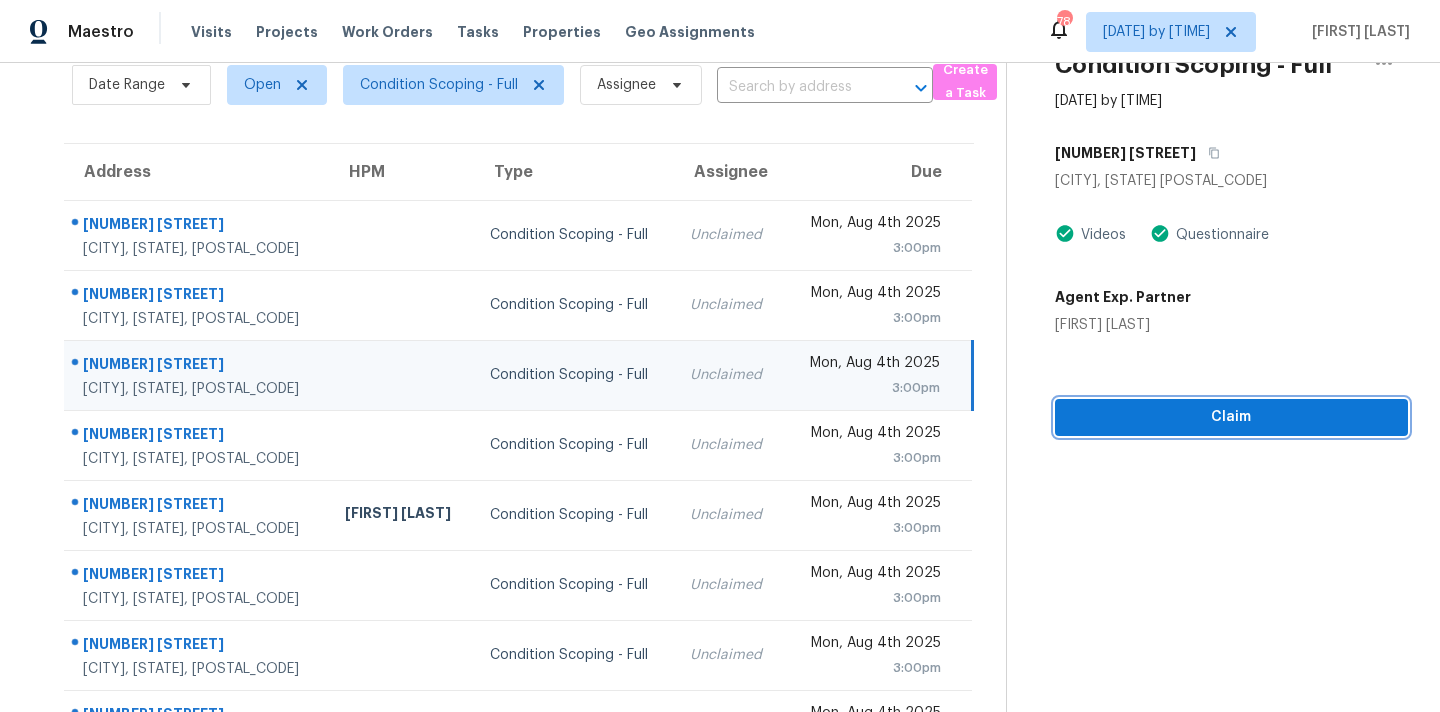 click on "Claim" at bounding box center [1231, 417] 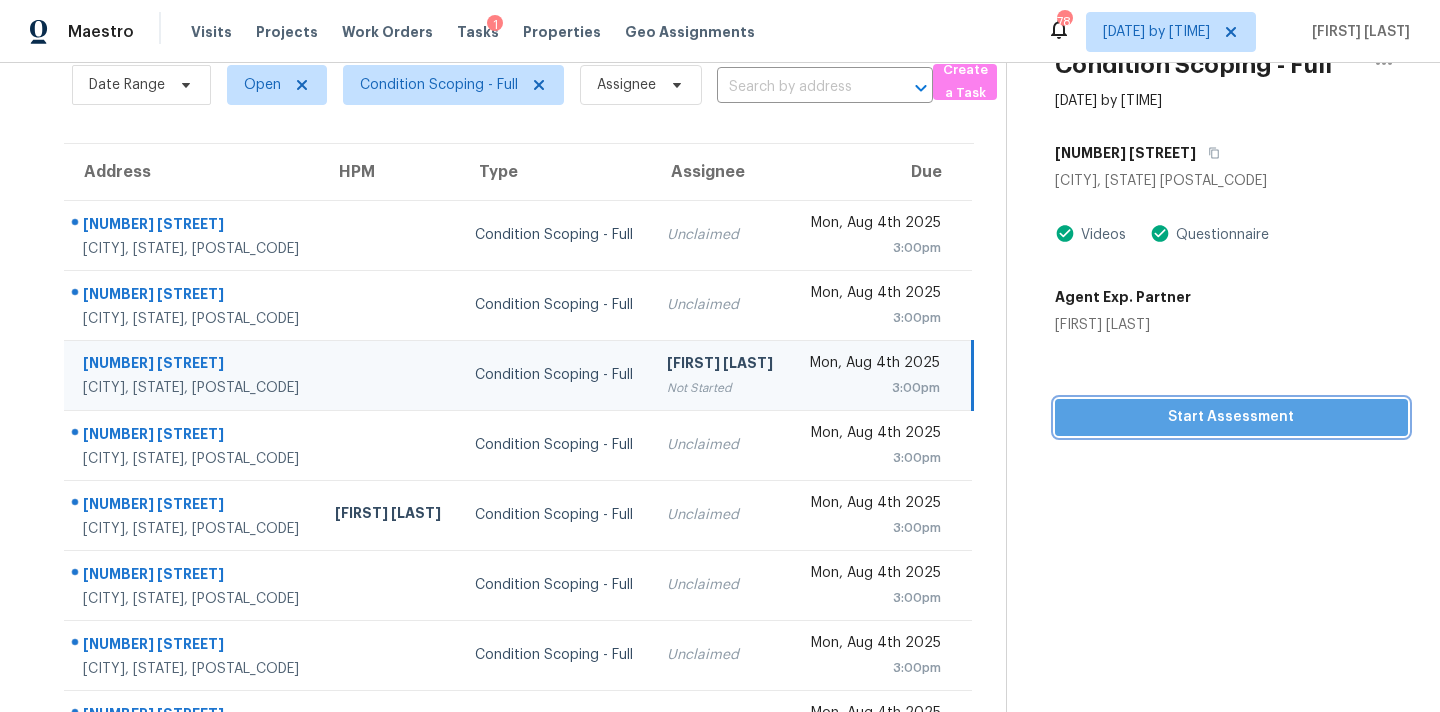 click on "Start Assessment" at bounding box center [1231, 417] 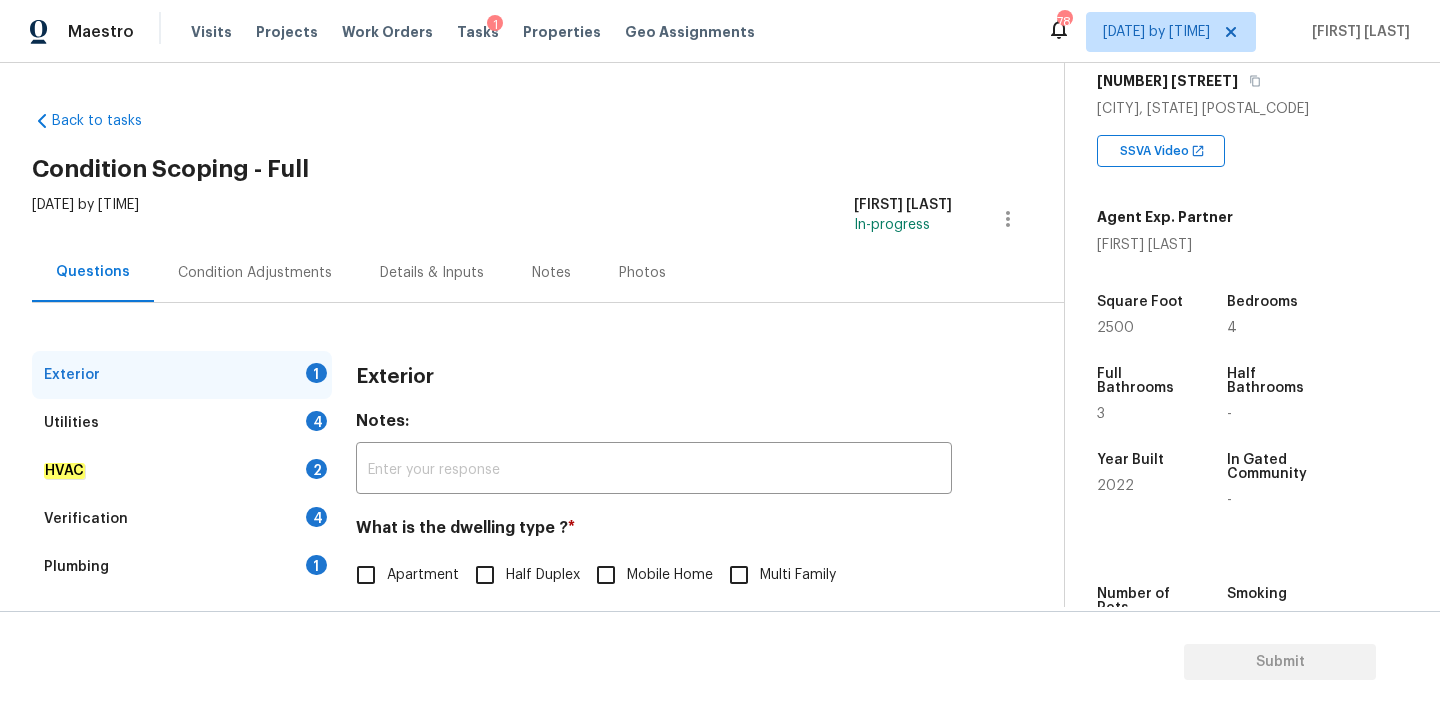 scroll, scrollTop: 321, scrollLeft: 0, axis: vertical 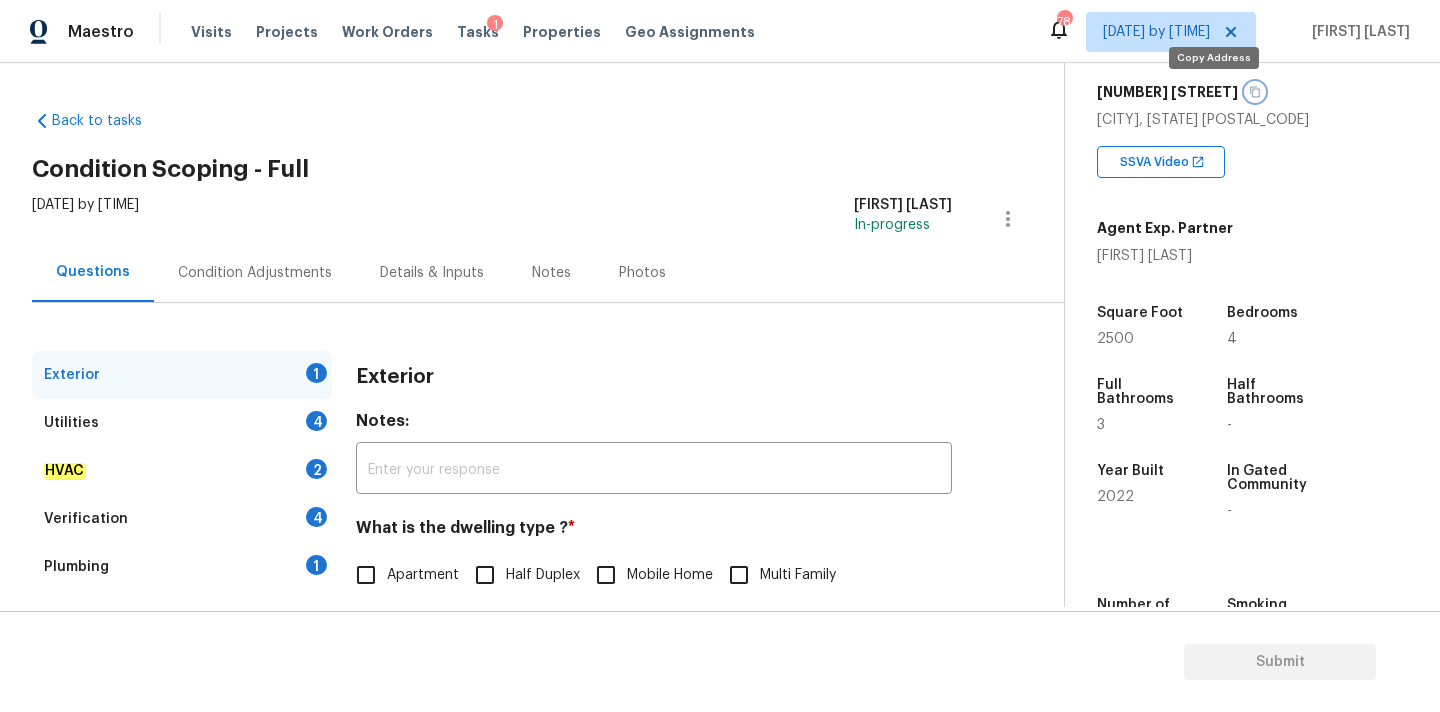 click at bounding box center (1255, 92) 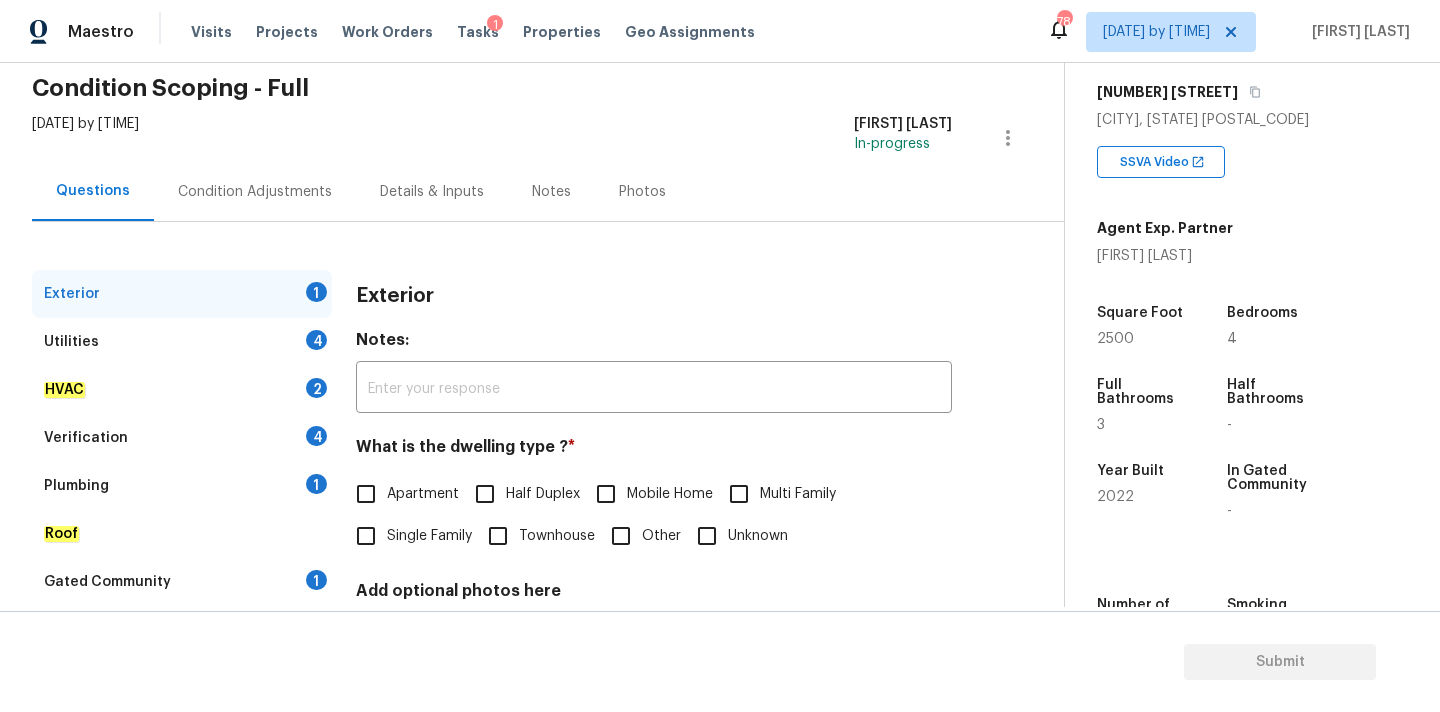 scroll, scrollTop: 146, scrollLeft: 0, axis: vertical 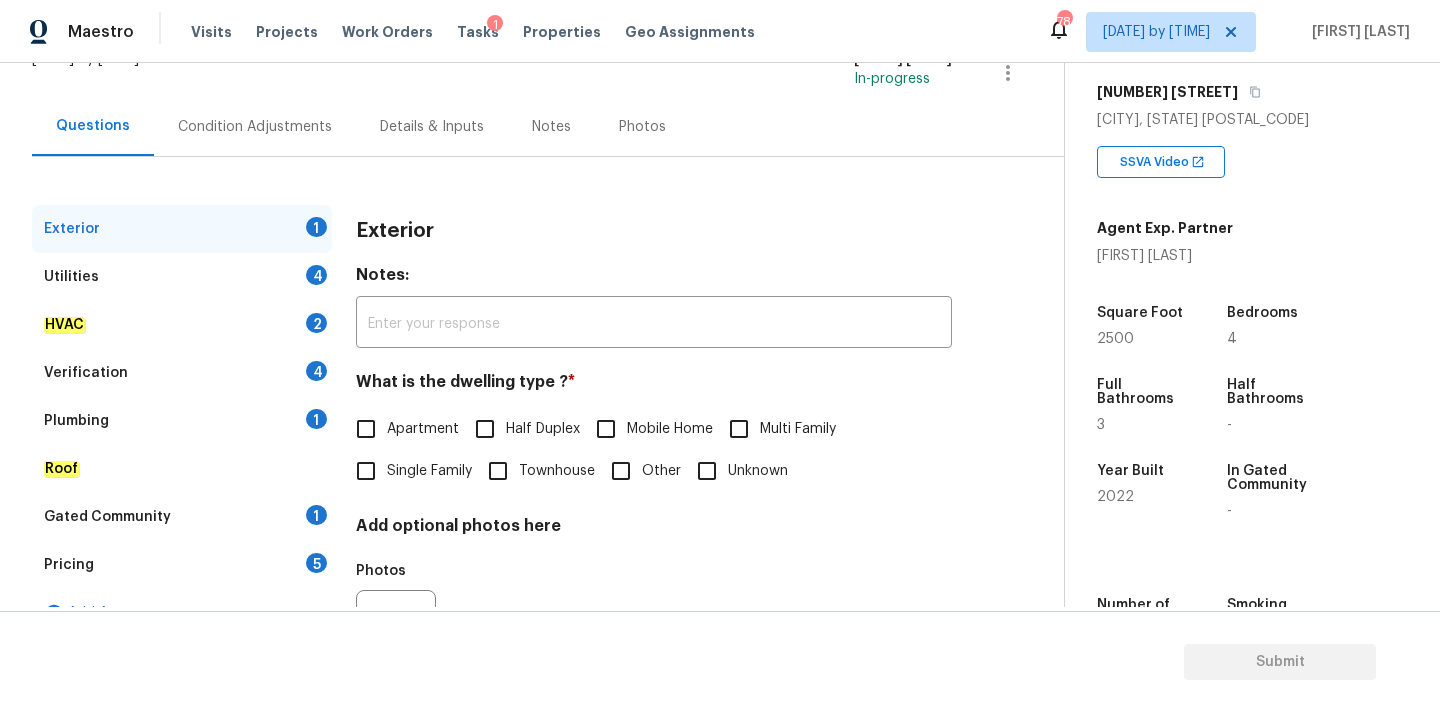 click on "Single Family" at bounding box center (429, 471) 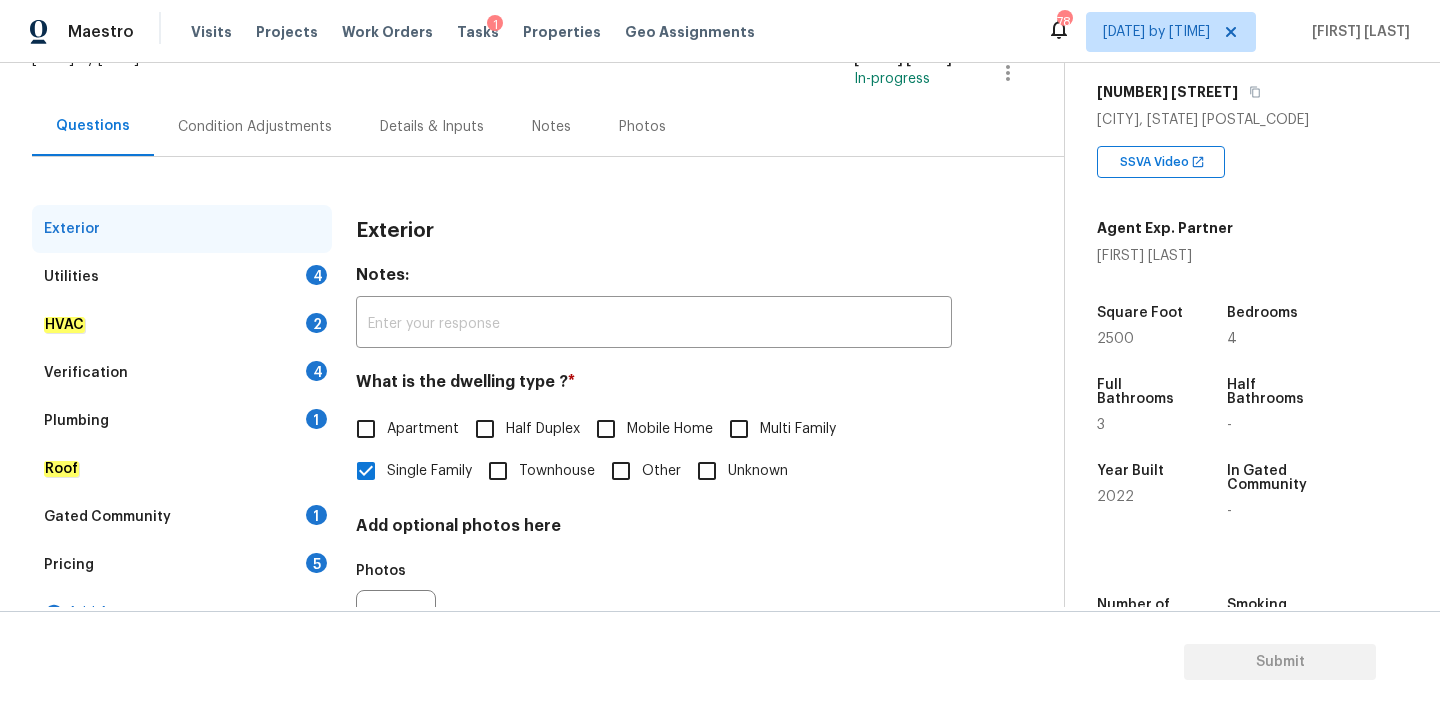 click on "Condition Adjustments" at bounding box center [255, 126] 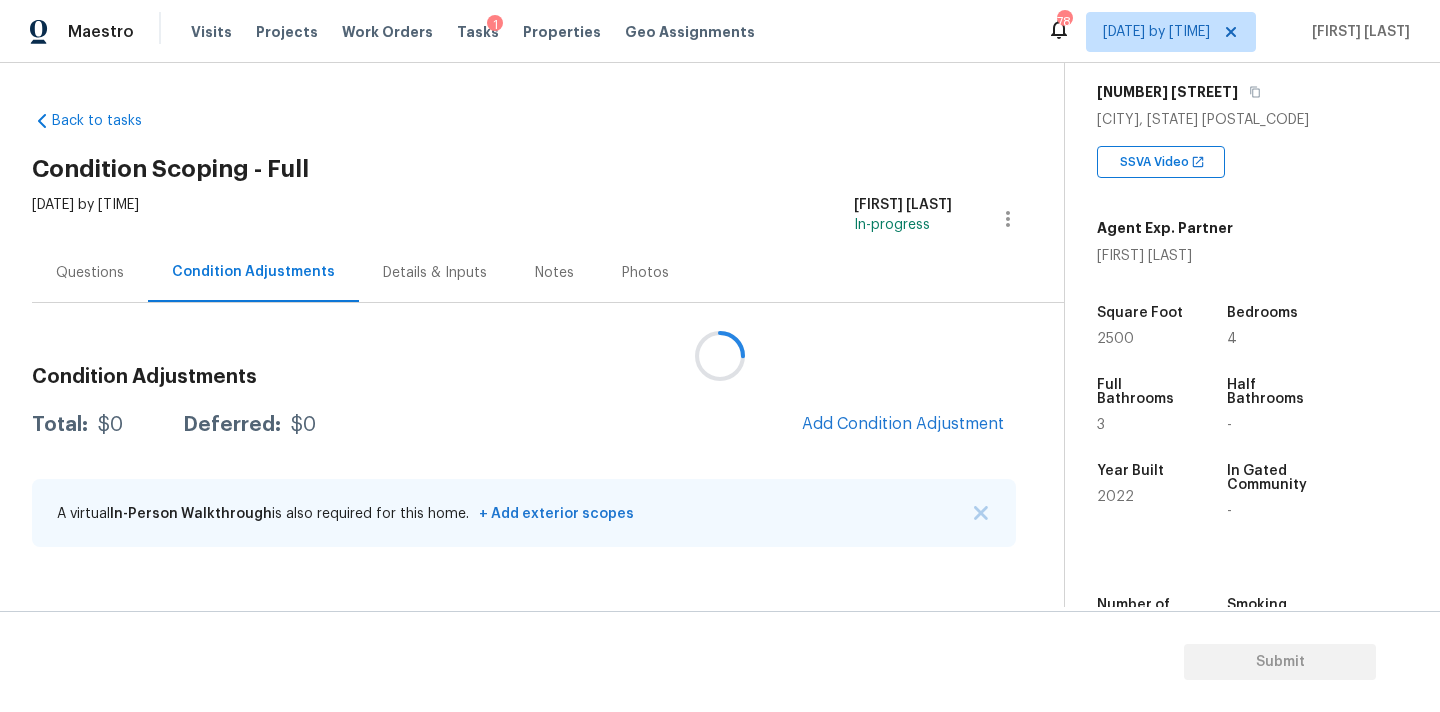 scroll, scrollTop: 0, scrollLeft: 0, axis: both 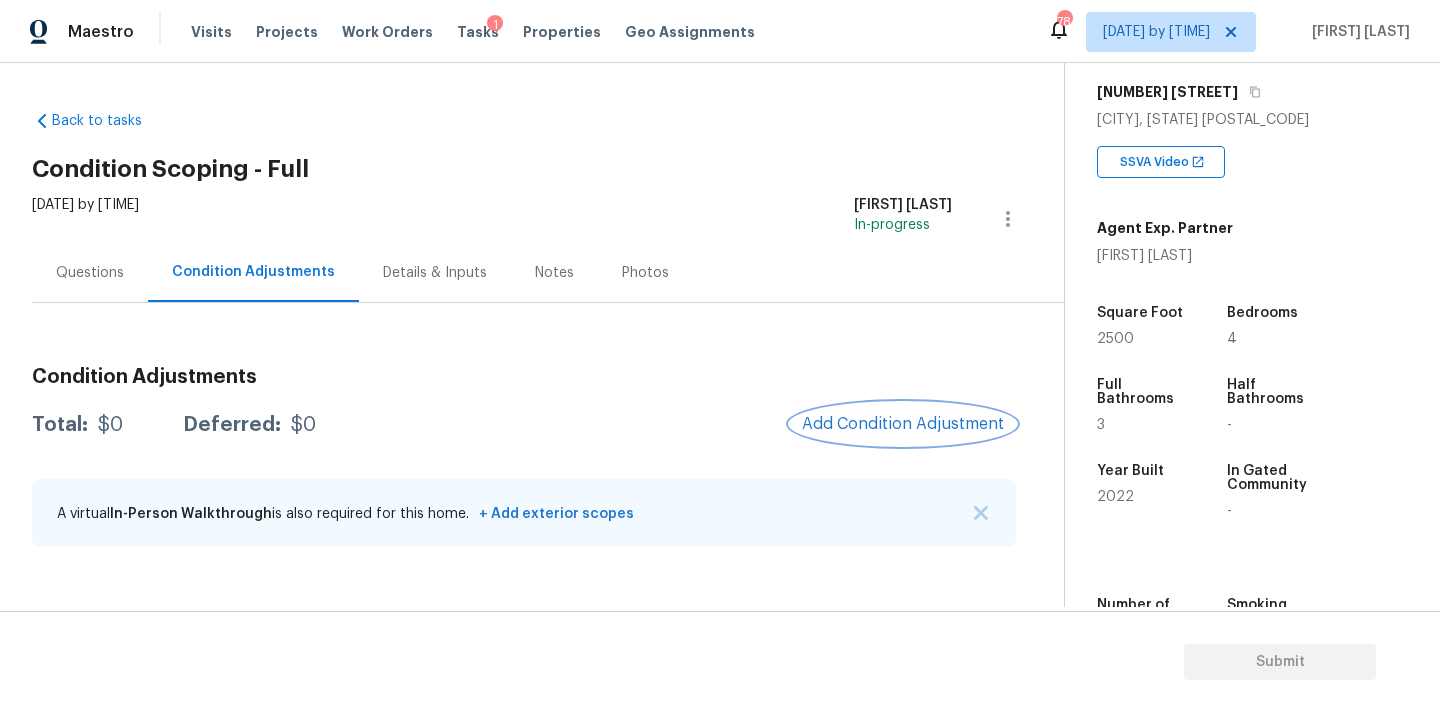 click on "Add Condition Adjustment" at bounding box center [903, 424] 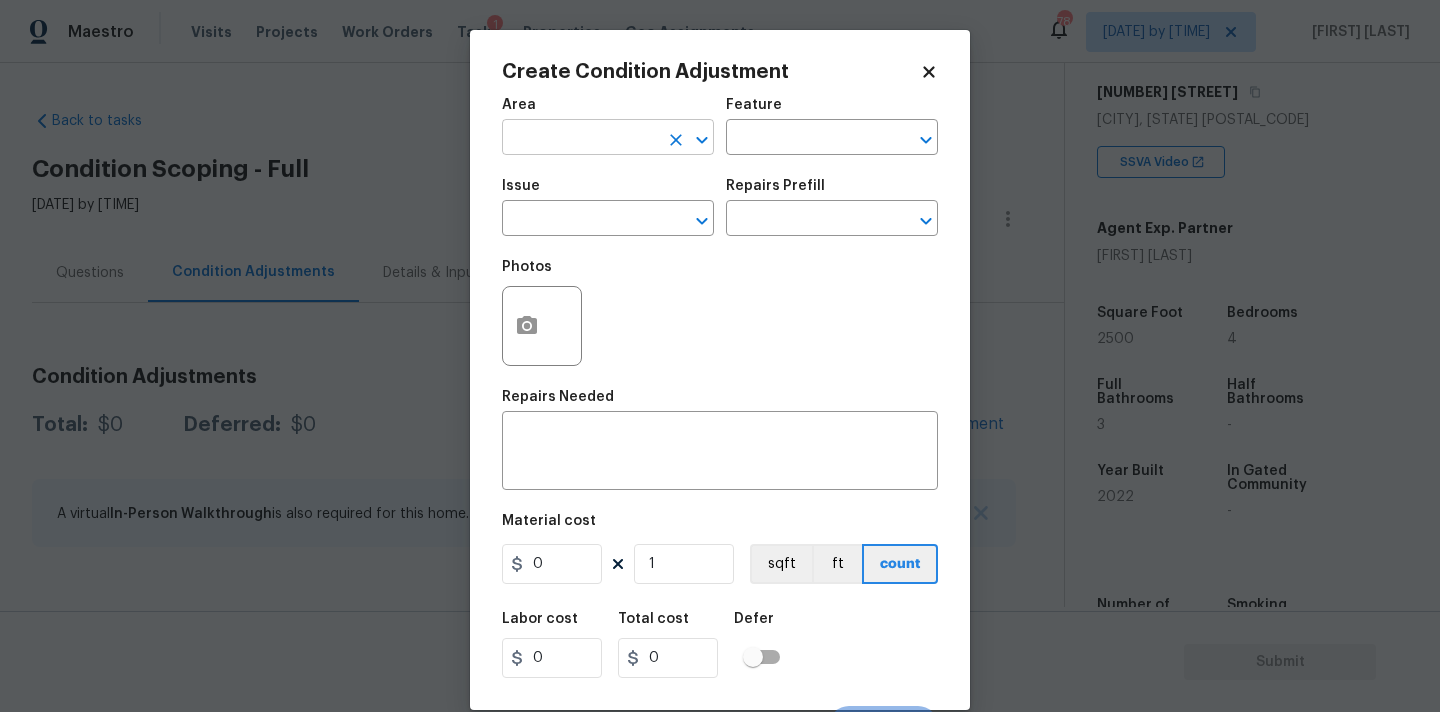 click at bounding box center (580, 139) 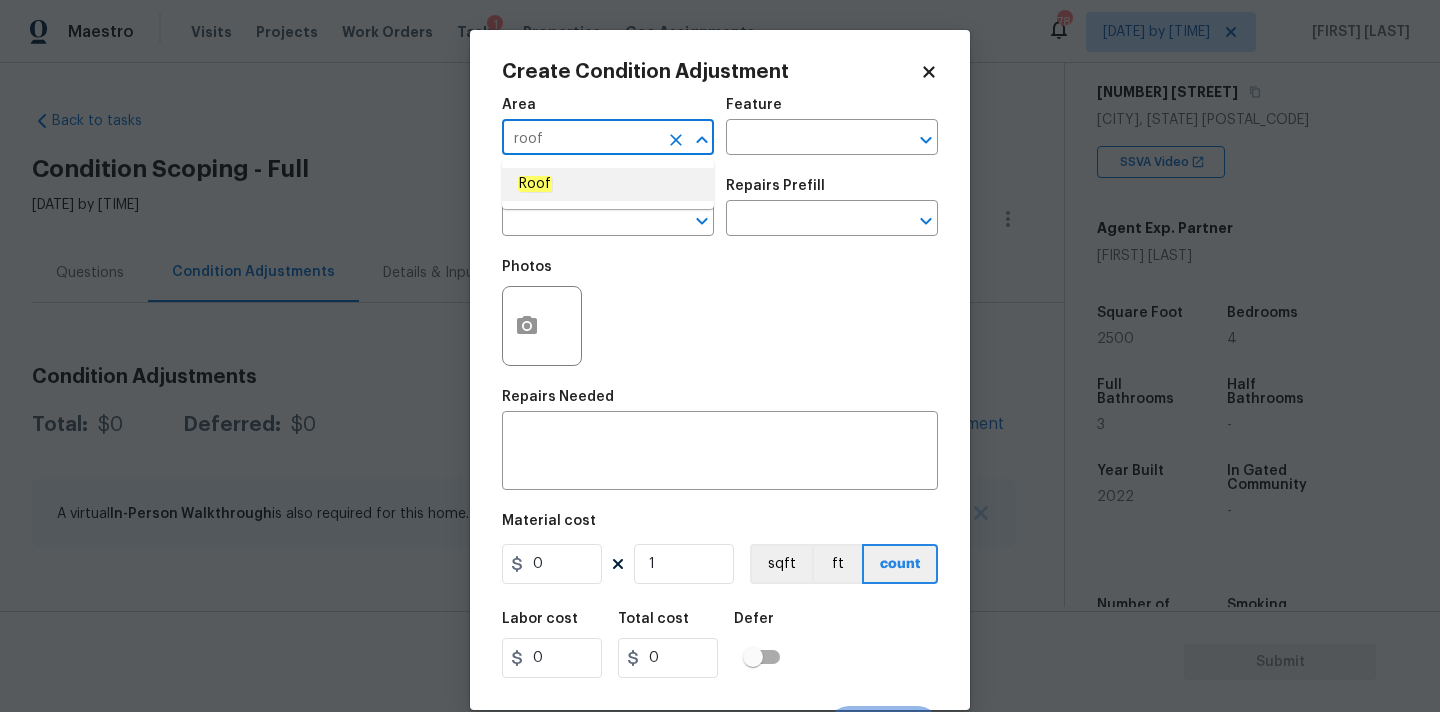 click on "Roof" at bounding box center (608, 184) 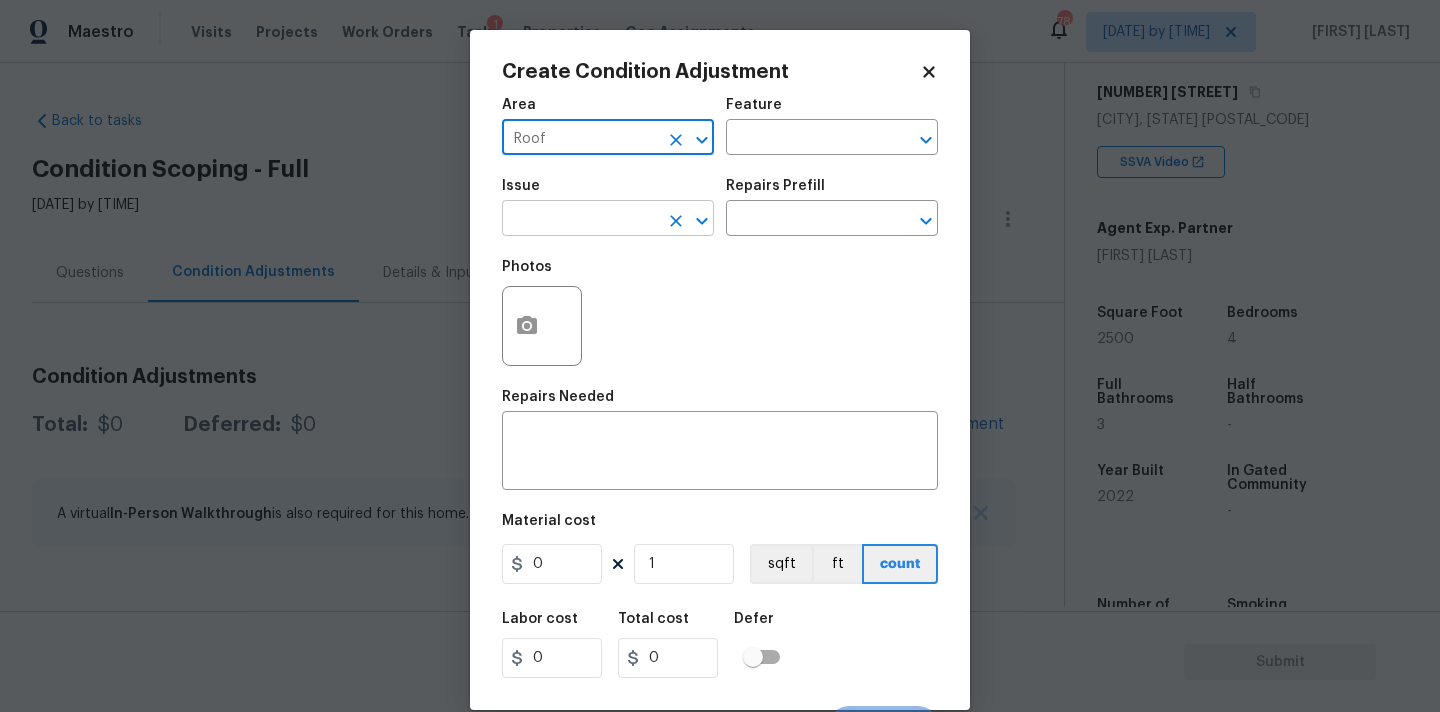 type on "Roof" 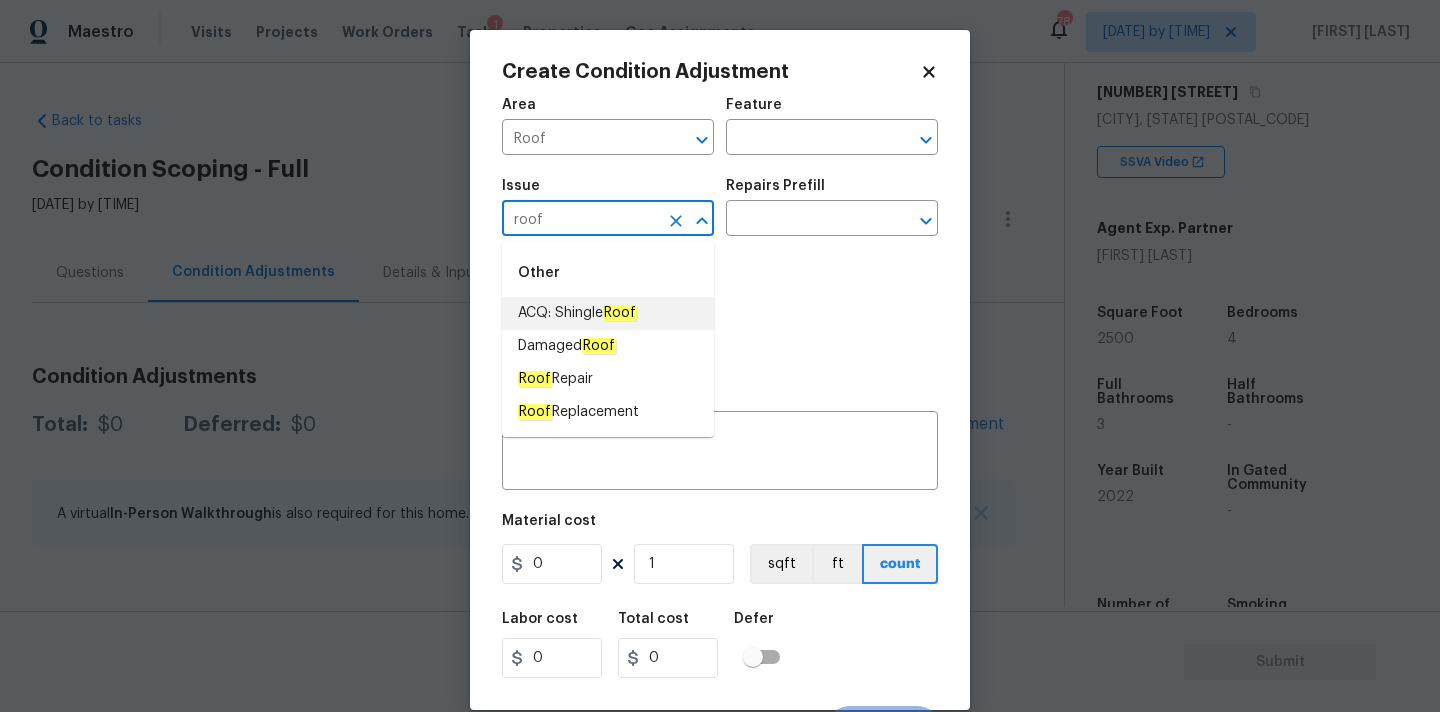 click on "ACQ: Shingle  Roof" at bounding box center [577, 313] 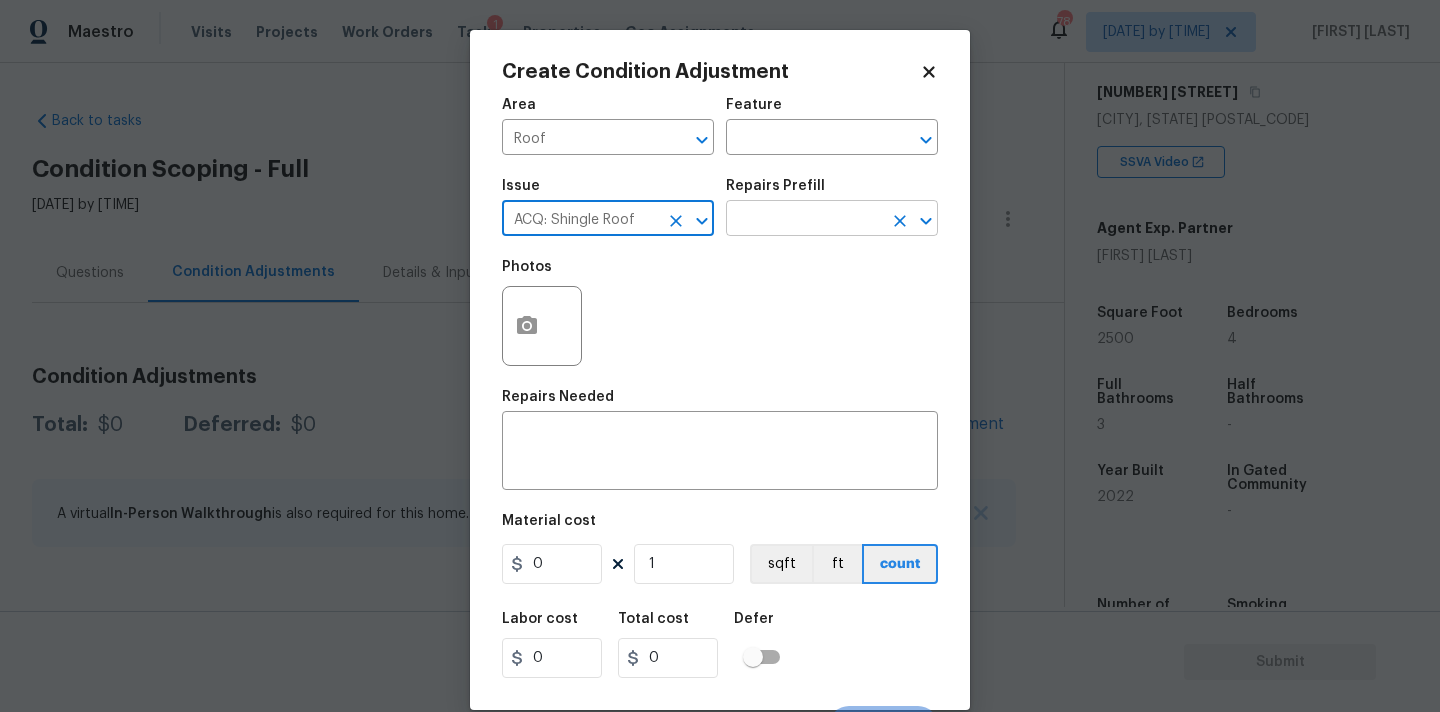 type on "ACQ: Shingle Roof" 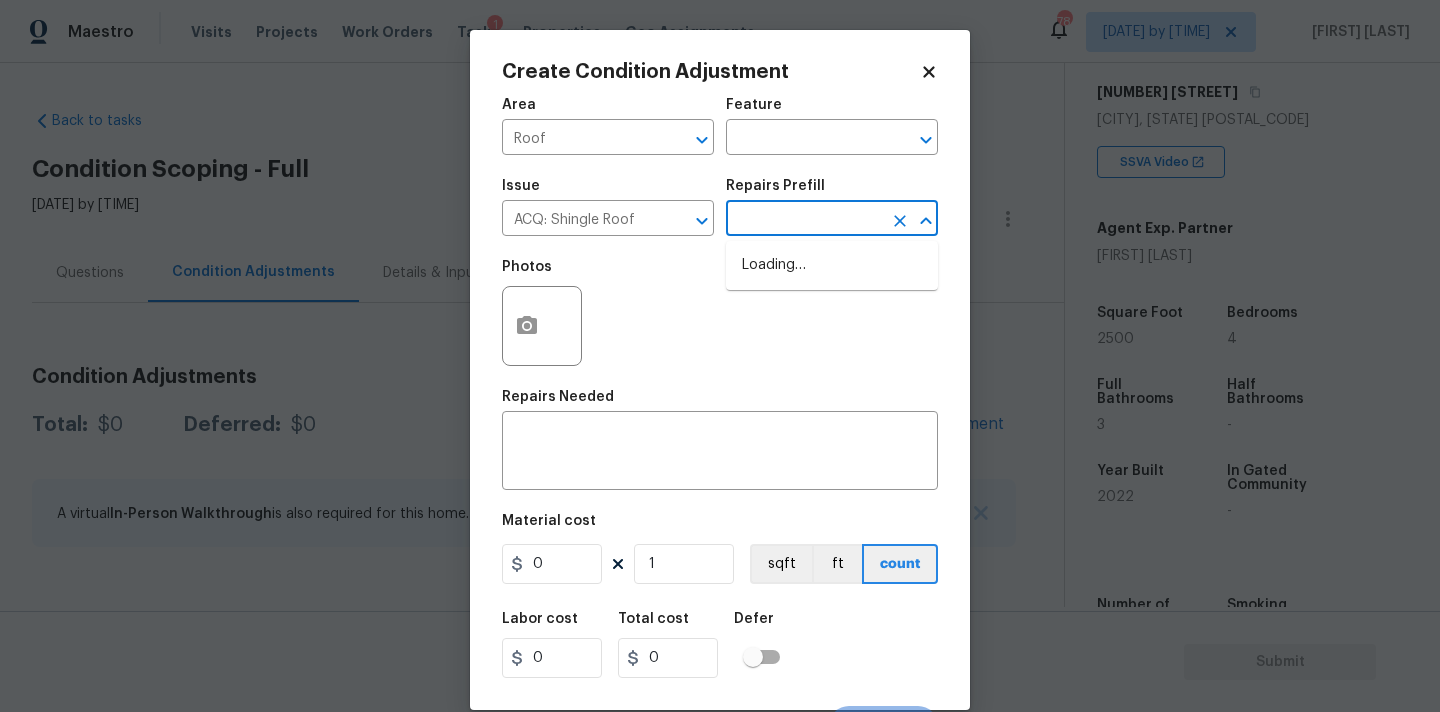 click at bounding box center (804, 220) 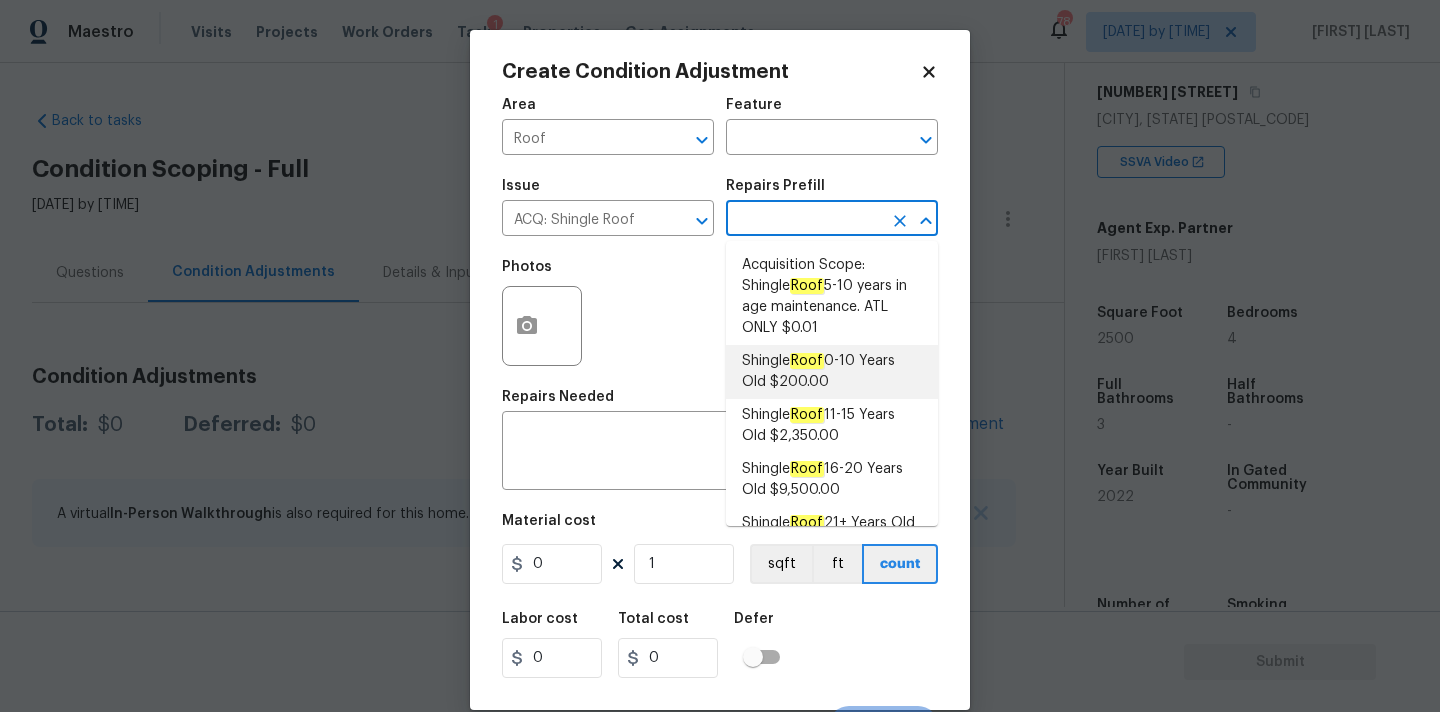 click on "Shingle  Roof  0-10 Years Old $200.00" at bounding box center [832, 372] 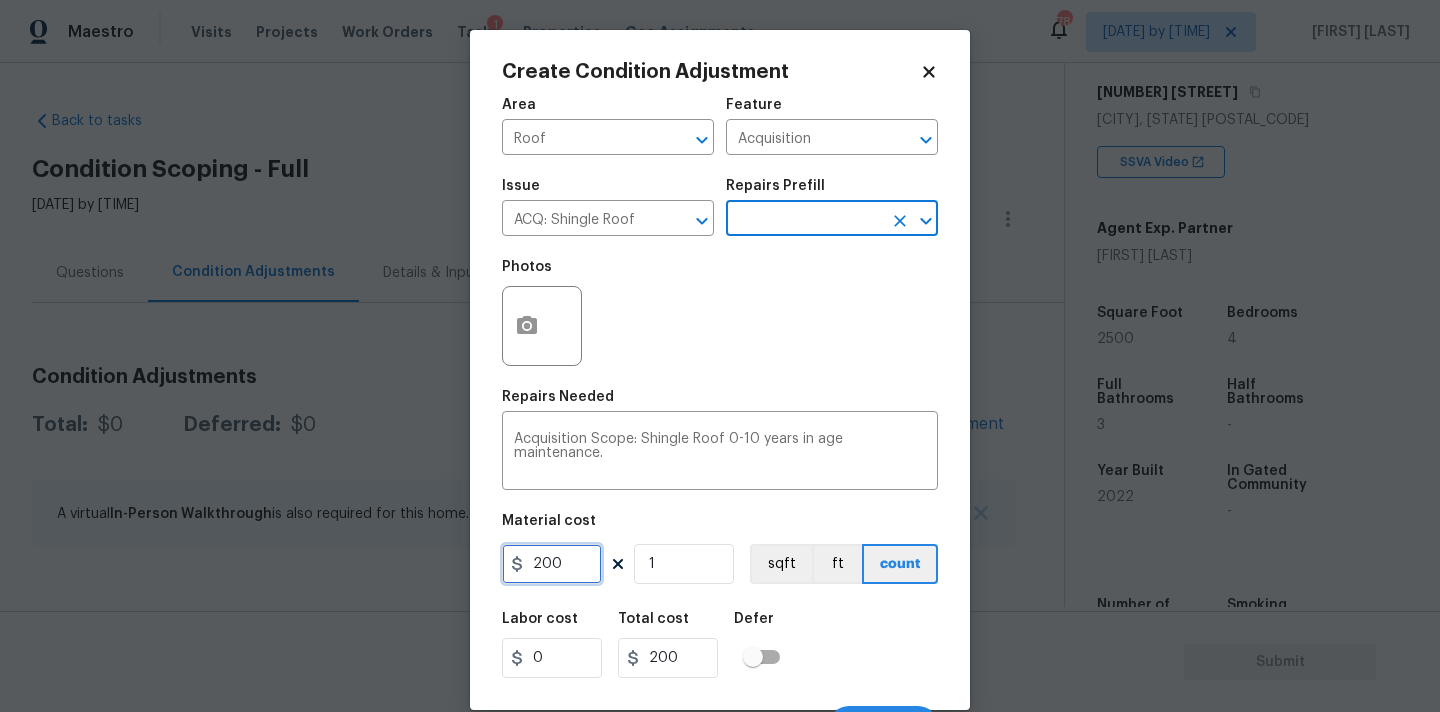 click on "200" at bounding box center (552, 564) 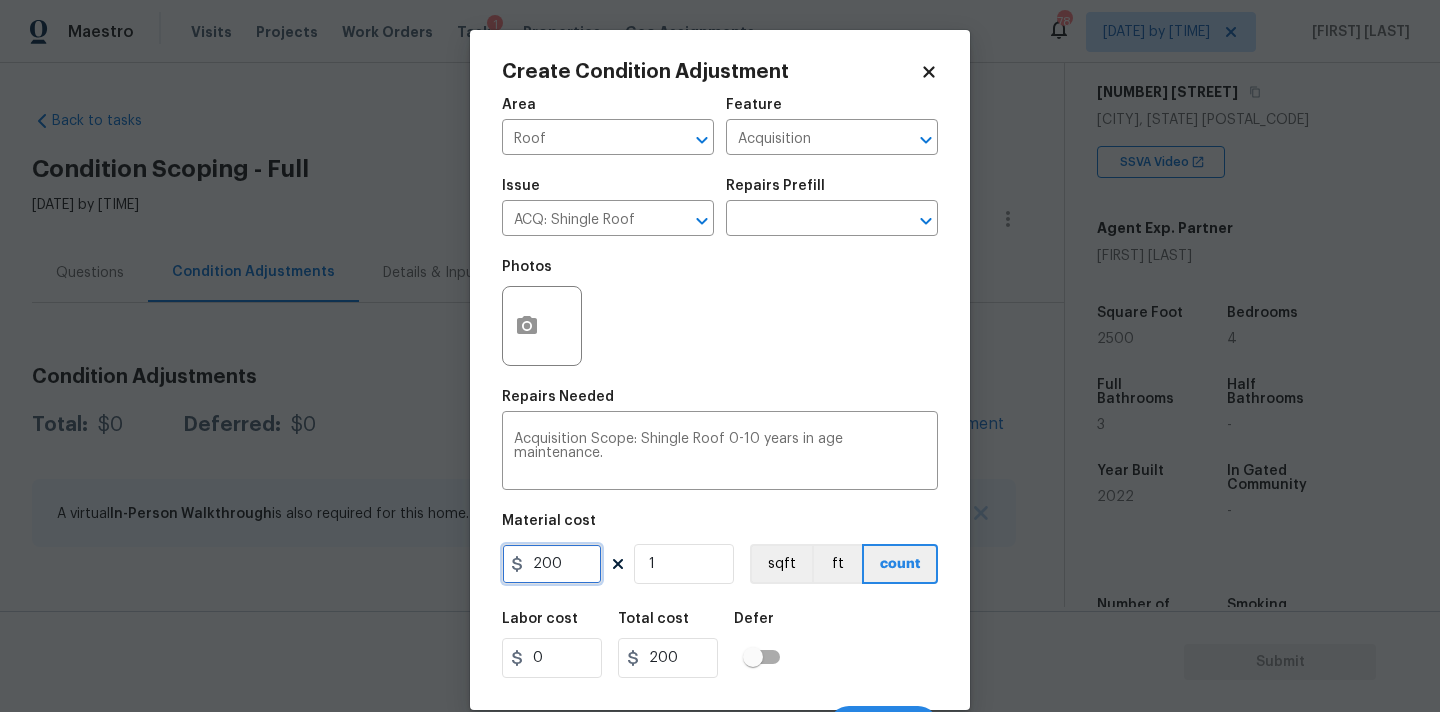 click on "200" at bounding box center [552, 564] 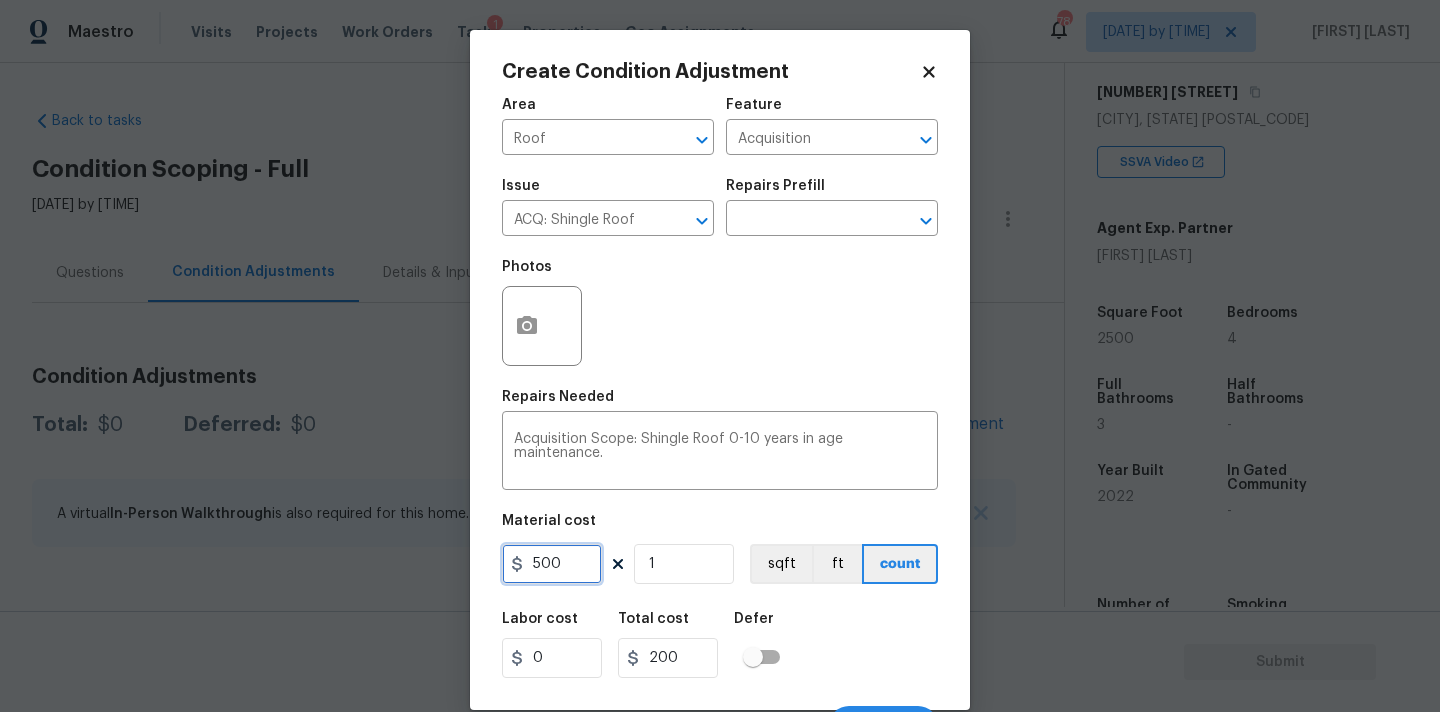 type on "[NUMBER]" 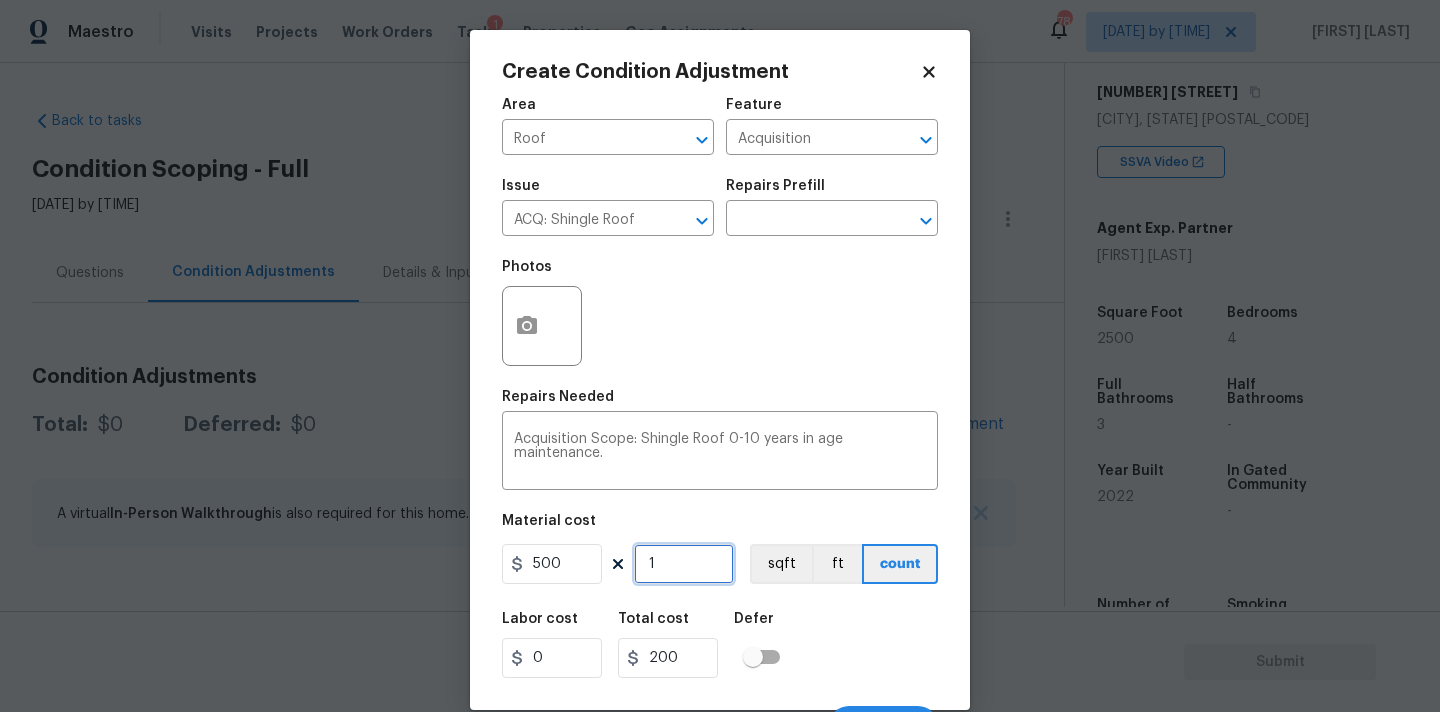 type on "[NUMBER]" 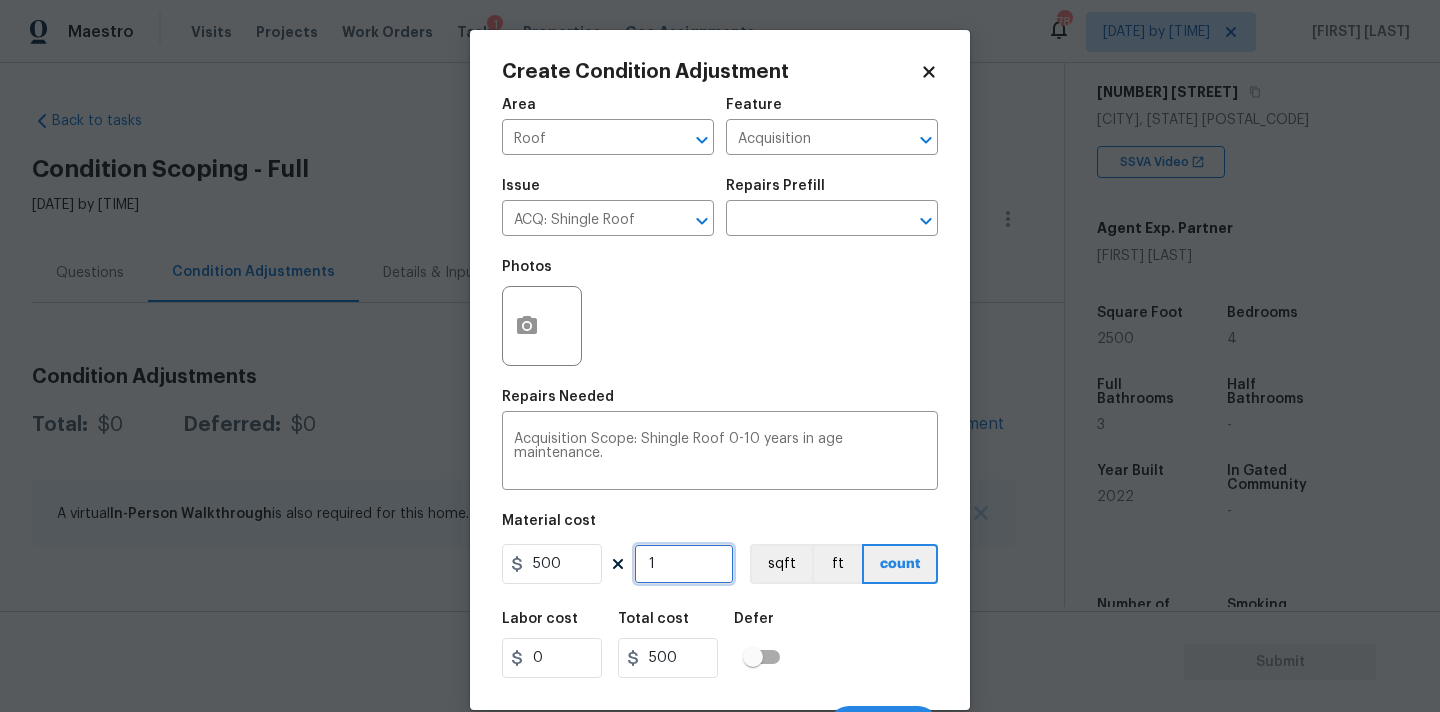 scroll, scrollTop: 35, scrollLeft: 0, axis: vertical 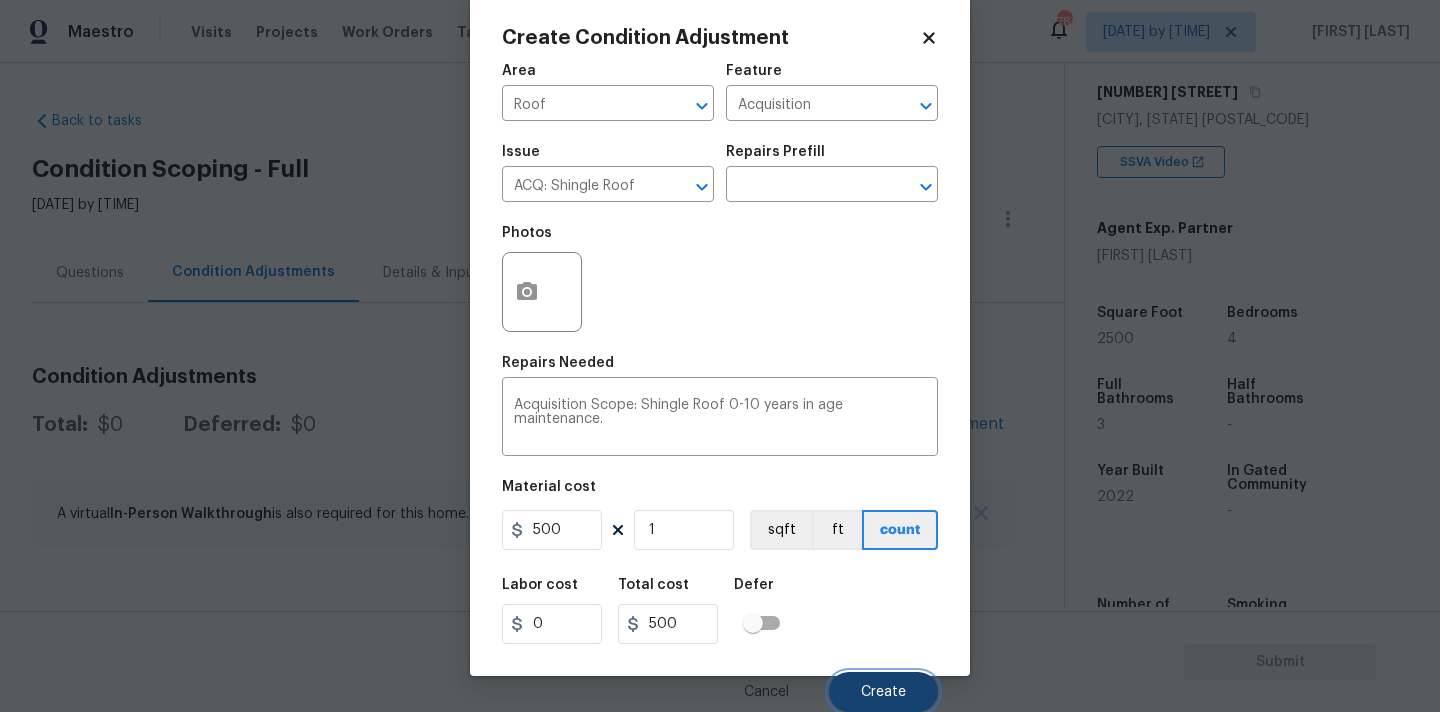 click on "Create" at bounding box center [883, 692] 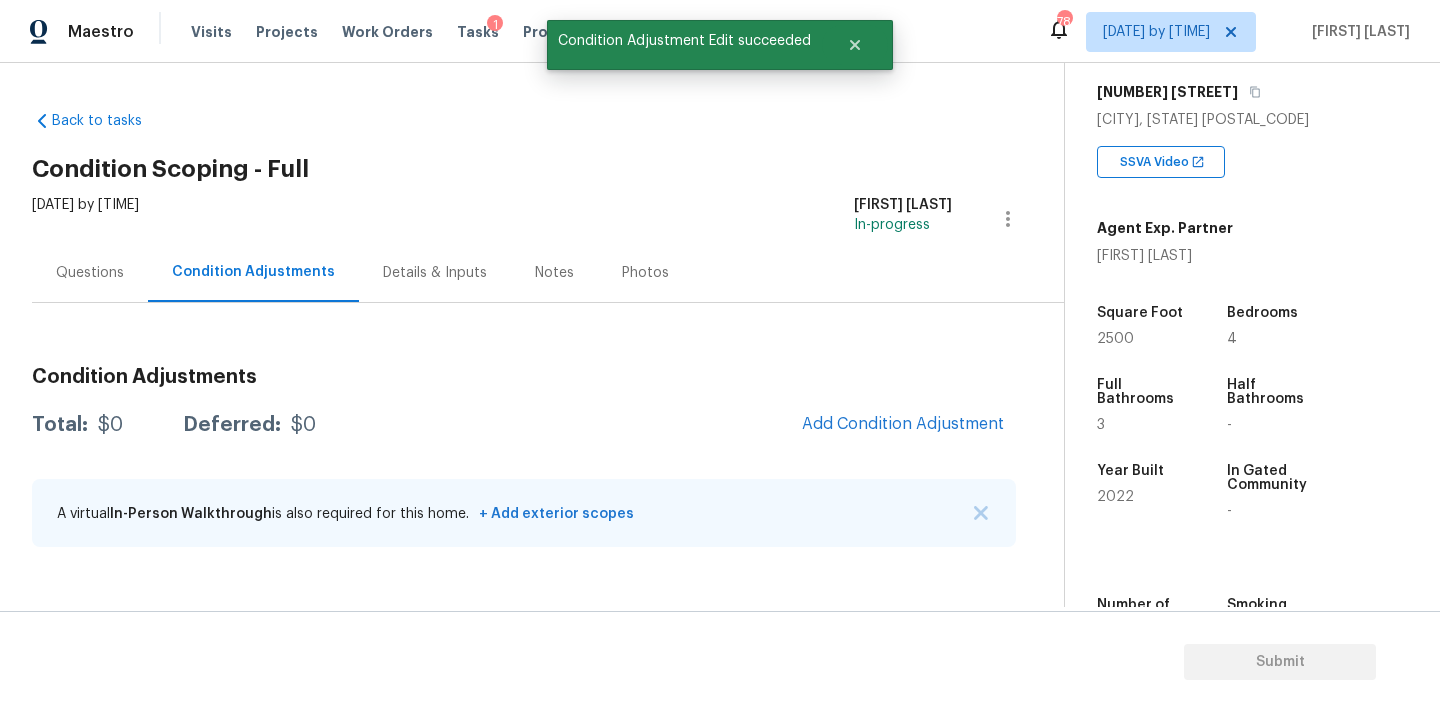 scroll, scrollTop: 28, scrollLeft: 0, axis: vertical 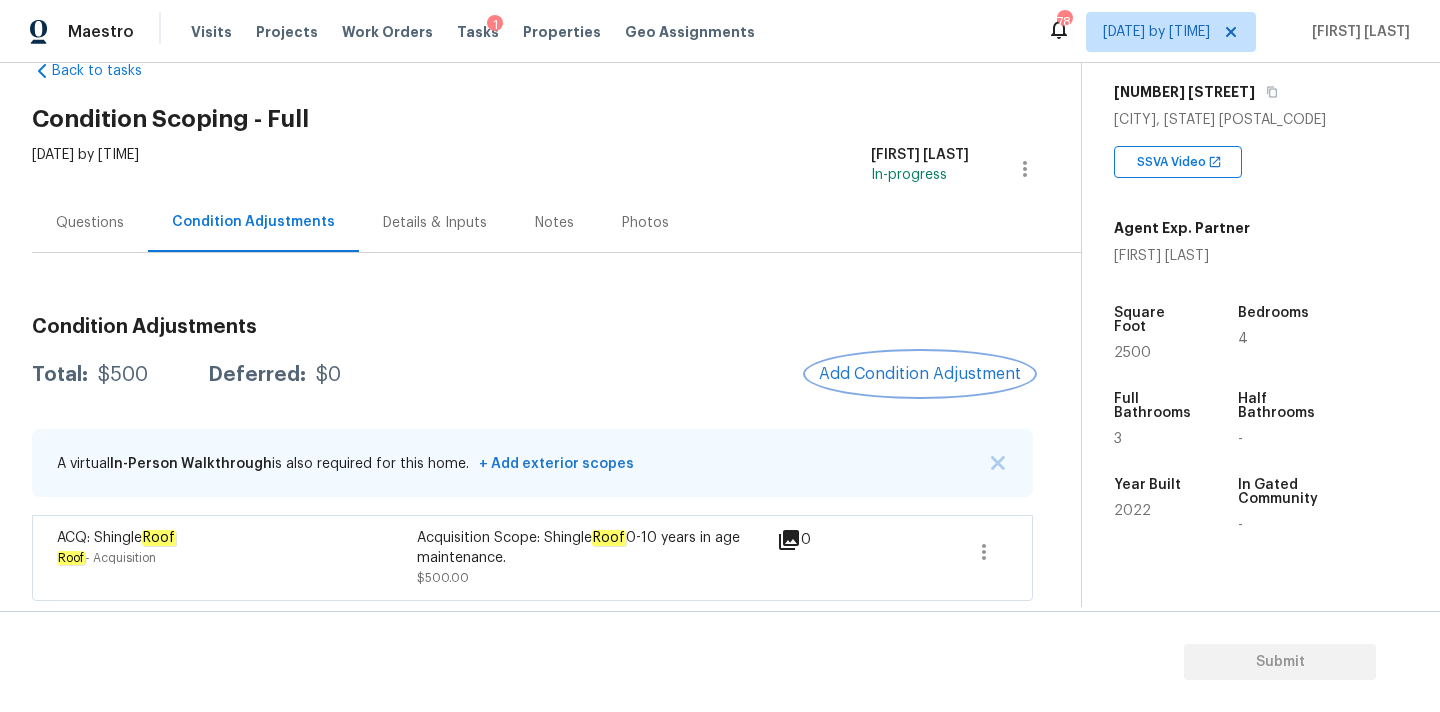 click on "Add Condition Adjustment" at bounding box center (920, 374) 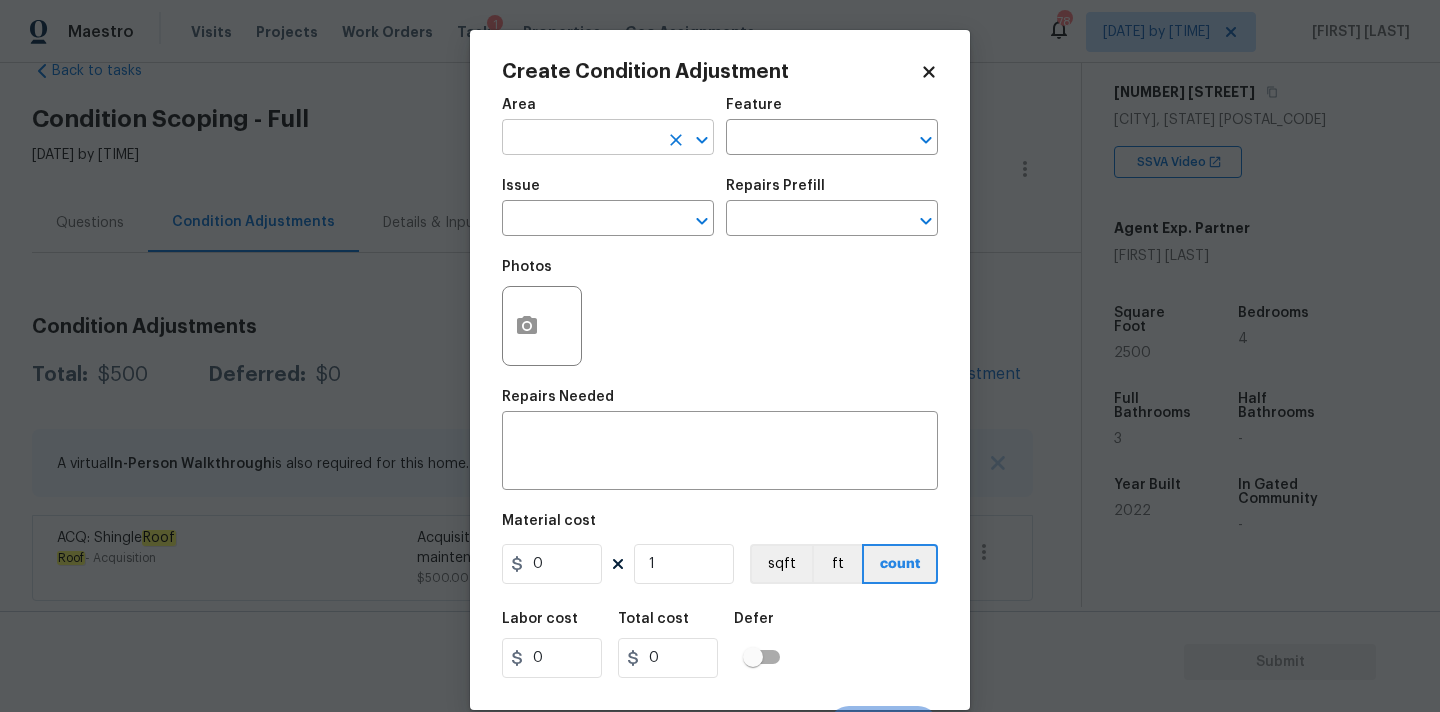 click at bounding box center (580, 139) 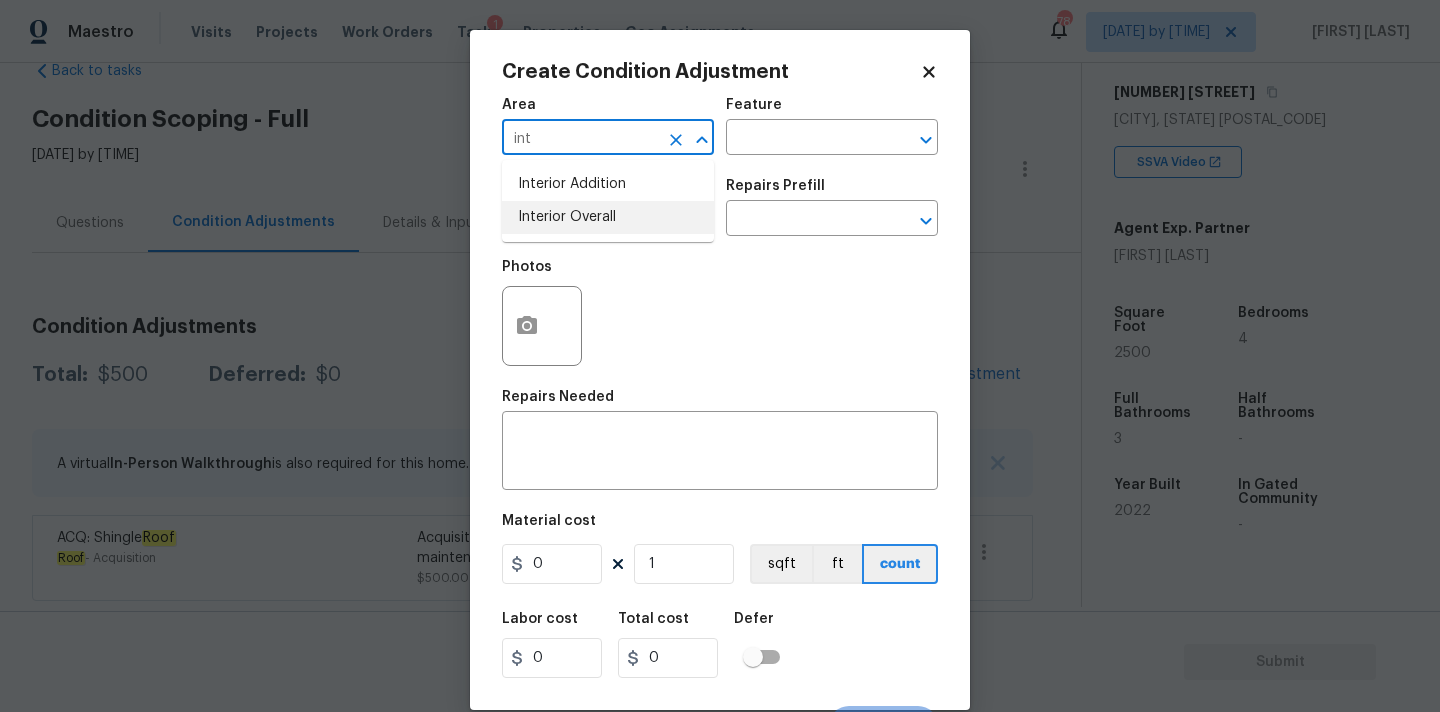 click on "Interior Overall" at bounding box center [608, 217] 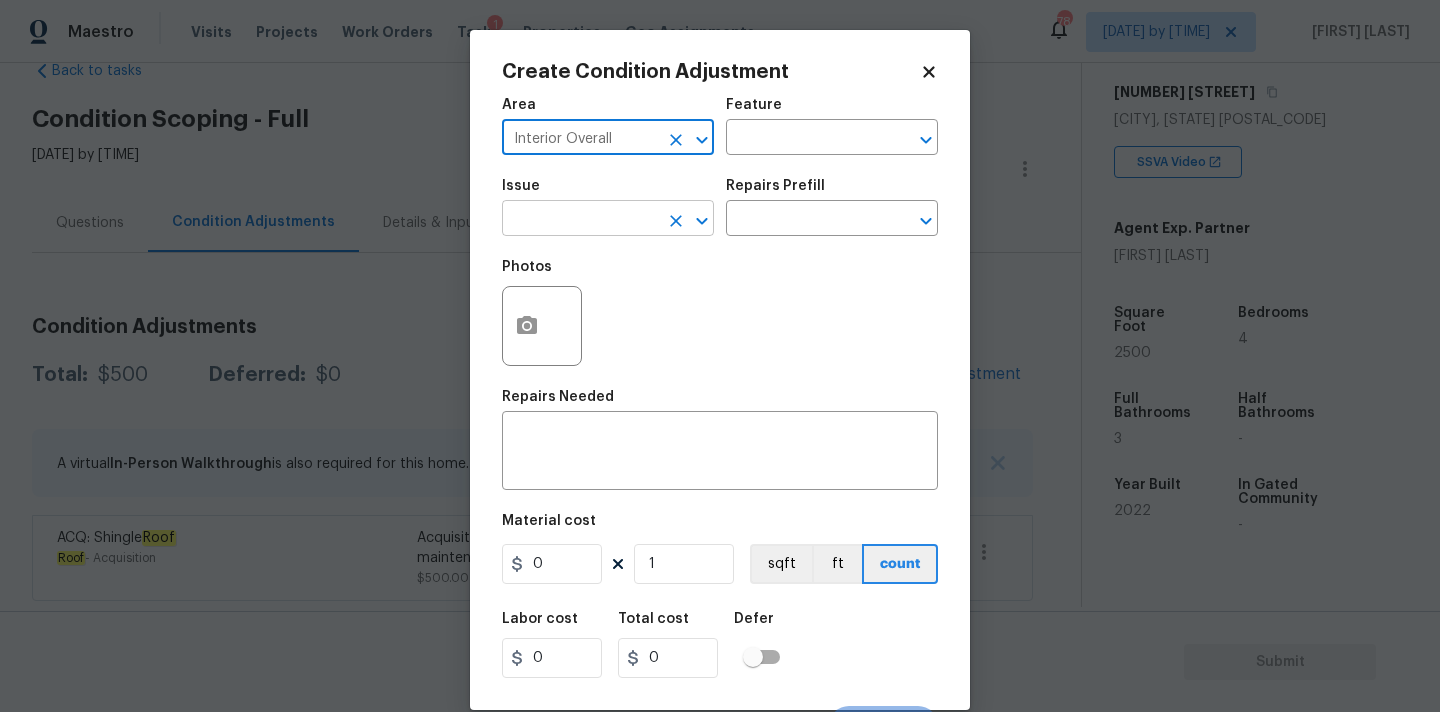 type on "Interior Overall" 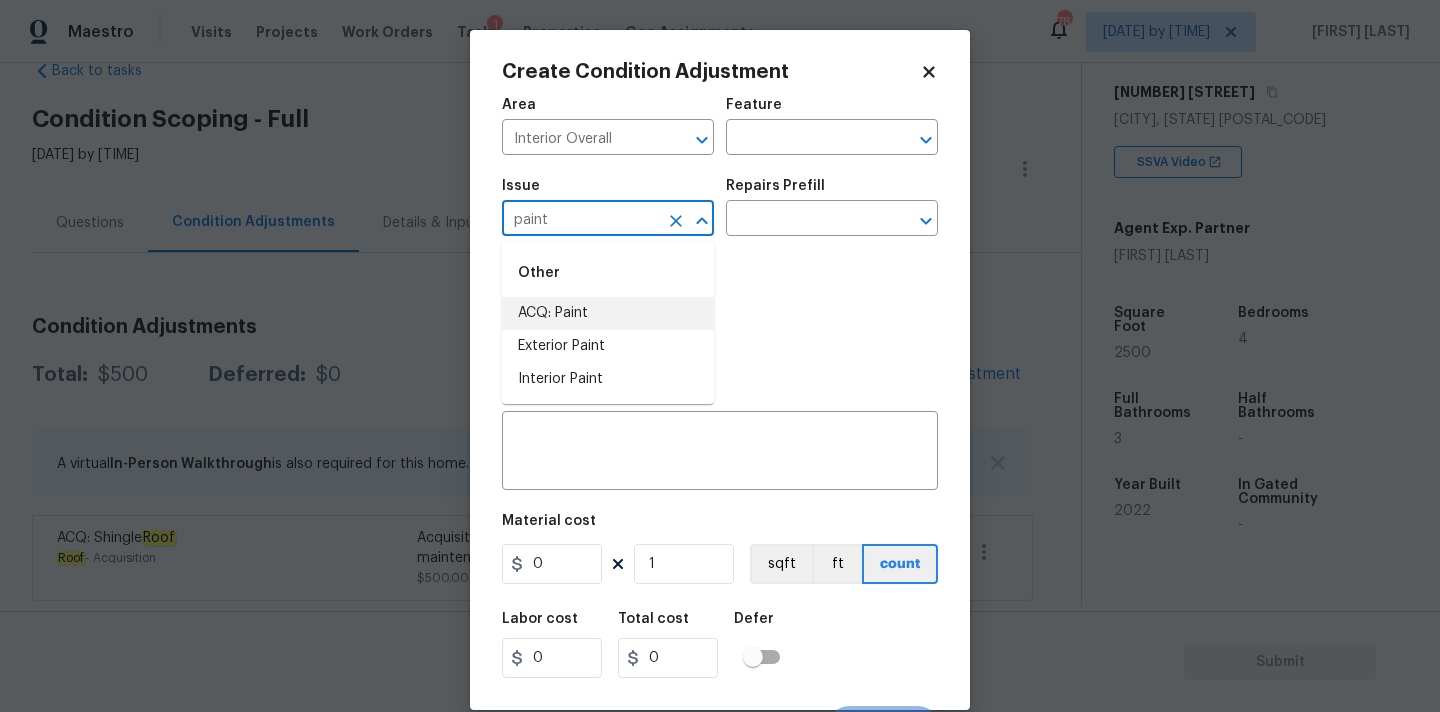 click on "ACQ: Paint" at bounding box center [608, 313] 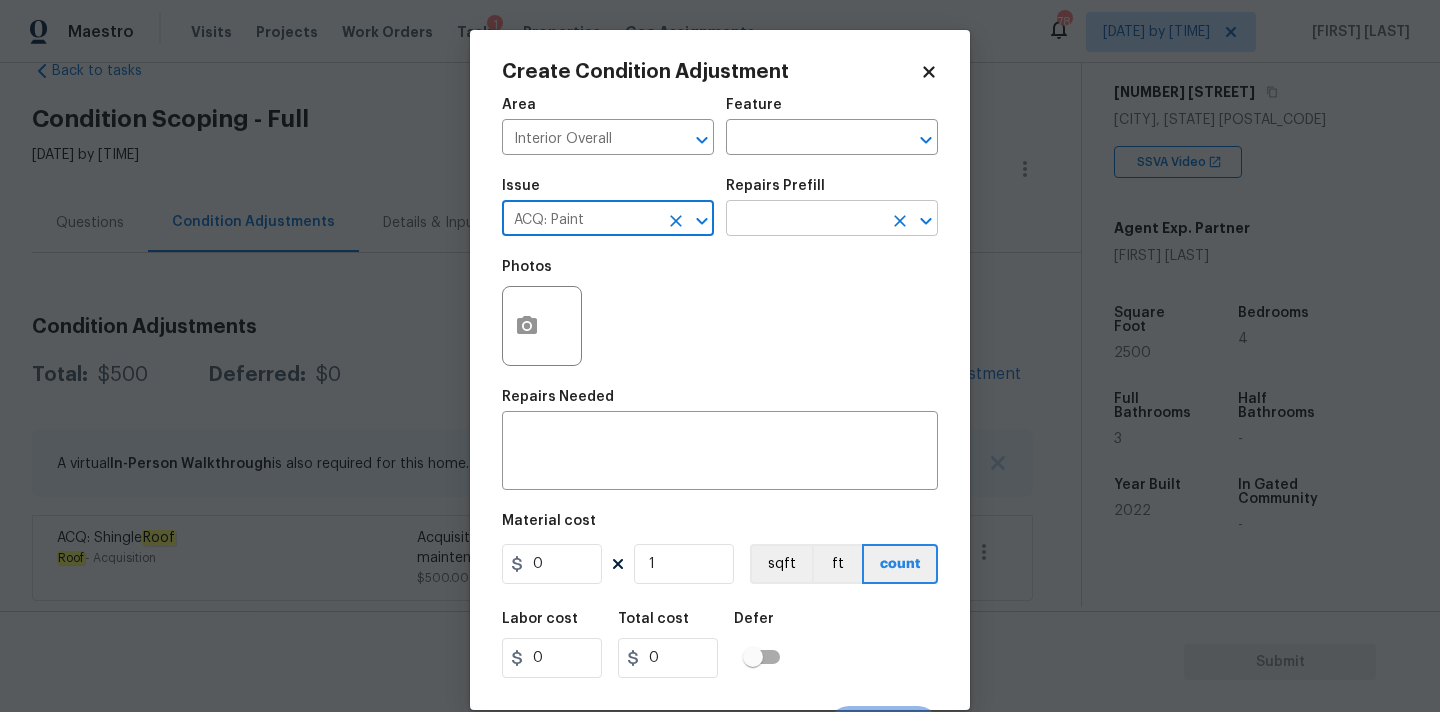 type on "ACQ: Paint" 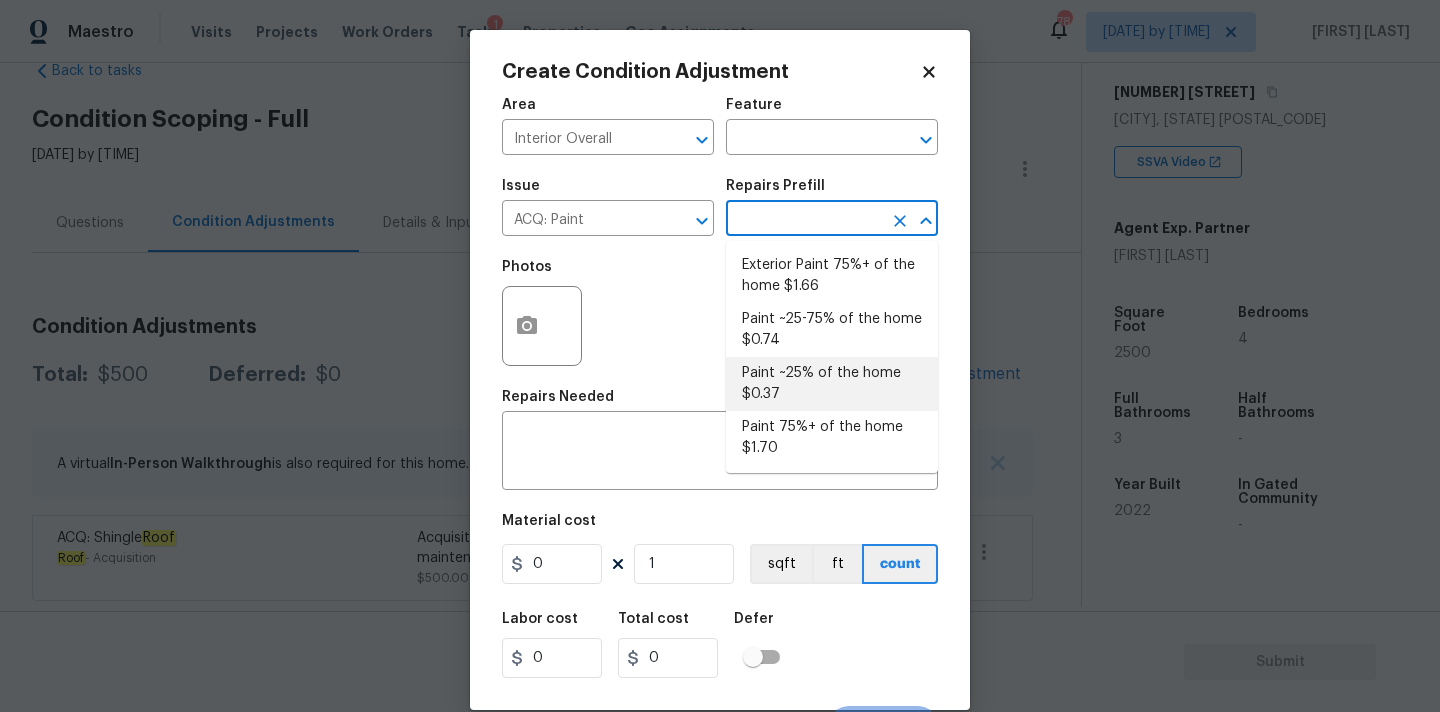click on "Paint ~25% of the home [PRICE]" at bounding box center [832, 384] 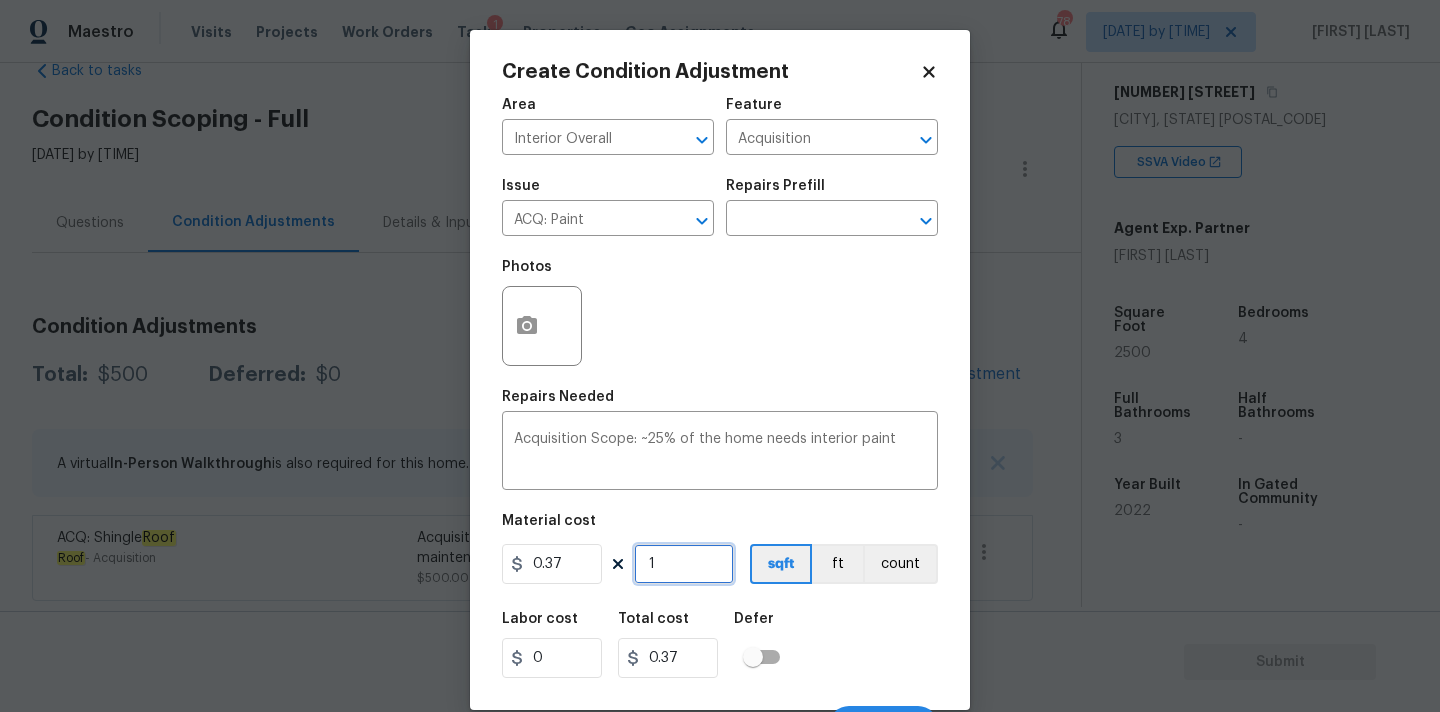 click on "1" at bounding box center [684, 564] 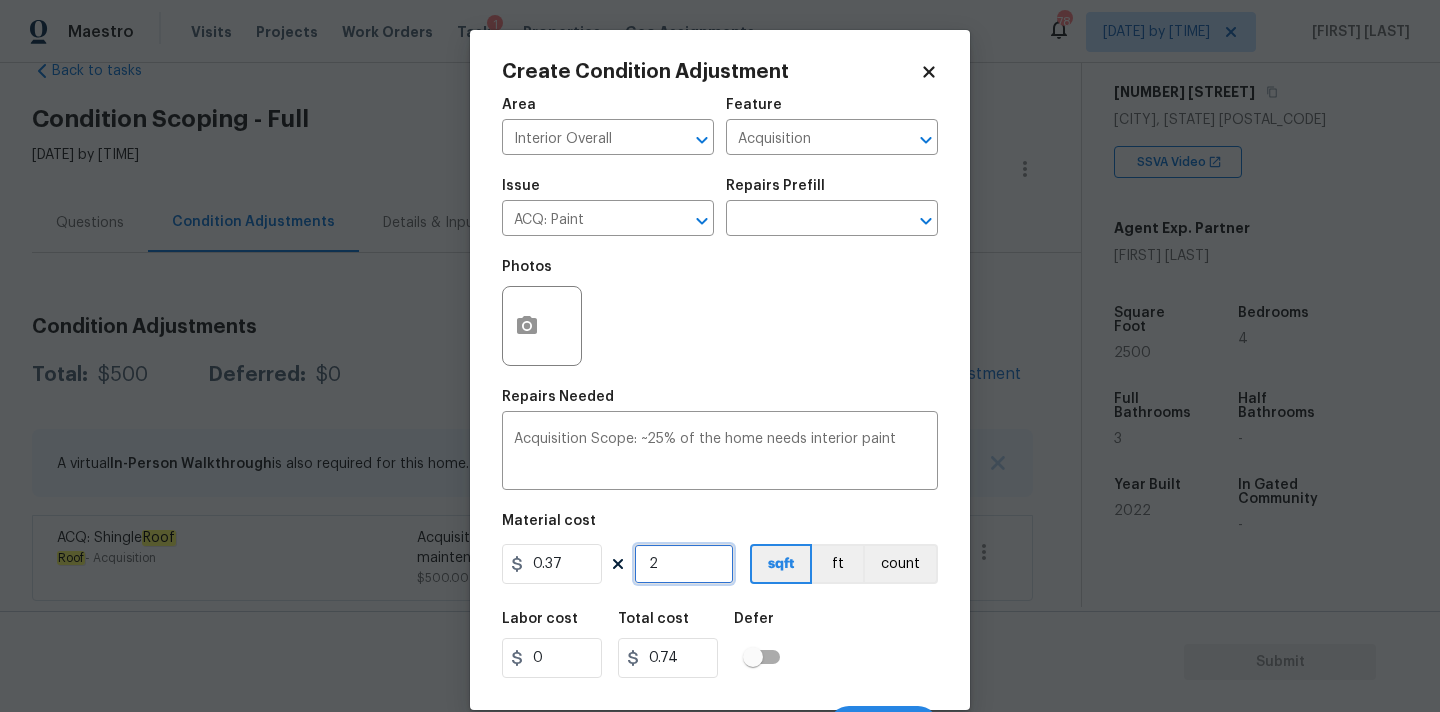 type on "25" 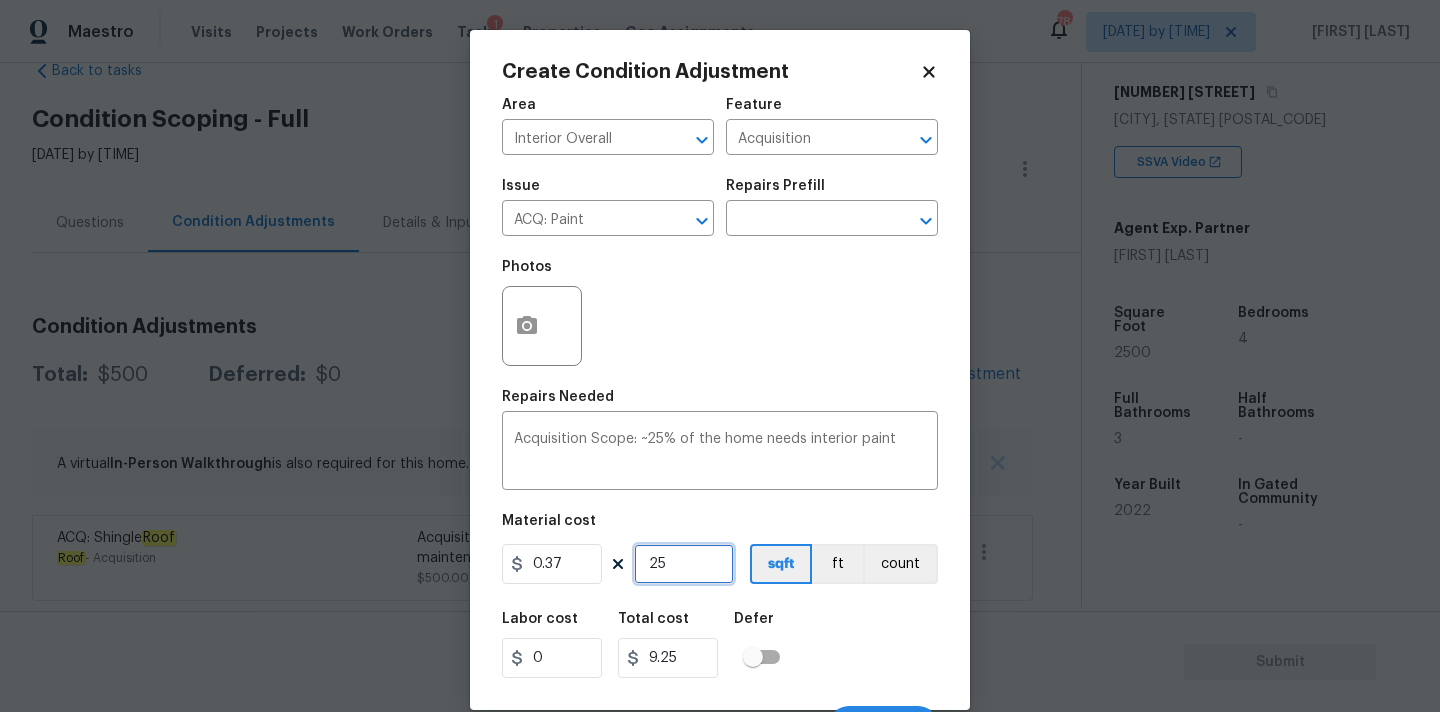 type on "250" 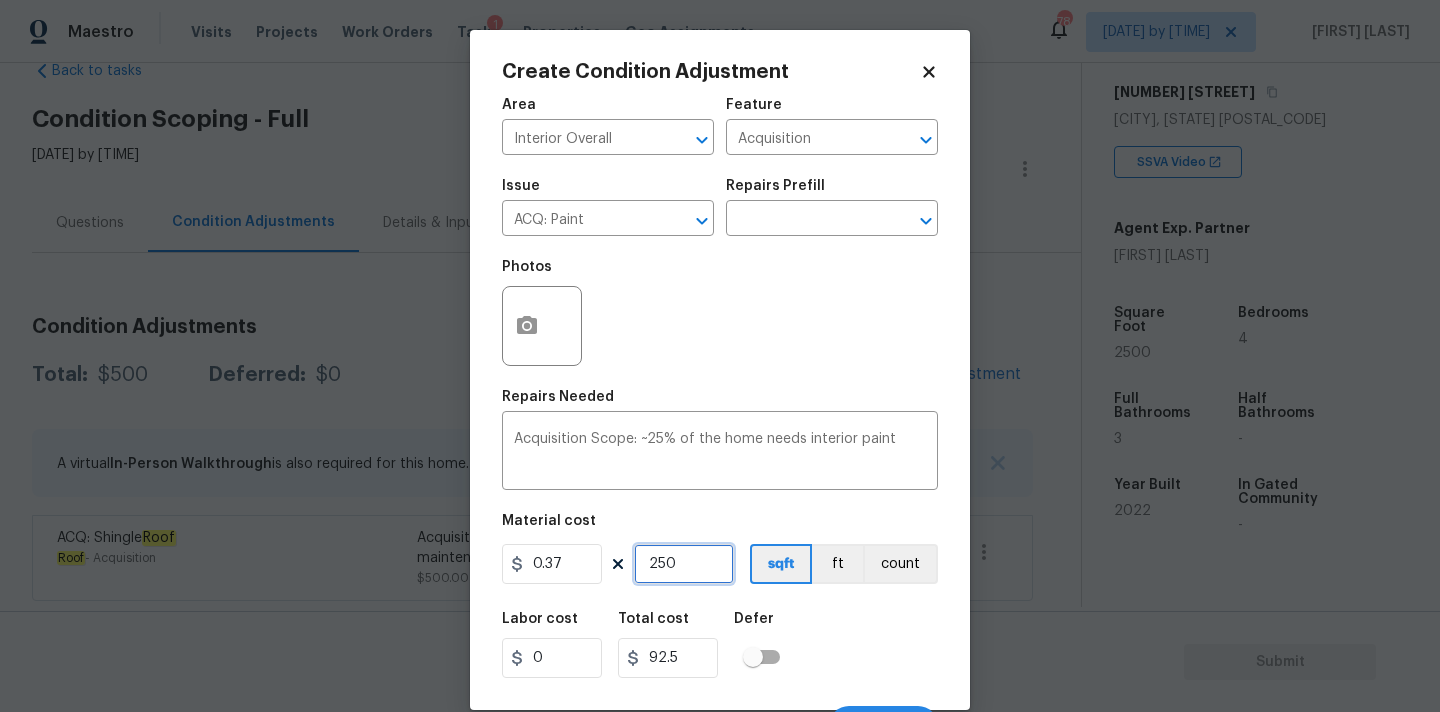 type on "2500" 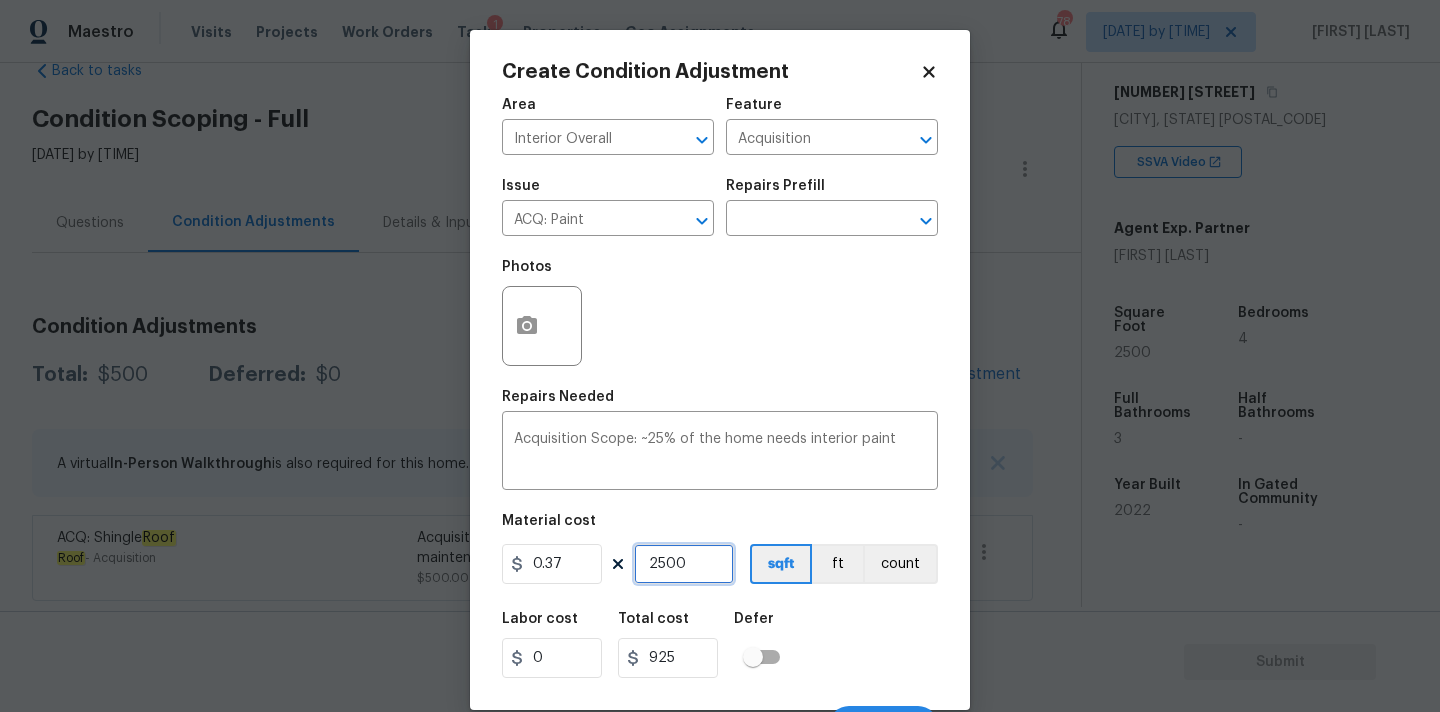 type on "2500" 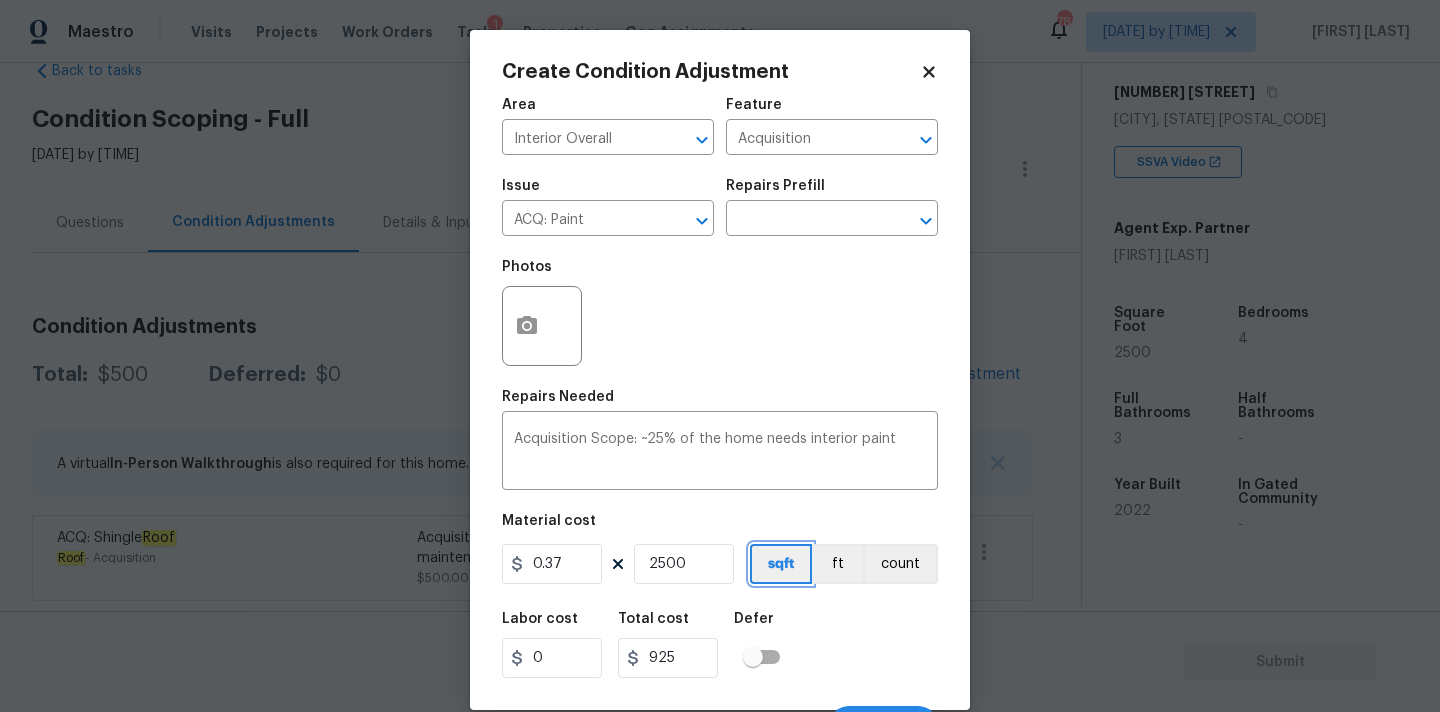 type 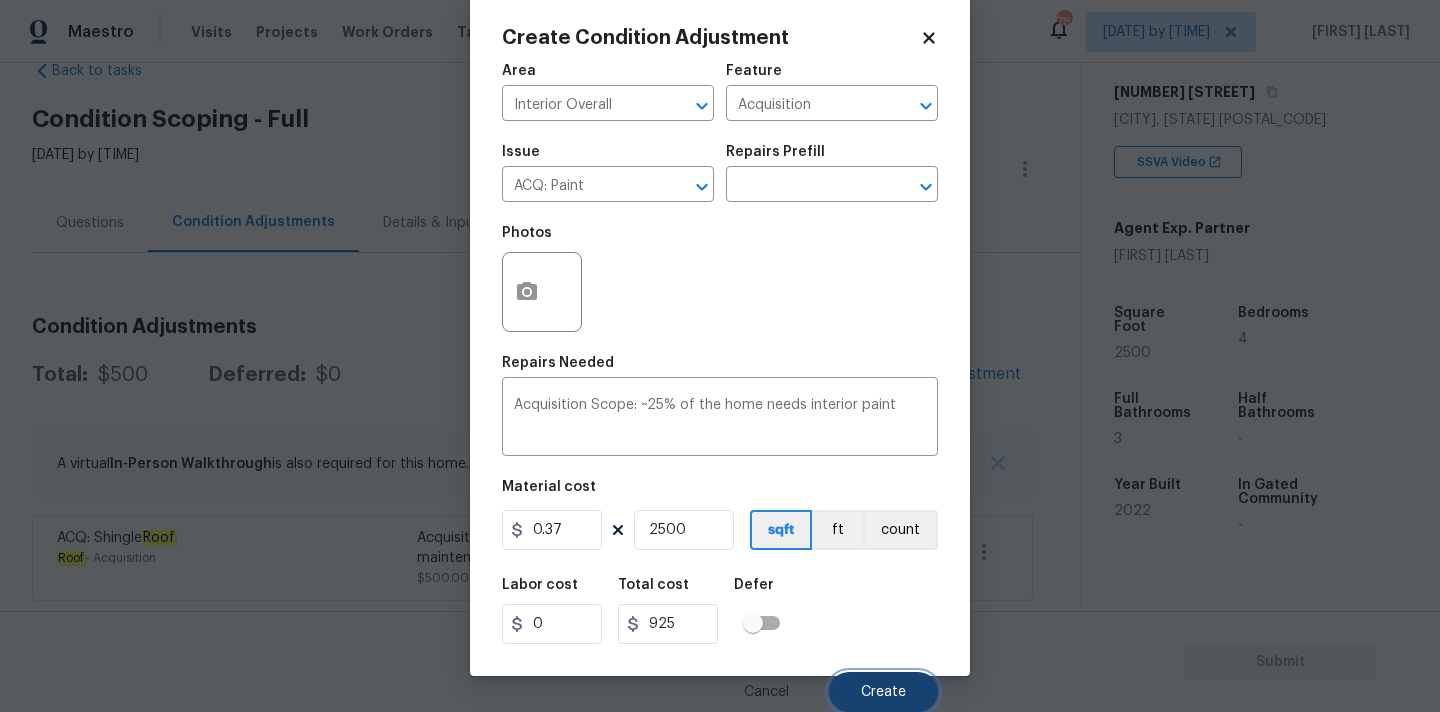 click on "Create" at bounding box center [883, 692] 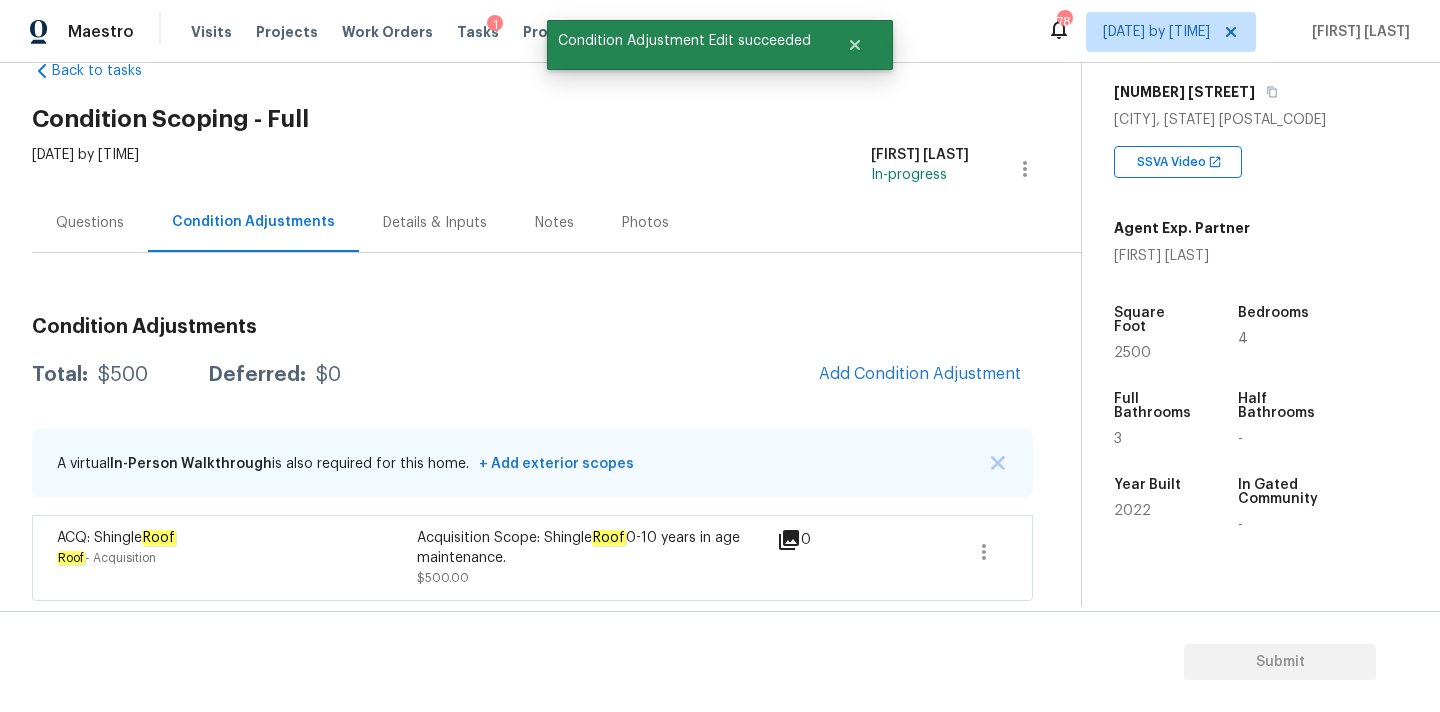 scroll, scrollTop: 28, scrollLeft: 0, axis: vertical 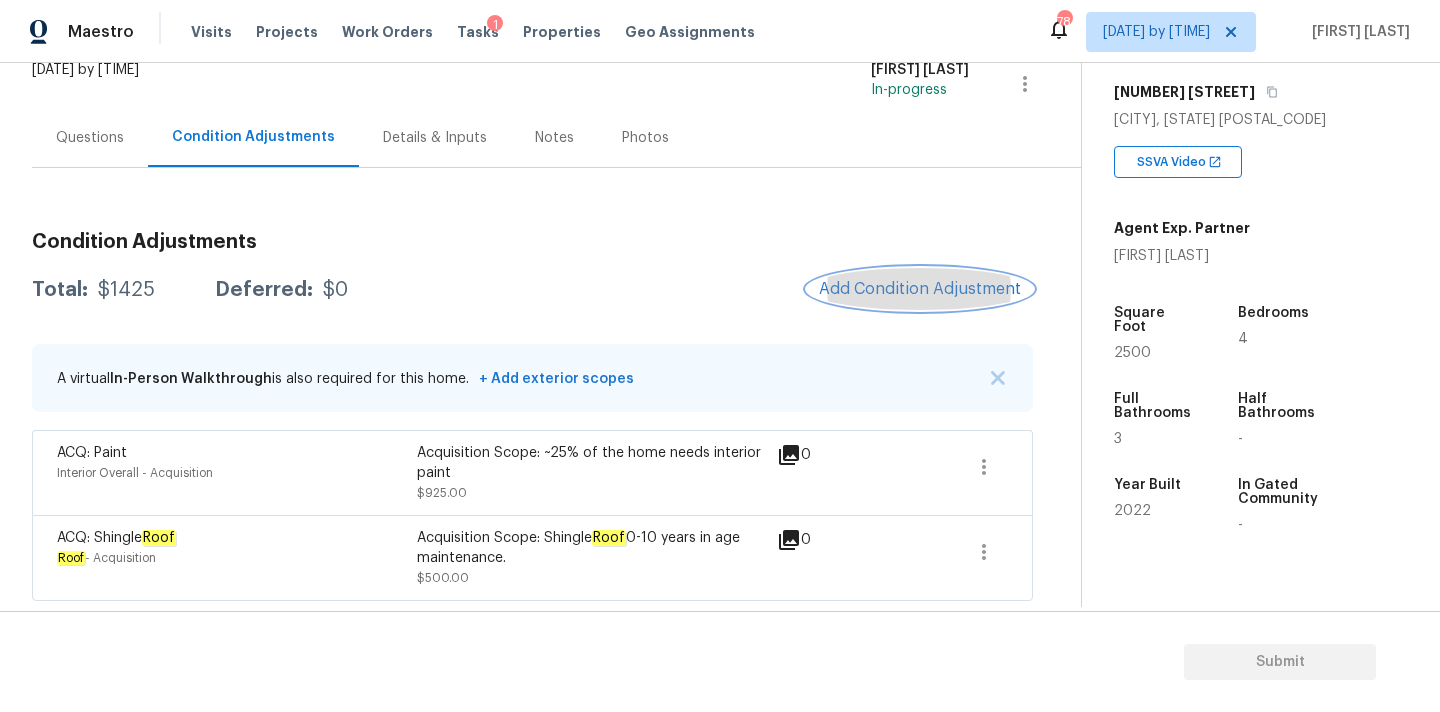 click on "Add Condition Adjustment" at bounding box center [920, 289] 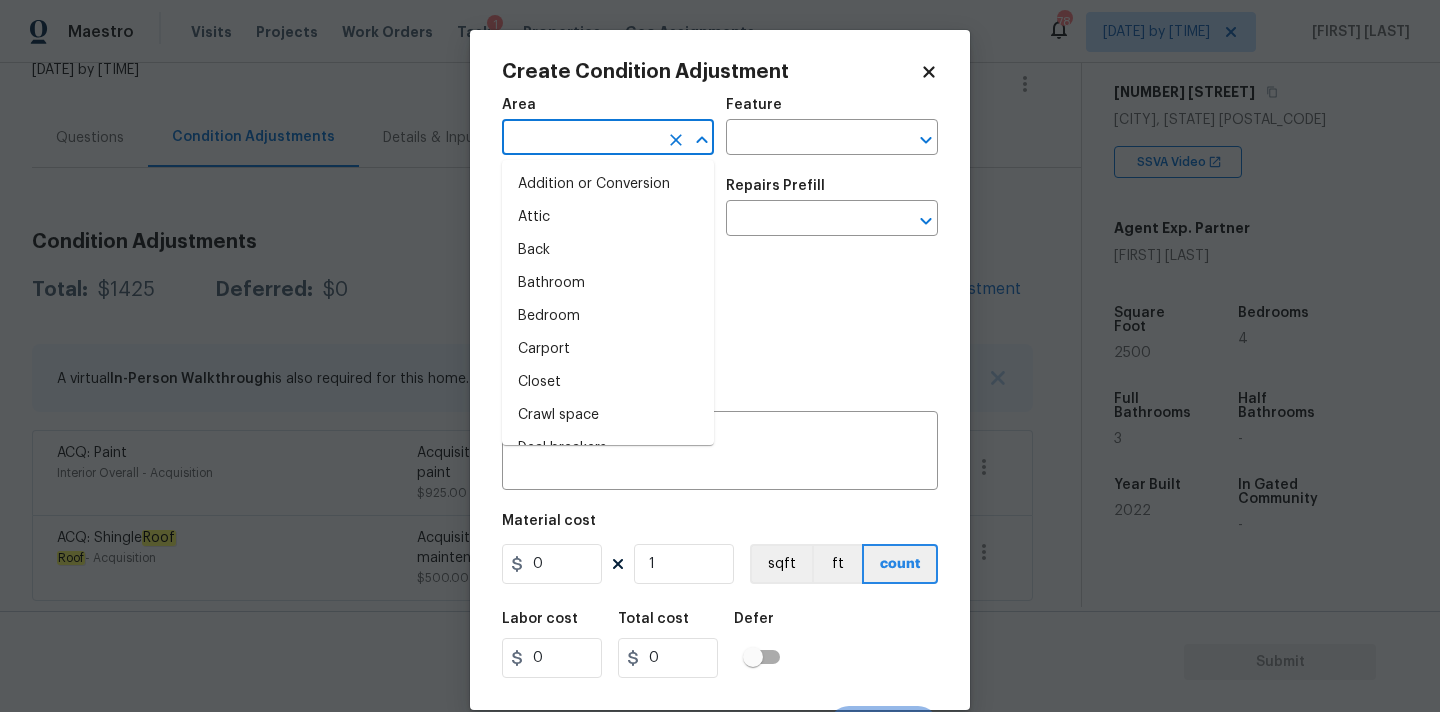 click at bounding box center (580, 139) 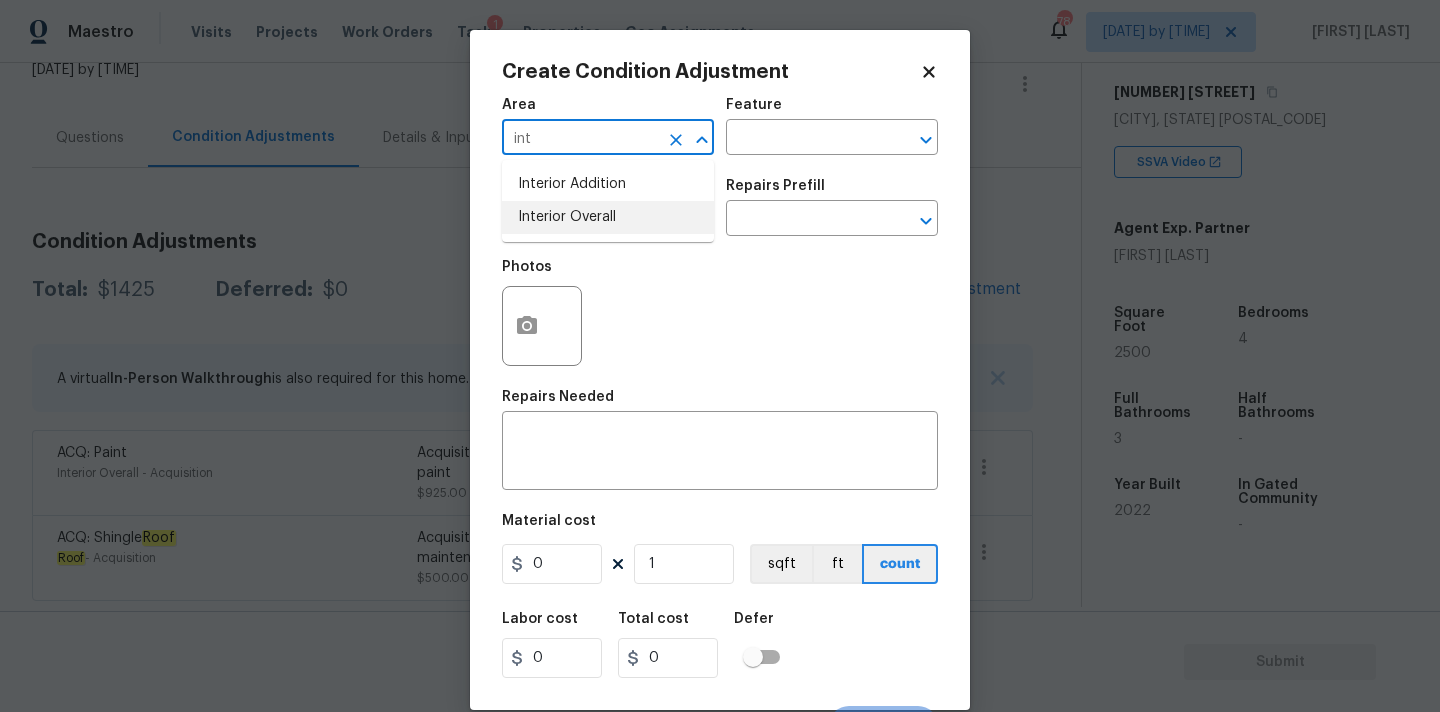 click on "Interior Overall" at bounding box center [608, 217] 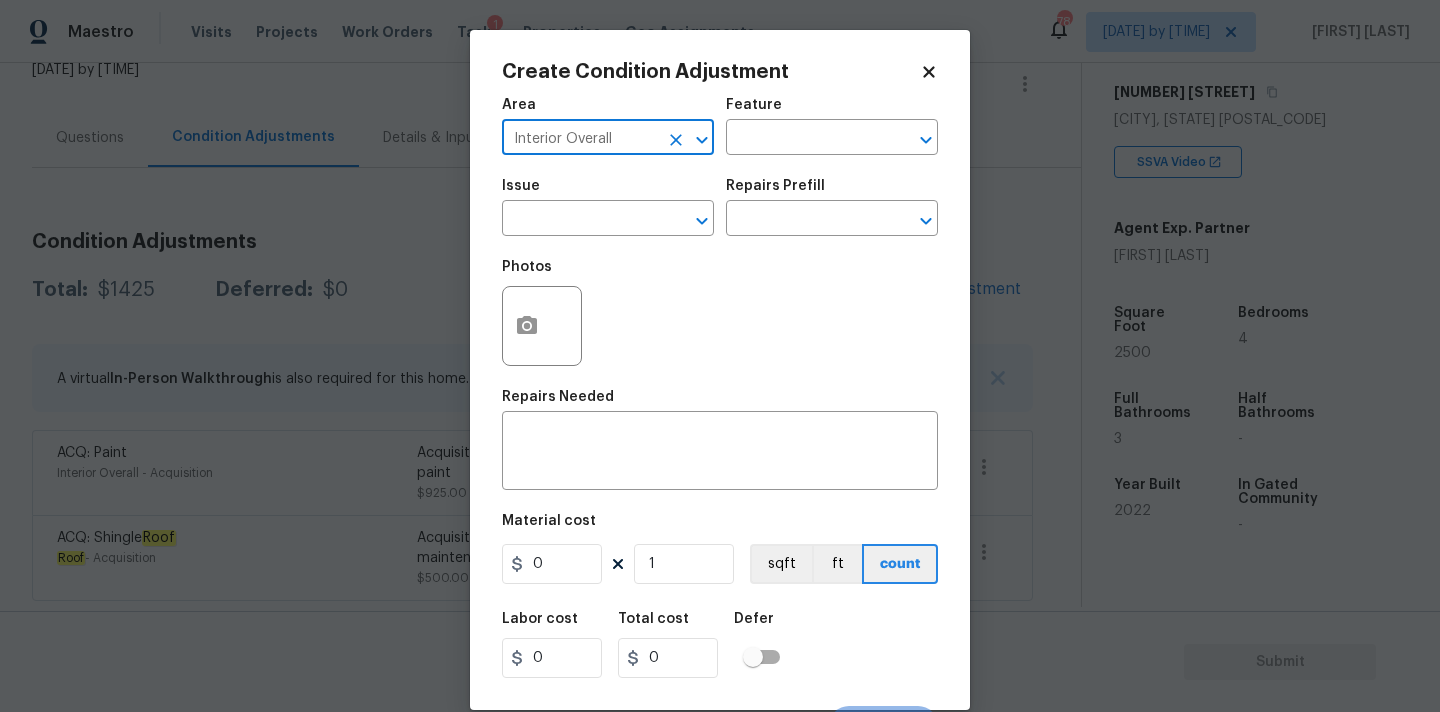 type on "Interior Overall" 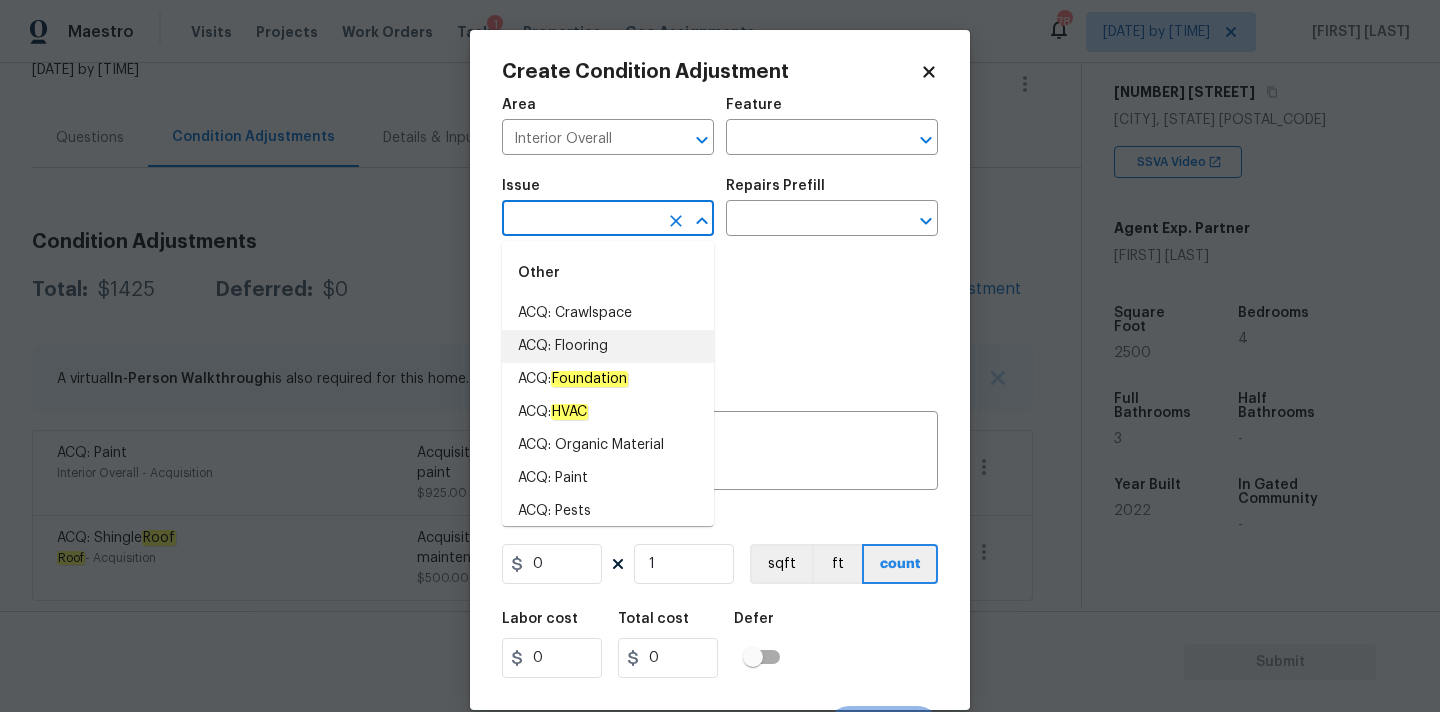 click on "ACQ: Flooring" at bounding box center (608, 346) 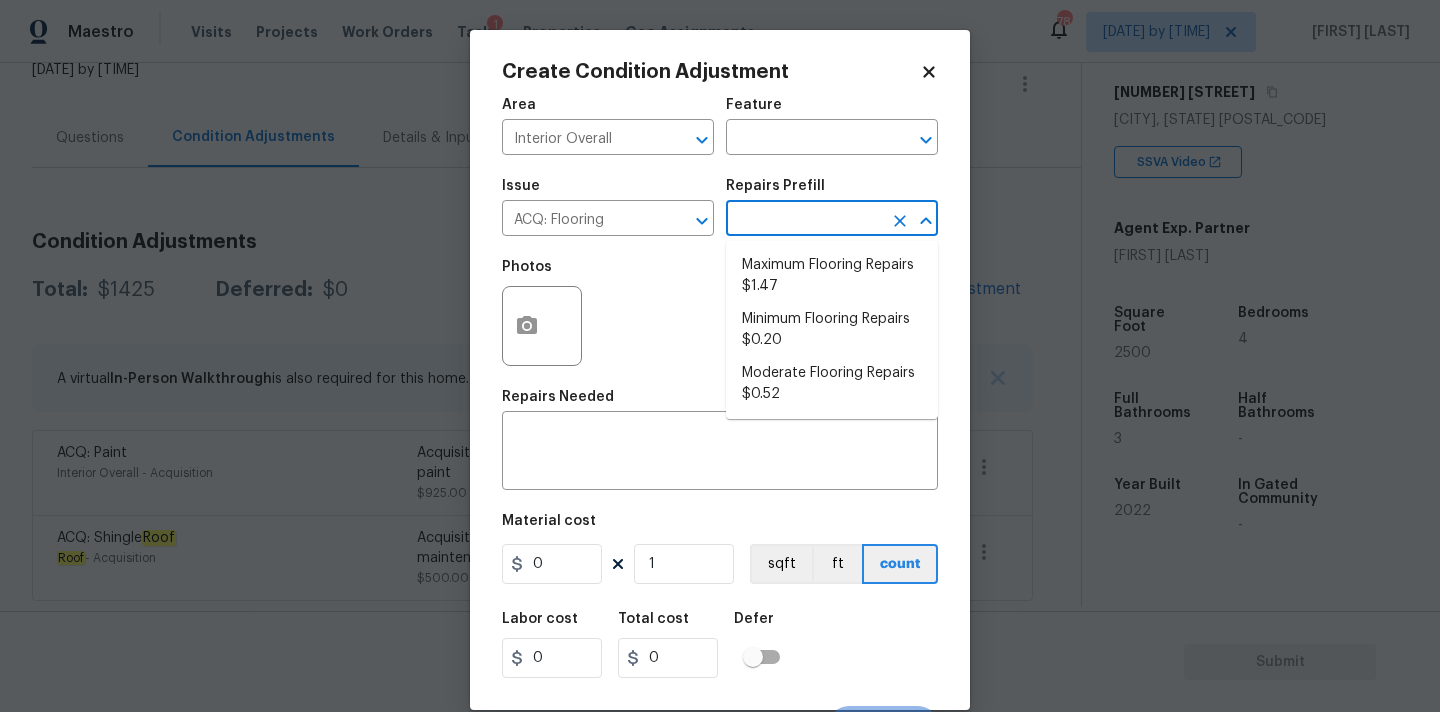 click at bounding box center [804, 220] 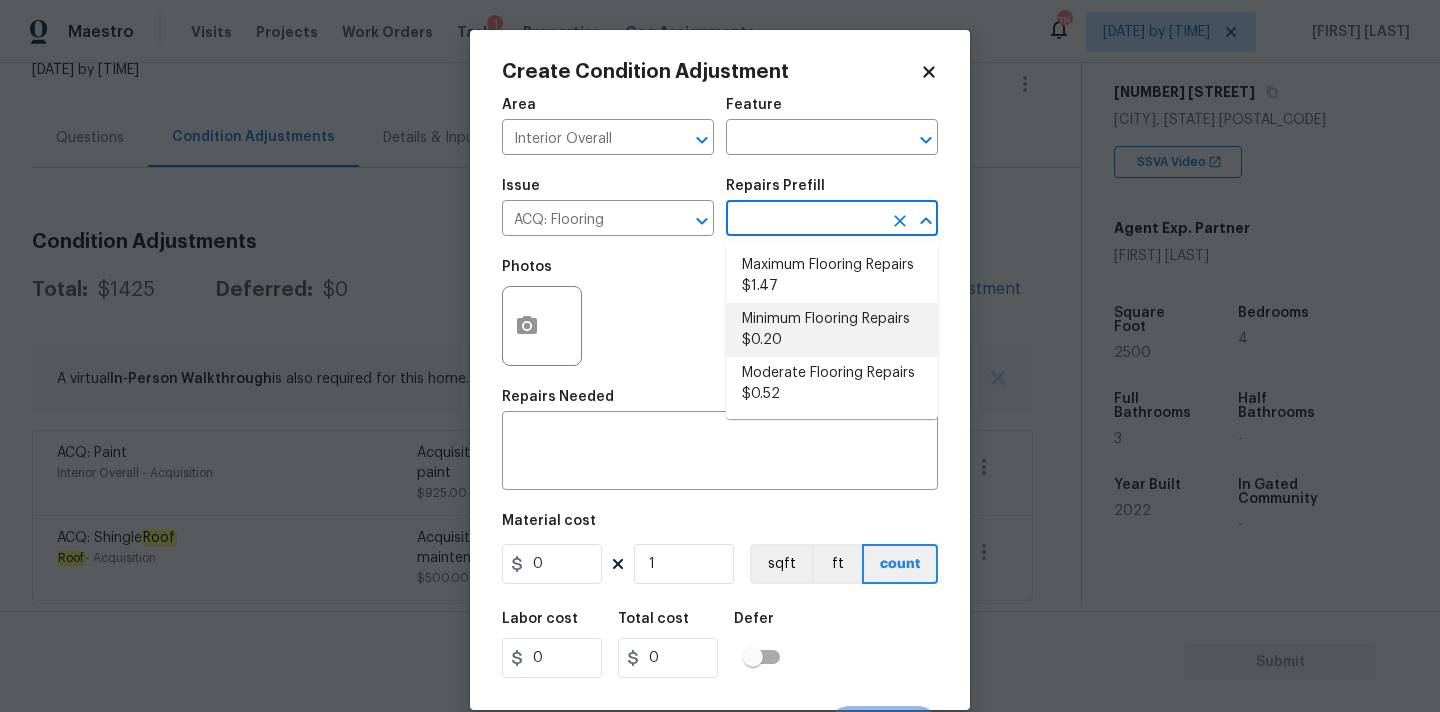 click on "Minimum Flooring Repairs $0.20" at bounding box center [832, 330] 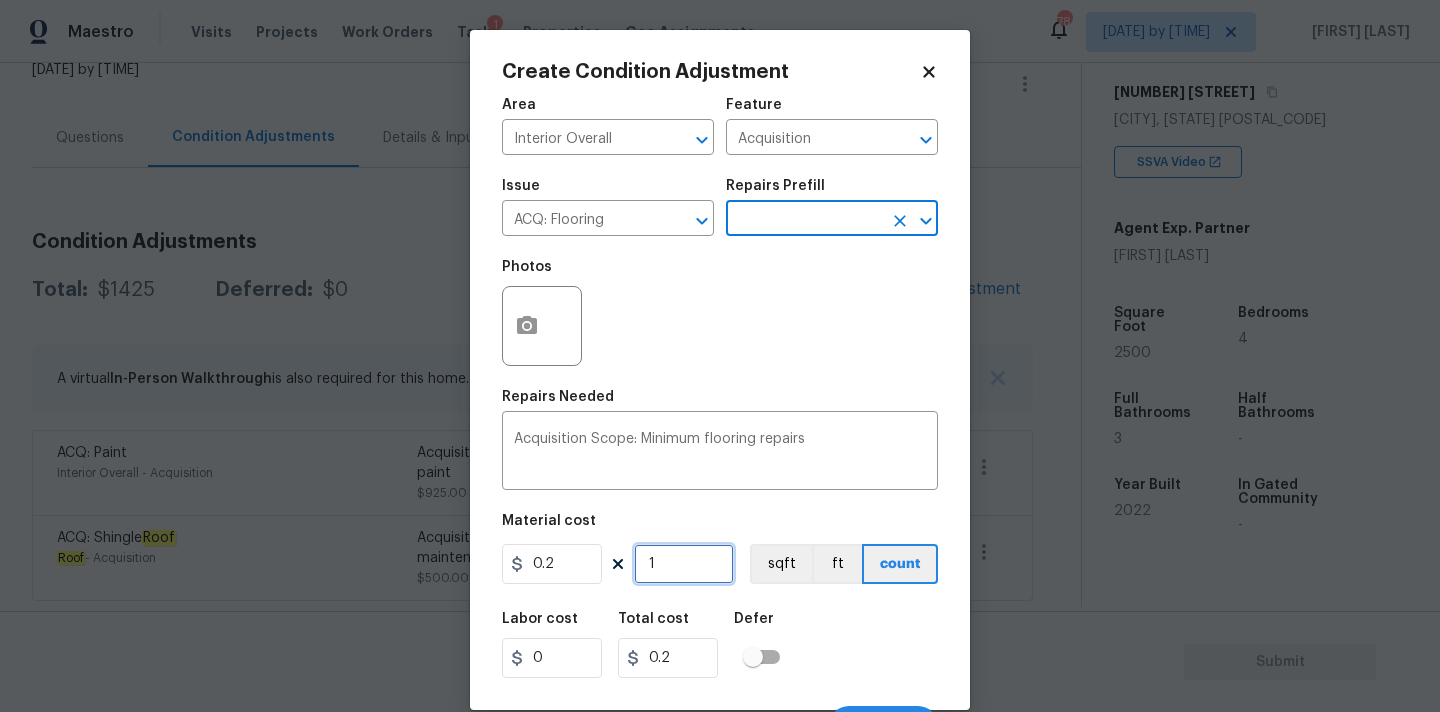 click on "1" at bounding box center [684, 564] 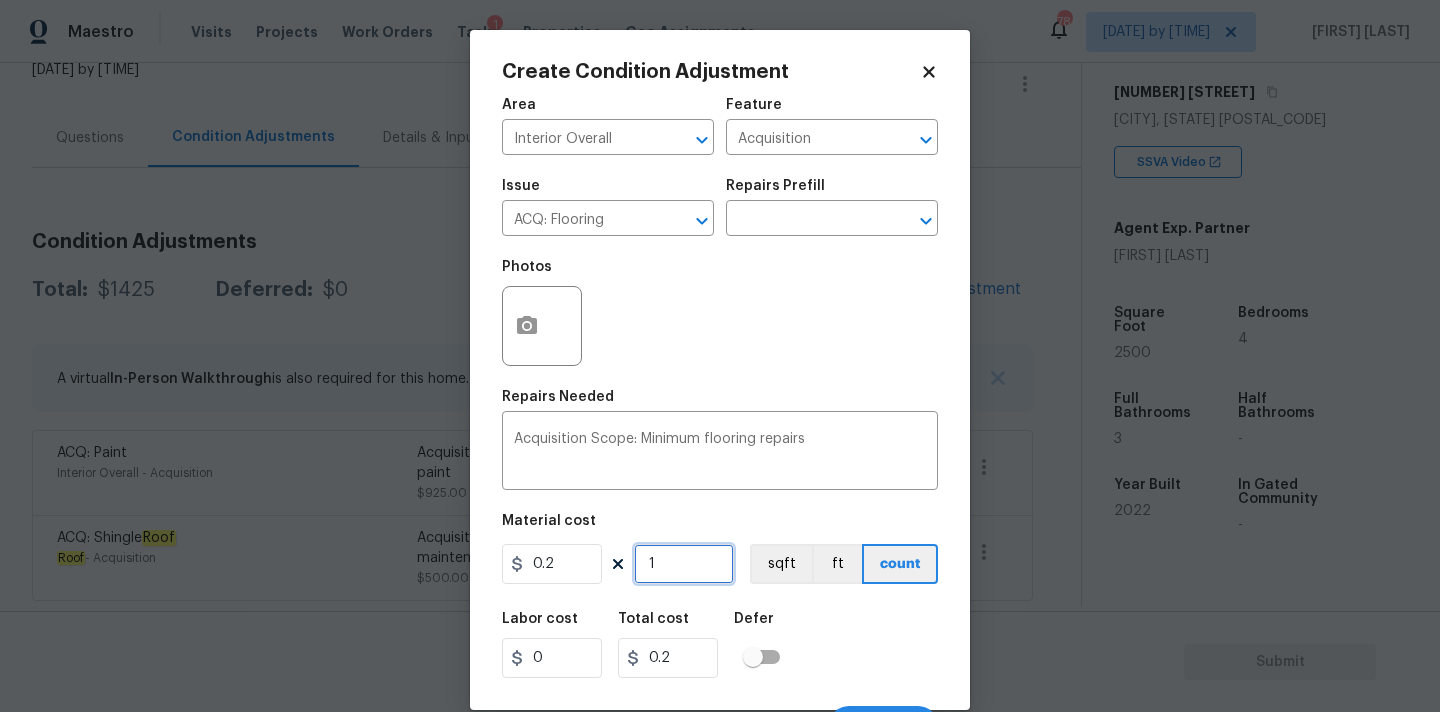click on "1" at bounding box center (684, 564) 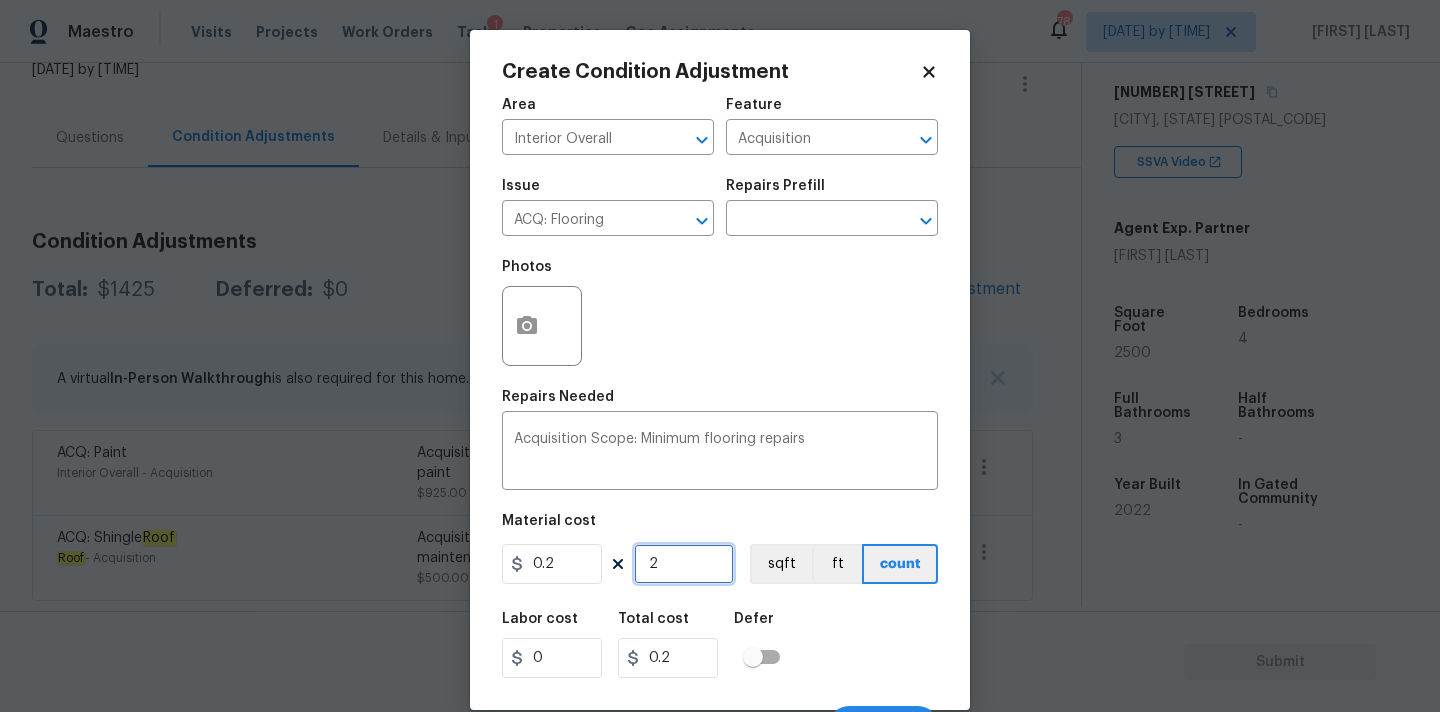 type on "0.4" 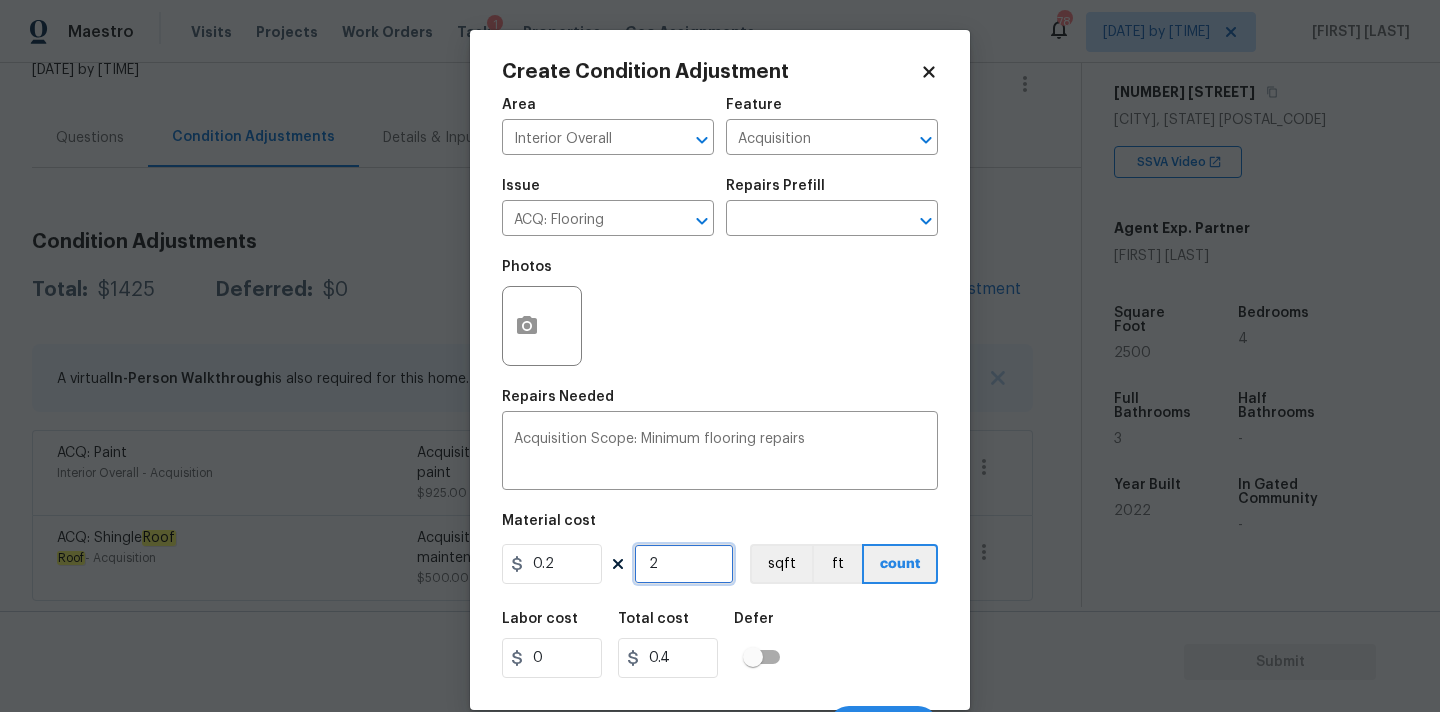 type on "25" 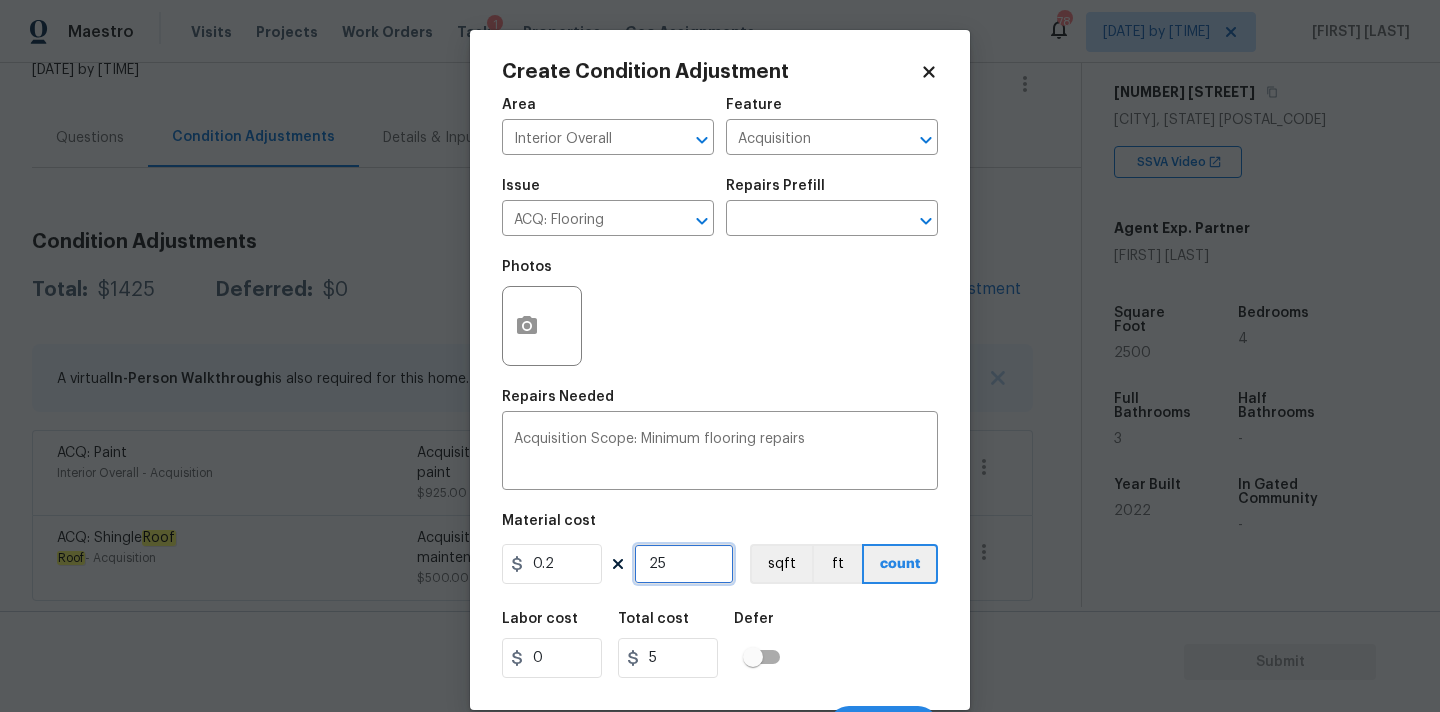 type on "250" 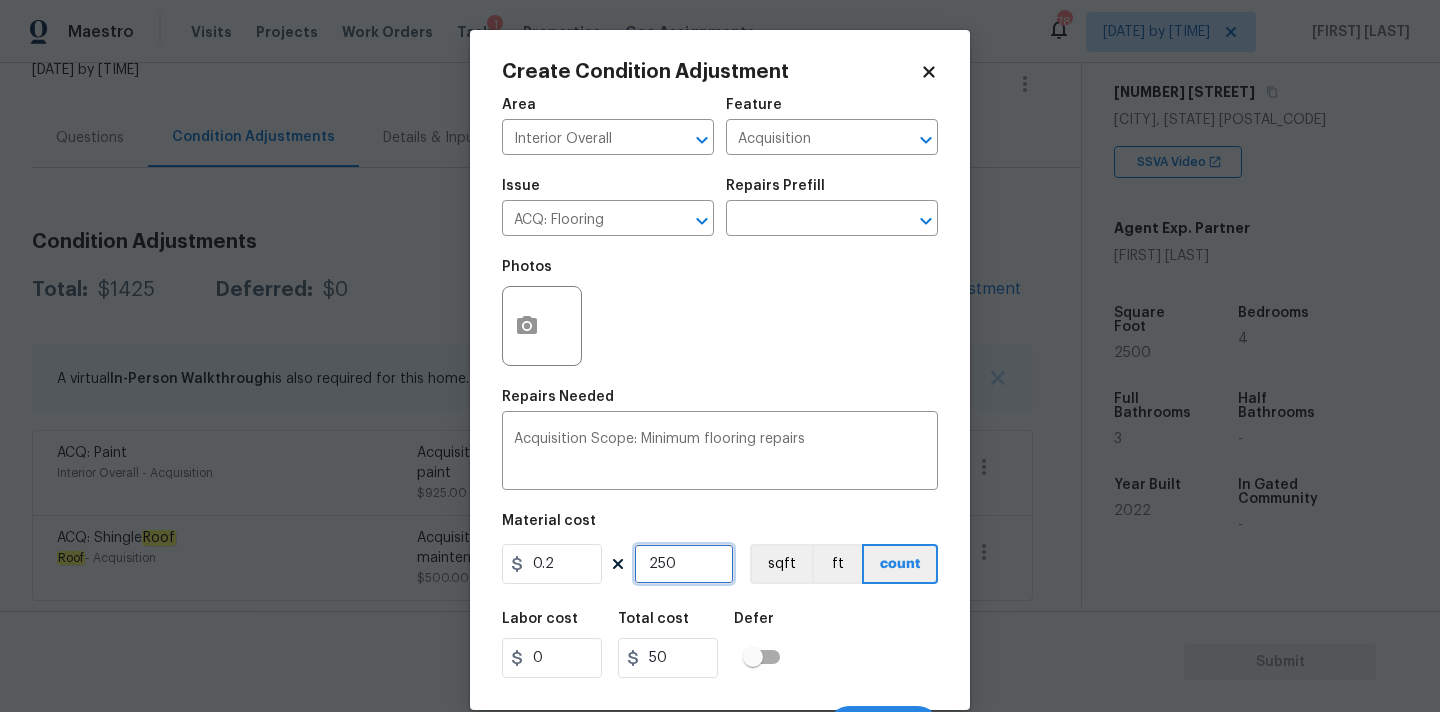 type on "2500" 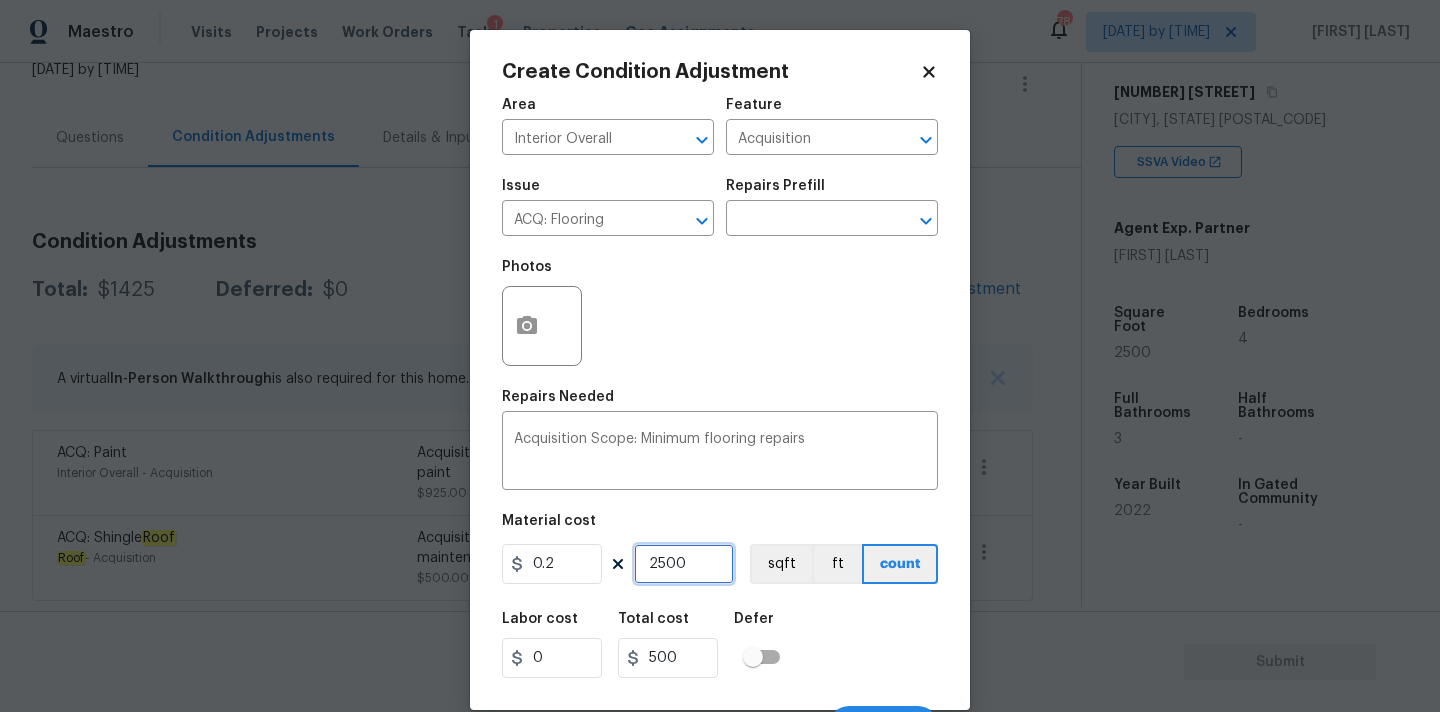 type on "2500" 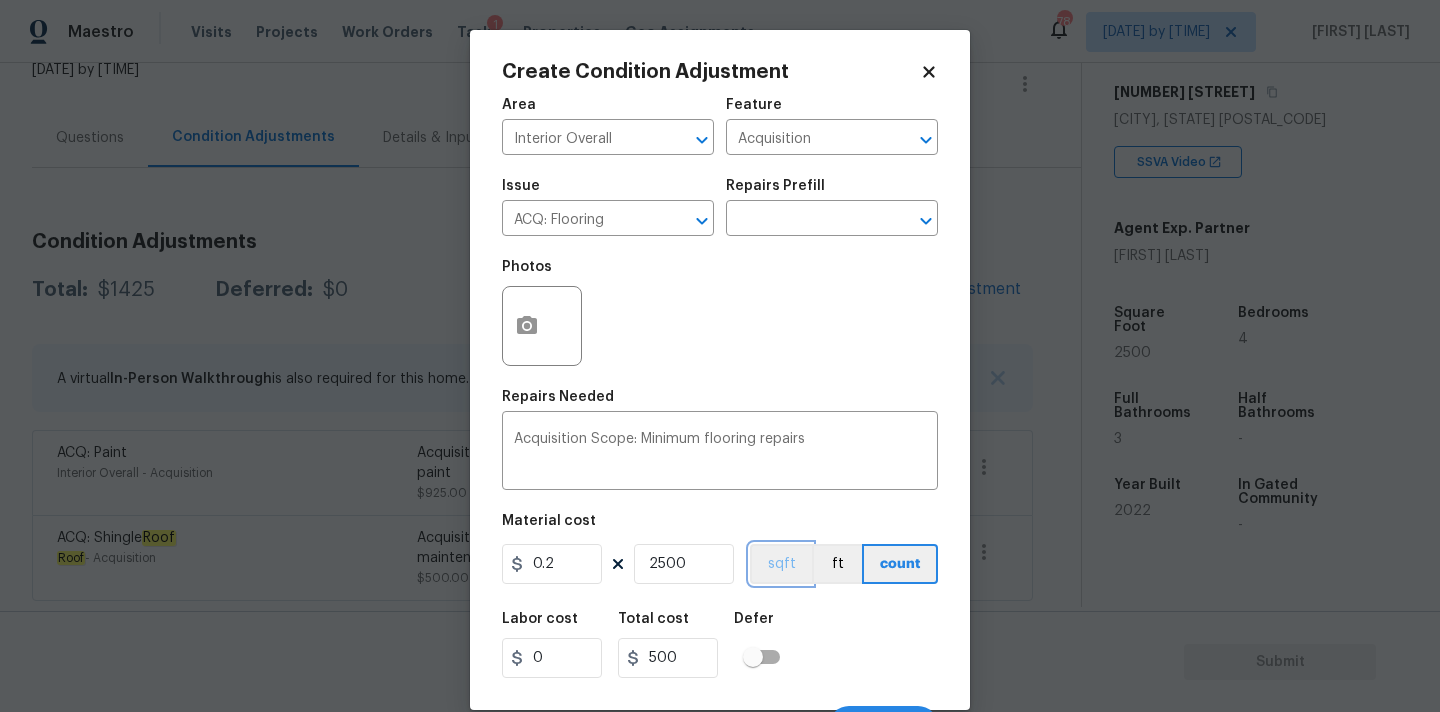 type 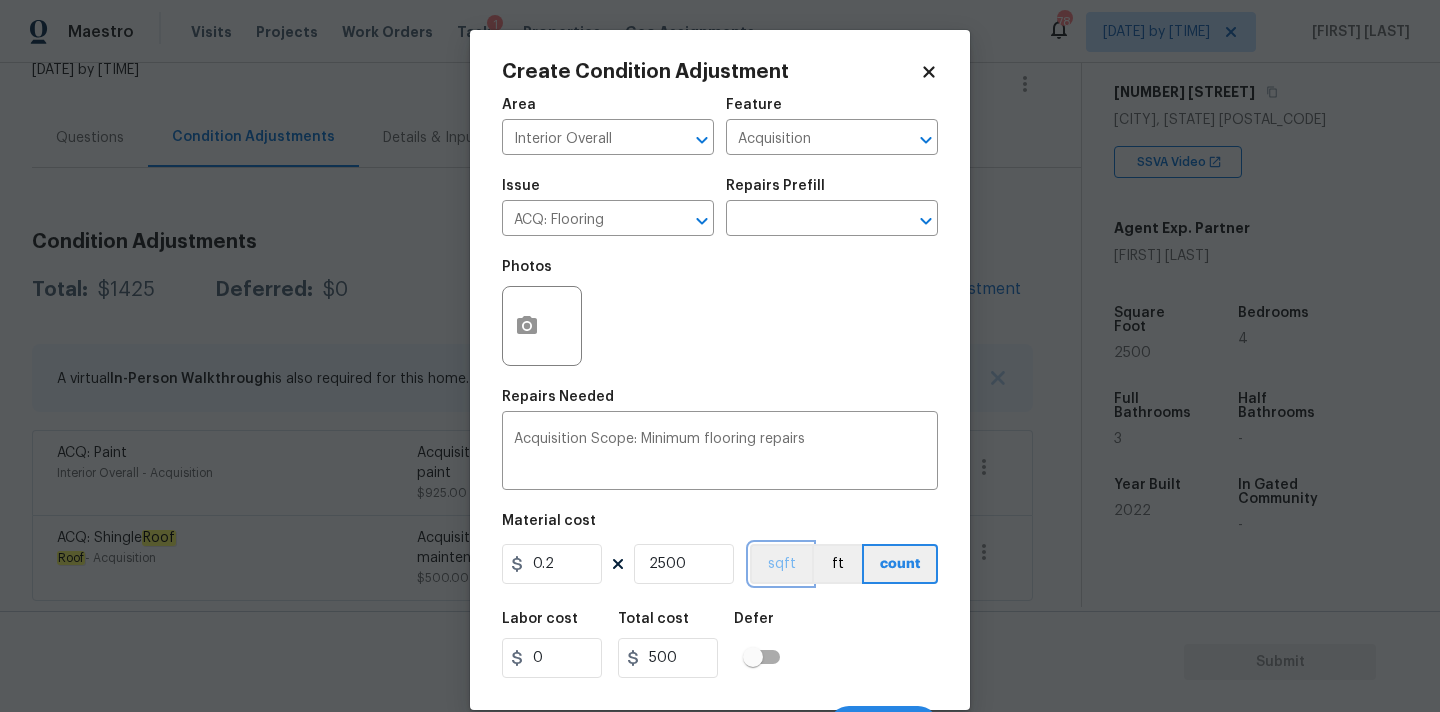 scroll, scrollTop: 35, scrollLeft: 0, axis: vertical 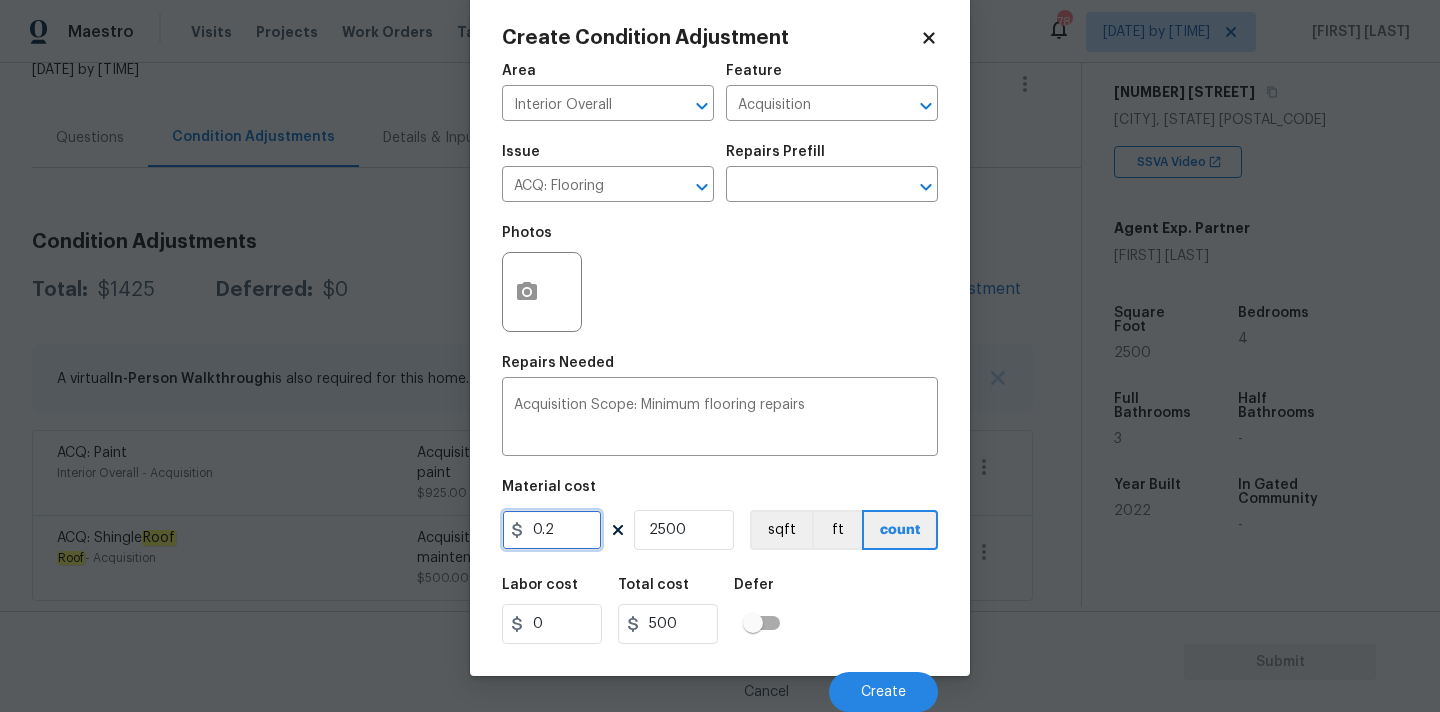 click on "0.2" at bounding box center (552, 530) 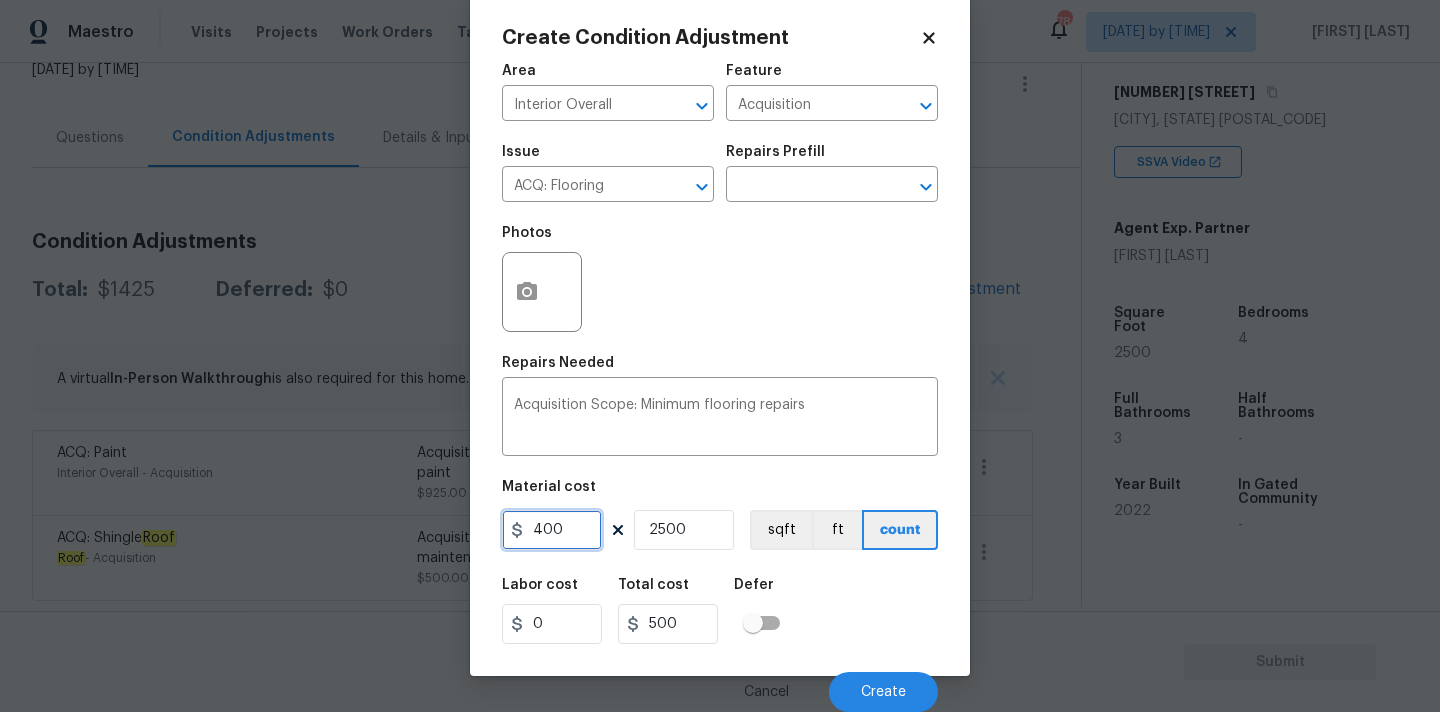 type on "400" 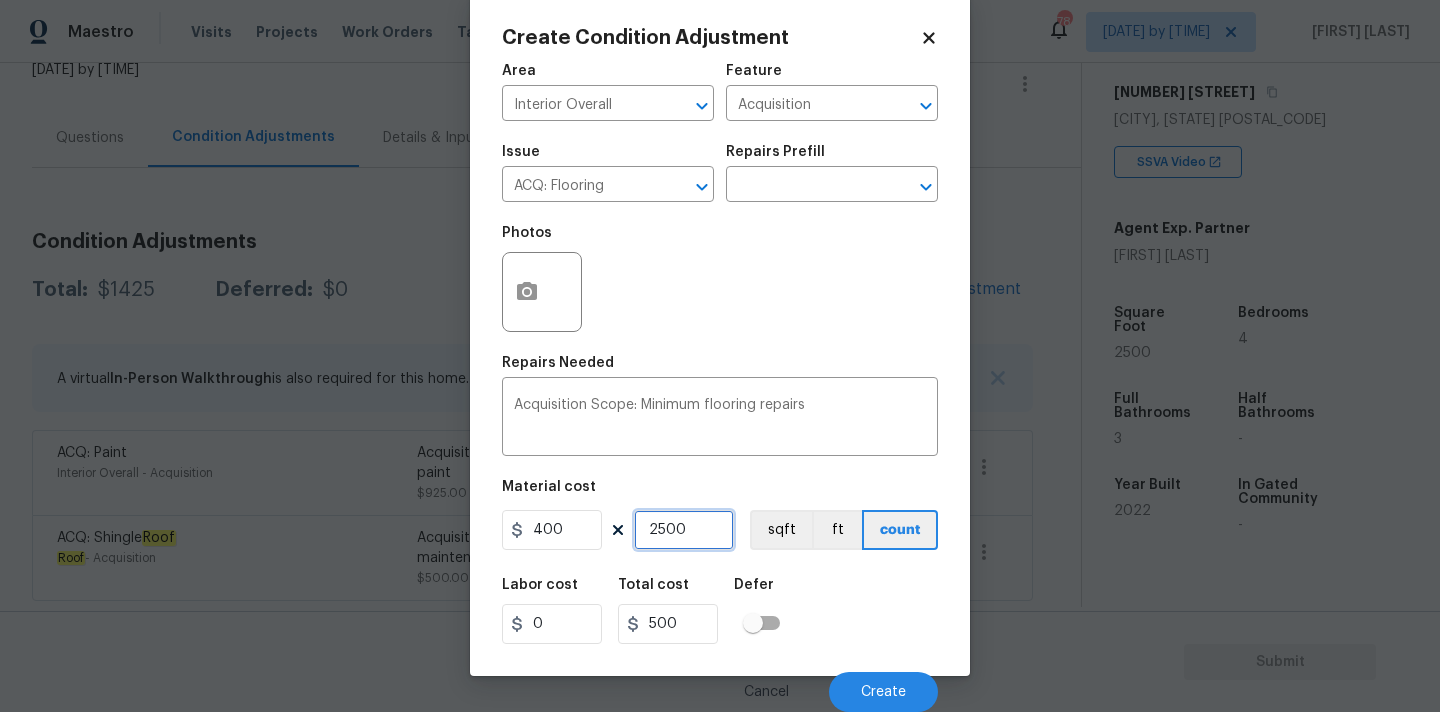 type on "1000000" 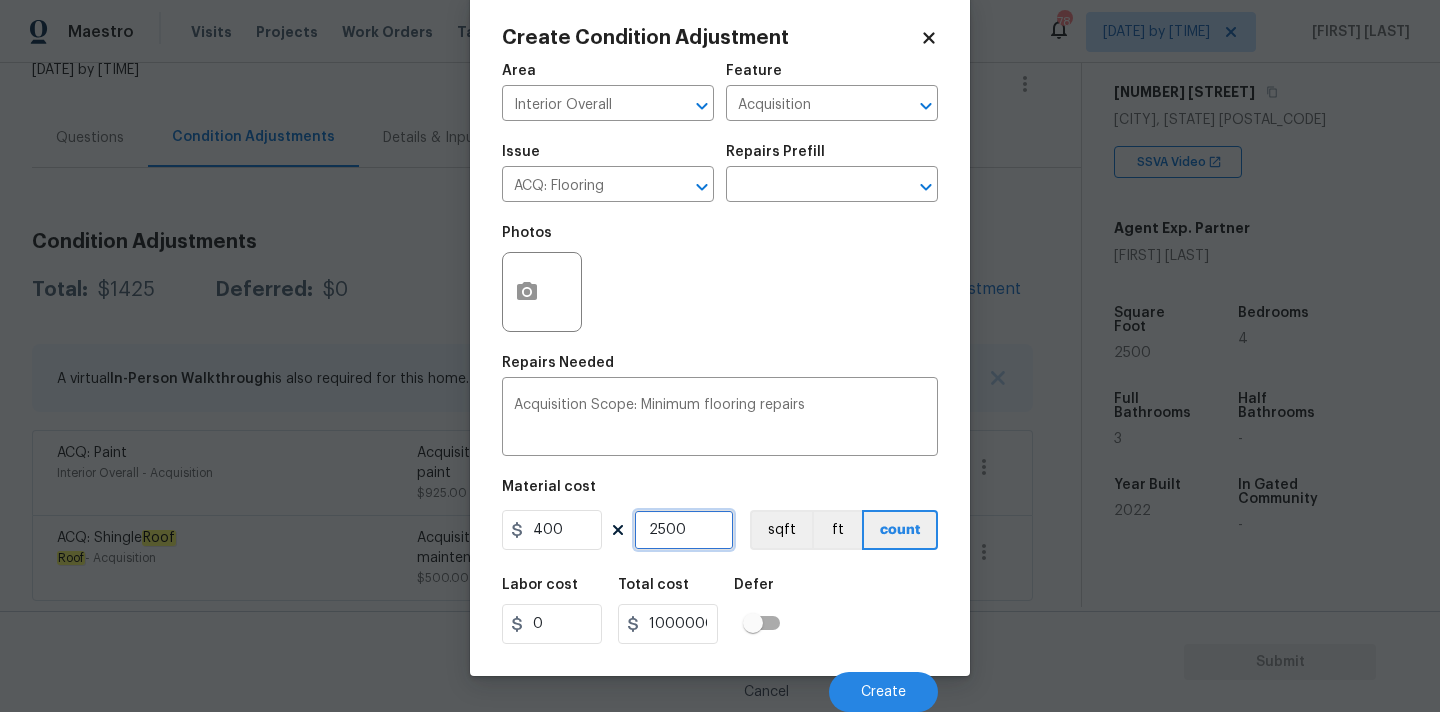 type on "1" 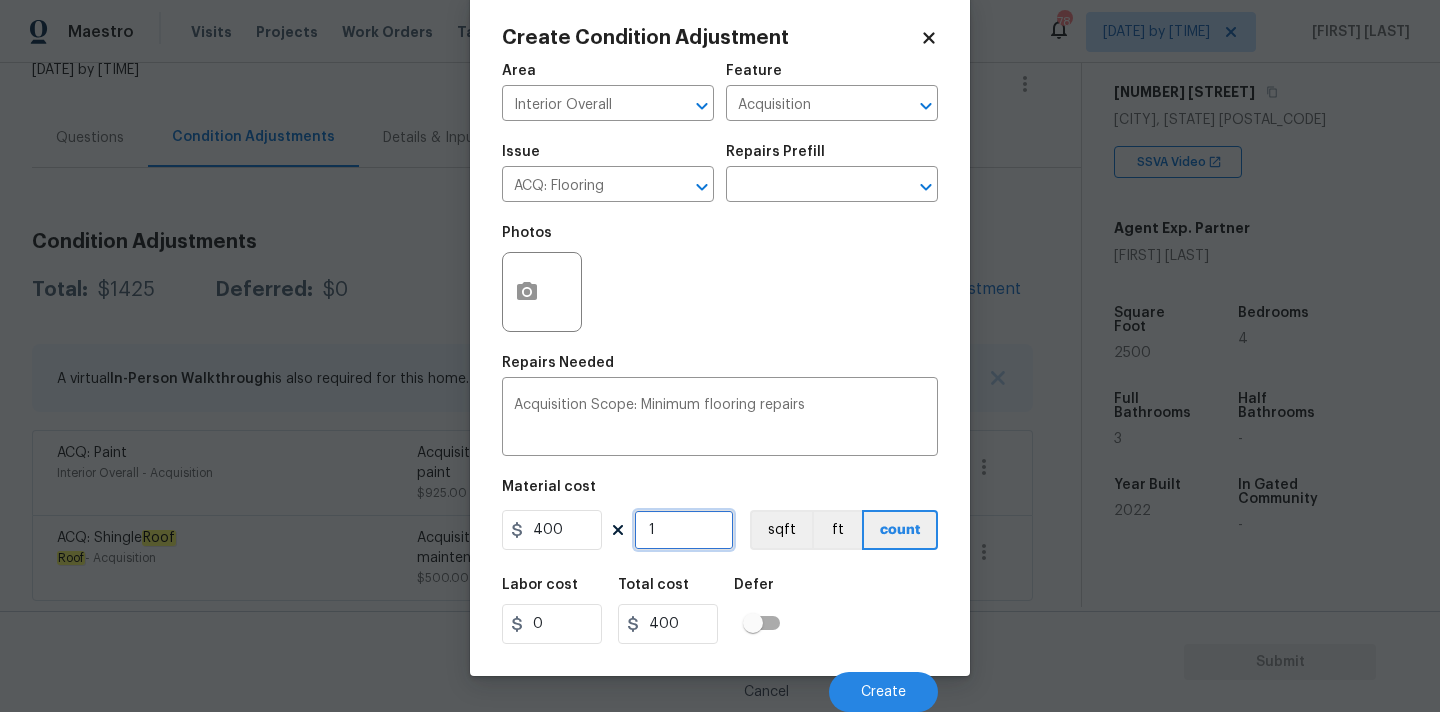 type on "1" 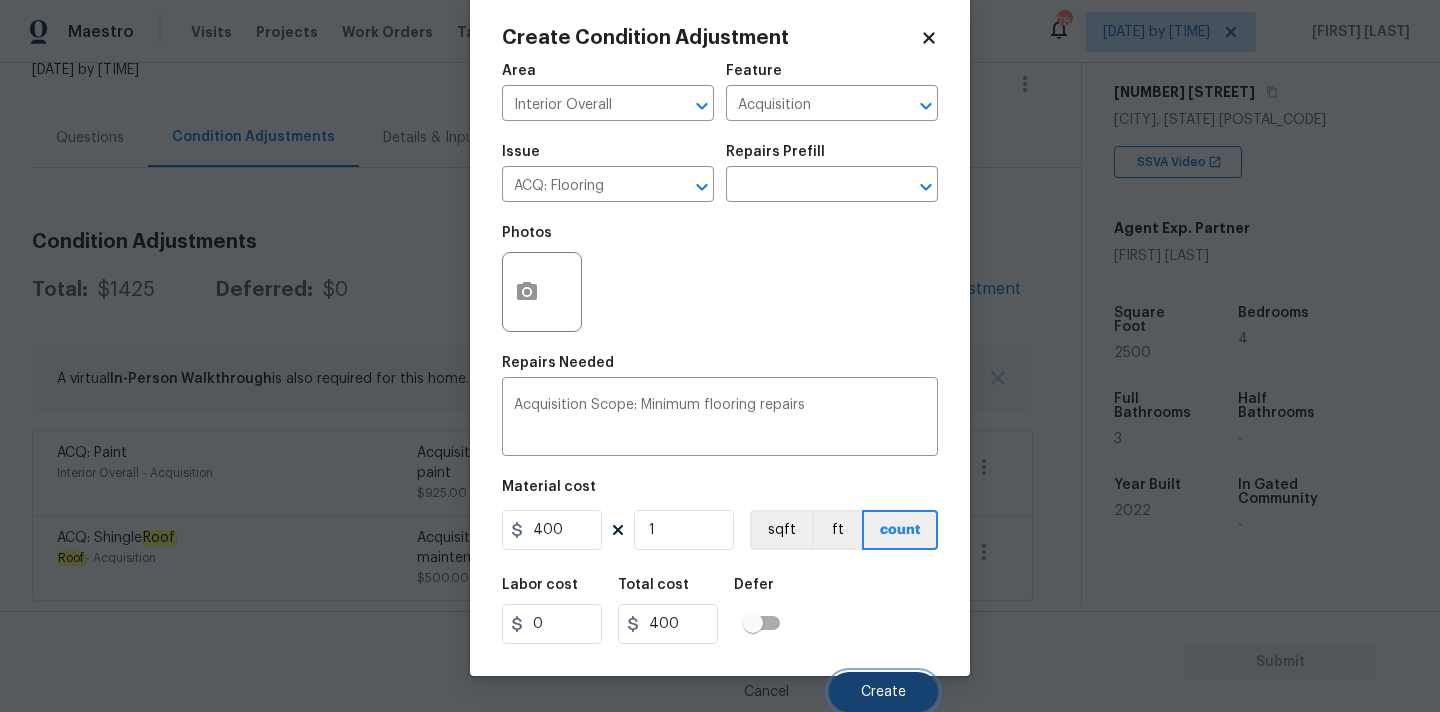 click on "Create" at bounding box center [883, 692] 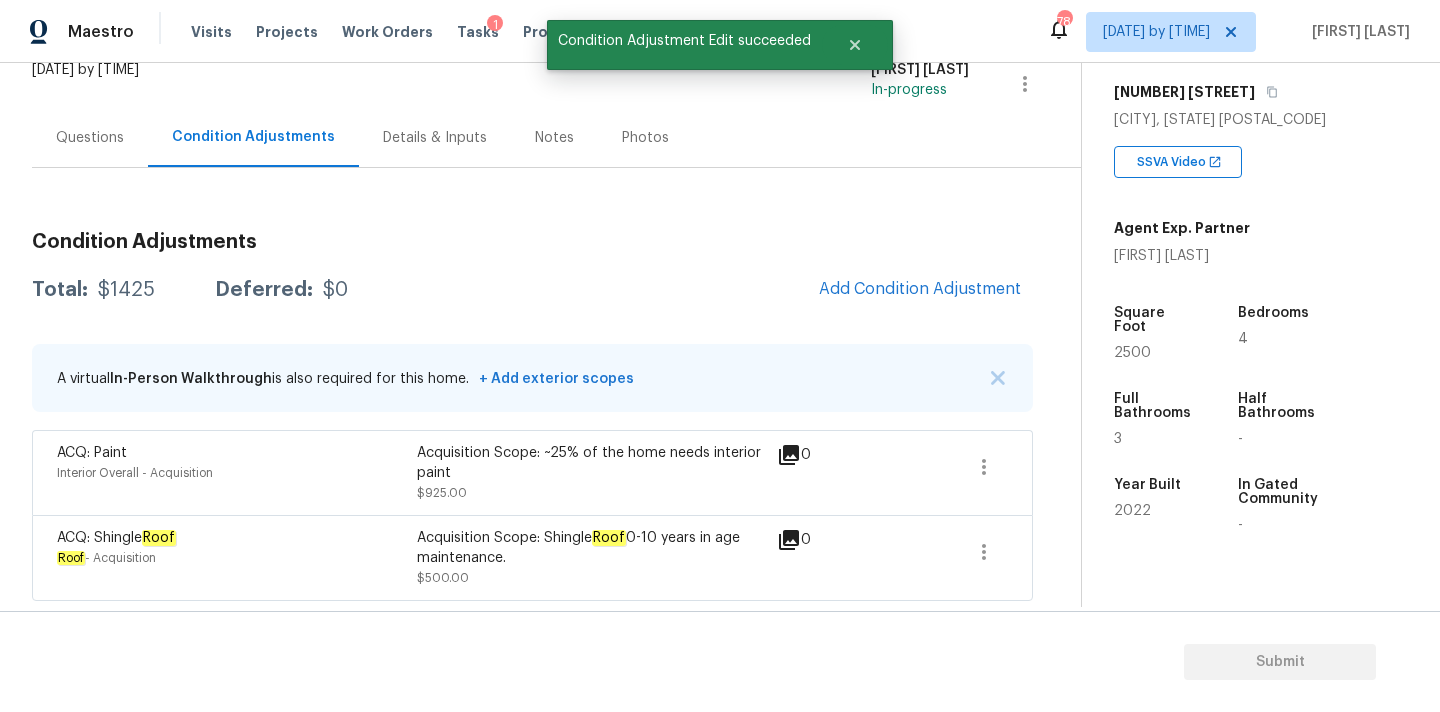 scroll, scrollTop: 28, scrollLeft: 0, axis: vertical 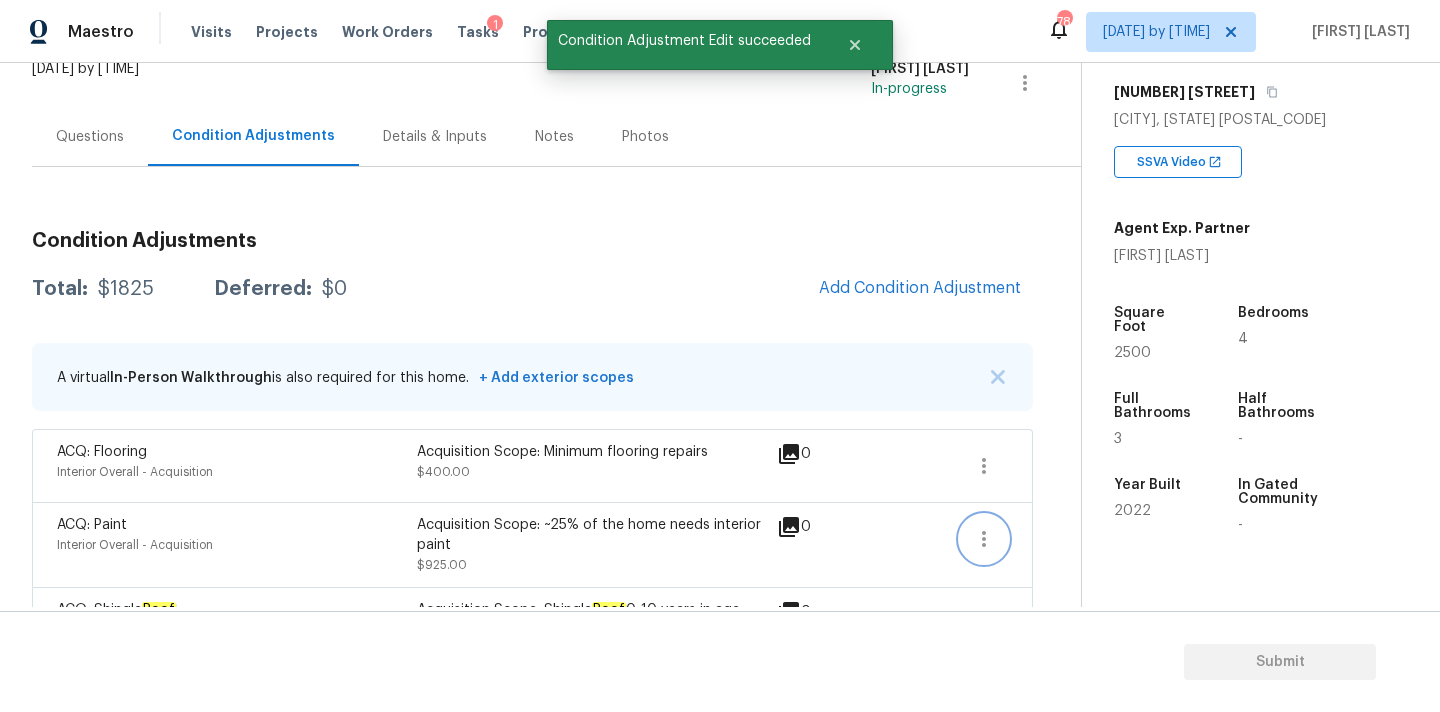 click 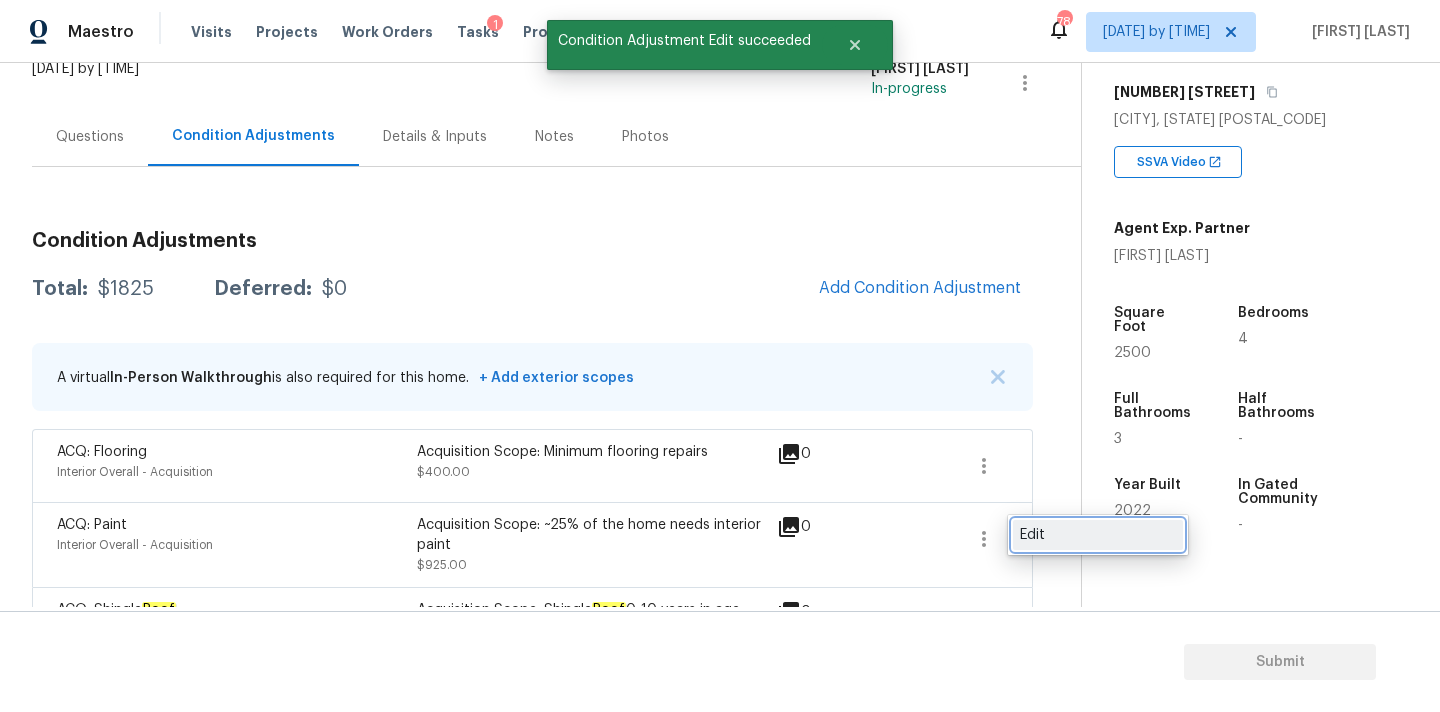 click on "Edit" at bounding box center [1098, 535] 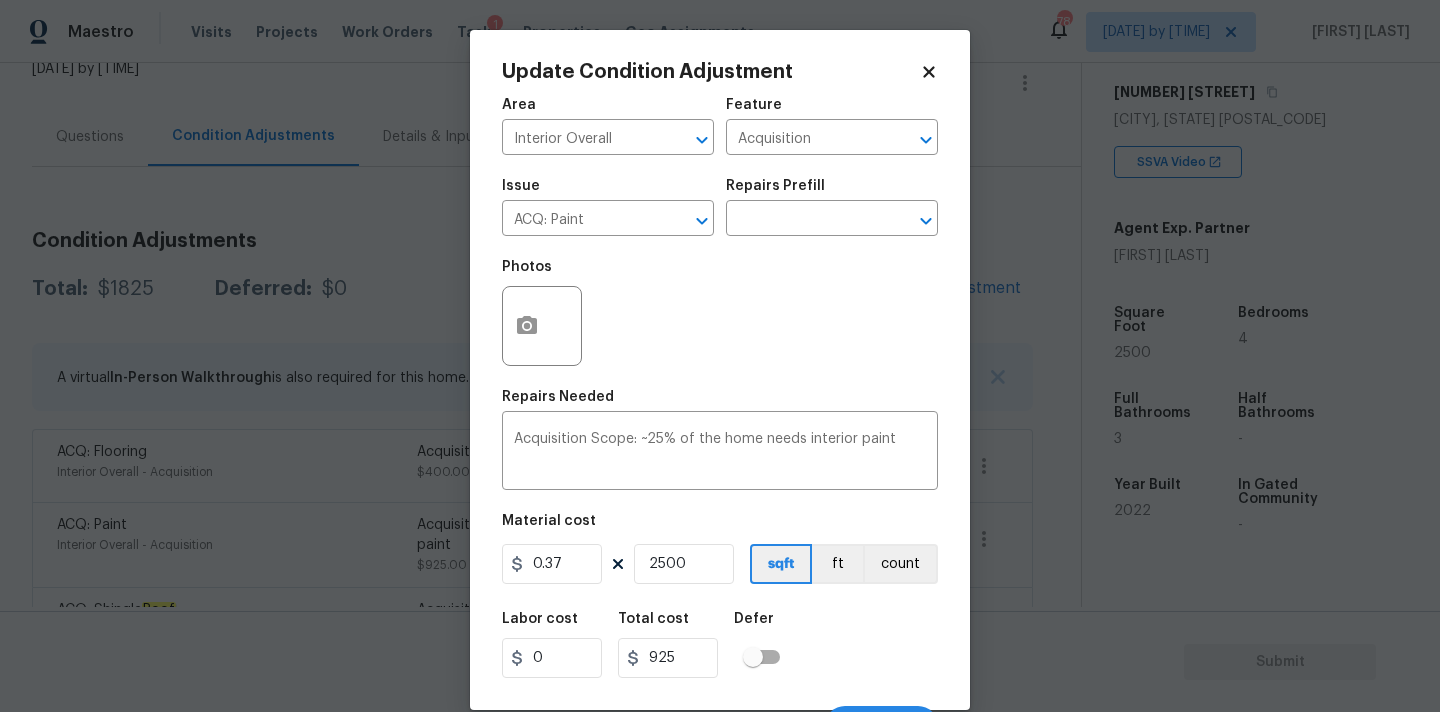 click 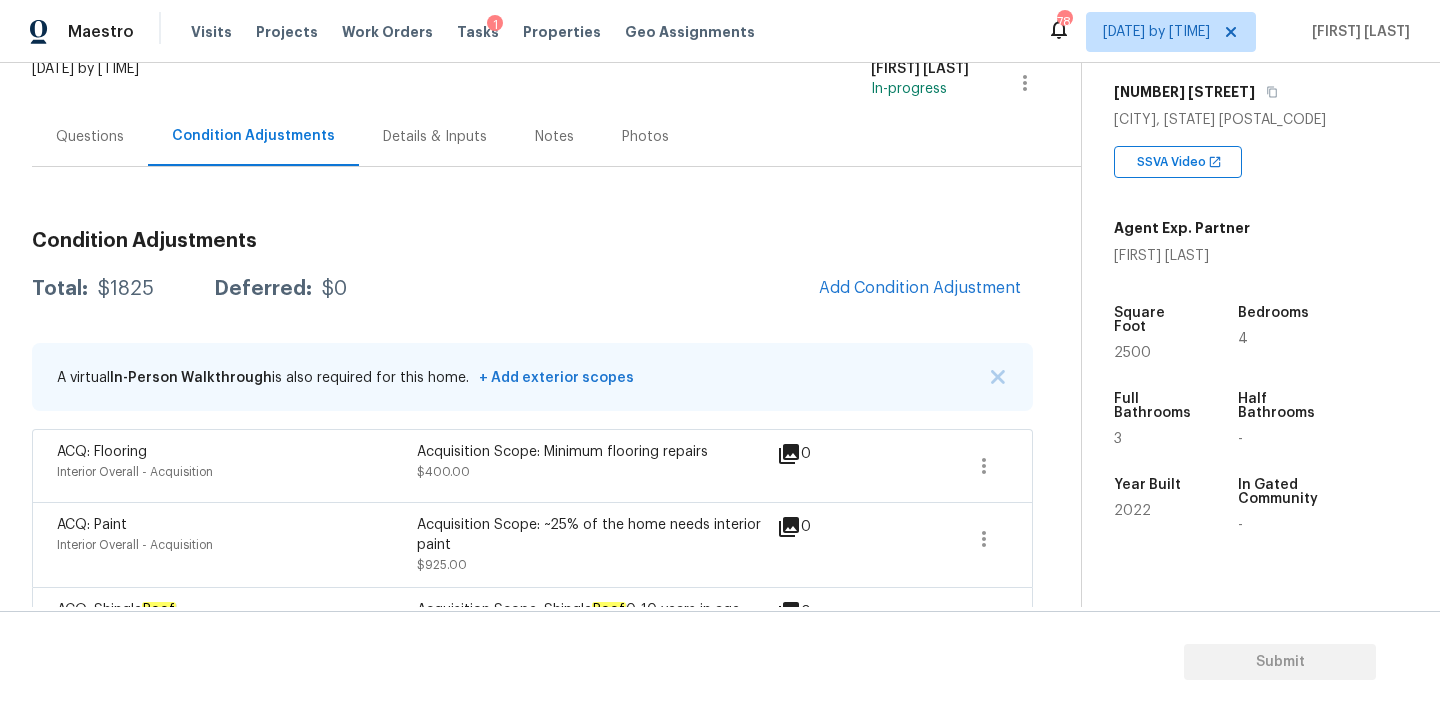 scroll, scrollTop: 209, scrollLeft: 0, axis: vertical 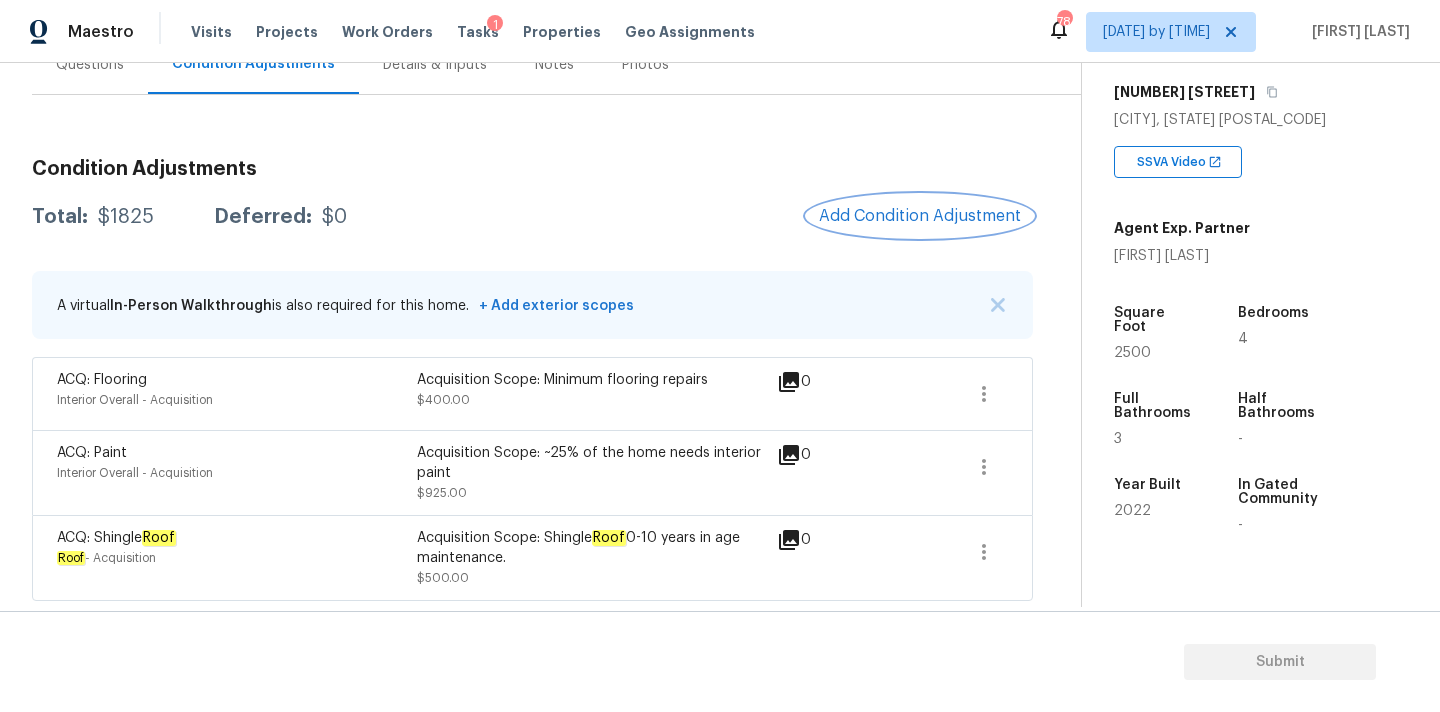 click on "Add Condition Adjustment" at bounding box center [920, 216] 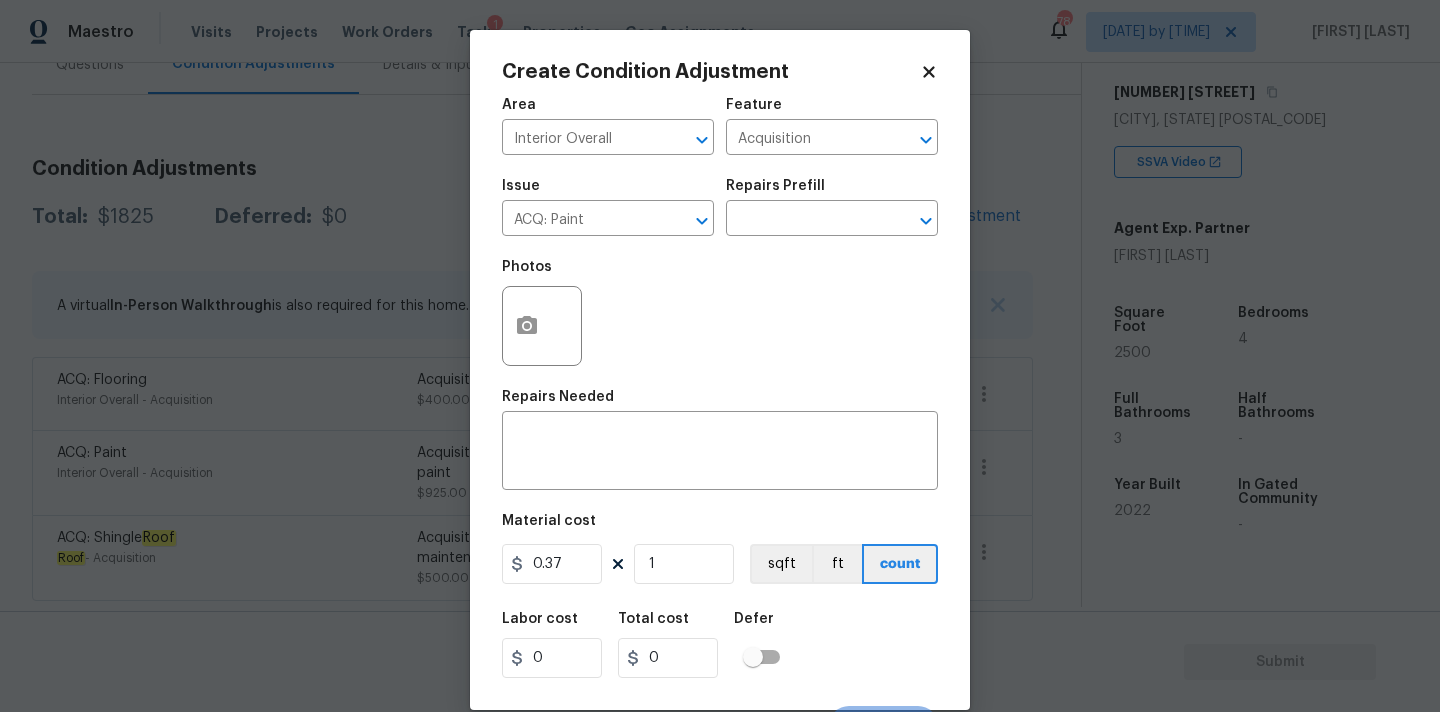 type 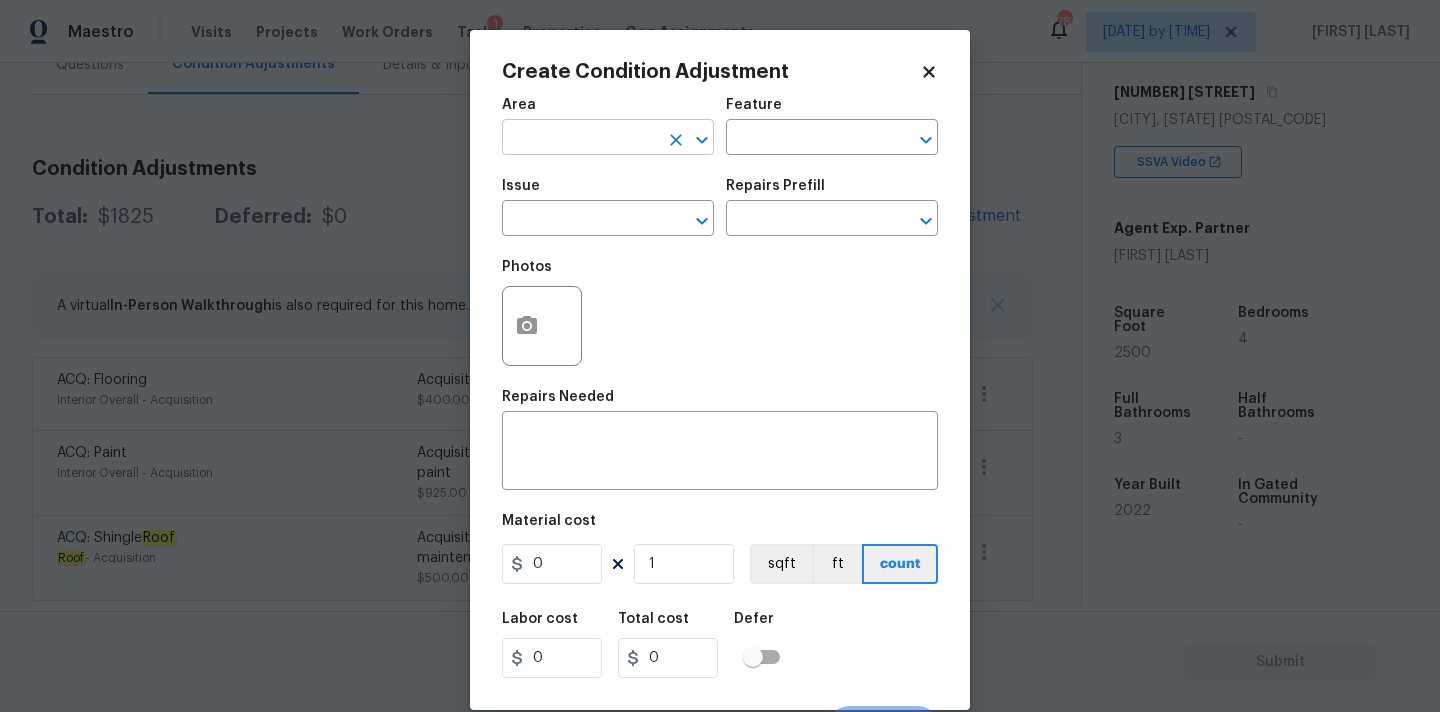 click at bounding box center [580, 139] 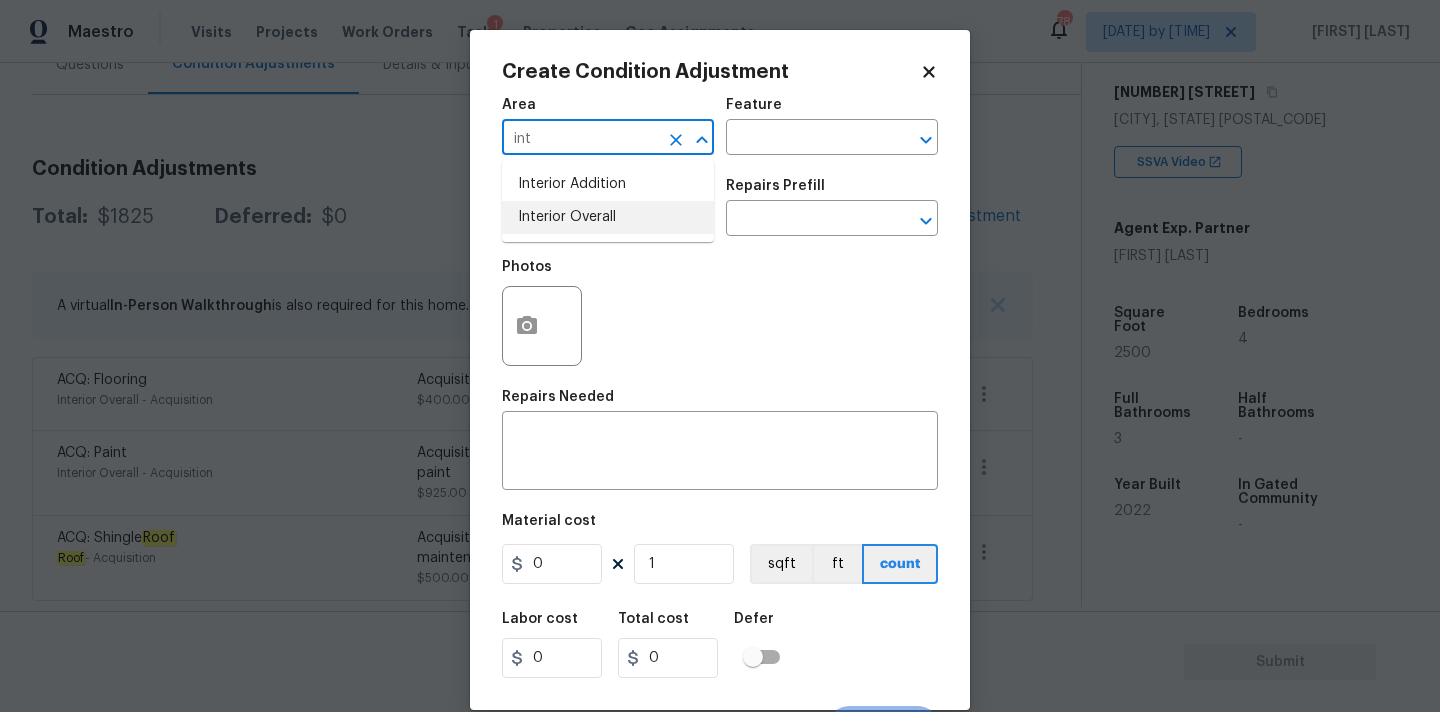 click on "Interior Overall" at bounding box center (608, 217) 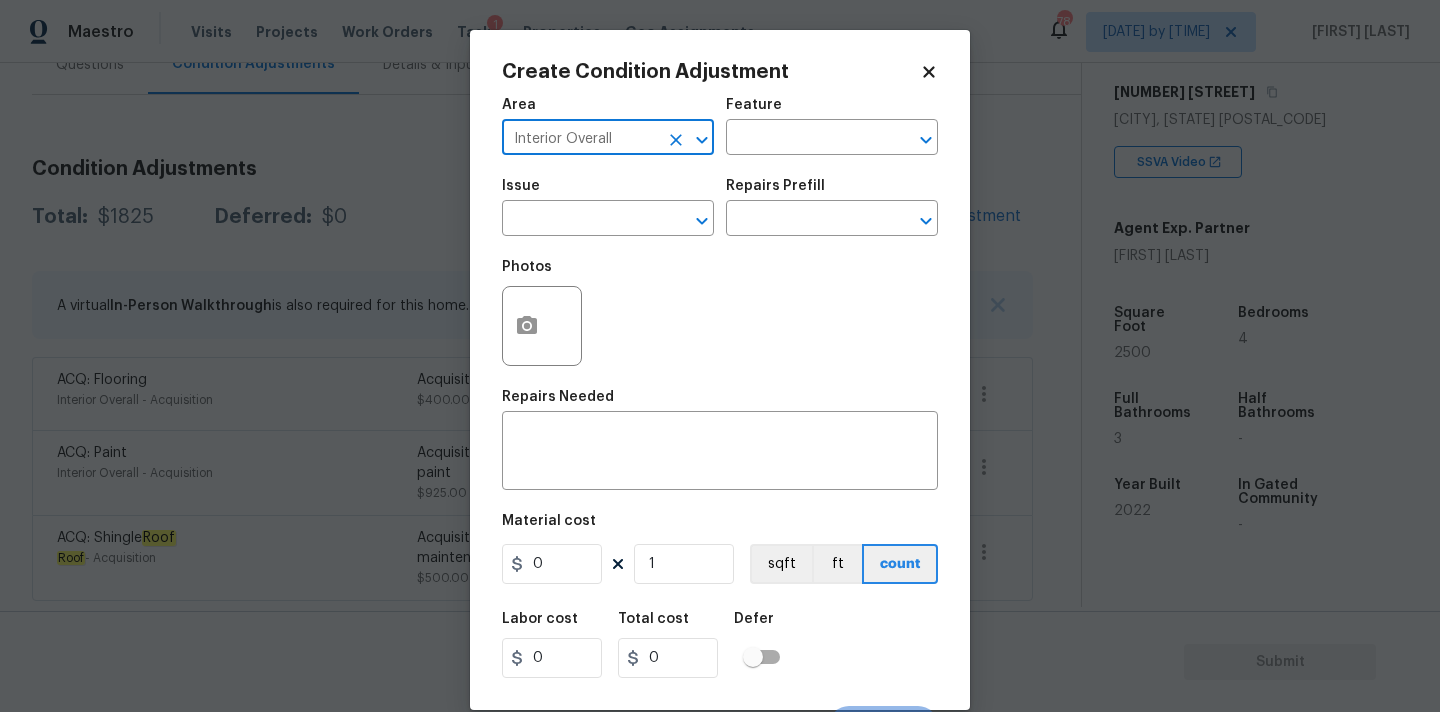 type on "Interior Overall" 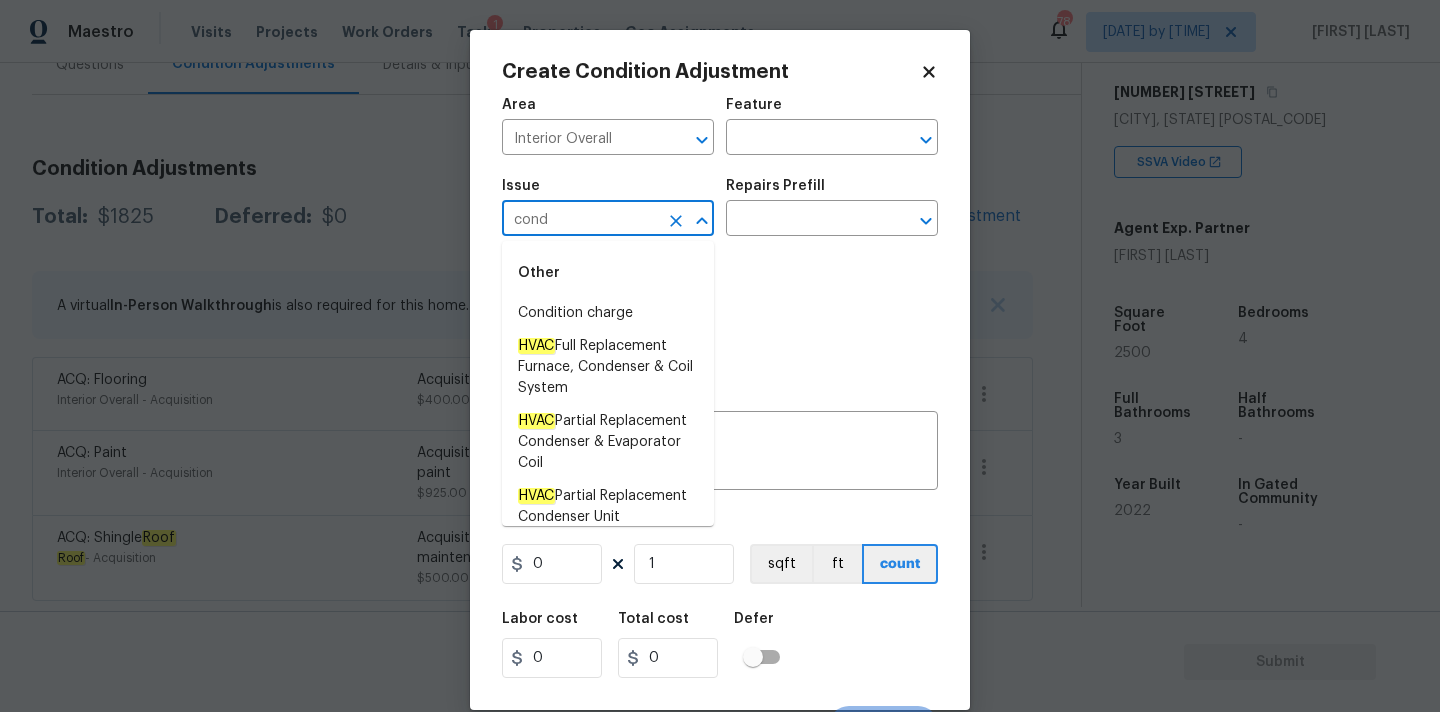 click on "Other" at bounding box center (608, 273) 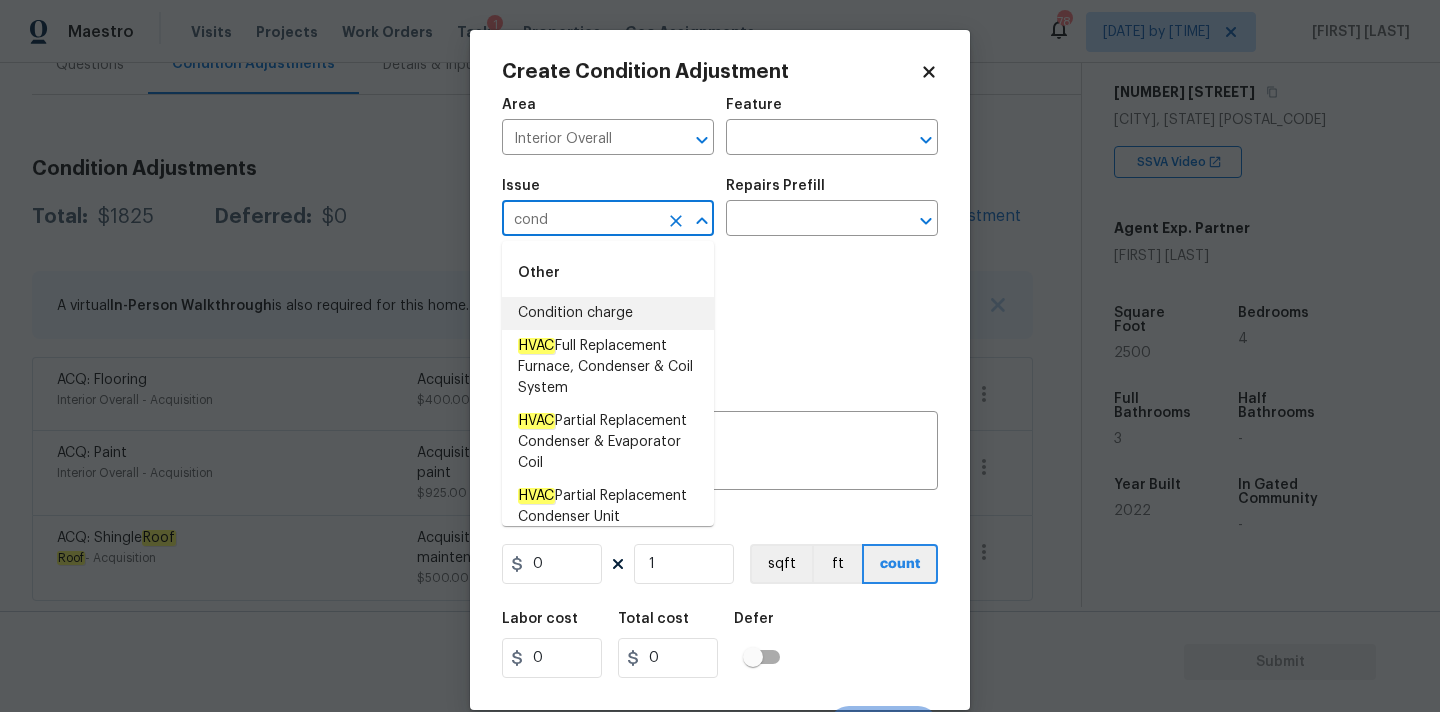 click on "Condition charge" at bounding box center [608, 313] 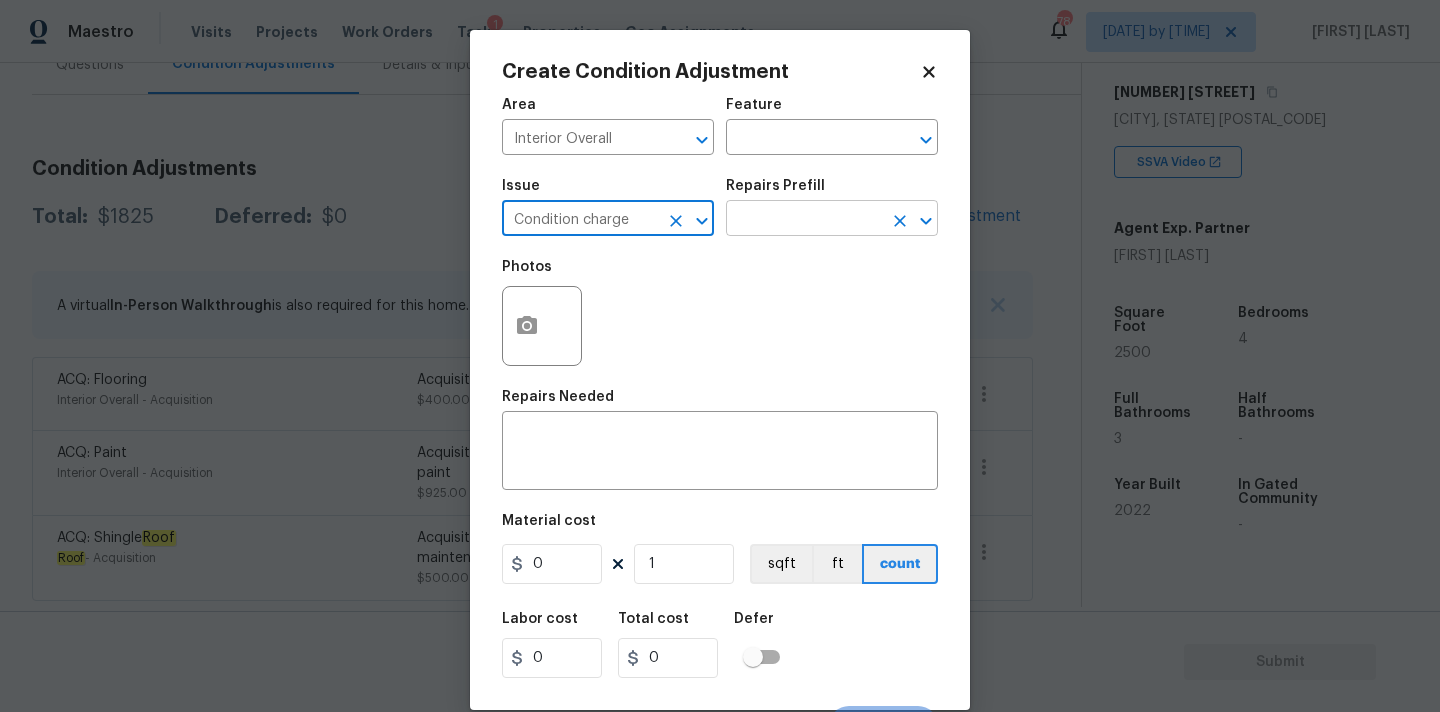type on "Condition charge" 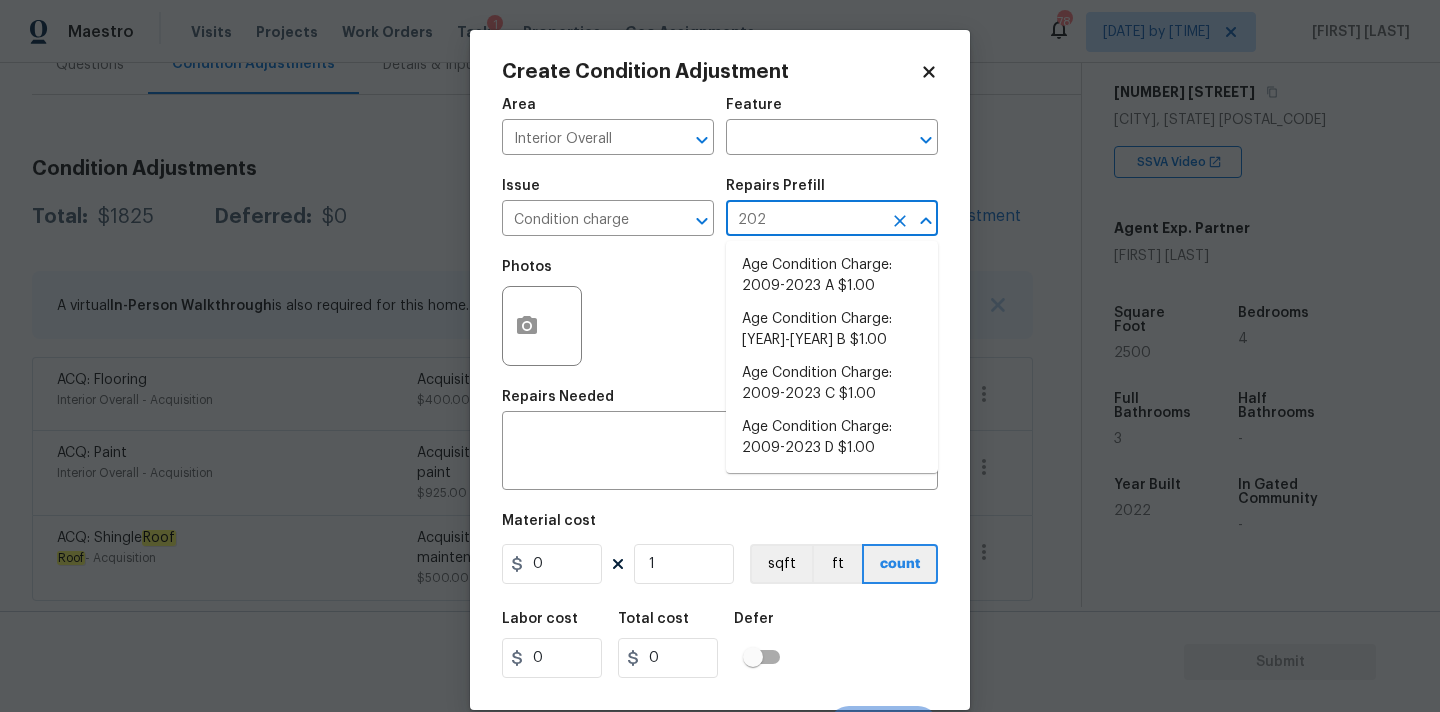 type on "2023" 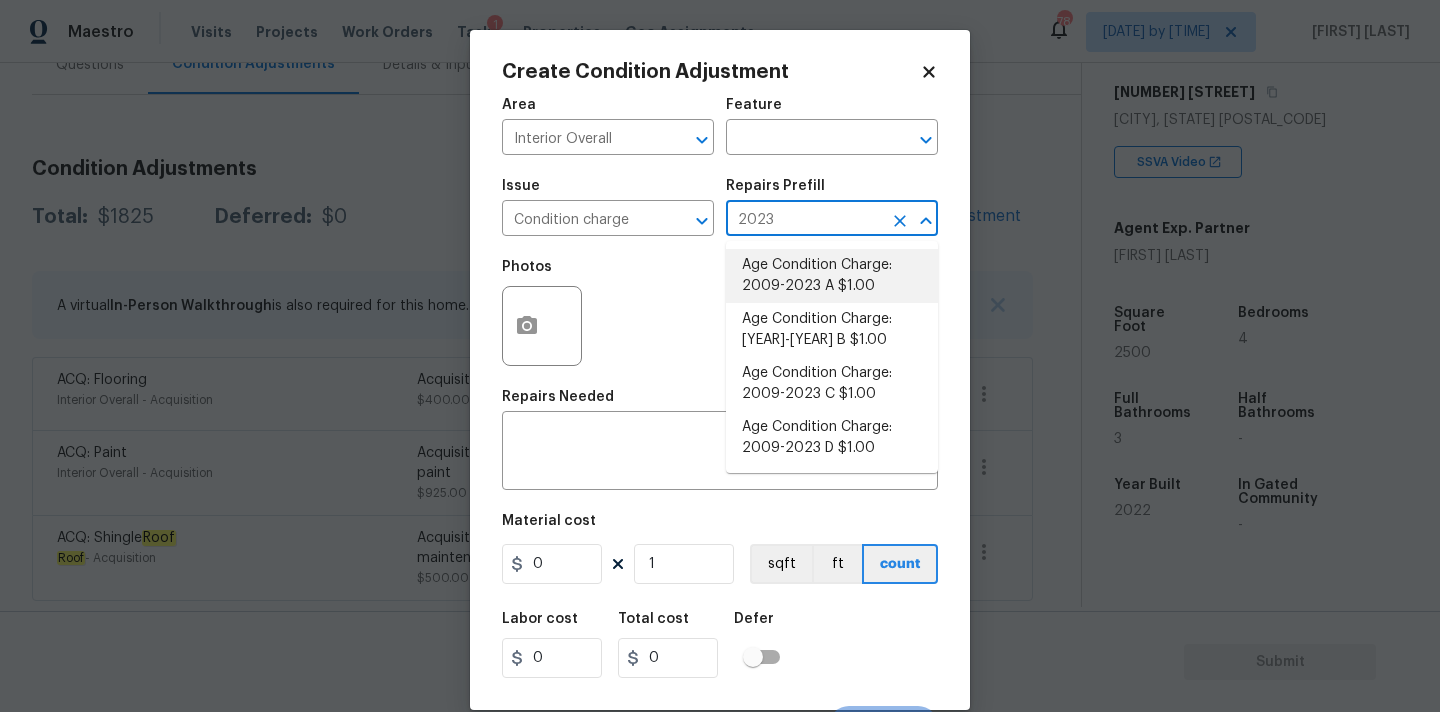 click on "Age Condition Charge: 2009-2023 A	 $1.00" at bounding box center (832, 276) 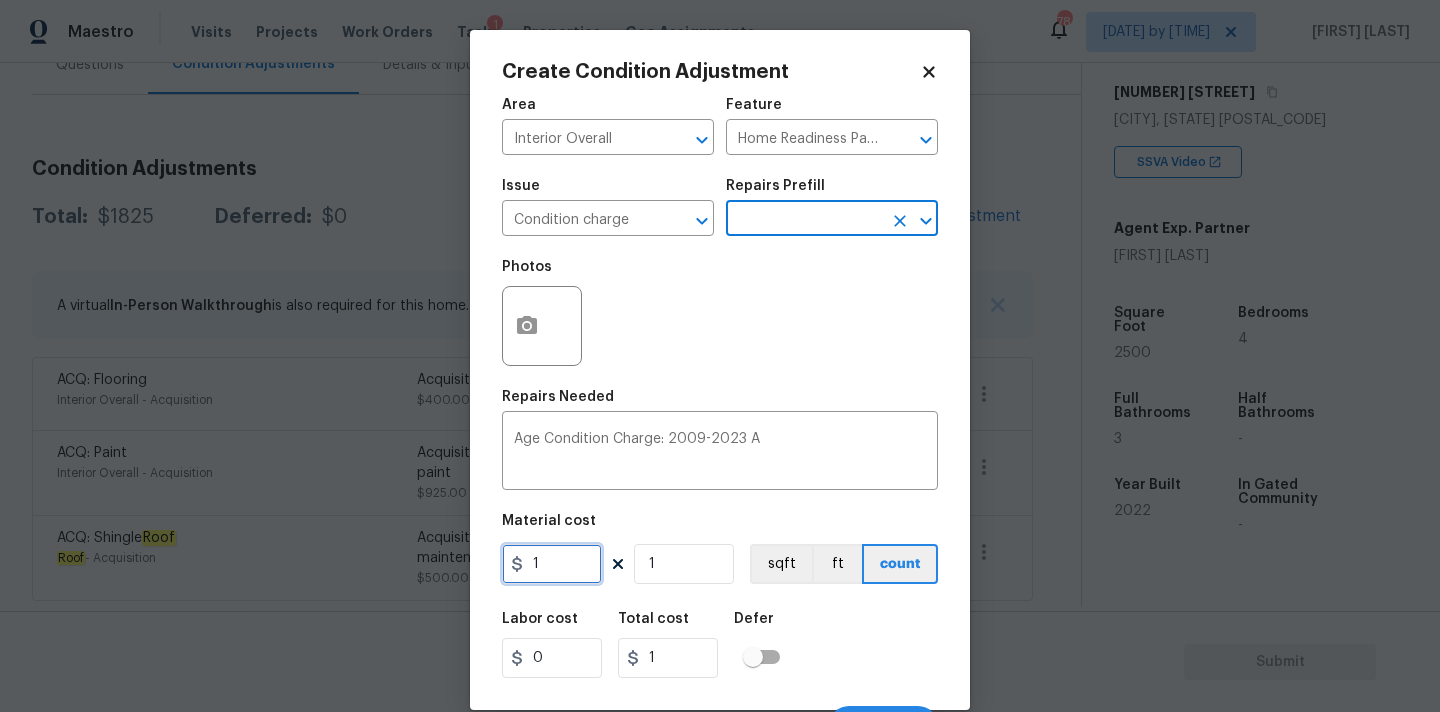 click on "1" at bounding box center [552, 564] 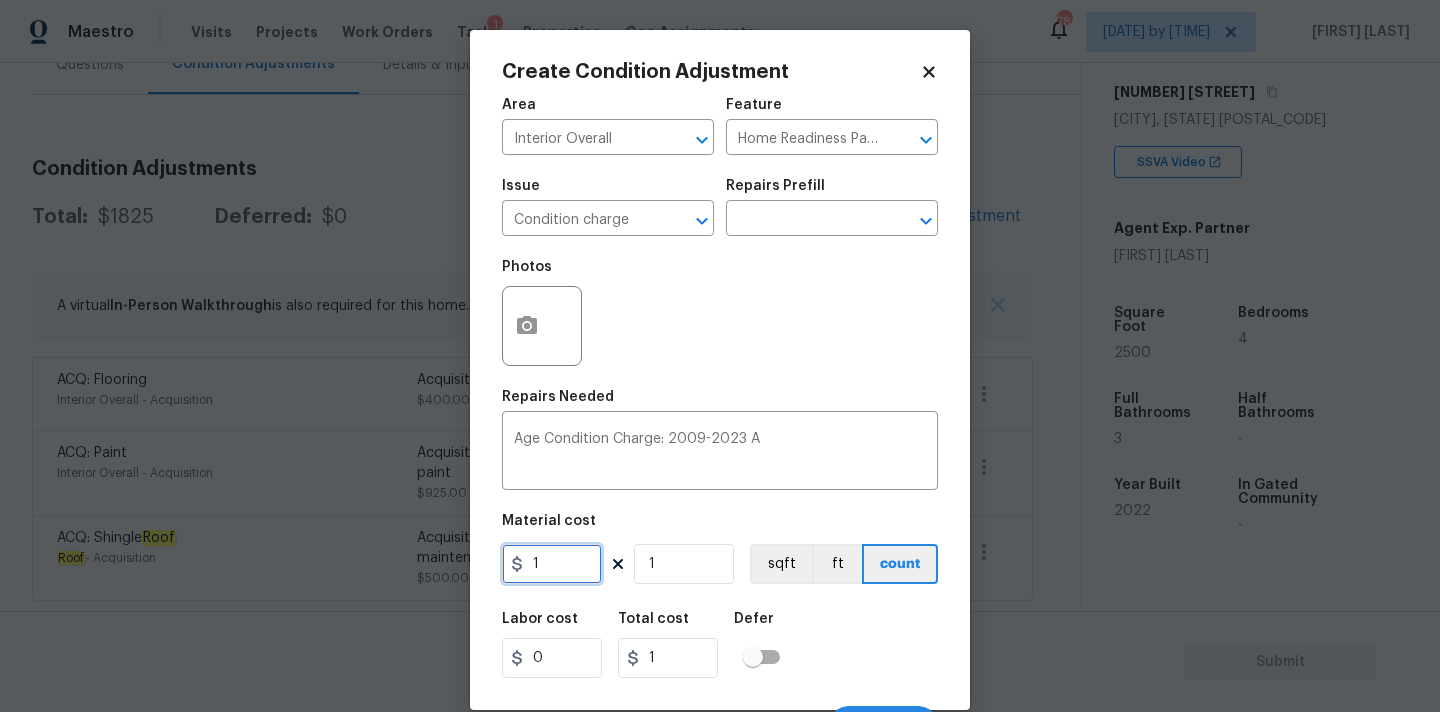 click on "1" at bounding box center (552, 564) 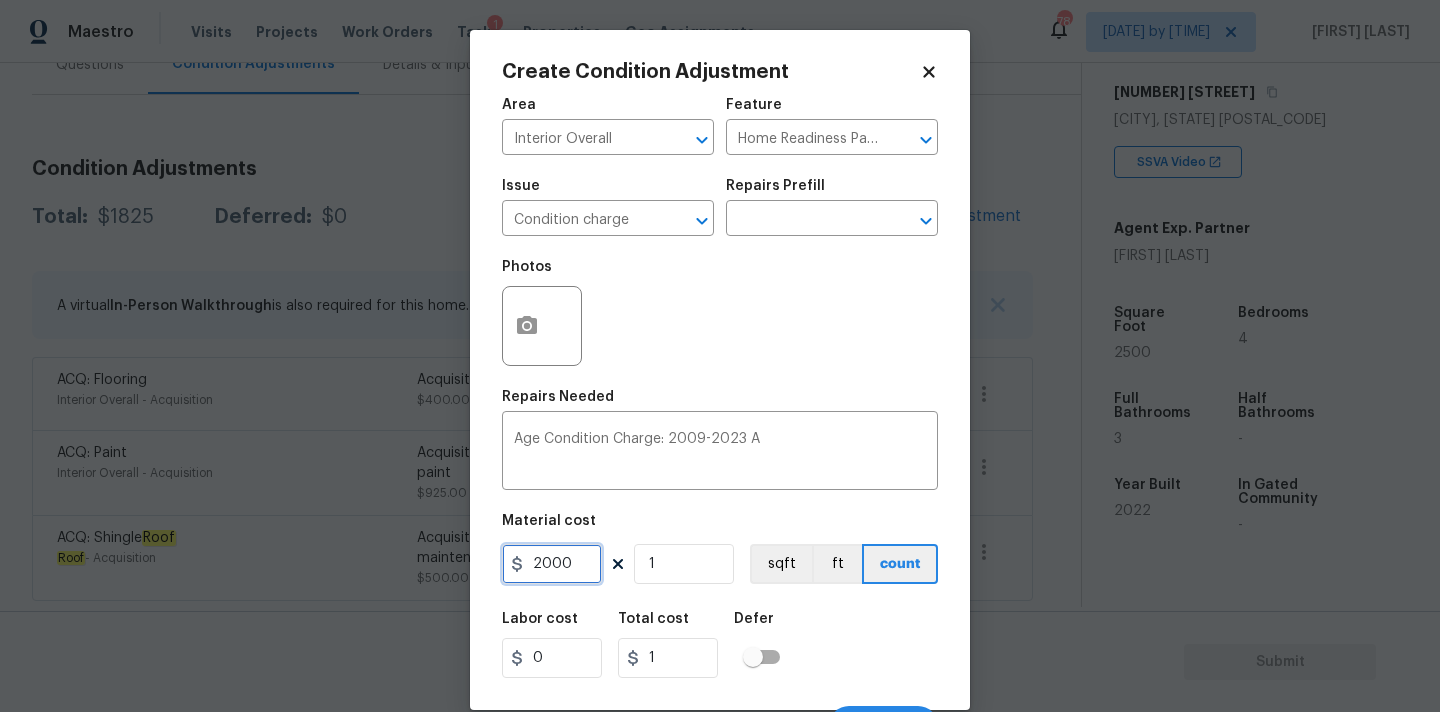 type on "2000" 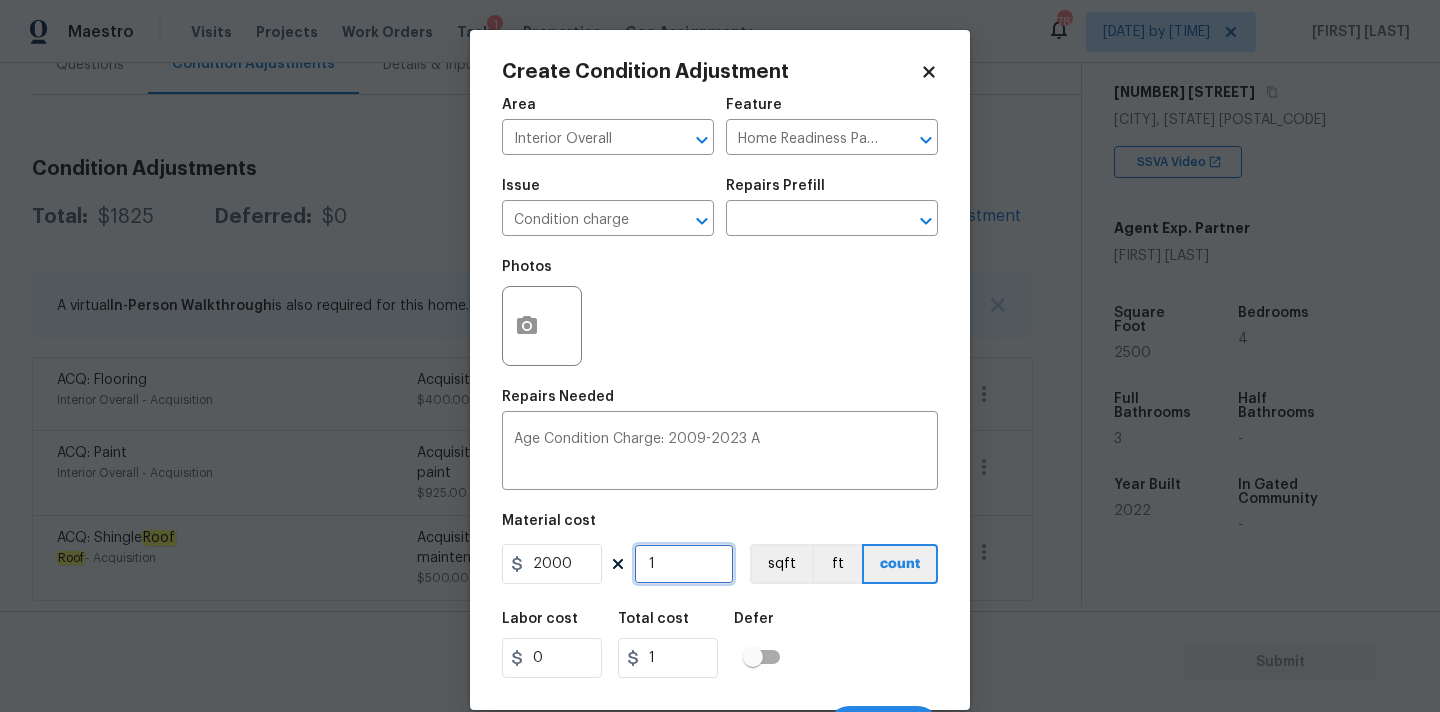 type on "2000" 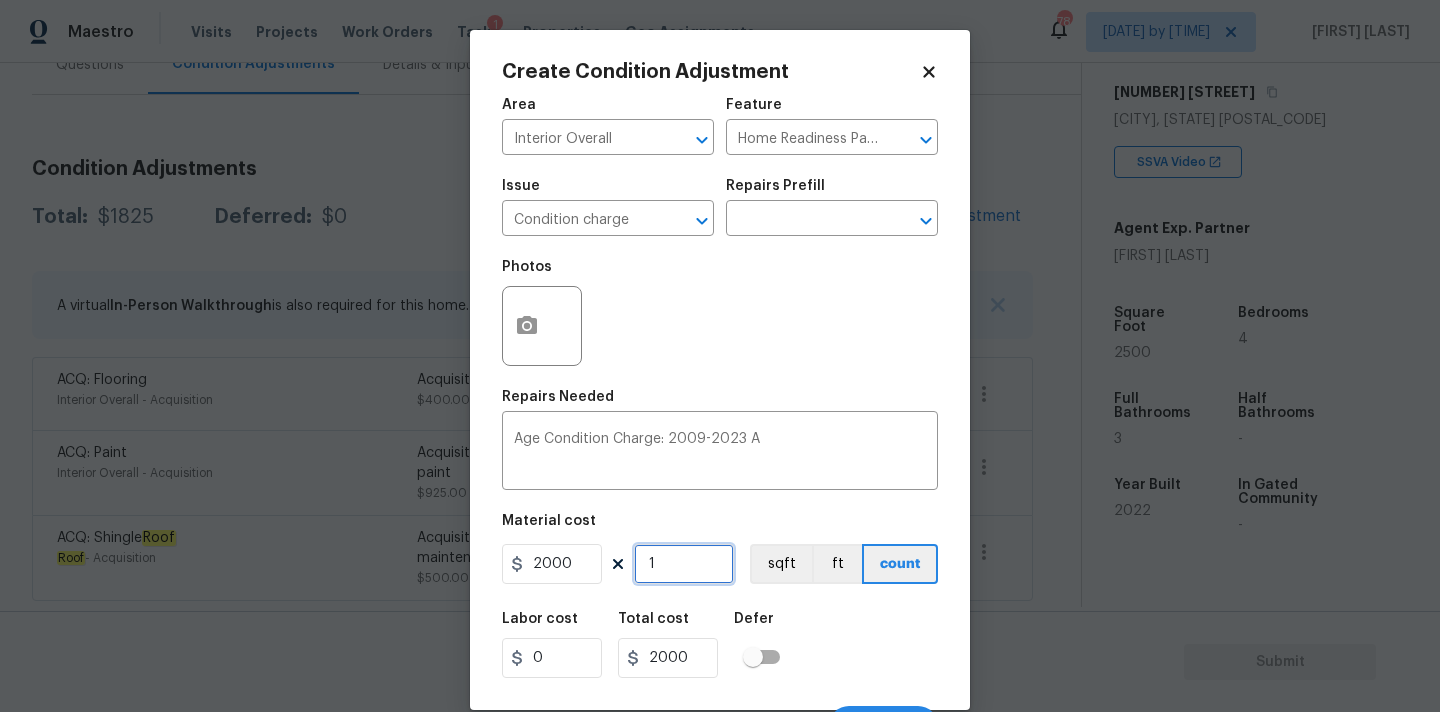 scroll, scrollTop: 35, scrollLeft: 0, axis: vertical 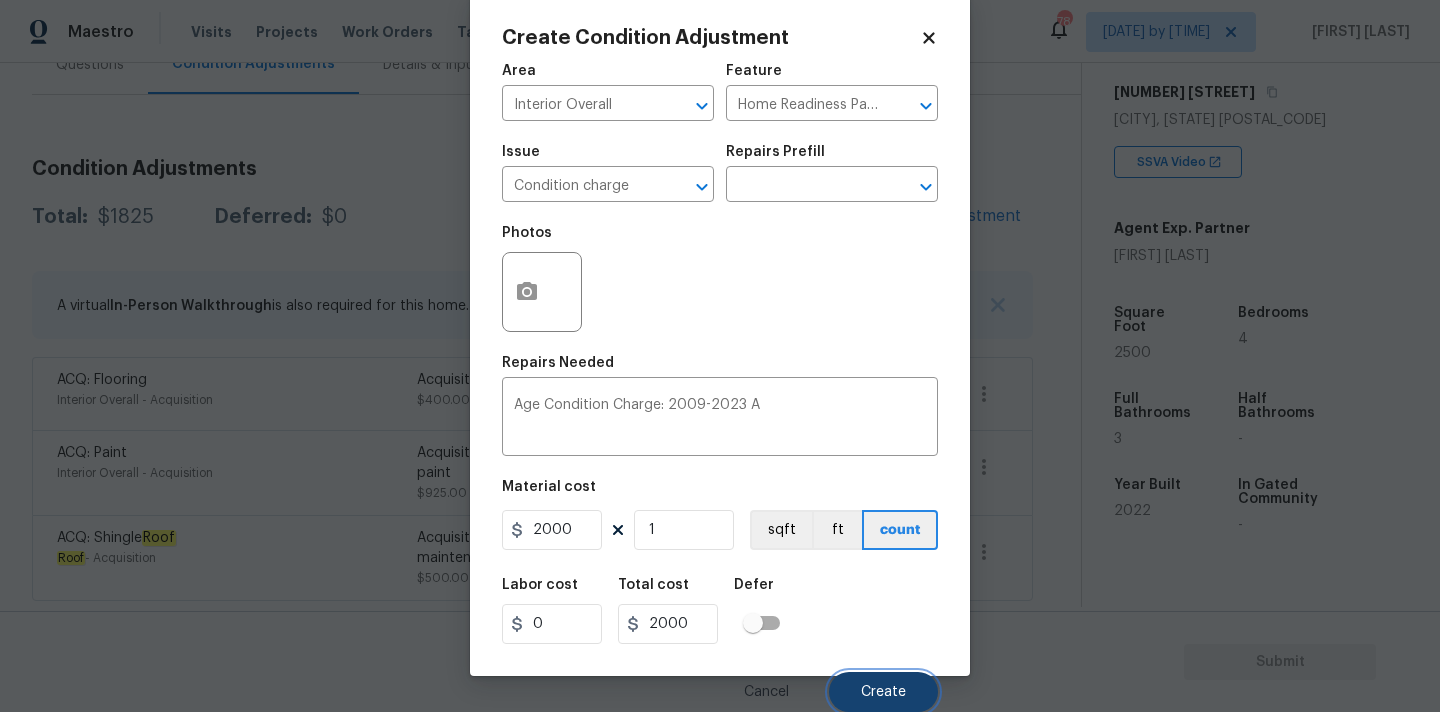 click on "Create" at bounding box center (883, 692) 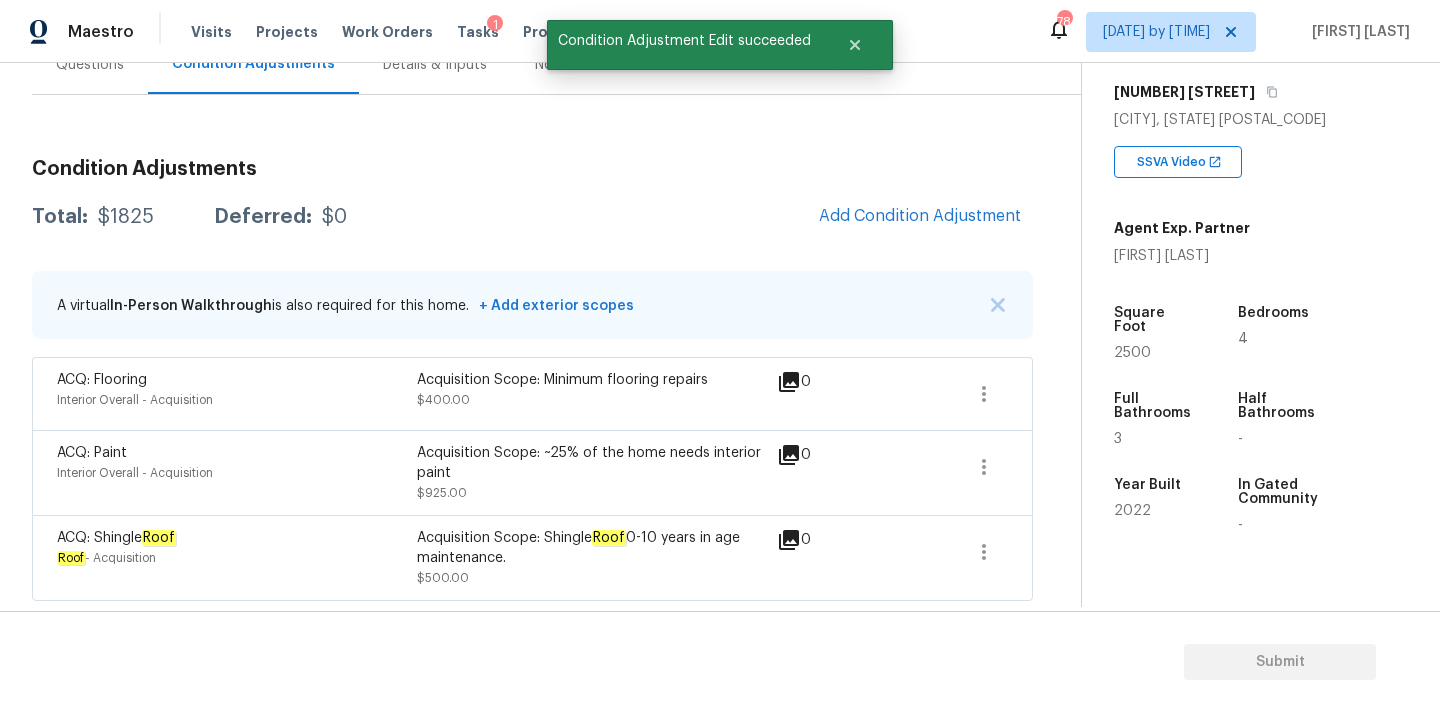 scroll, scrollTop: 28, scrollLeft: 0, axis: vertical 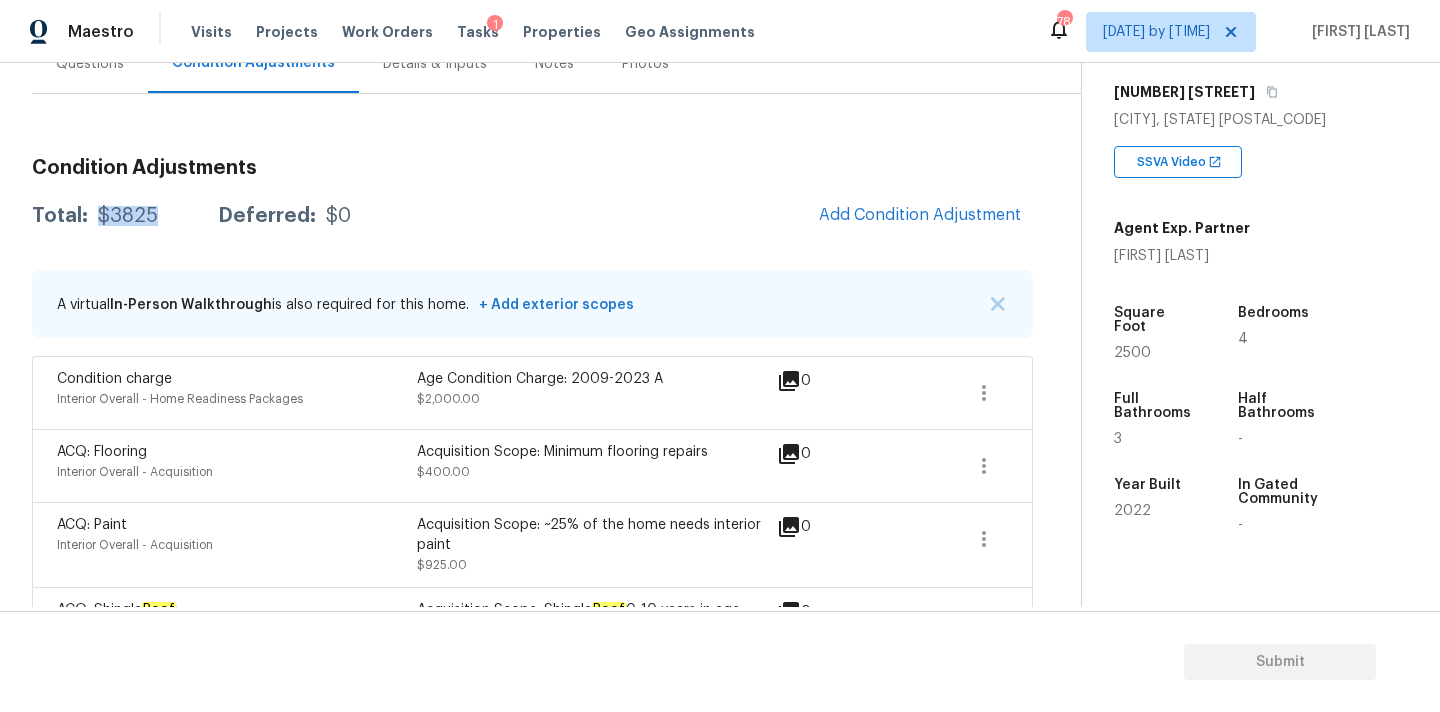 drag, startPoint x: 97, startPoint y: 217, endPoint x: 167, endPoint y: 217, distance: 70 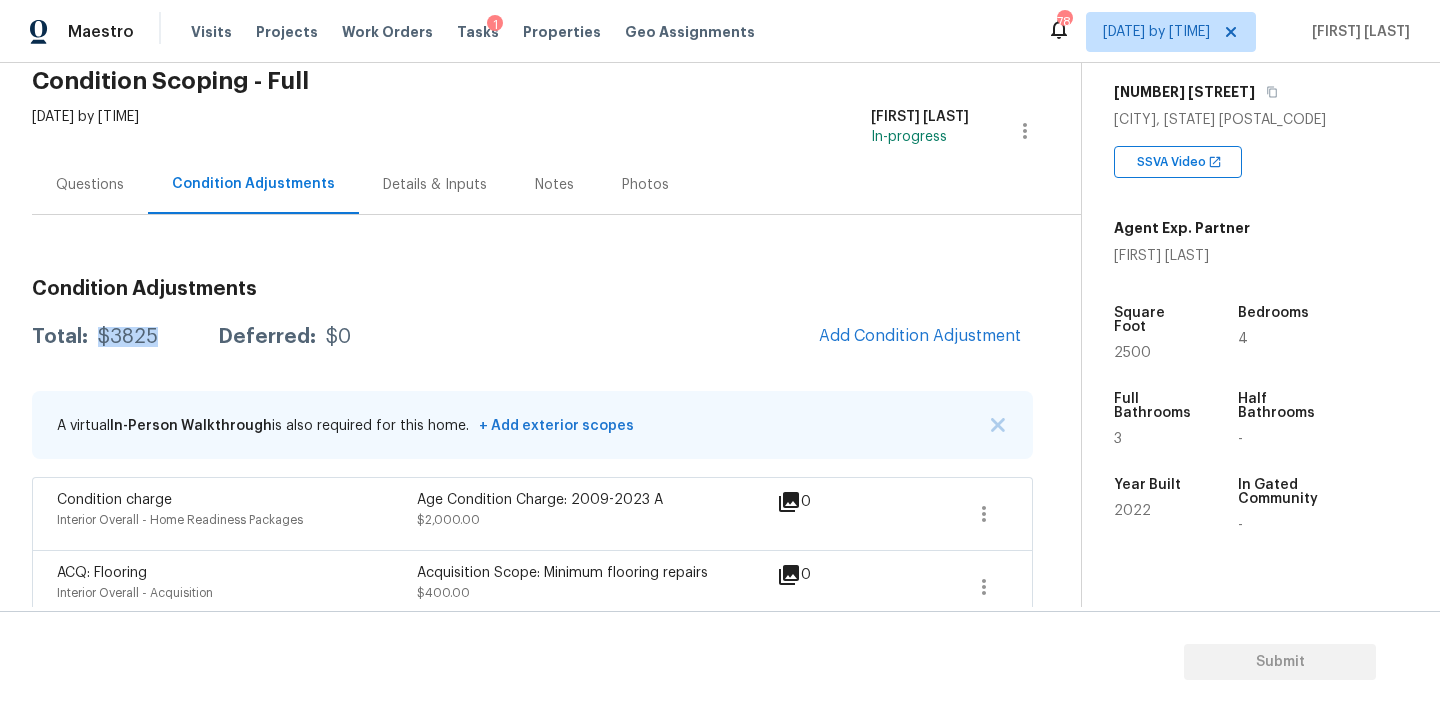 scroll, scrollTop: 0, scrollLeft: 0, axis: both 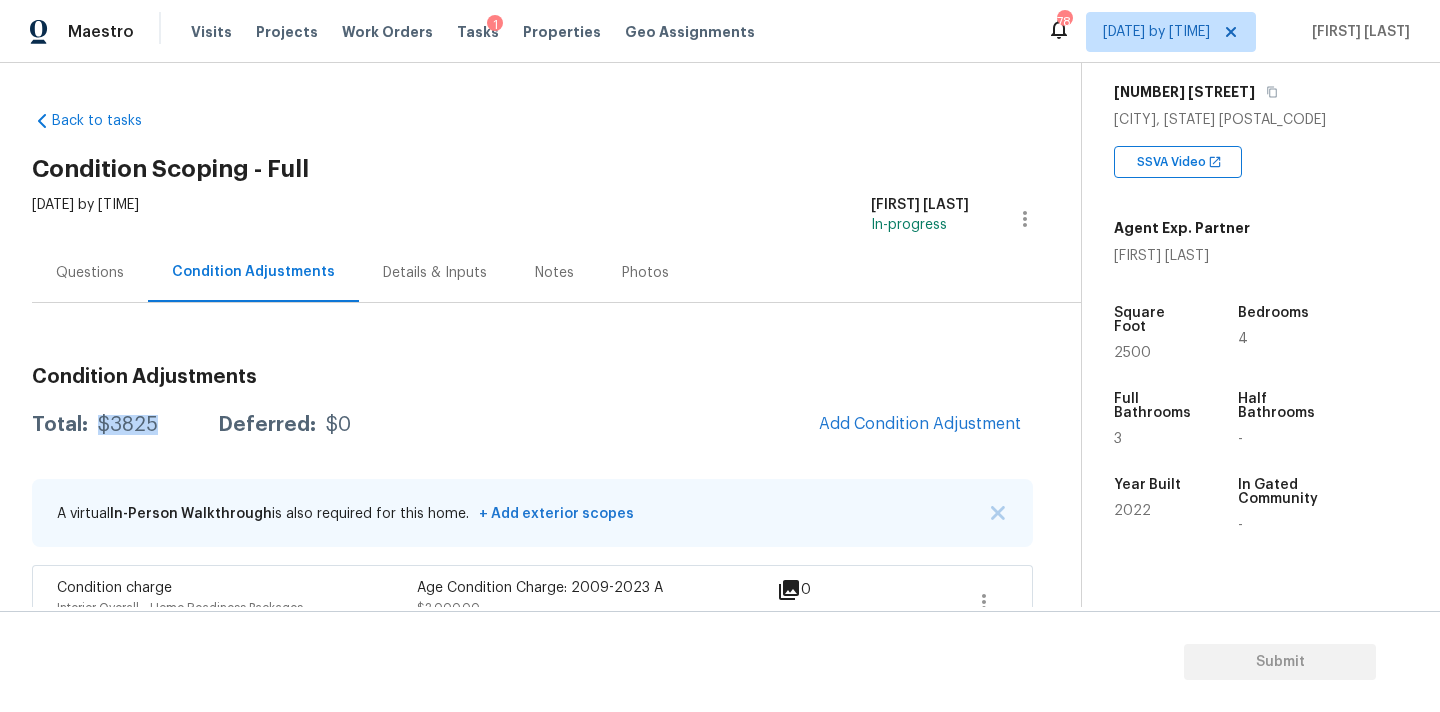 click on "Questions" at bounding box center [90, 272] 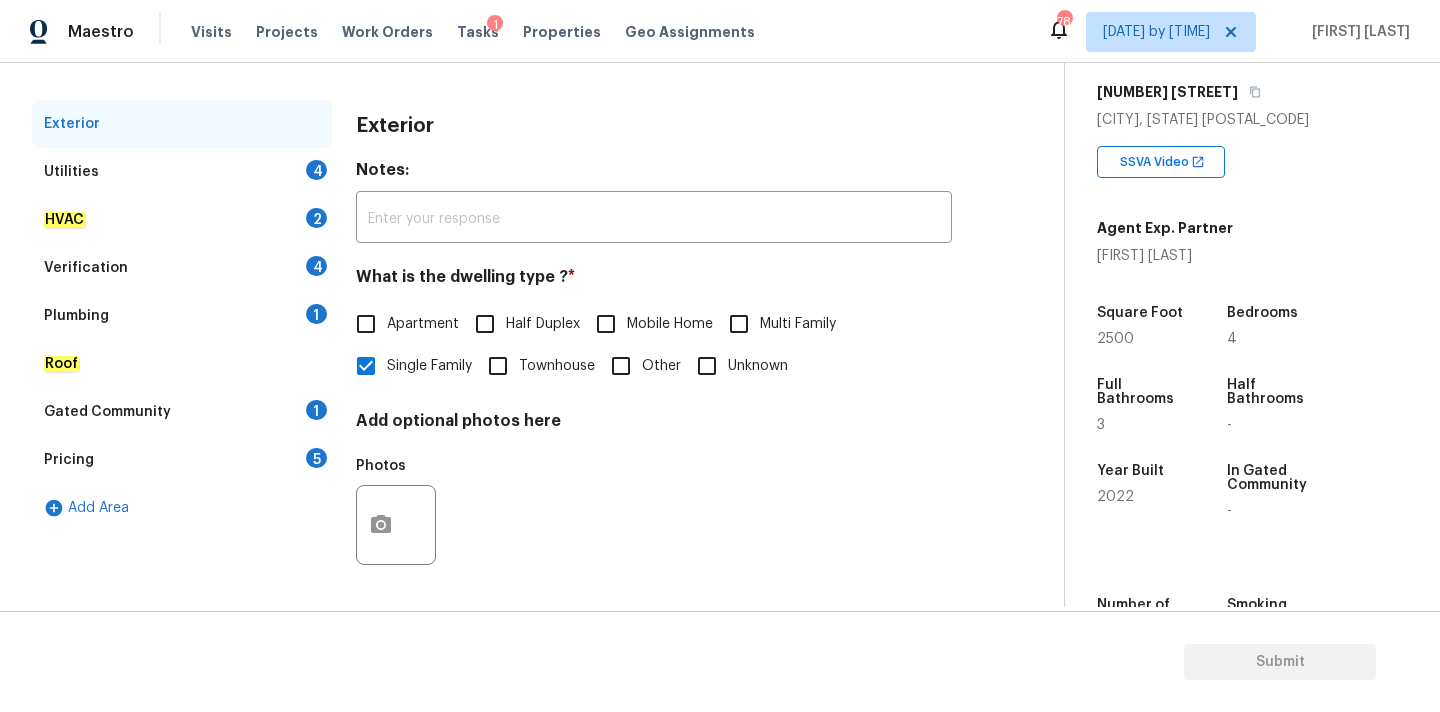 scroll, scrollTop: 191, scrollLeft: 0, axis: vertical 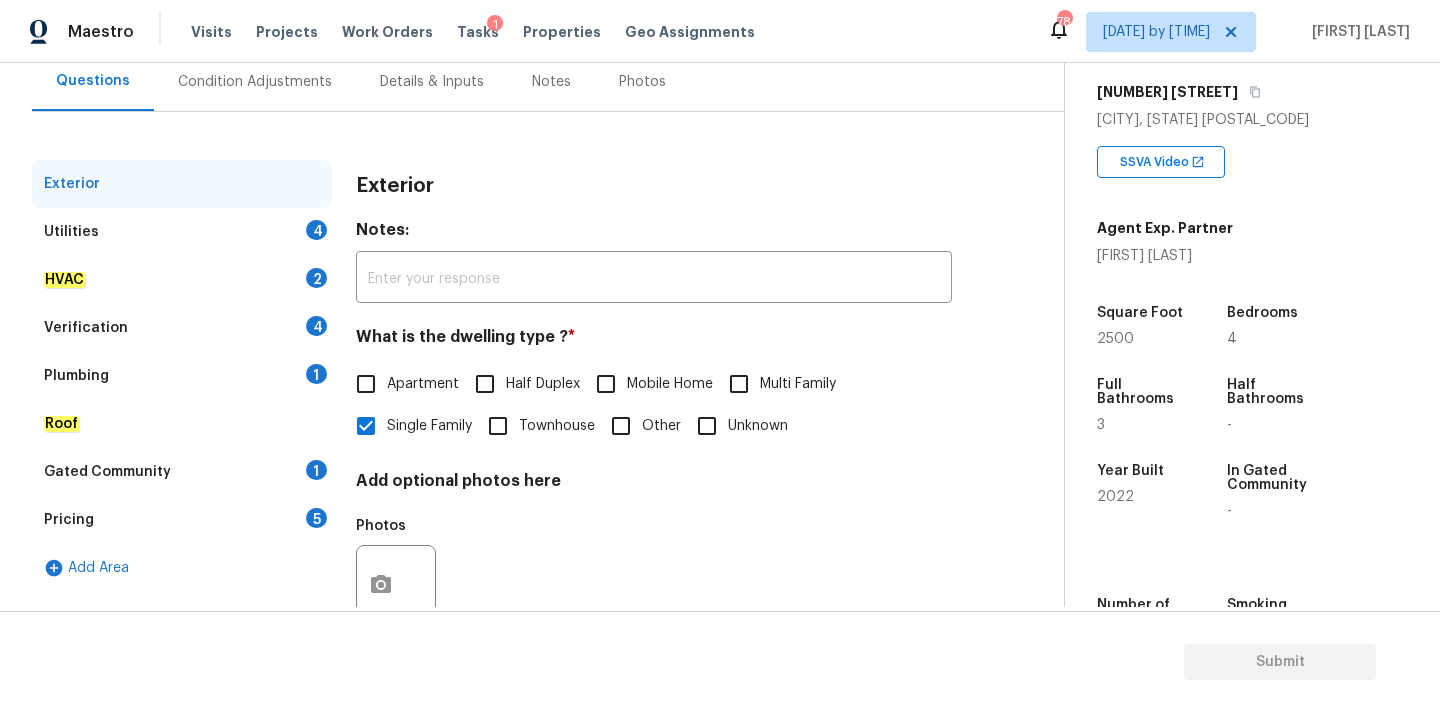 click on "Utilities 4" at bounding box center (182, 232) 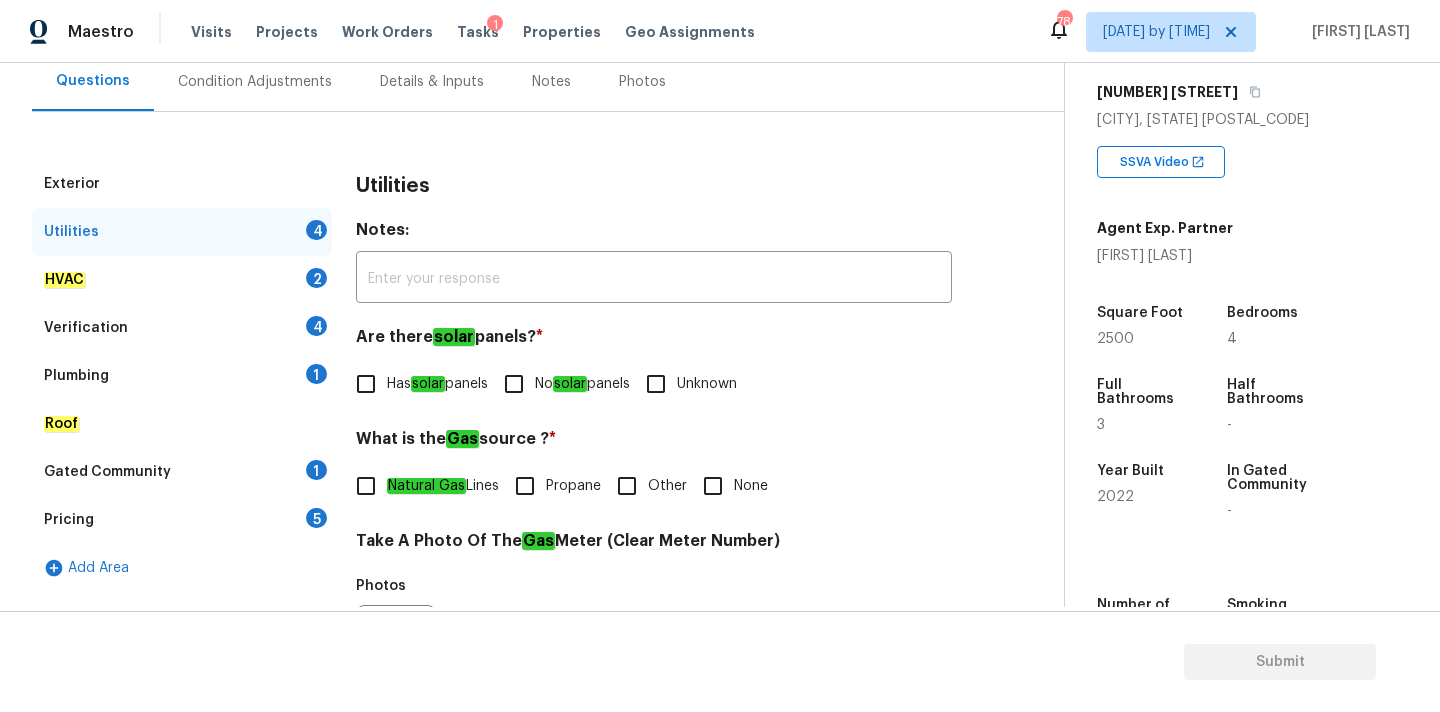 click on "No  solar  panels" at bounding box center [561, 384] 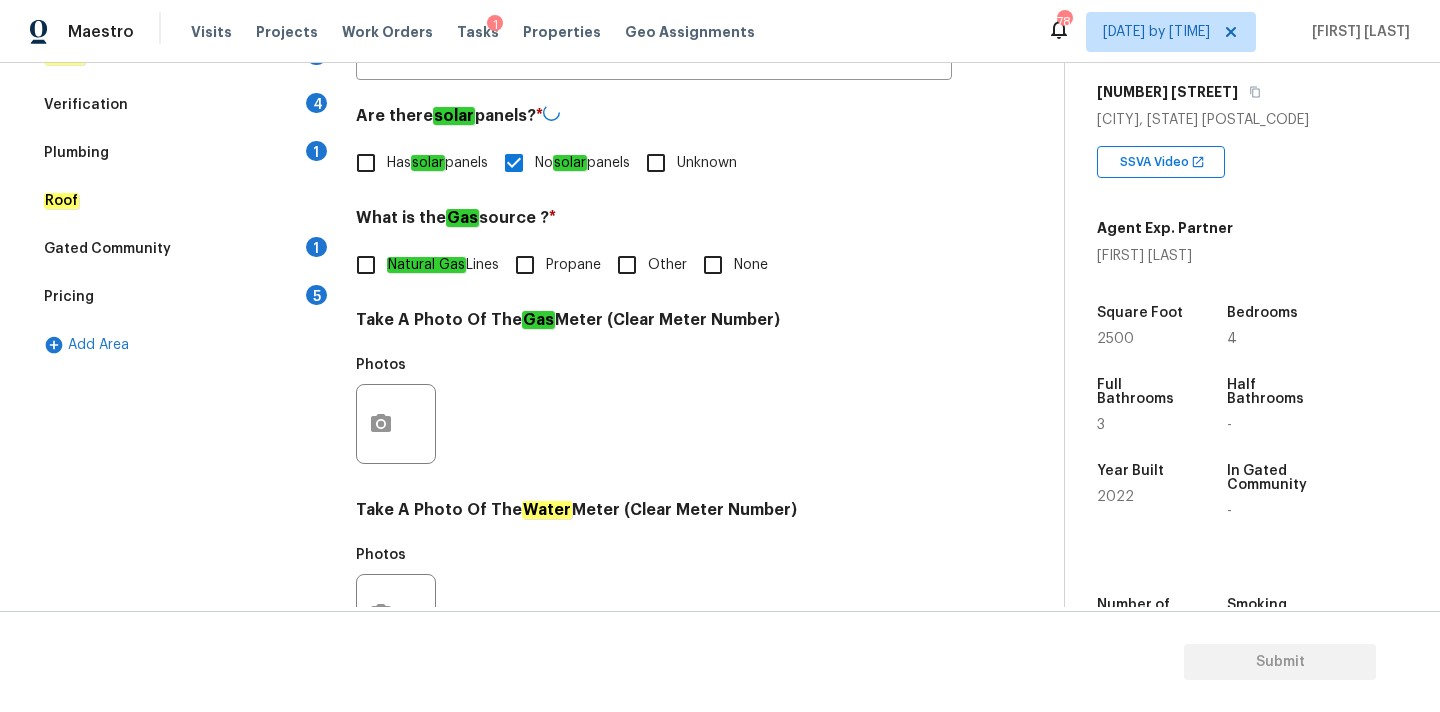 scroll, scrollTop: 456, scrollLeft: 0, axis: vertical 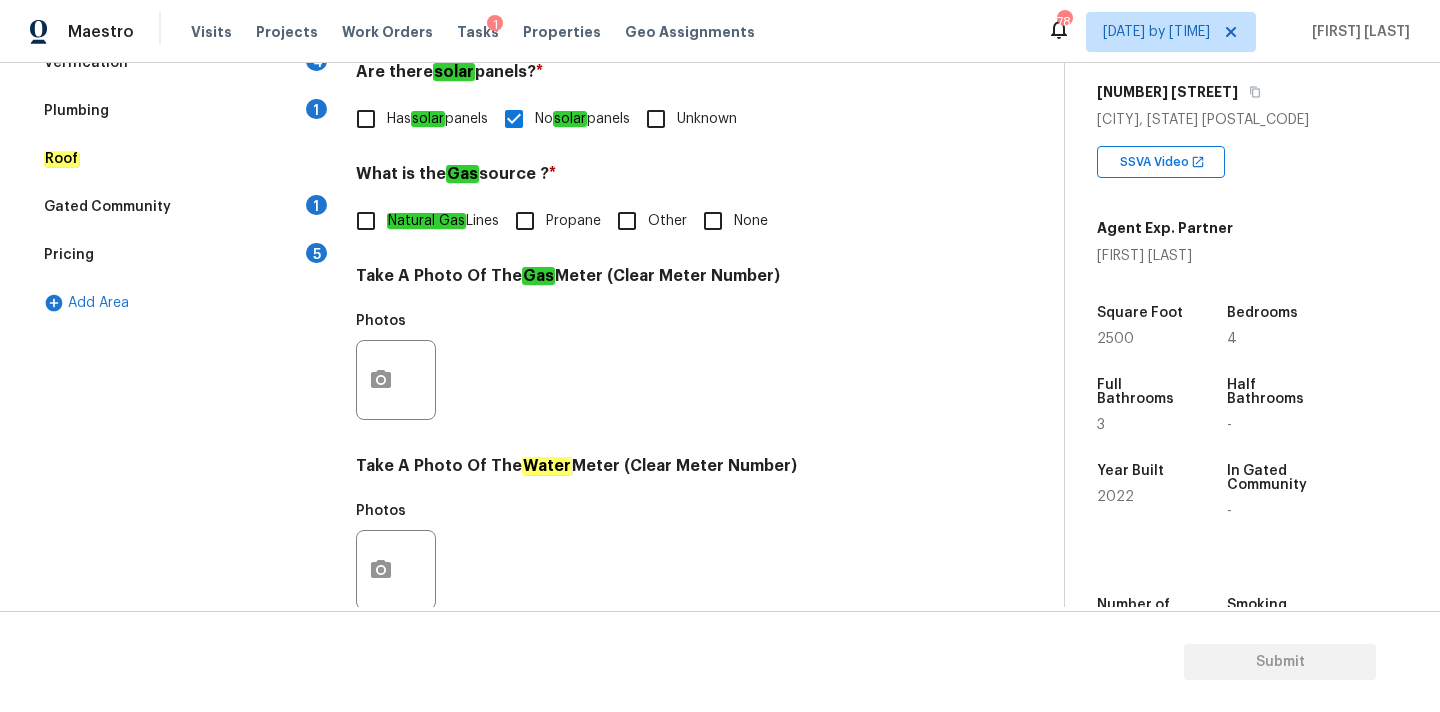 click on "None" at bounding box center [730, 221] 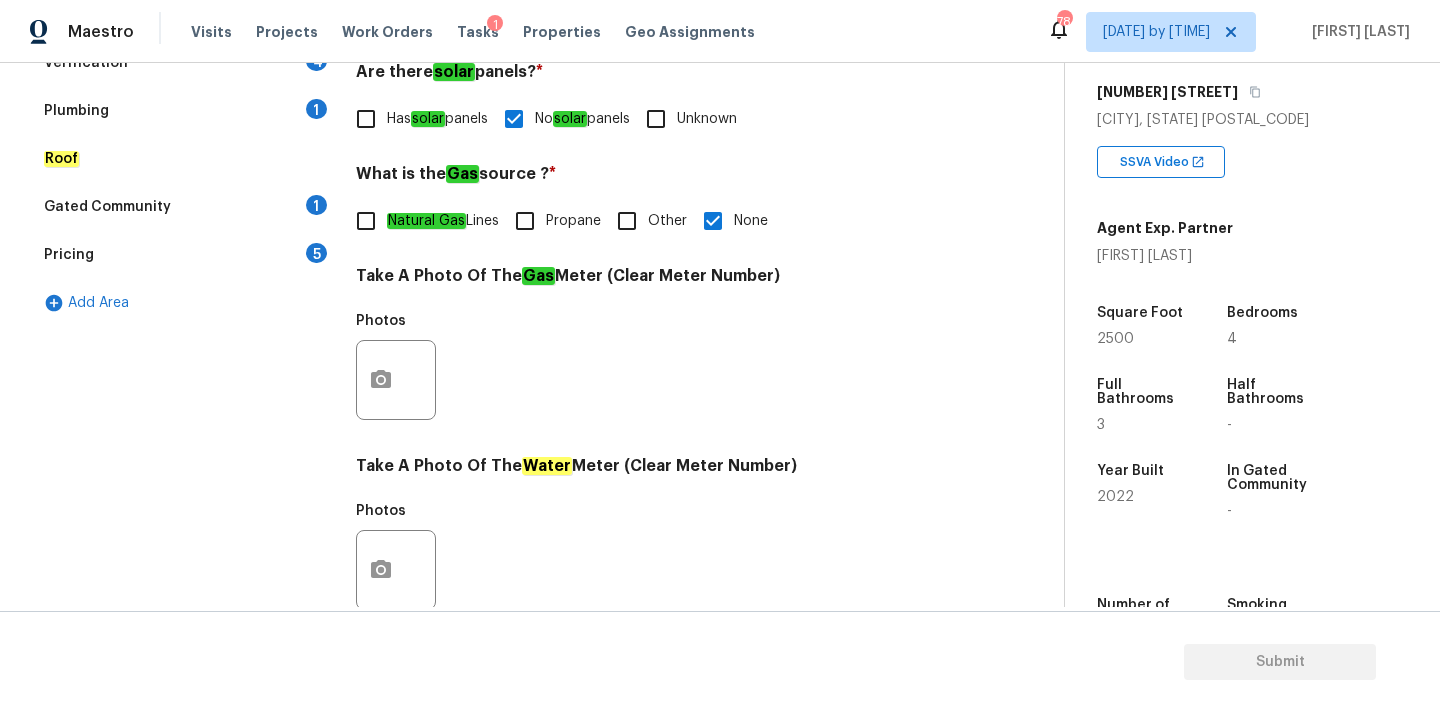 scroll, scrollTop: 793, scrollLeft: 0, axis: vertical 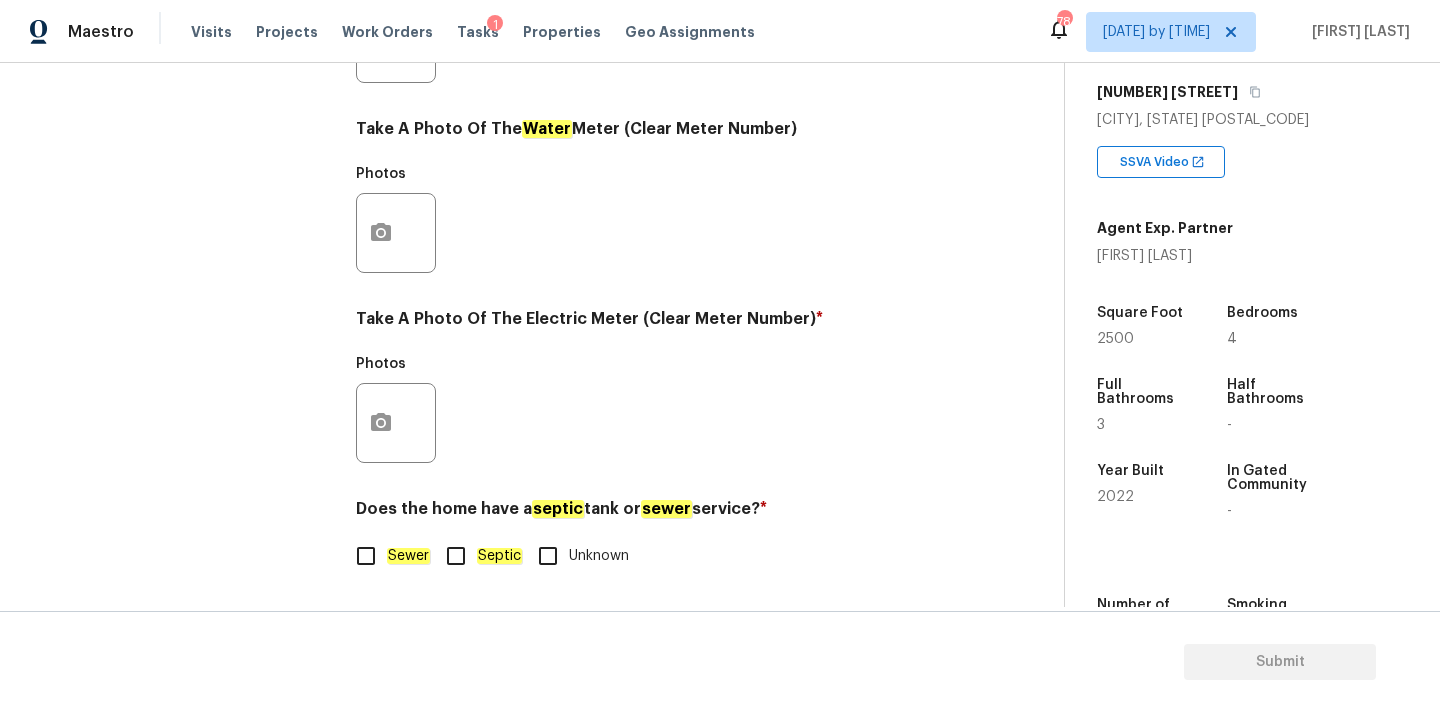 click on "Sewer" at bounding box center [387, 556] 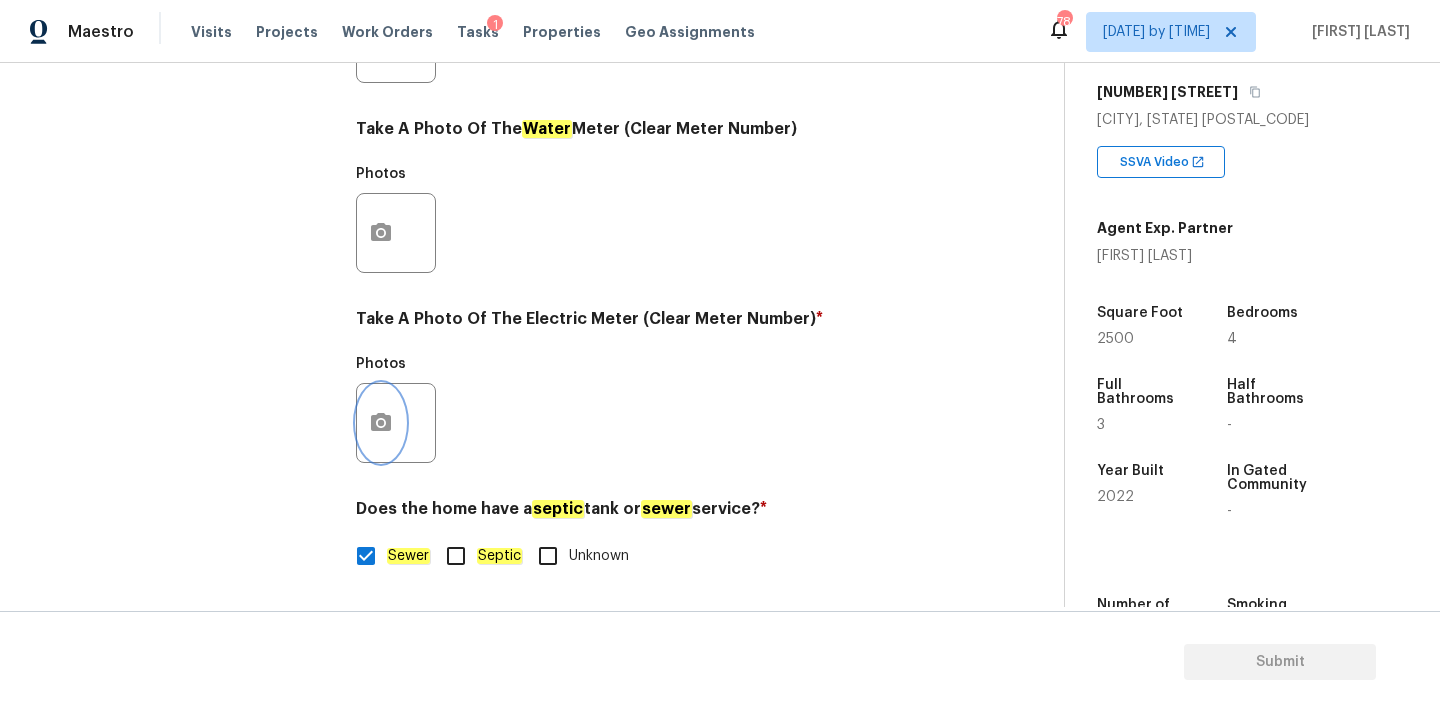 click at bounding box center [381, 423] 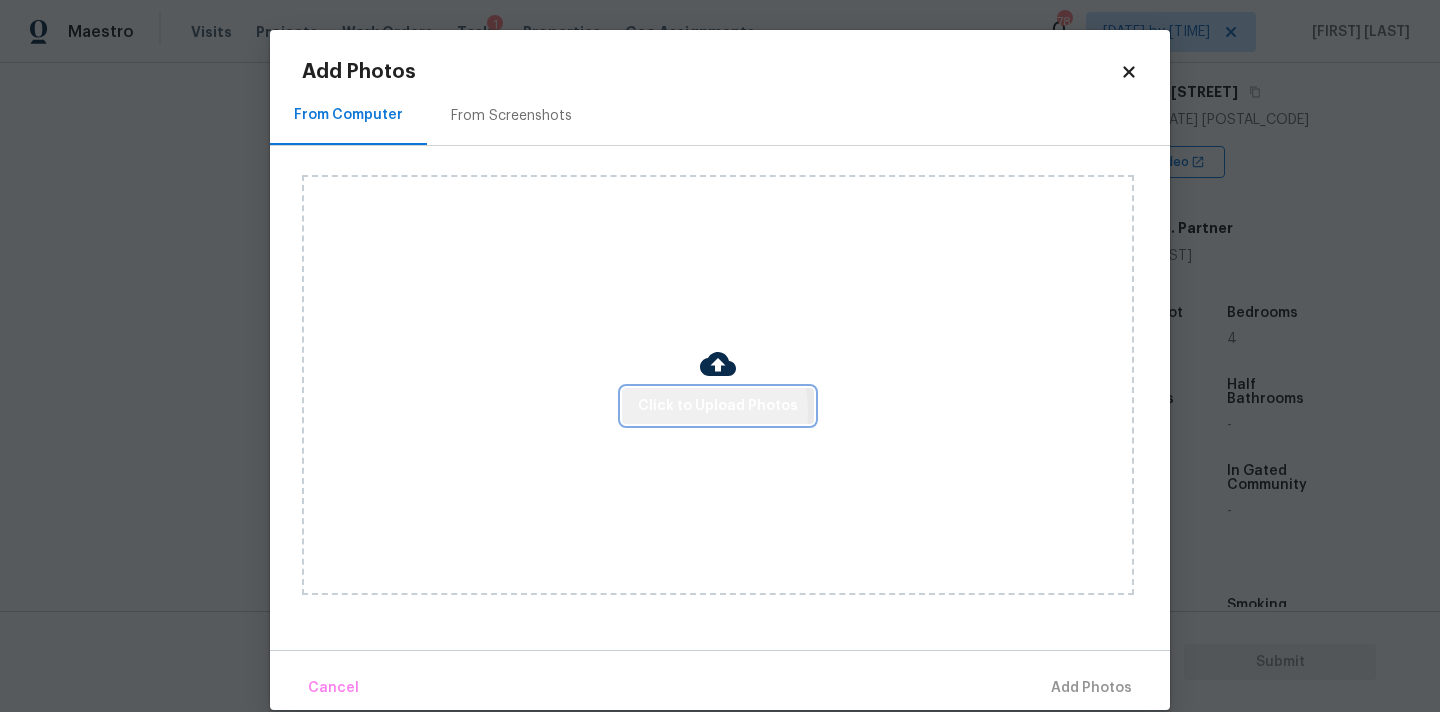 click on "Click to Upload Photos" at bounding box center (718, 406) 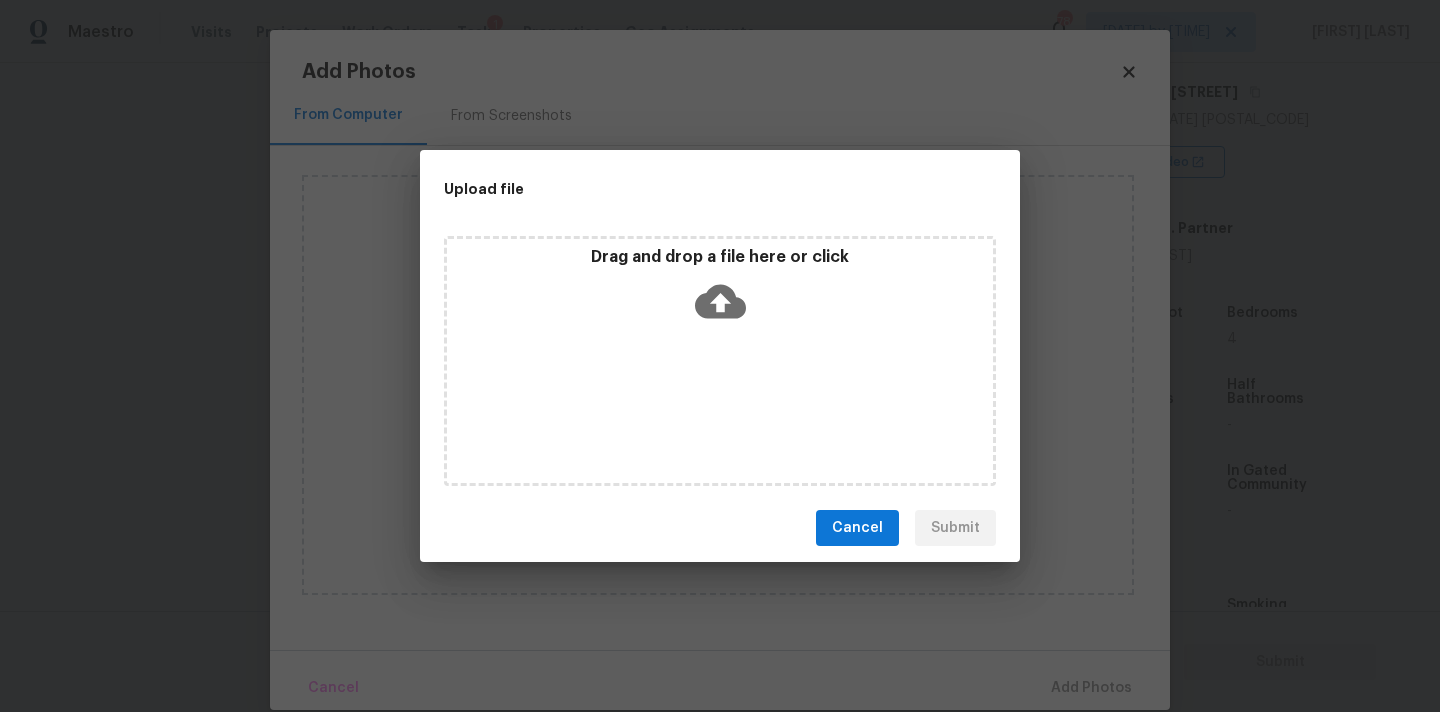 click 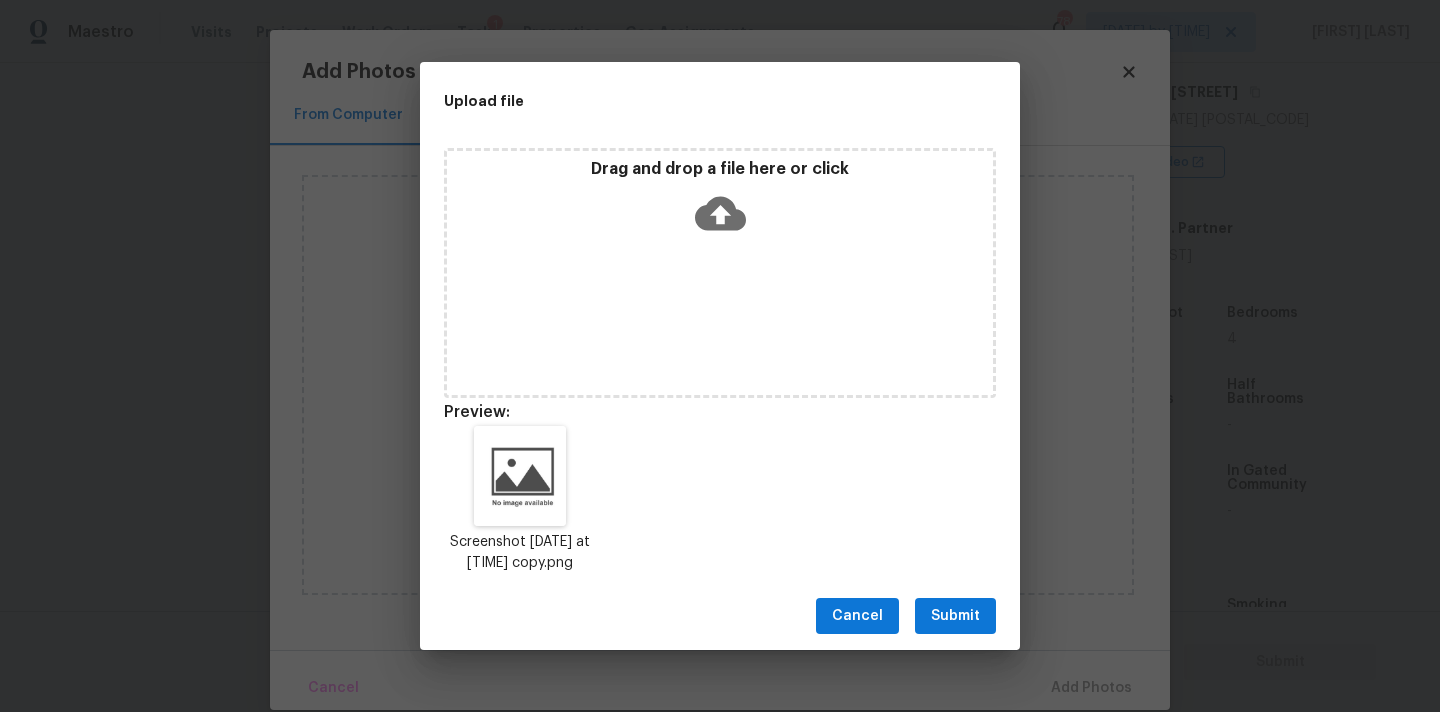 click on "Submit" at bounding box center (955, 616) 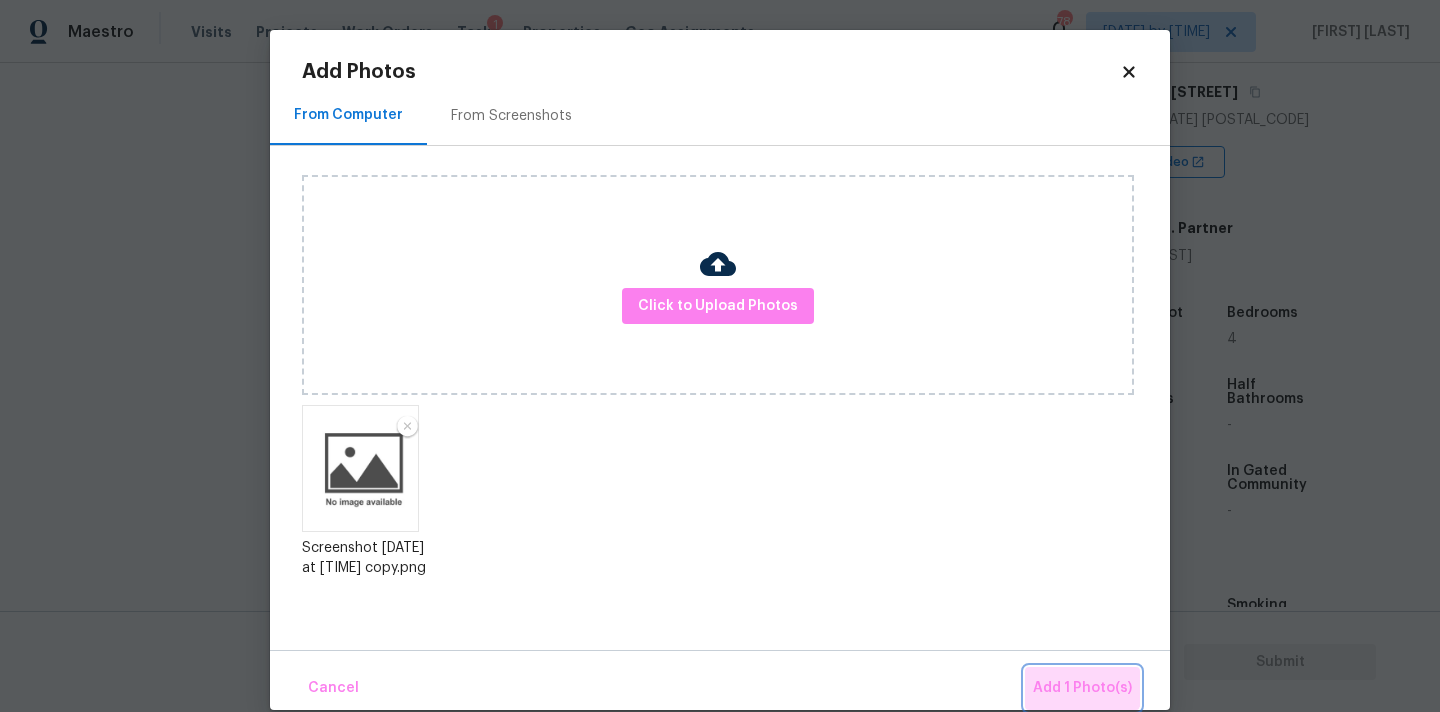 click on "Add 1 Photo(s)" at bounding box center (1082, 688) 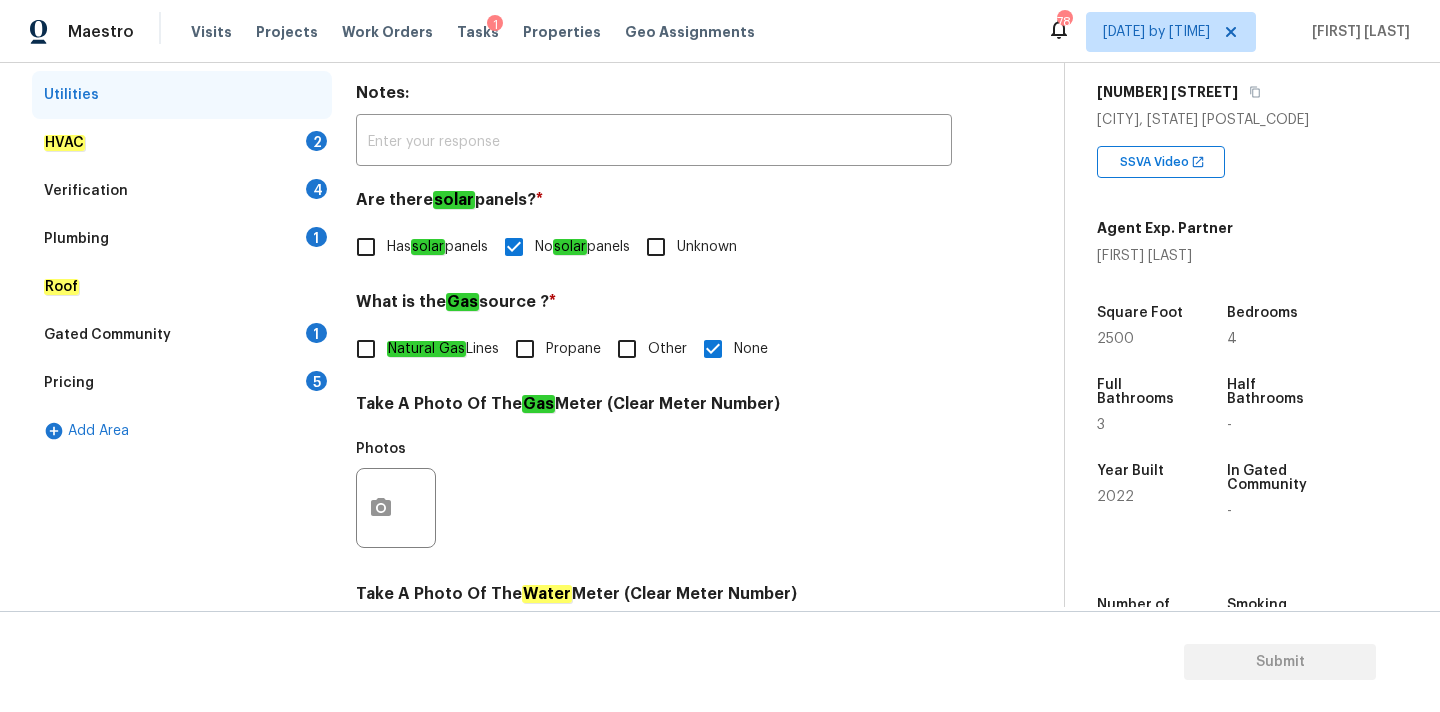 scroll, scrollTop: 292, scrollLeft: 0, axis: vertical 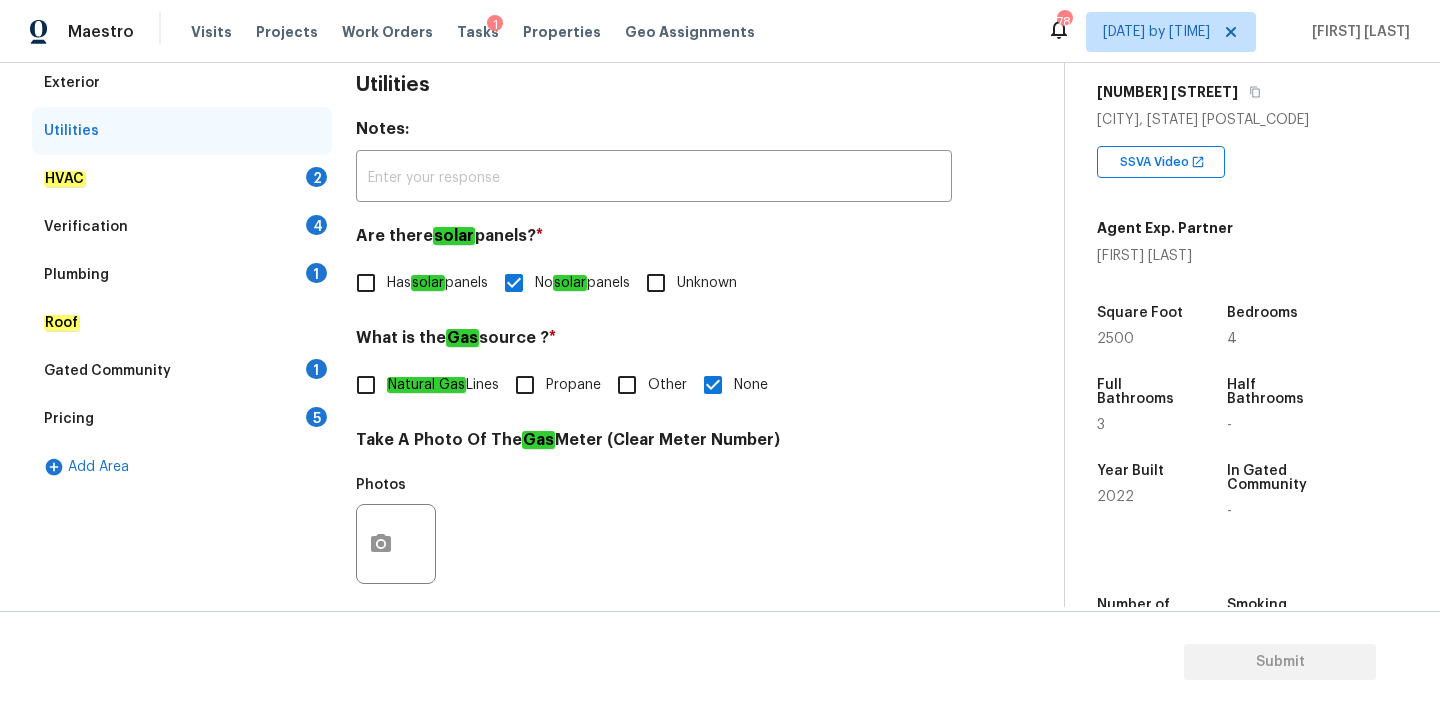 click on "HVAC 2" at bounding box center [182, 179] 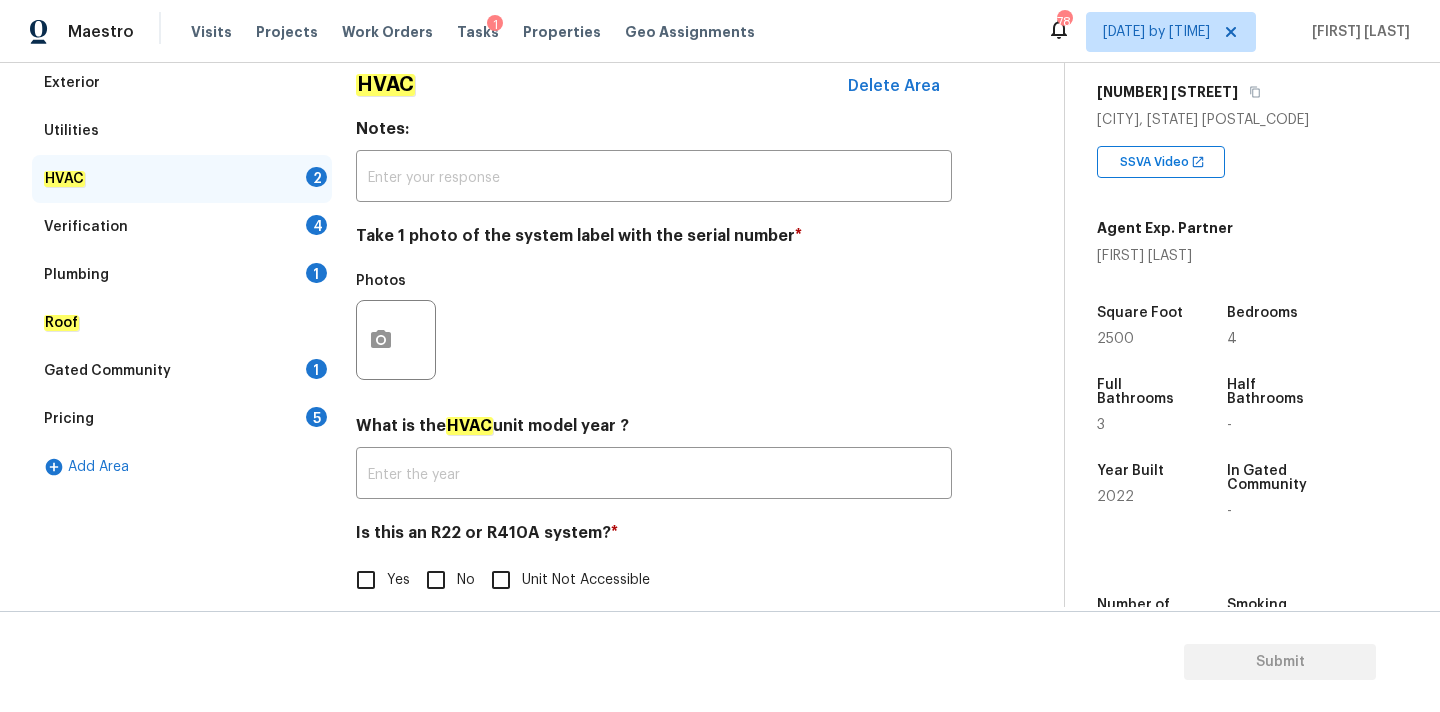 click on "No" at bounding box center [436, 580] 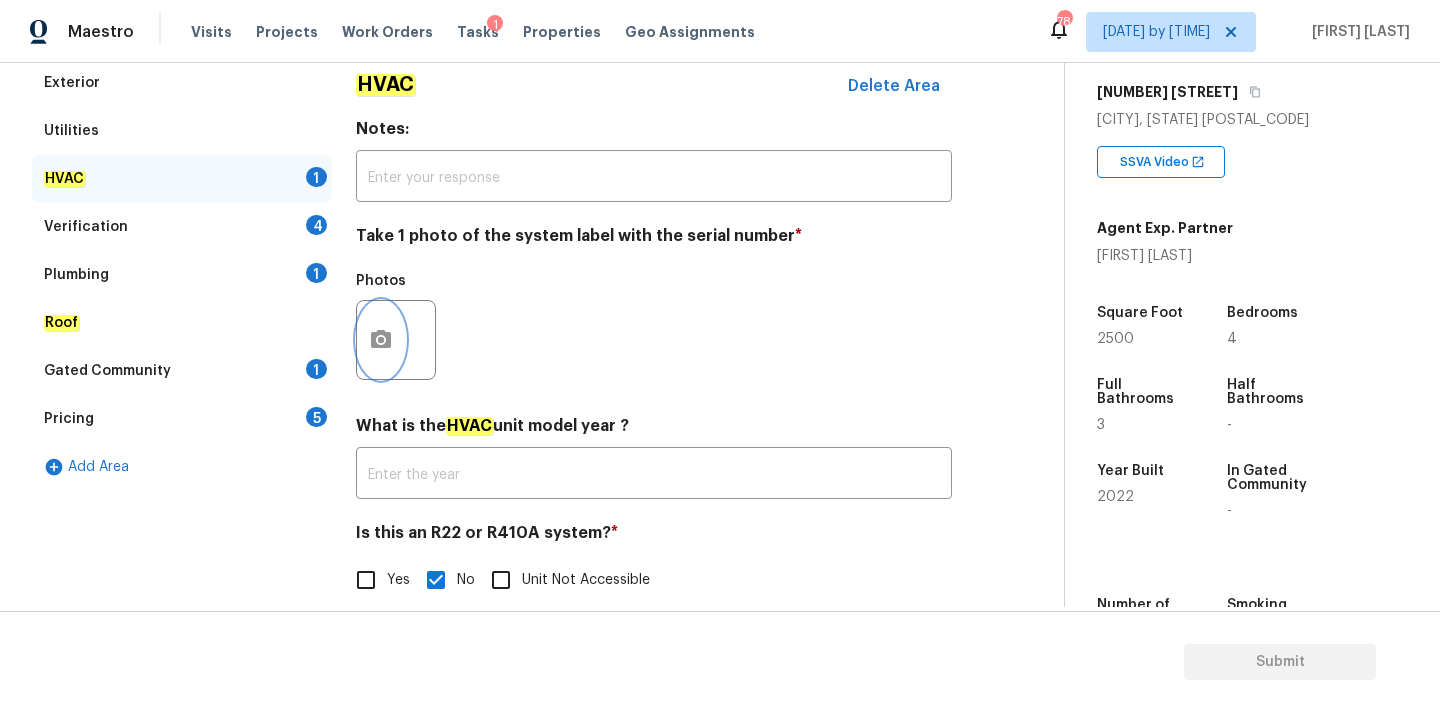 click 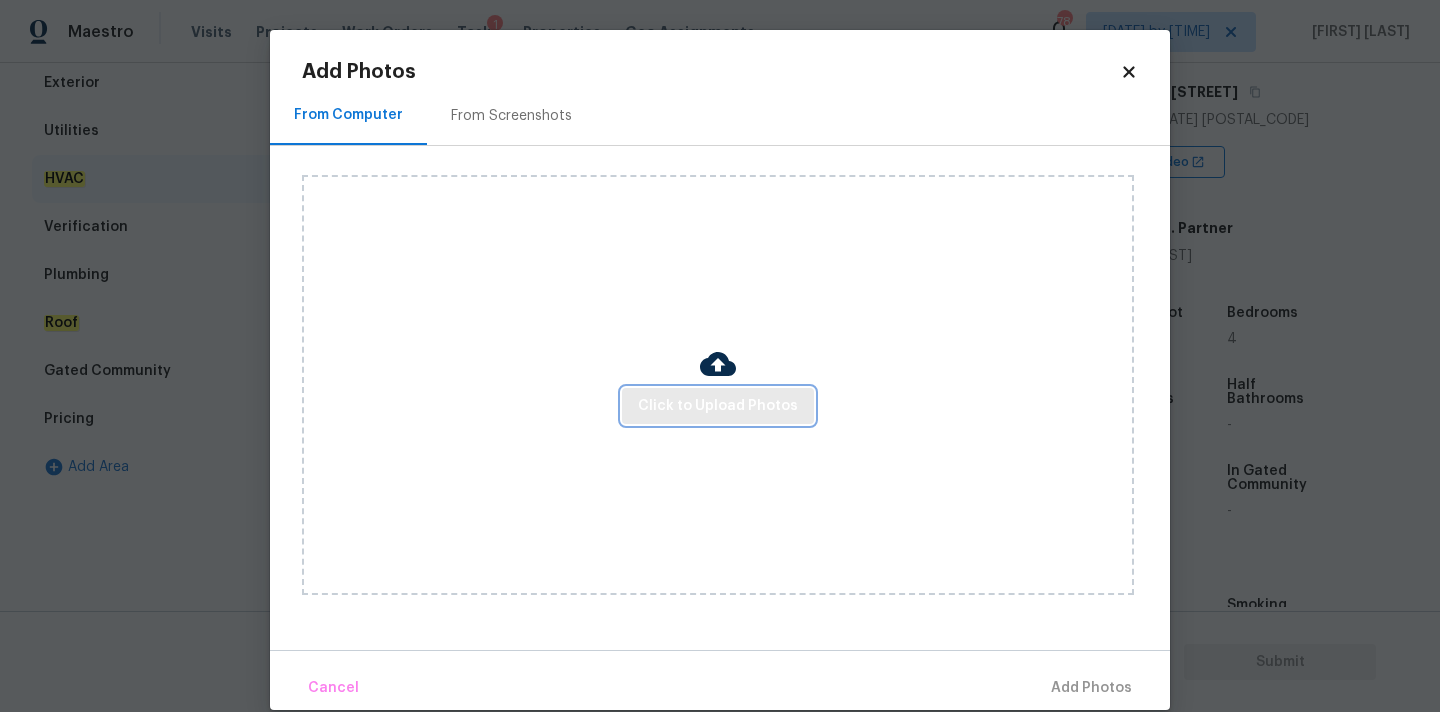 click on "Click to Upload Photos" at bounding box center [718, 406] 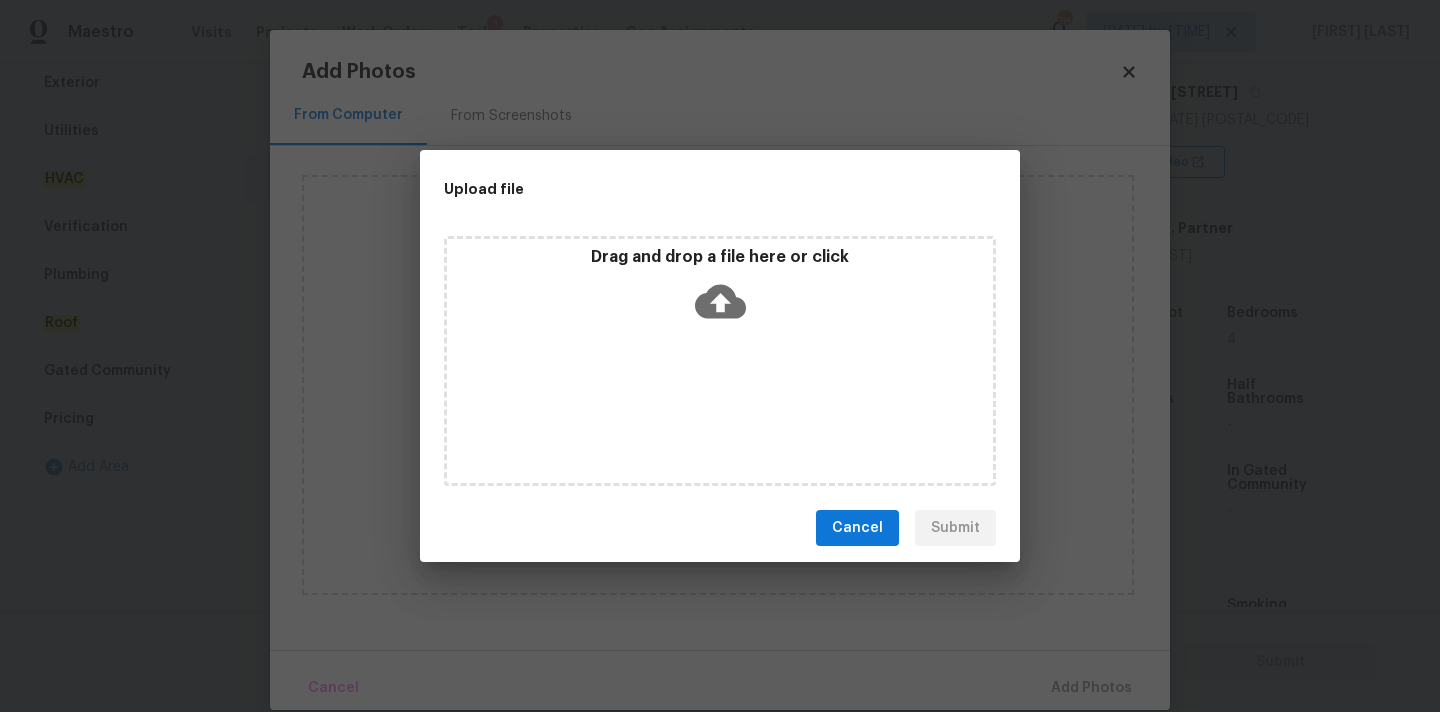 click 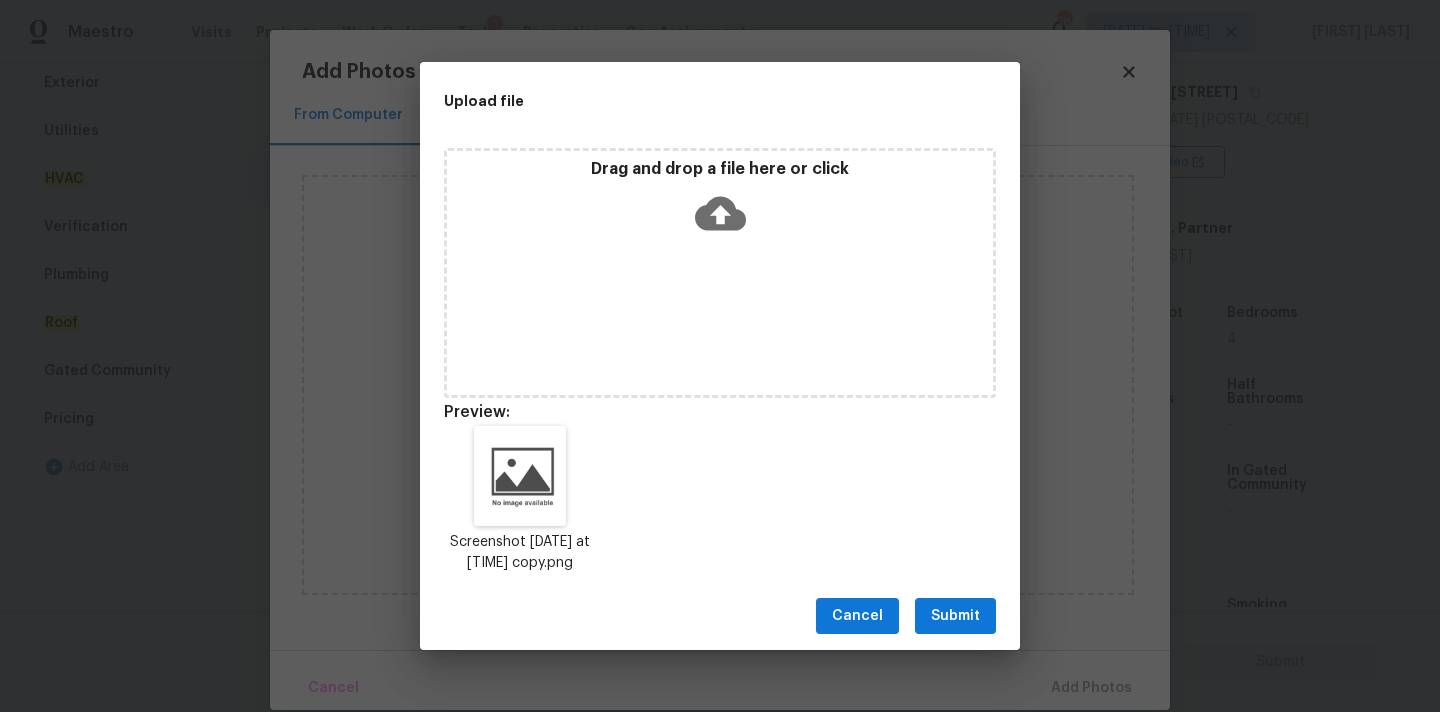 click on "Submit" at bounding box center (955, 616) 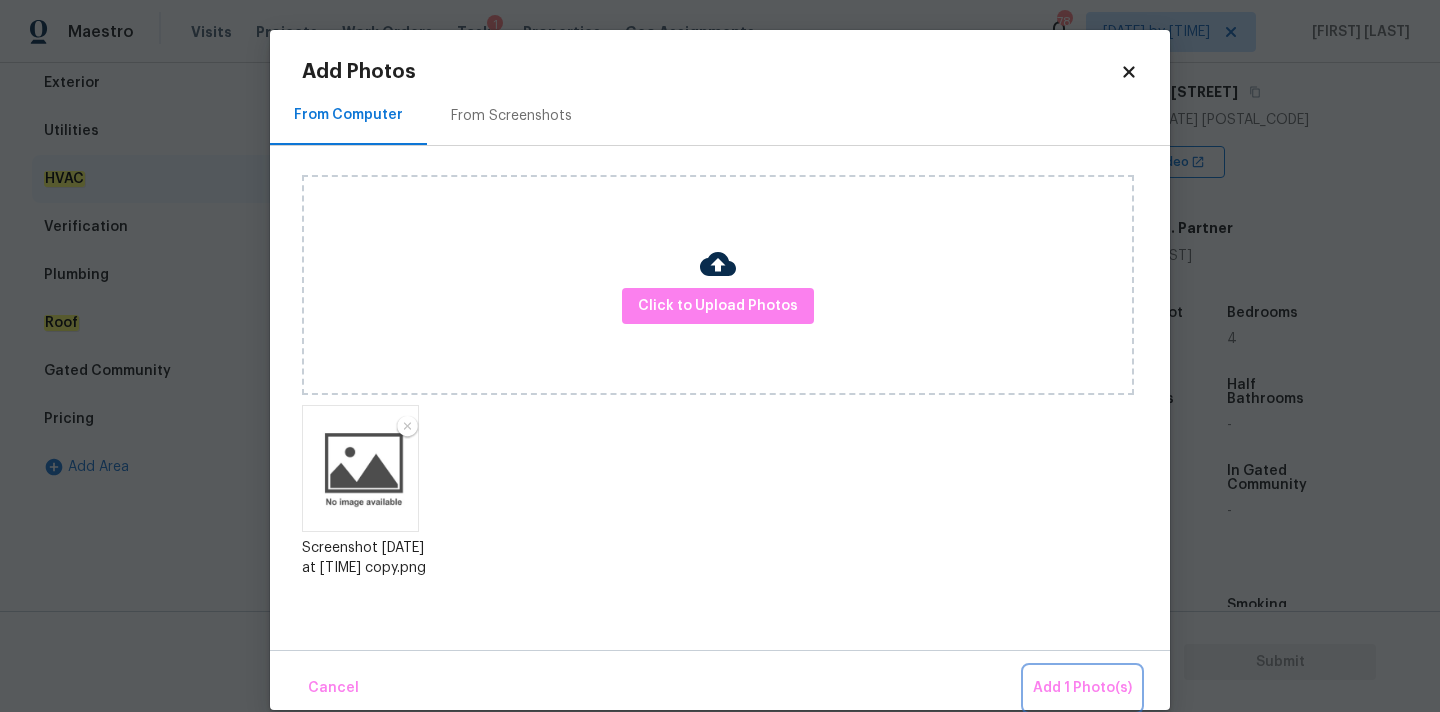 click on "Add 1 Photo(s)" at bounding box center [1082, 688] 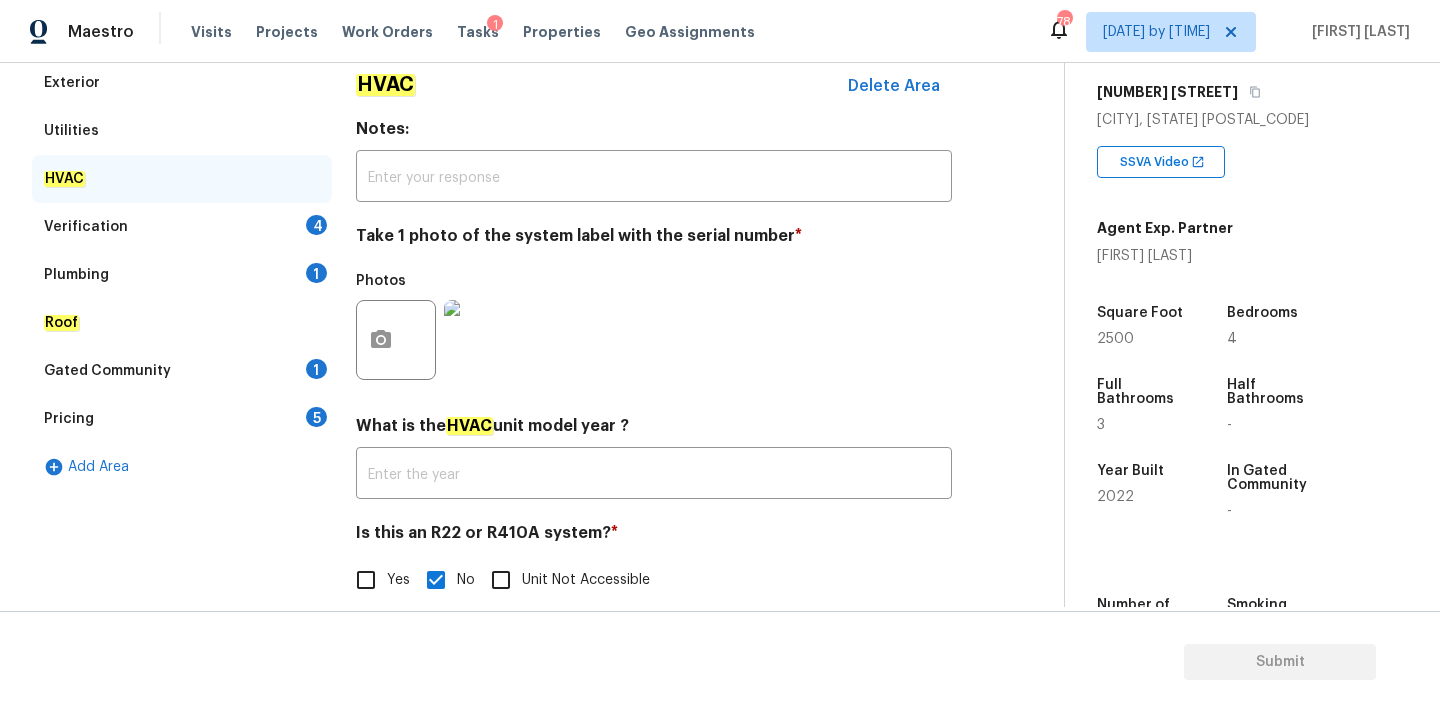 click on "Verification [NUMBER]" at bounding box center [182, 227] 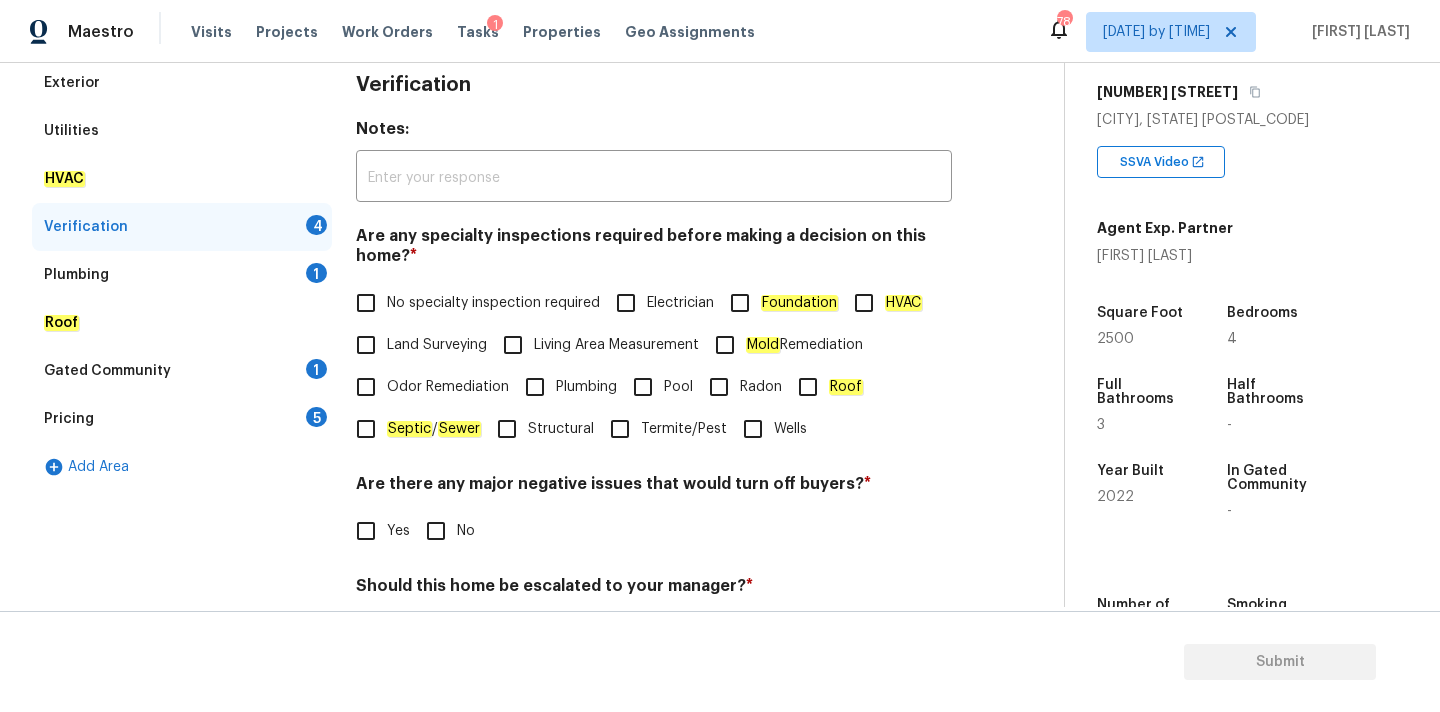 click on "No specialty inspection required" at bounding box center (493, 303) 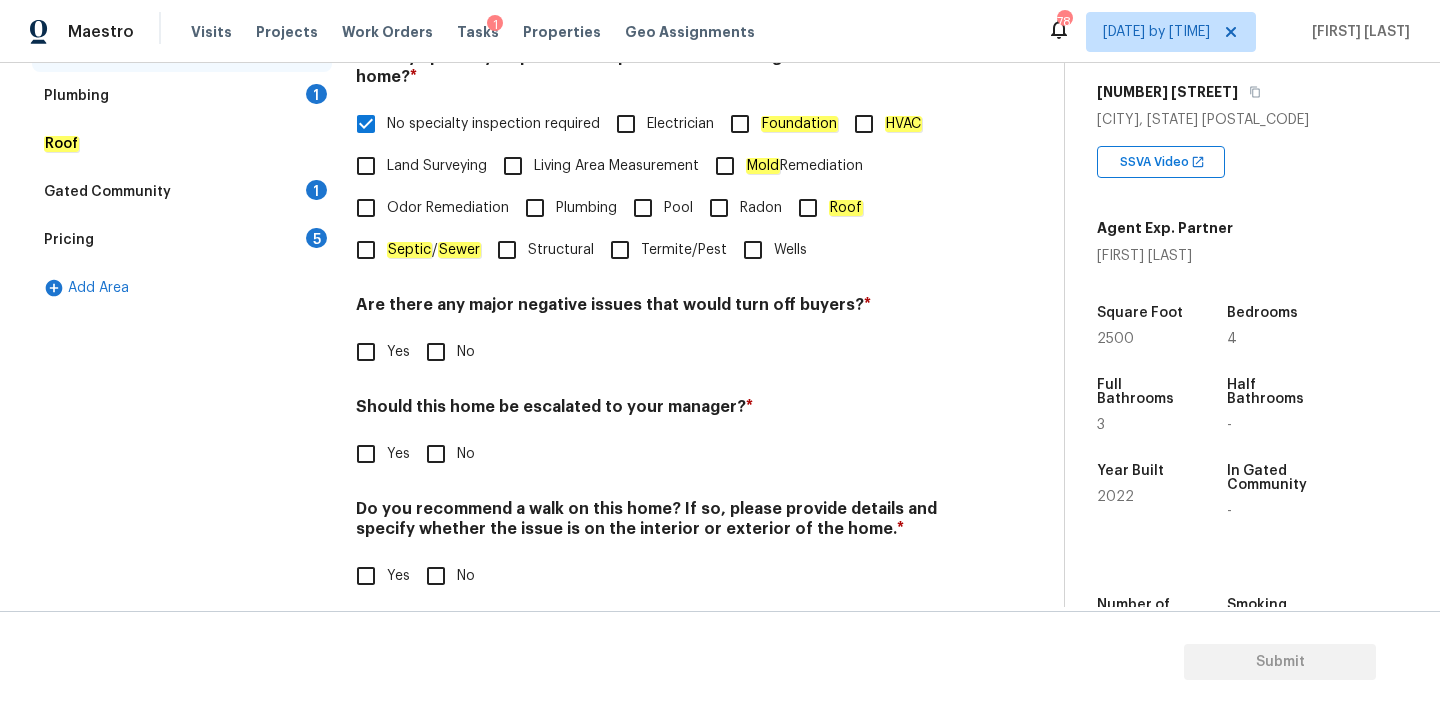 scroll, scrollTop: 491, scrollLeft: 0, axis: vertical 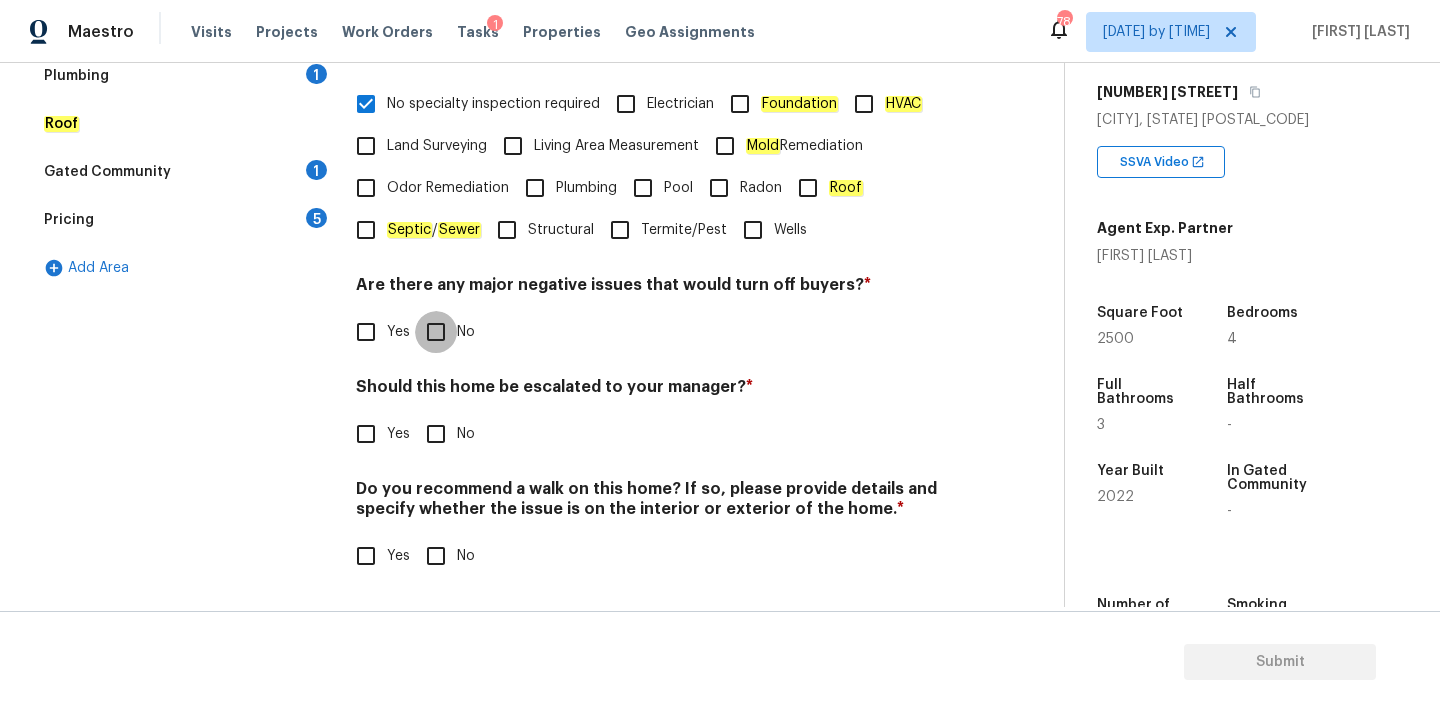 click on "No" at bounding box center (436, 332) 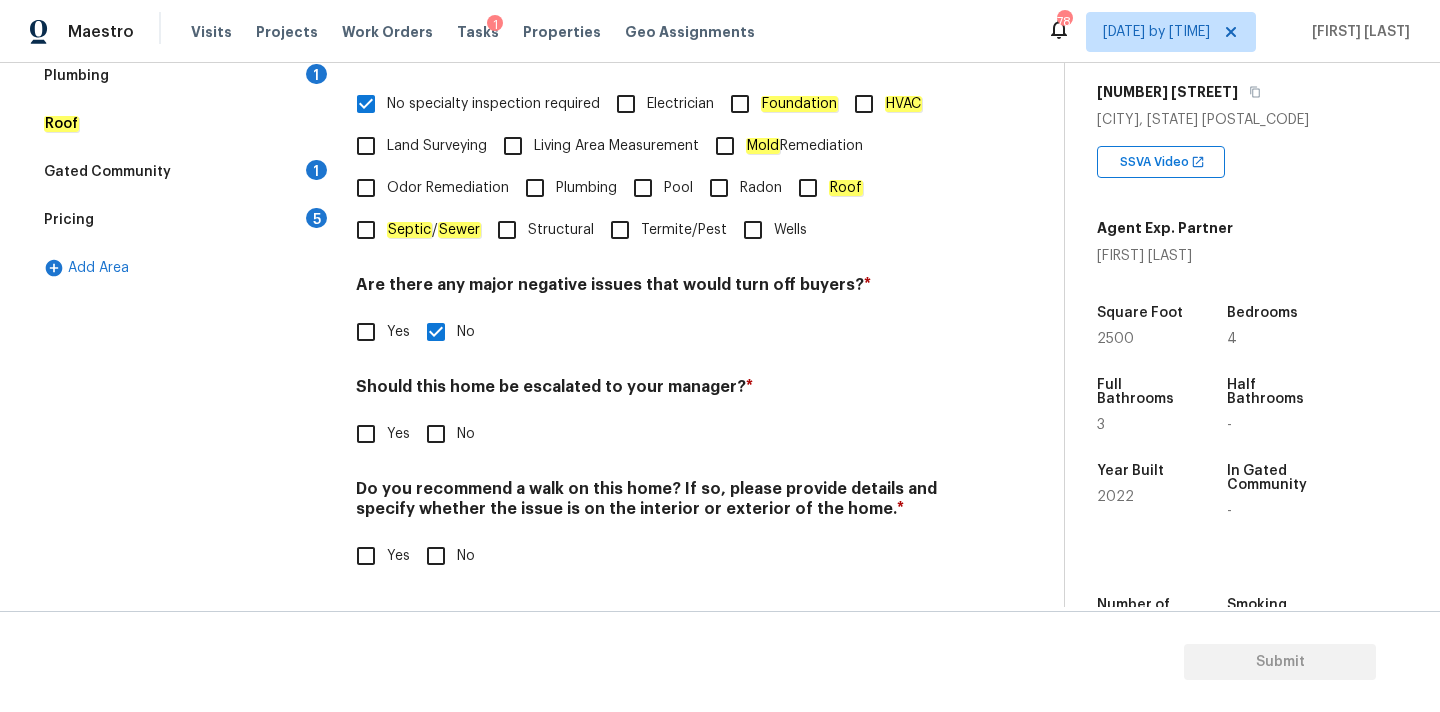 click on "No" at bounding box center (436, 434) 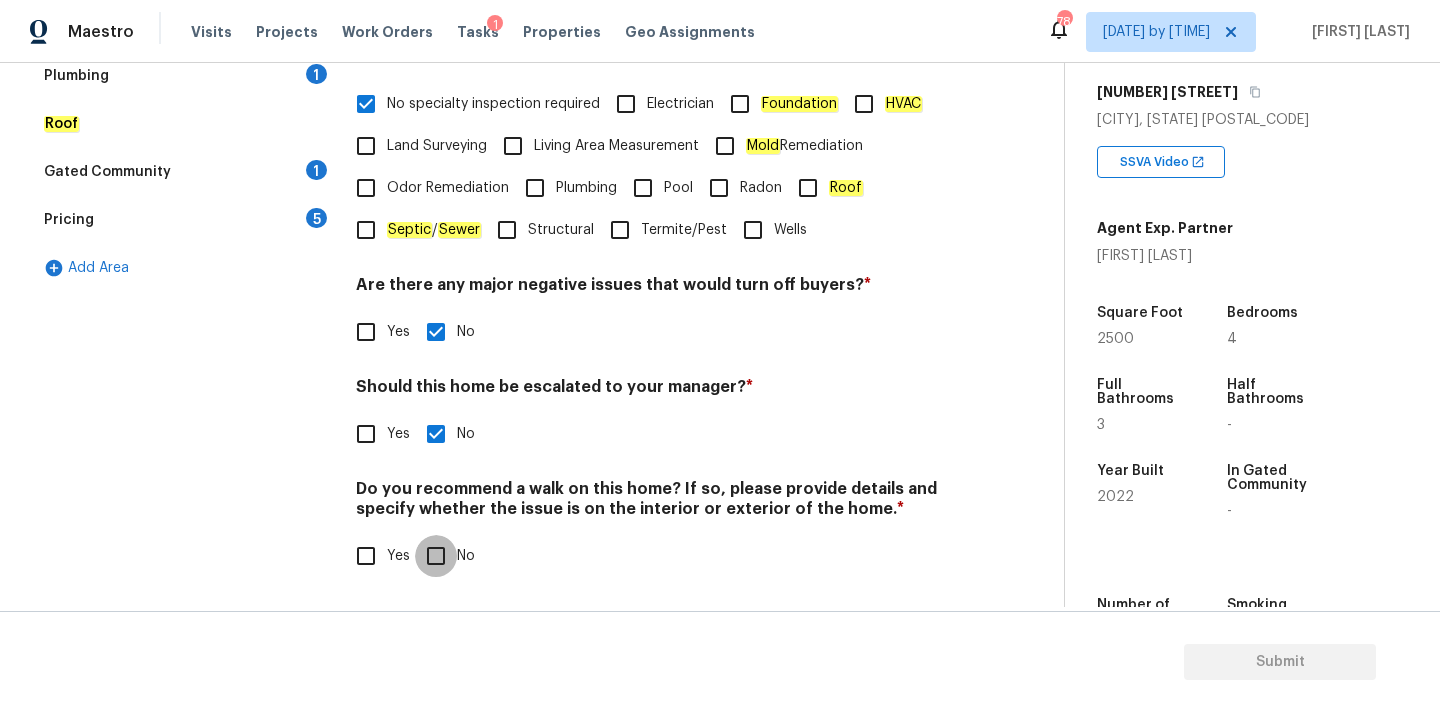 click on "No" at bounding box center (436, 556) 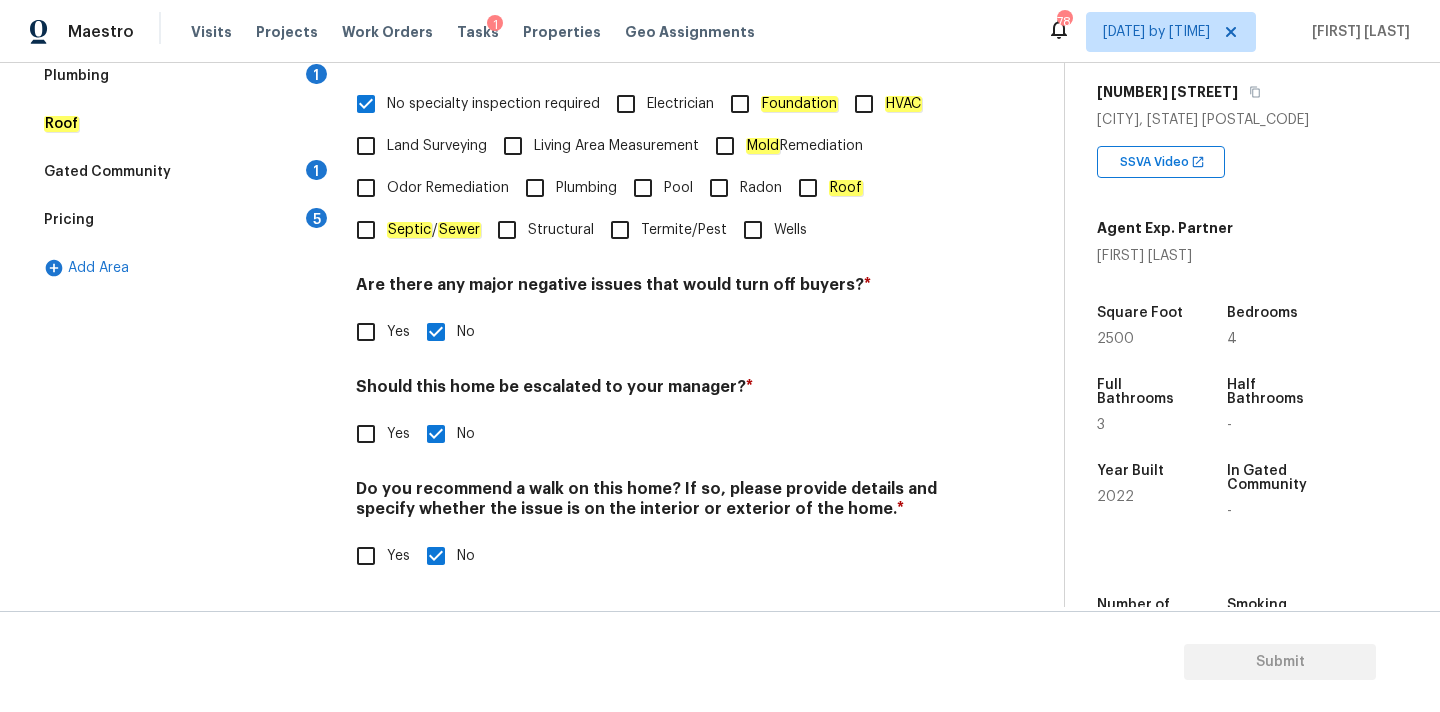 click on "Yes" at bounding box center (366, 434) 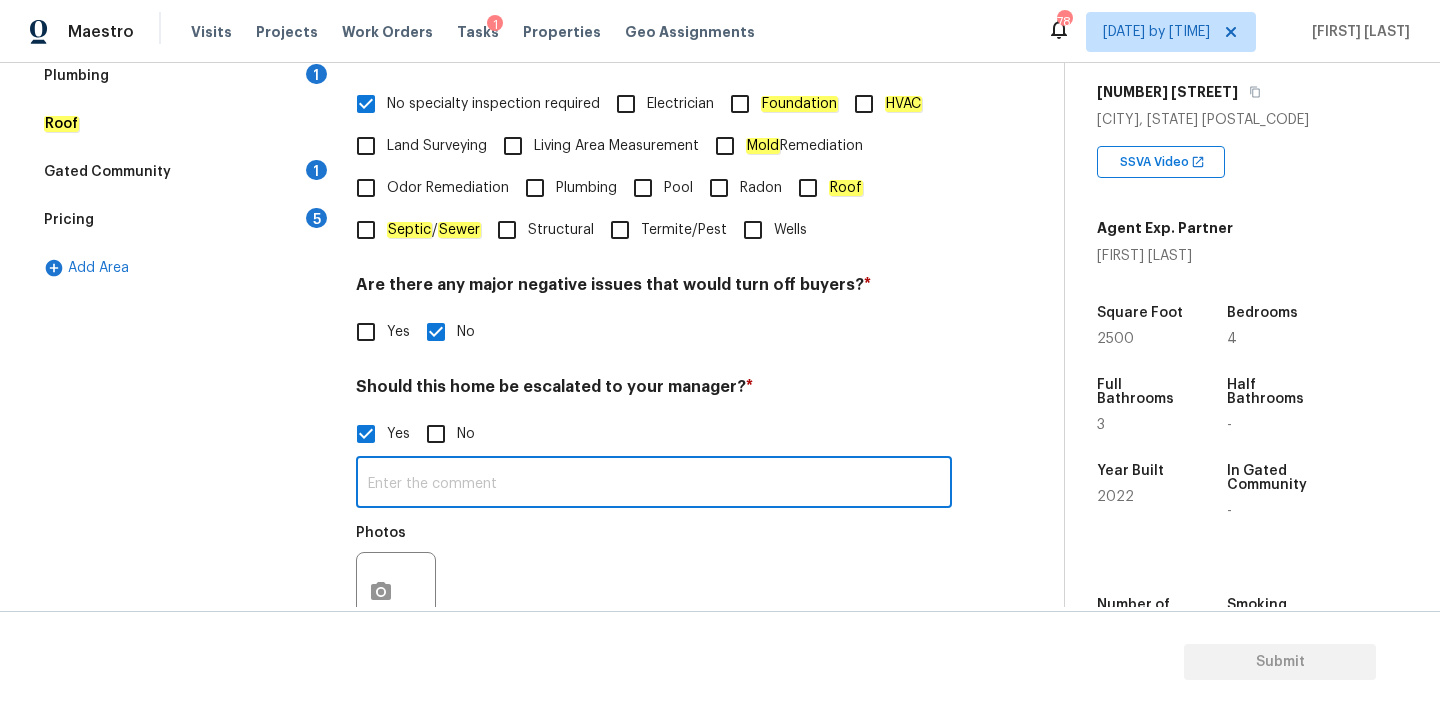 click at bounding box center [654, 484] 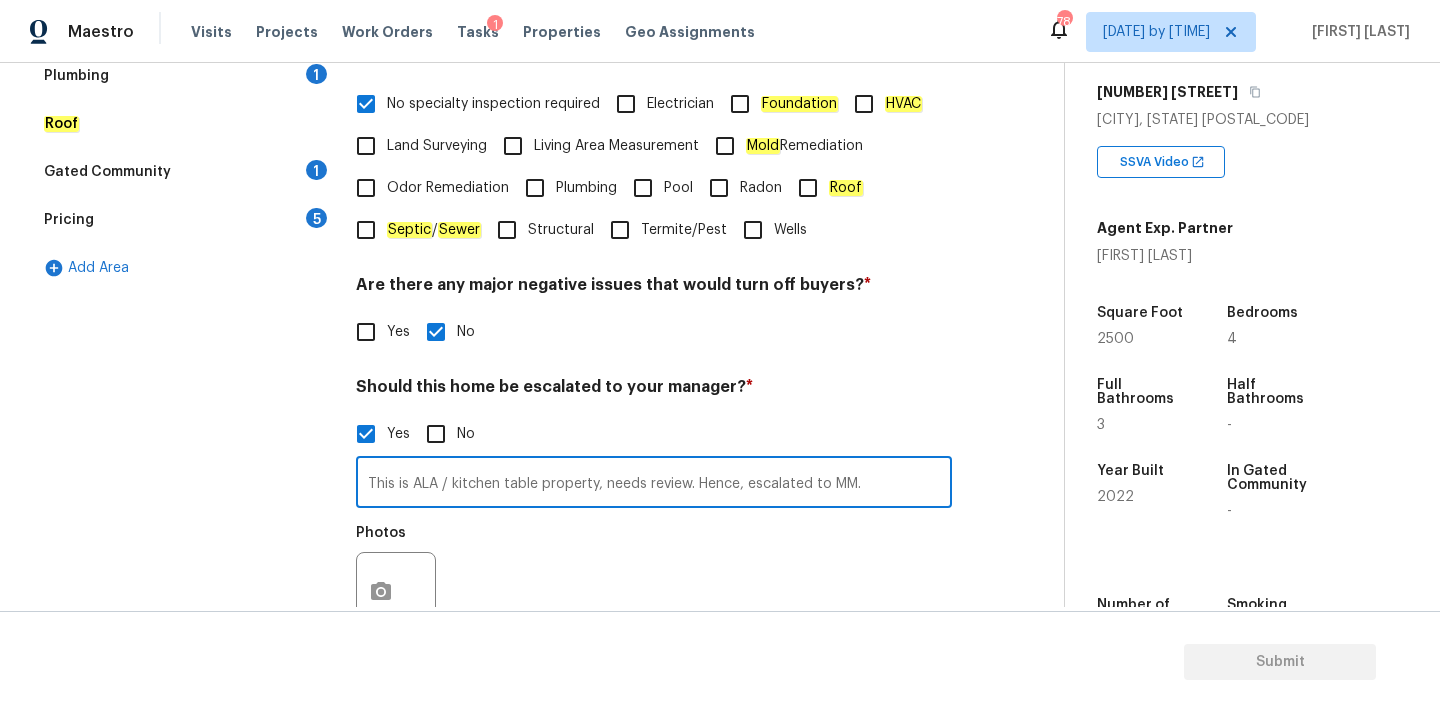 drag, startPoint x: 445, startPoint y: 482, endPoint x: 536, endPoint y: 483, distance: 91.00549 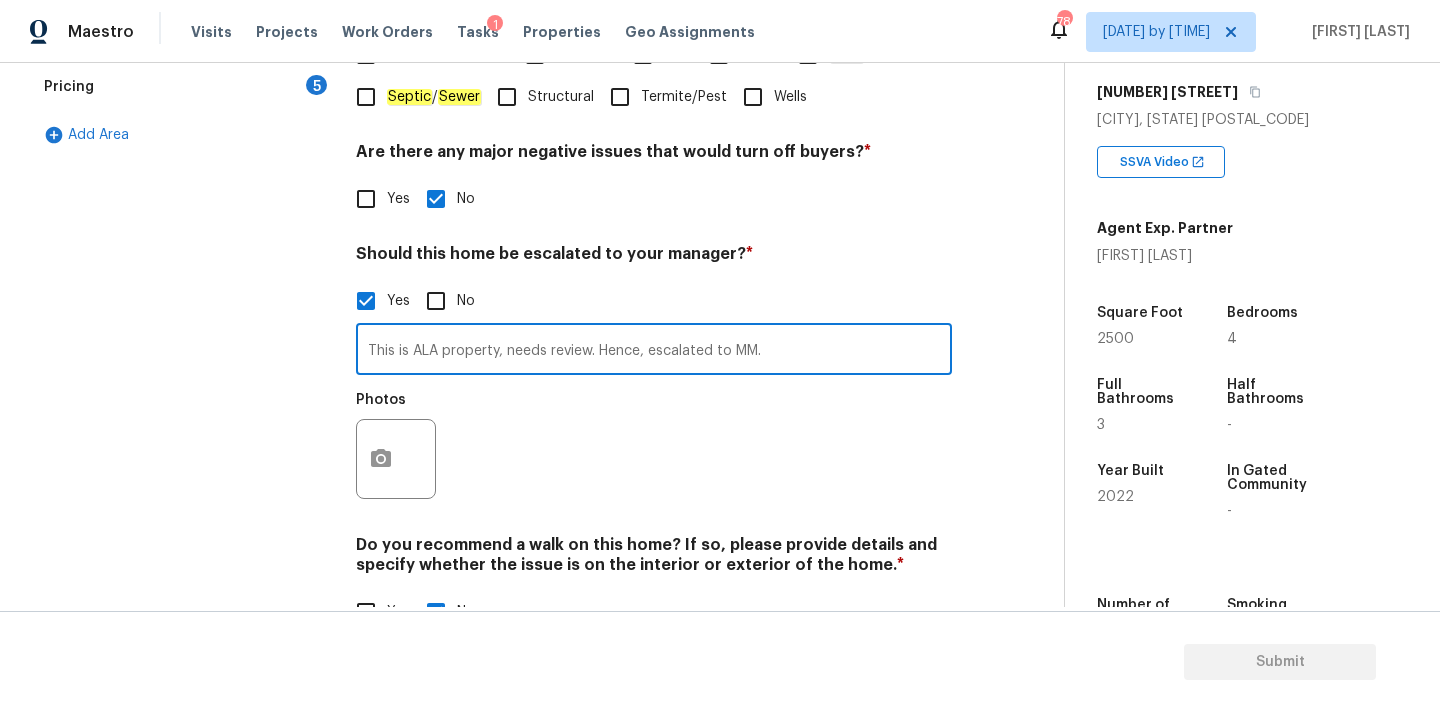 scroll, scrollTop: 681, scrollLeft: 0, axis: vertical 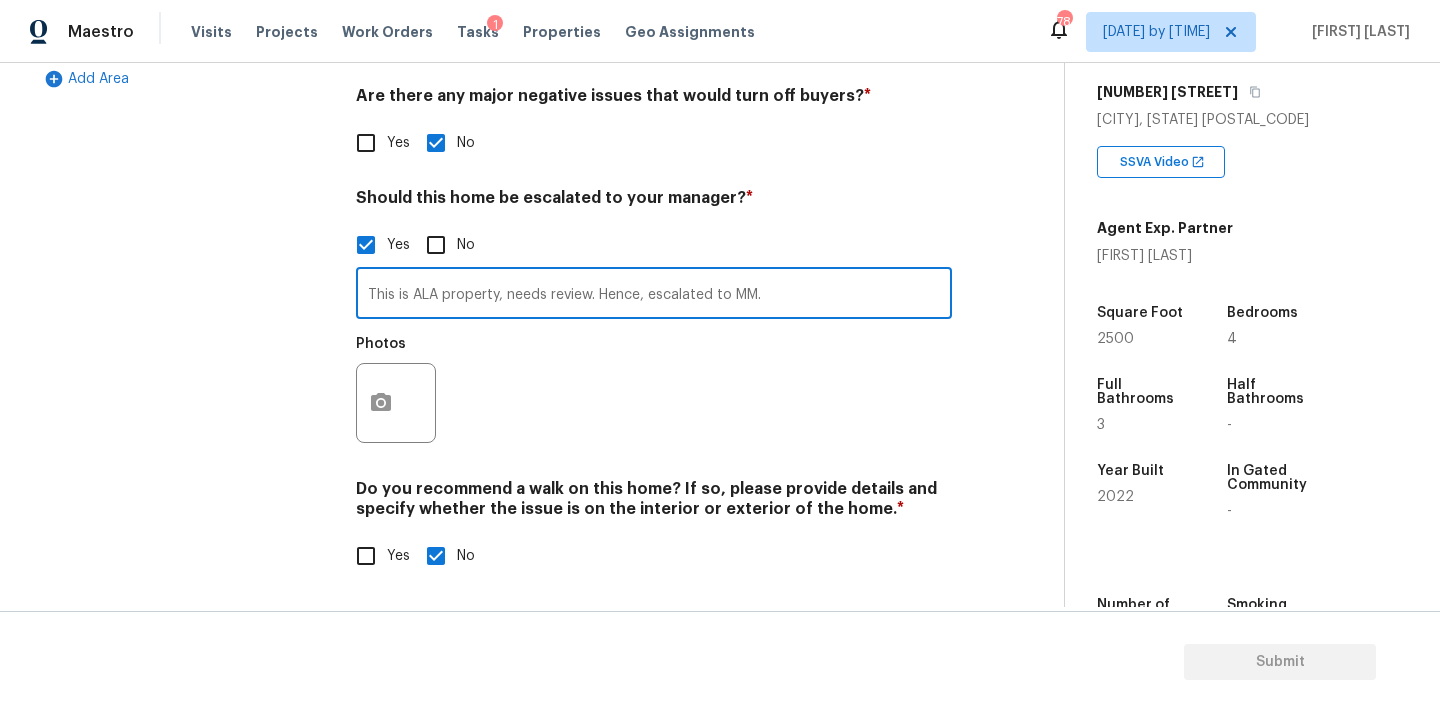 type on "This is ALA property, needs review. Hence, escalated to MM." 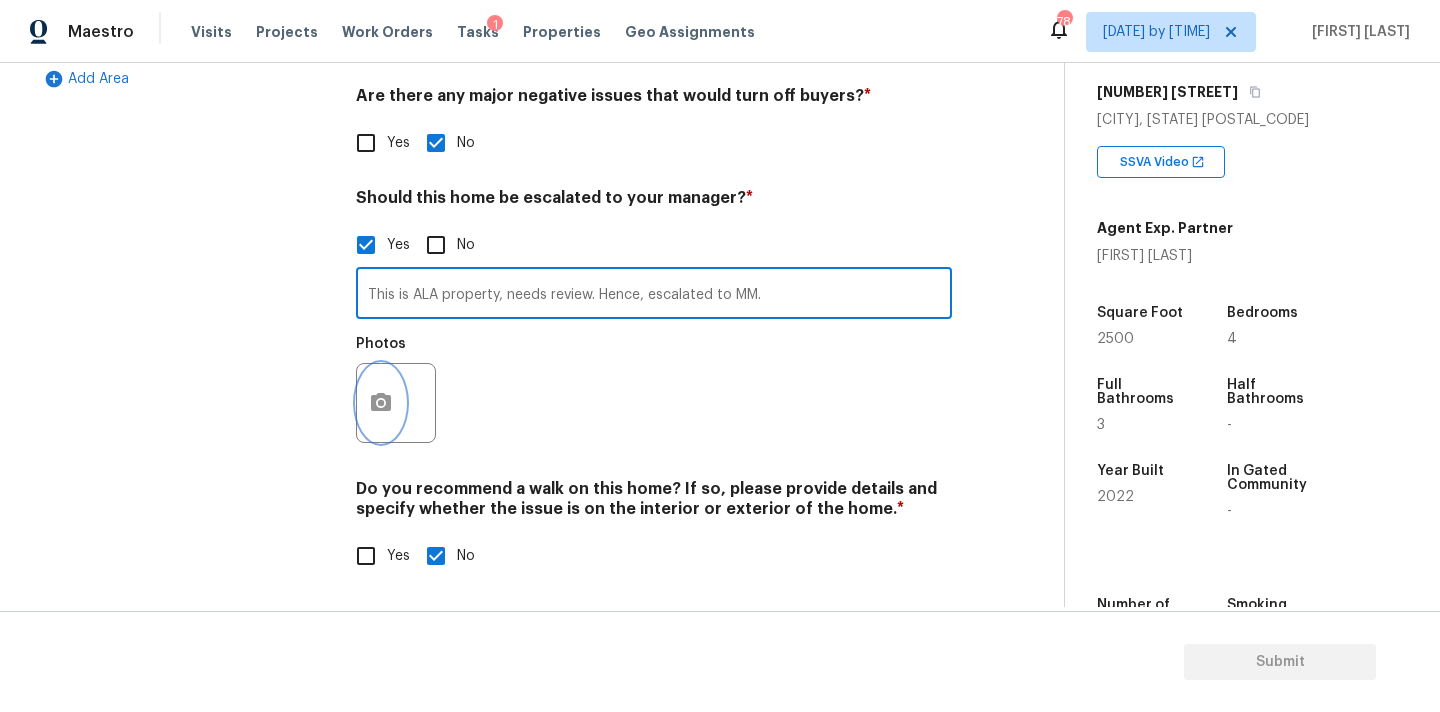 click at bounding box center (381, 403) 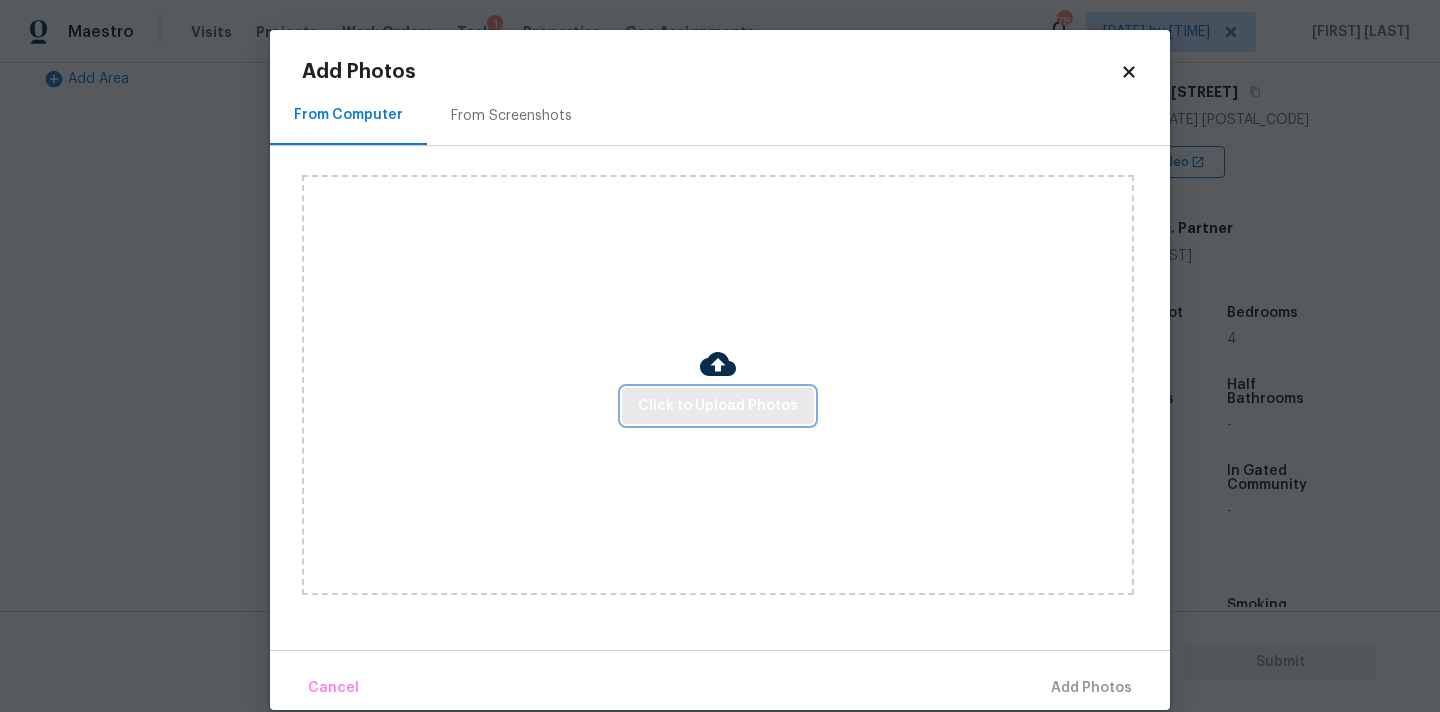 click on "Click to Upload Photos" at bounding box center (718, 406) 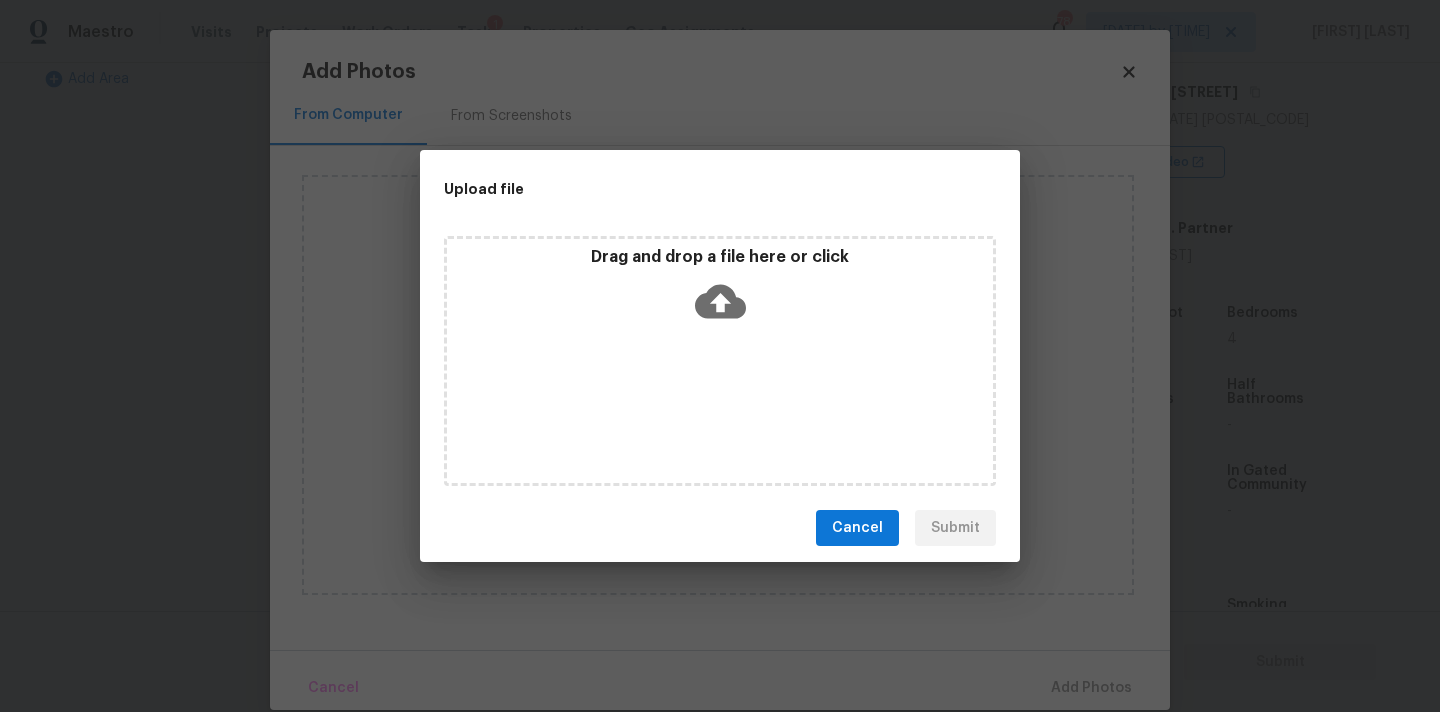 click 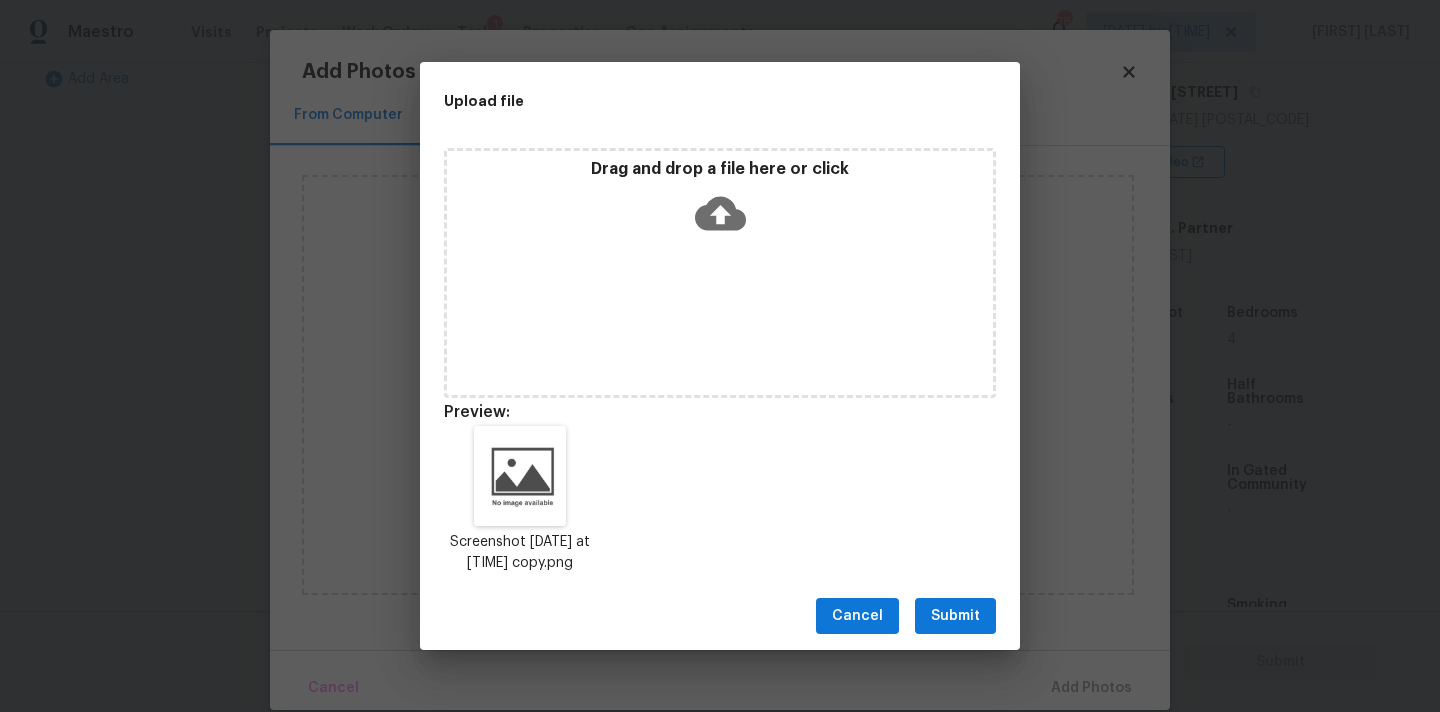 click on "Submit" at bounding box center [955, 616] 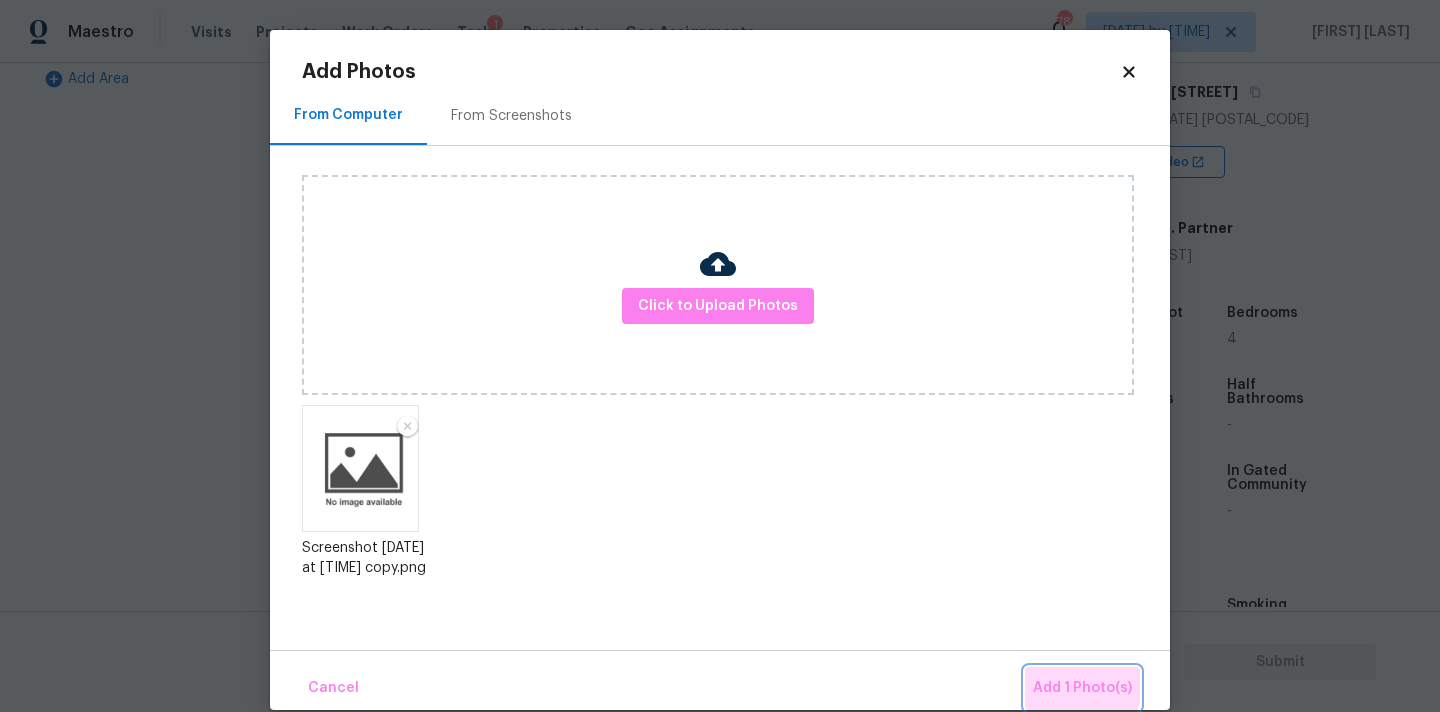 click on "Add 1 Photo(s)" at bounding box center (1082, 688) 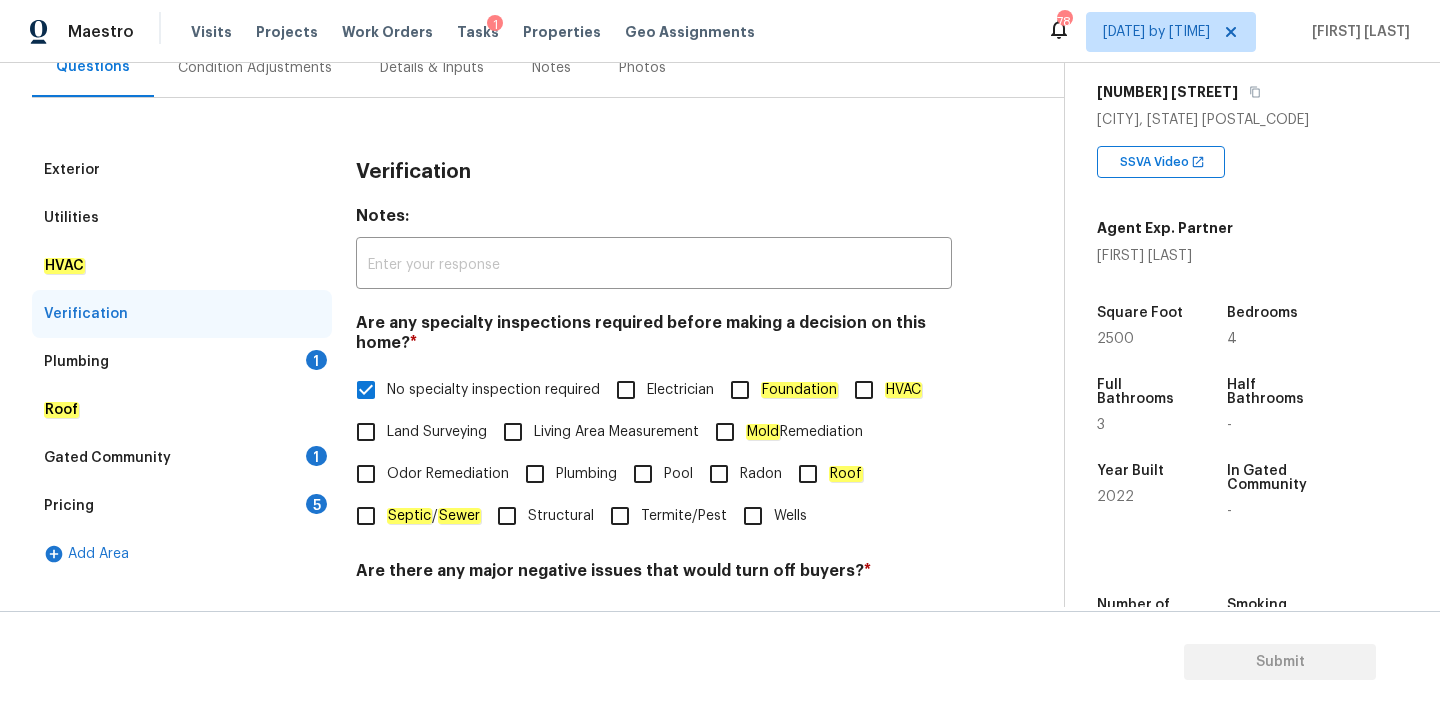 click on "Plumbing 1" at bounding box center [182, 362] 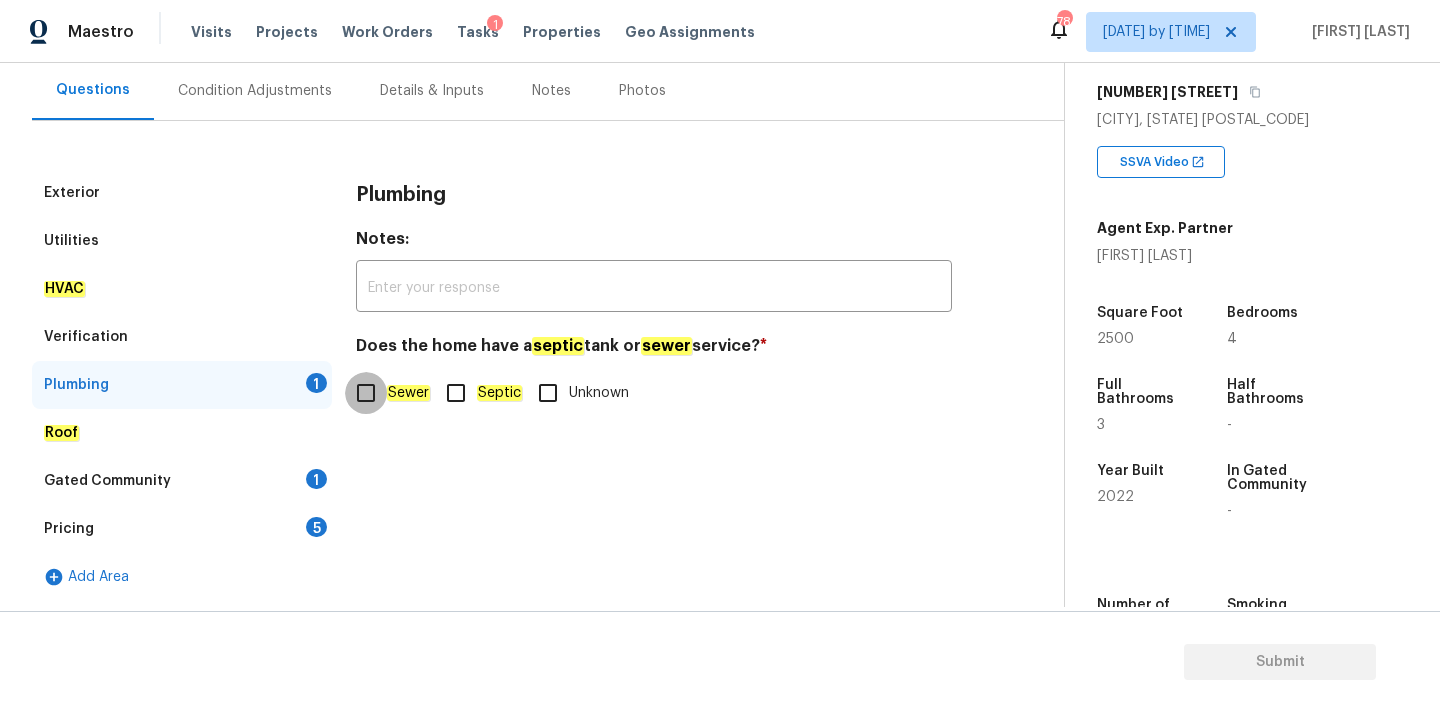 click on "Sewer" at bounding box center (366, 393) 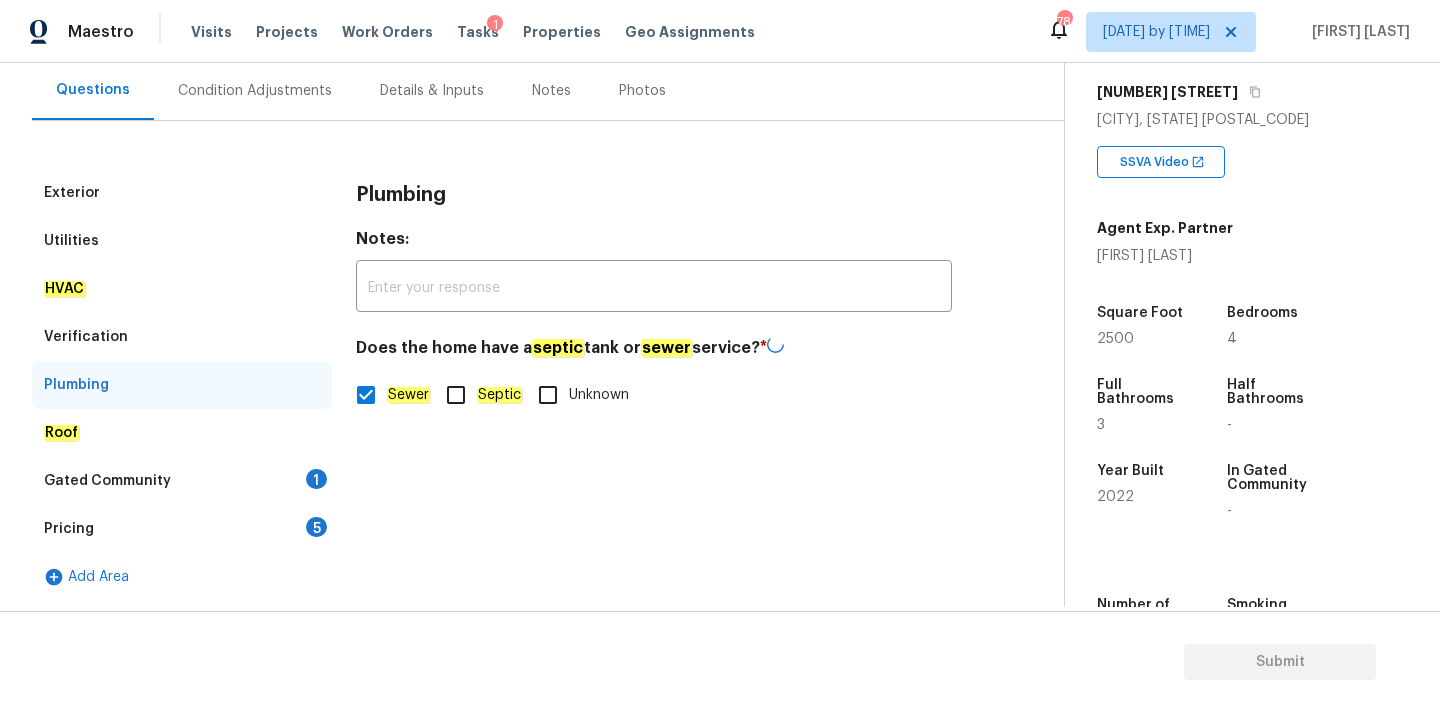 click on "Gated Community 1" at bounding box center [182, 481] 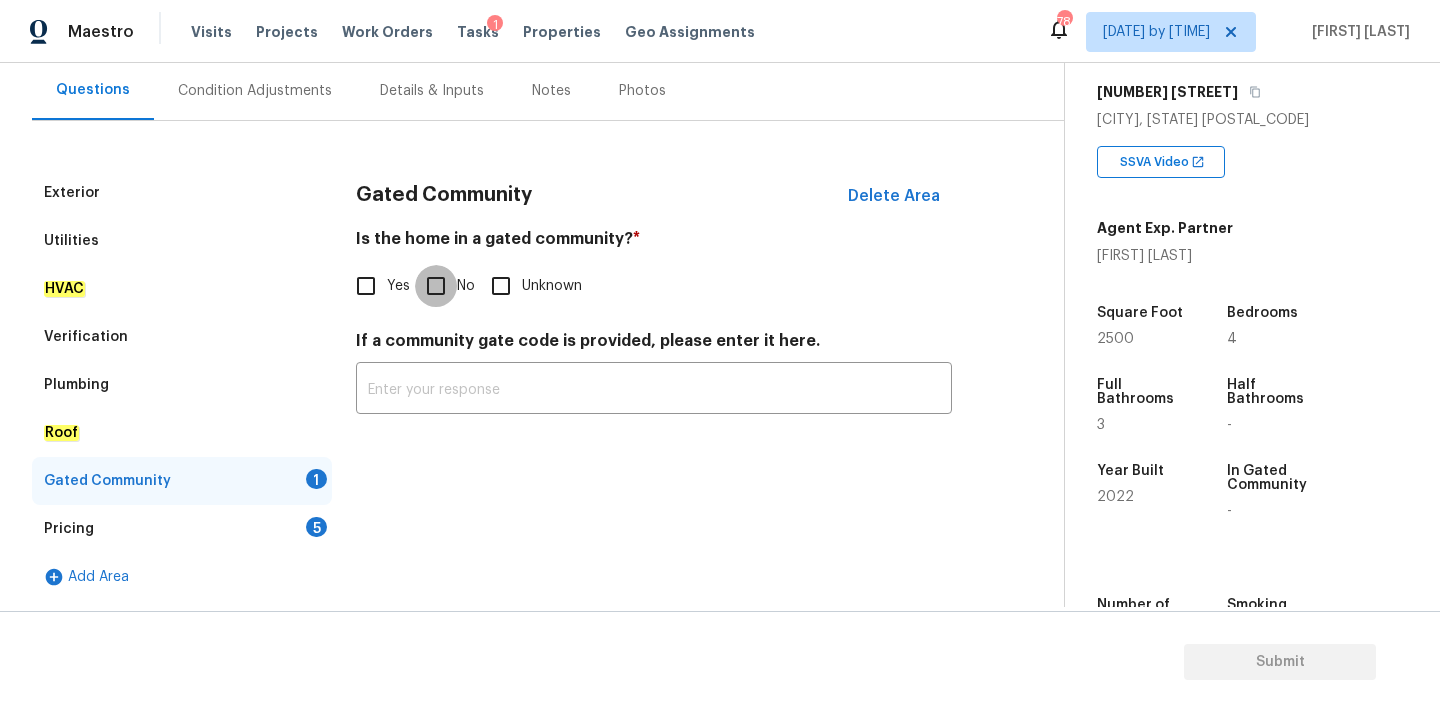 click on "No" at bounding box center [436, 286] 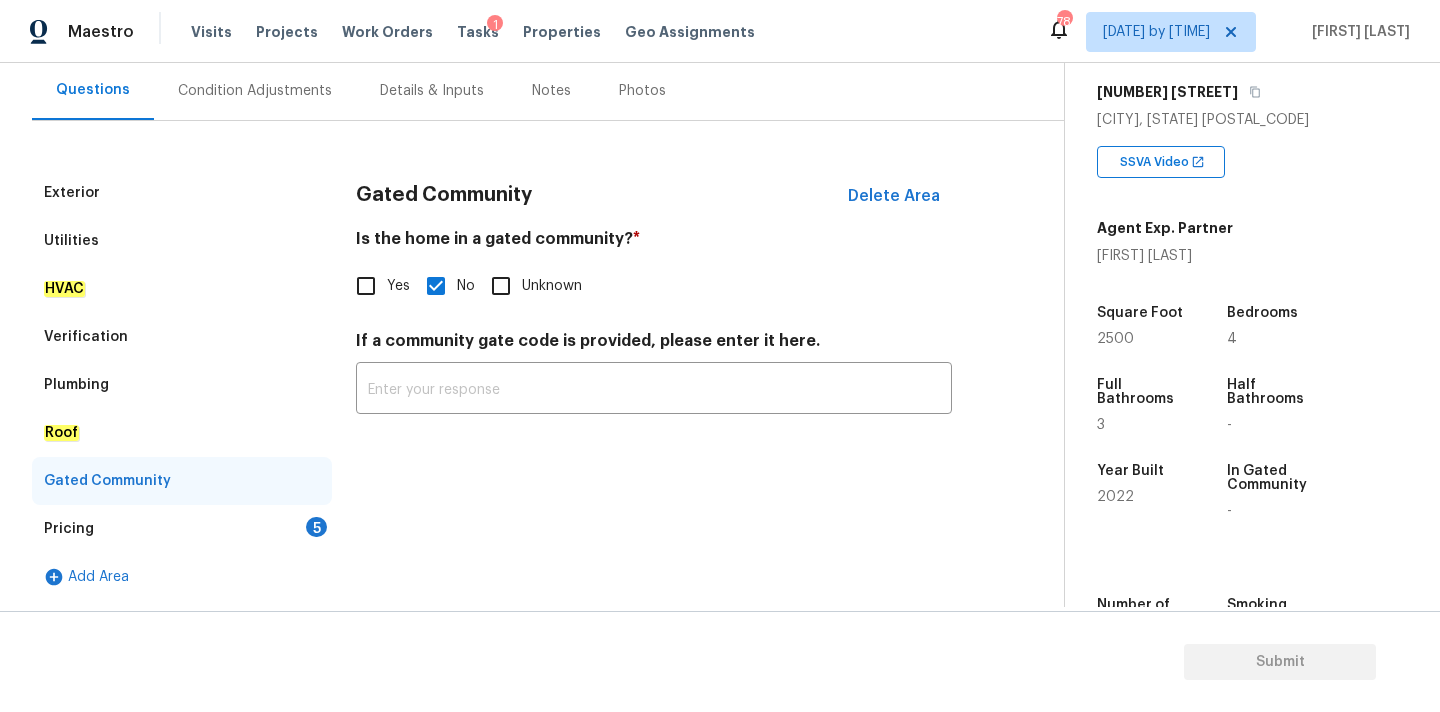 click on "Pricing 5" at bounding box center [182, 529] 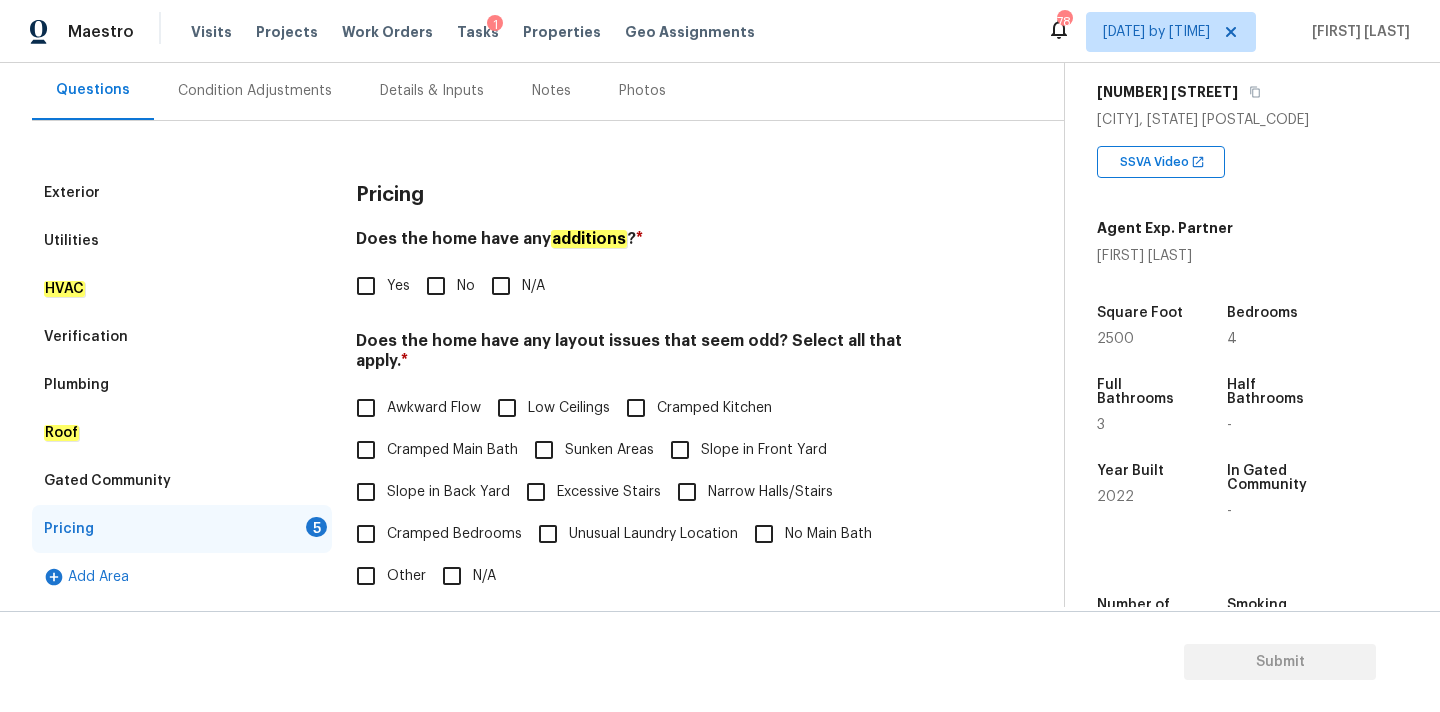 click on "No" at bounding box center (436, 286) 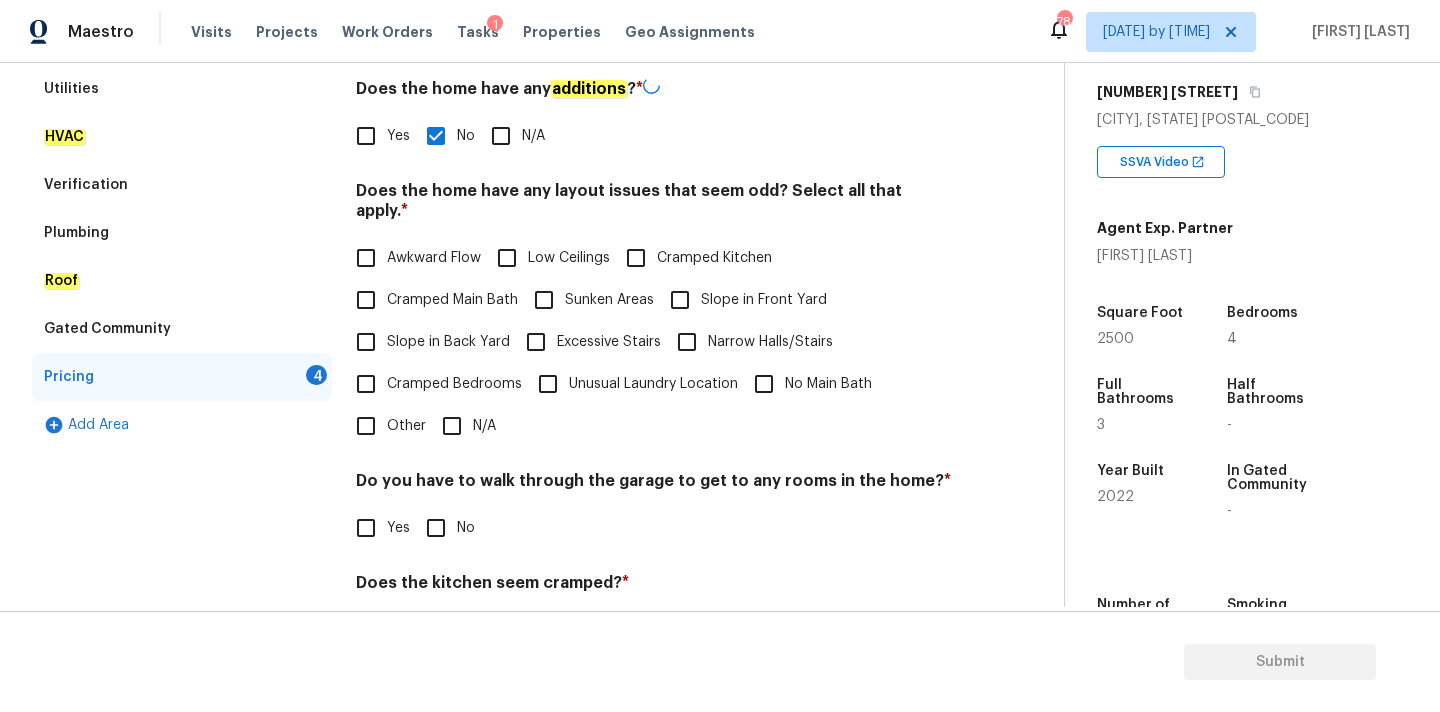 scroll, scrollTop: 488, scrollLeft: 0, axis: vertical 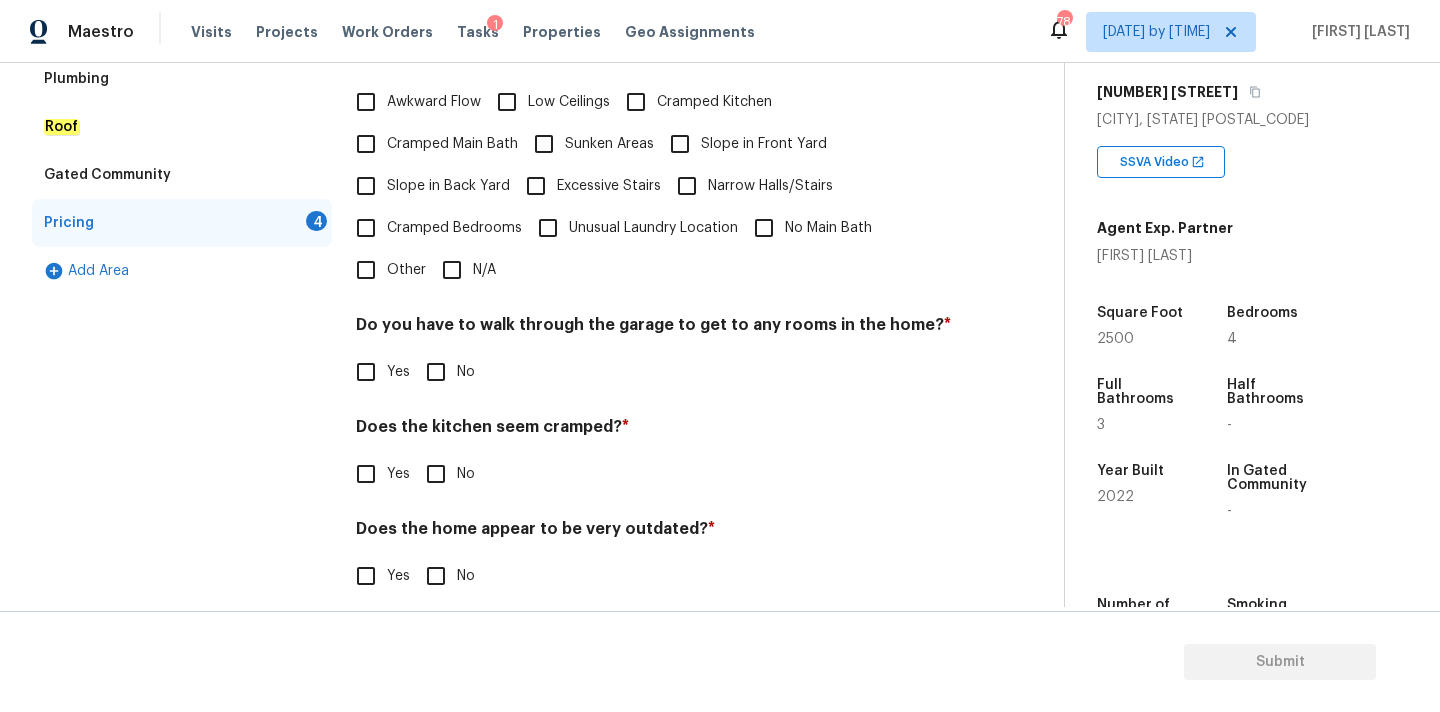 click on "N/A" at bounding box center (452, 270) 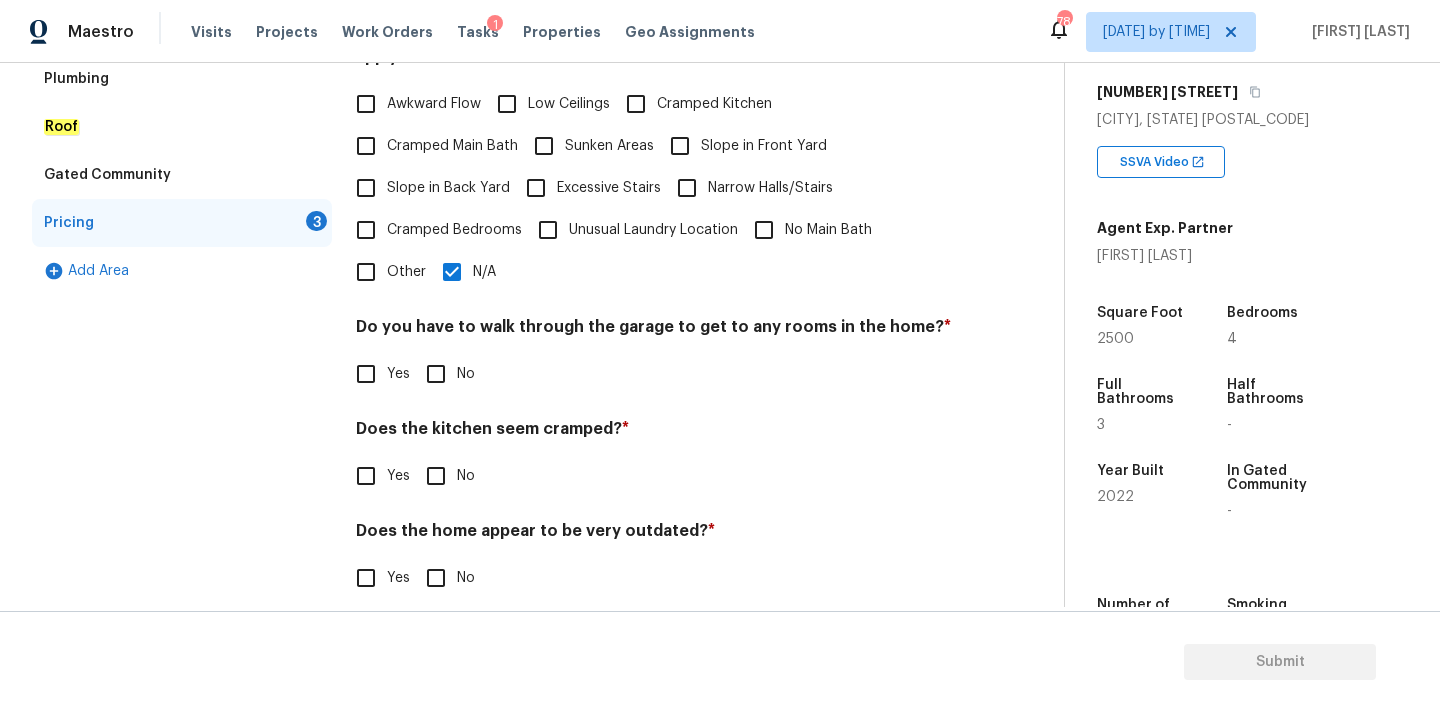 click on "Pricing Does the home have any  additions ?  * Yes No N/A Does the home have any layout issues that seem odd? Select all that apply.  * Awkward Flow Low Ceilings Cramped Kitchen Cramped Main Bath Sunken Areas Slope in Front Yard Slope in Back Yard Excessive Stairs Narrow Halls/Stairs Cramped Bedrooms Unusual Laundry Location No Main Bath Other N/A Do you have to walk through the garage to get to any rooms in the home?  * Yes No Does the kitchen seem cramped?  * Yes No Does the home appear to be very outdated?  * Yes No" at bounding box center (654, 243) 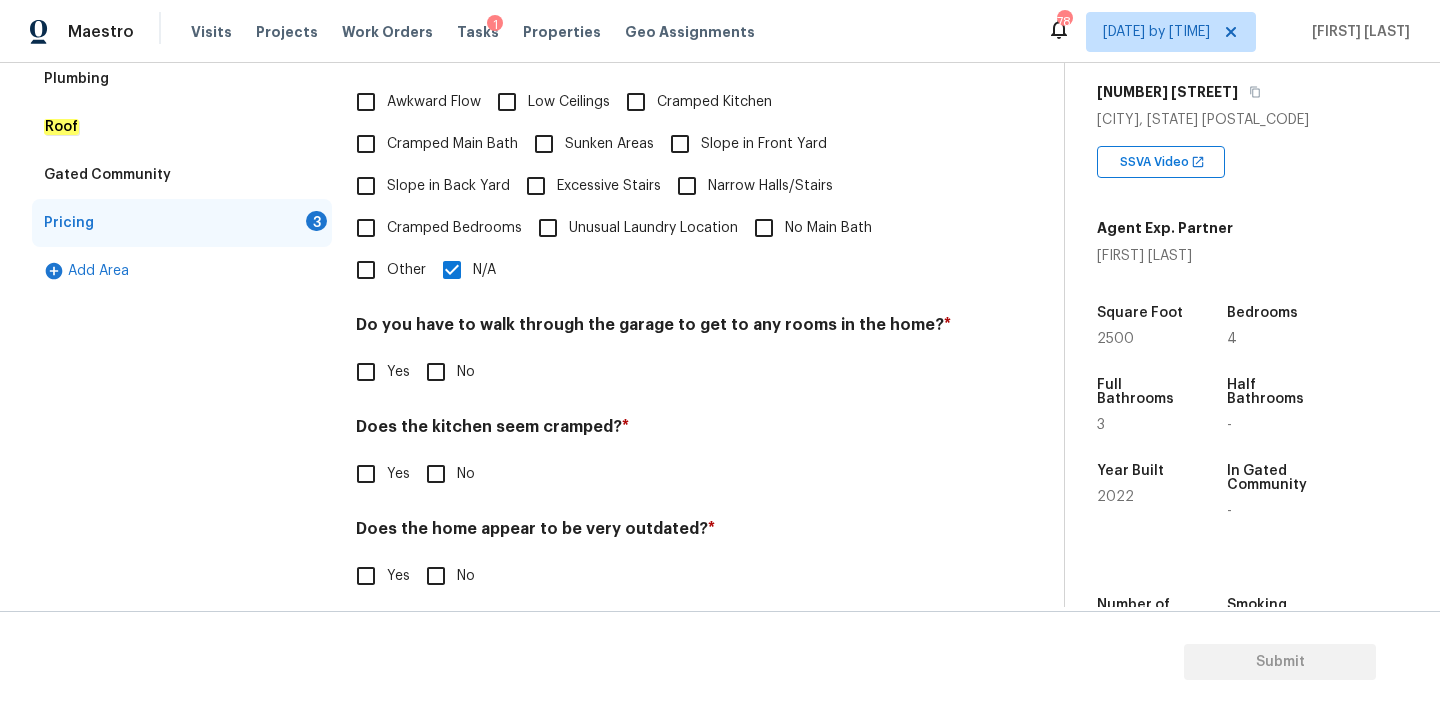 click on "No" at bounding box center (436, 474) 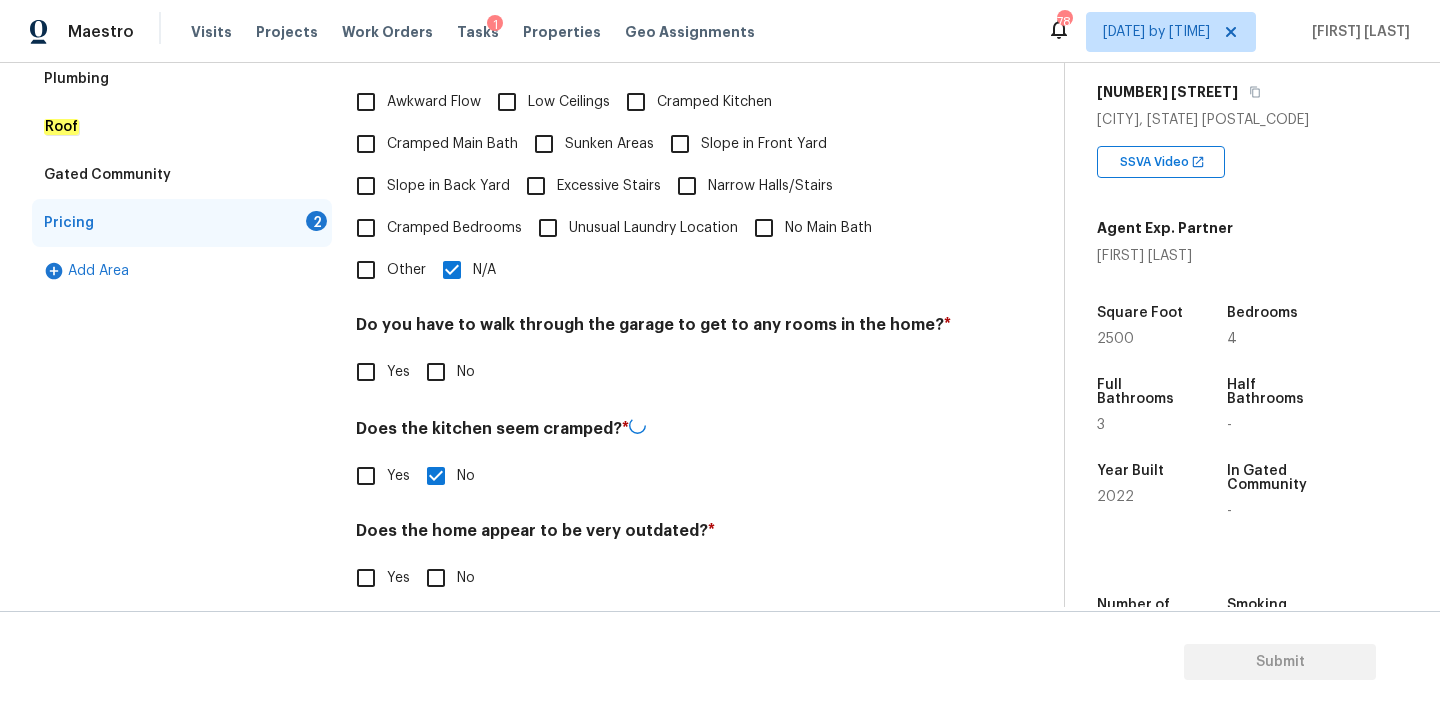 click on "No" at bounding box center [436, 578] 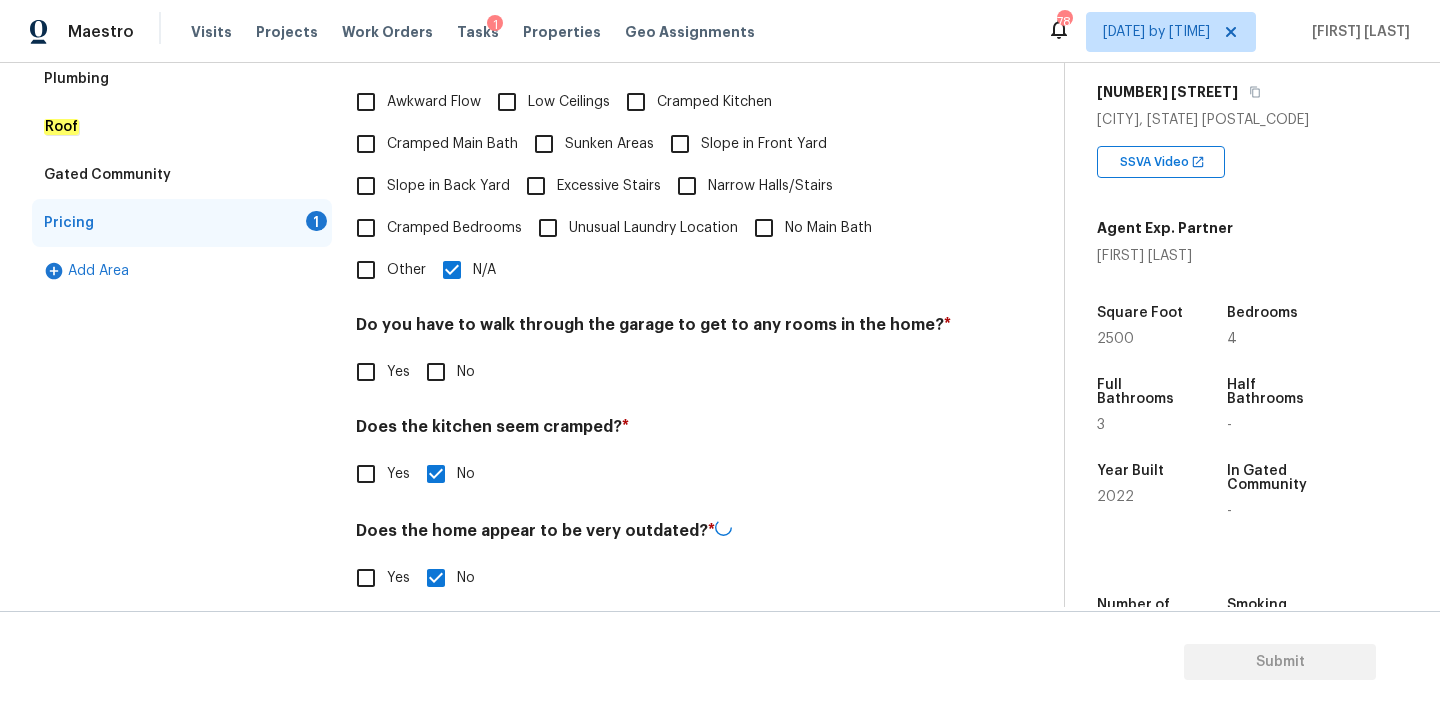 click on "No" at bounding box center [436, 372] 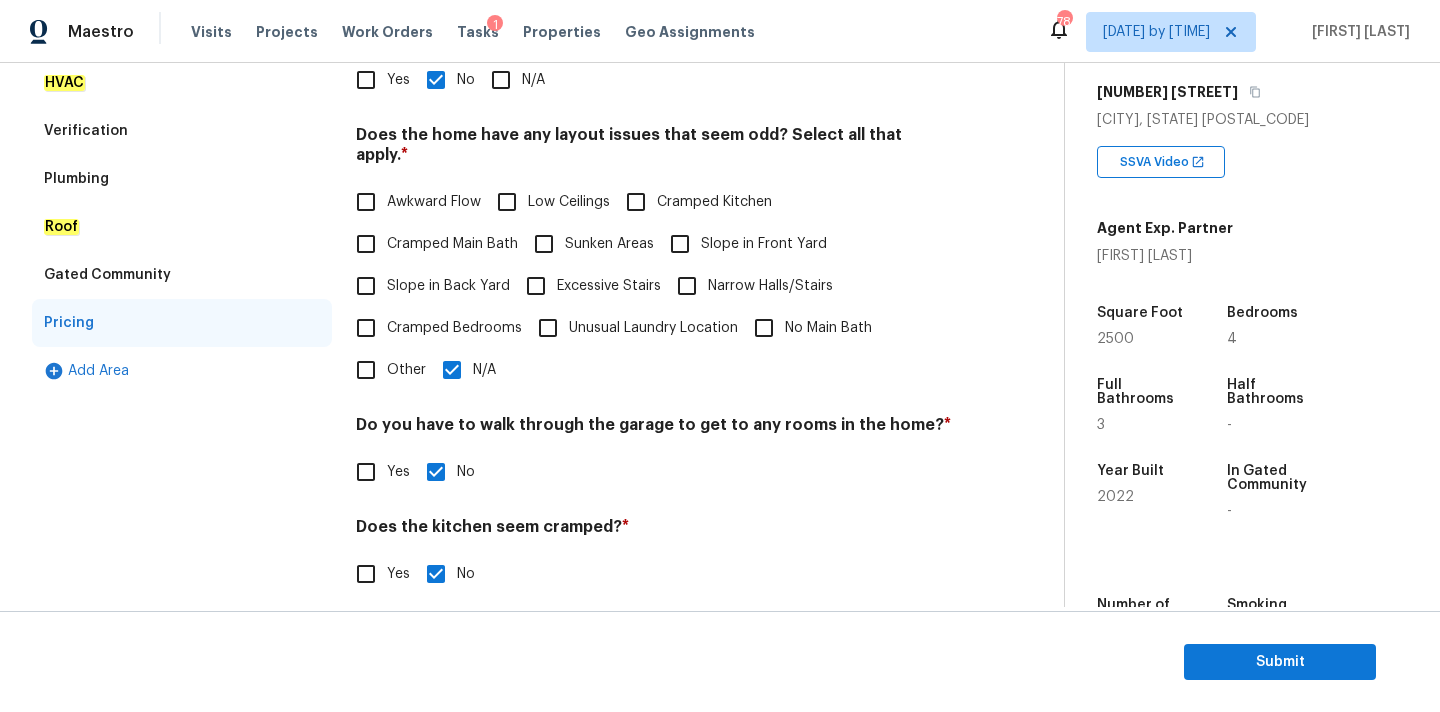 click on "Plumbing" at bounding box center [182, 179] 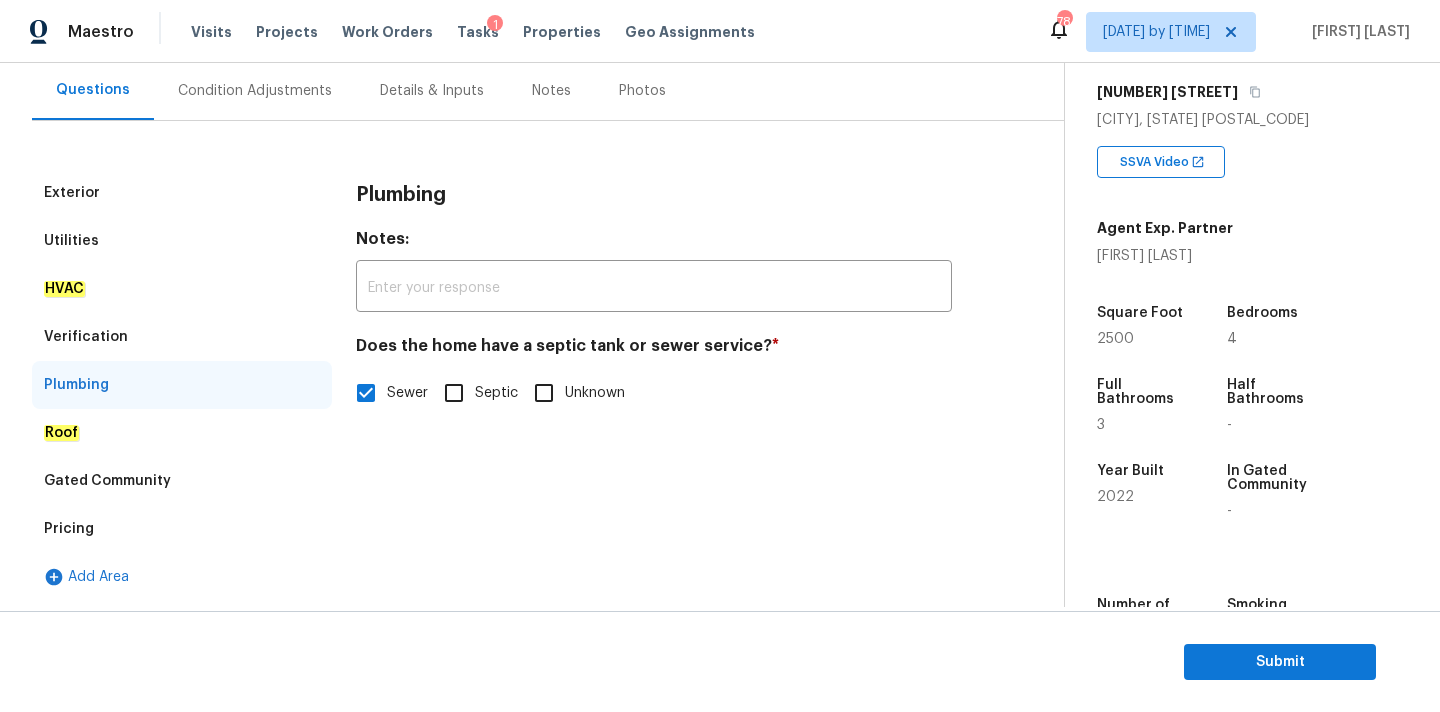 scroll, scrollTop: 182, scrollLeft: 0, axis: vertical 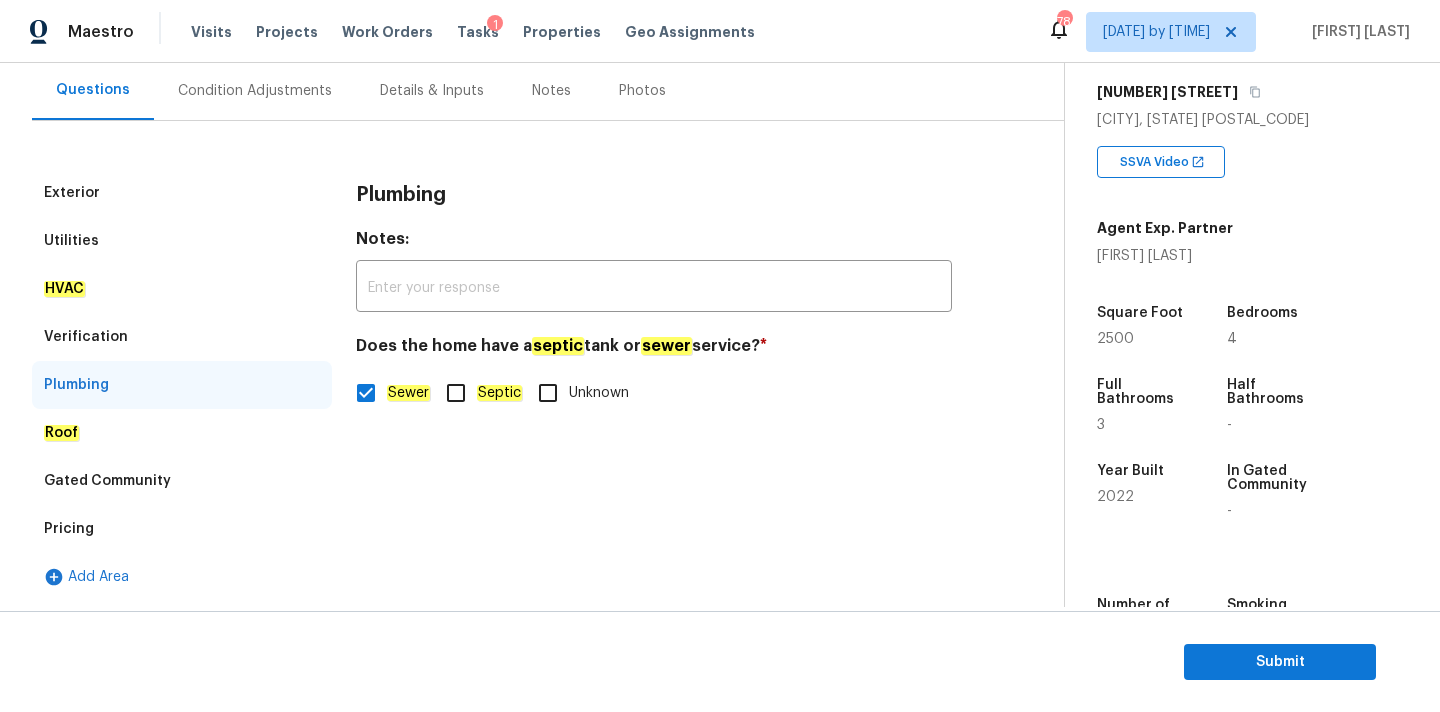 click on "Septic" 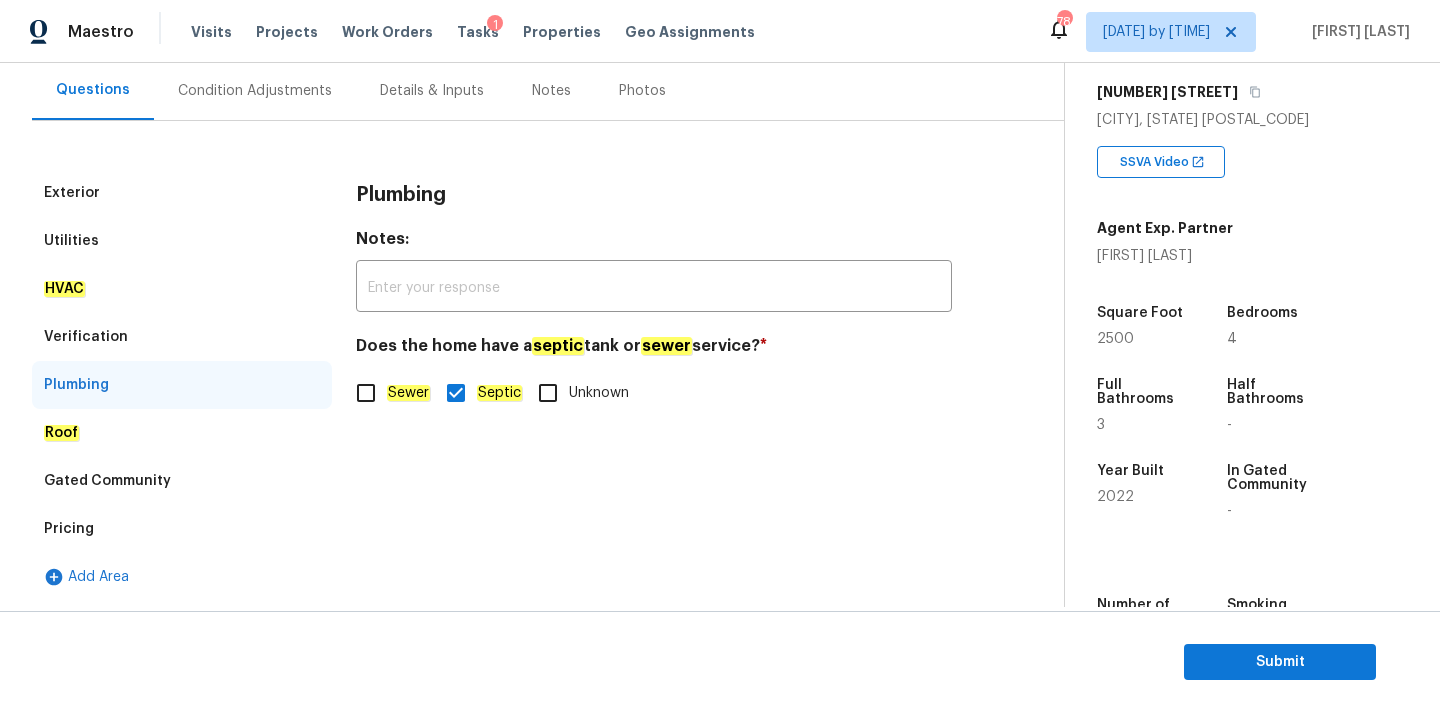 click on "Utilities" at bounding box center [182, 241] 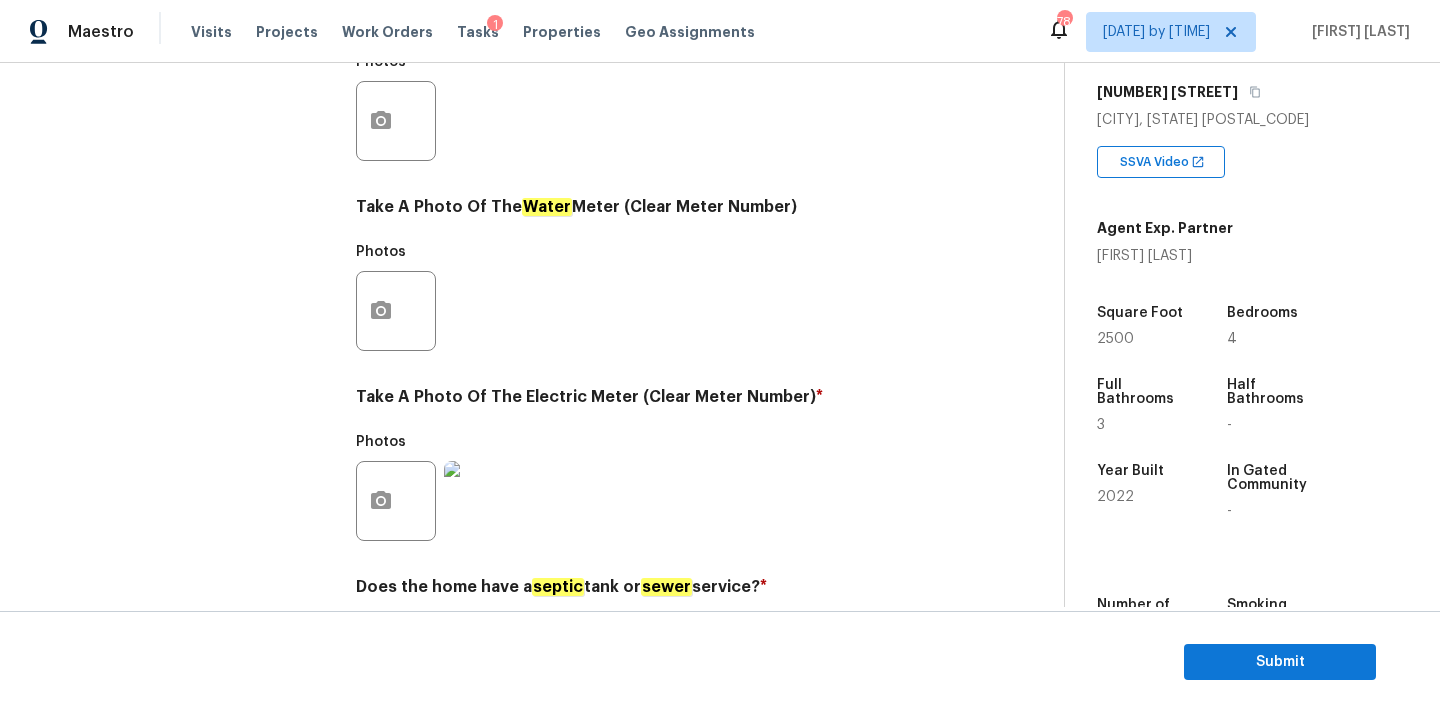 scroll, scrollTop: 793, scrollLeft: 0, axis: vertical 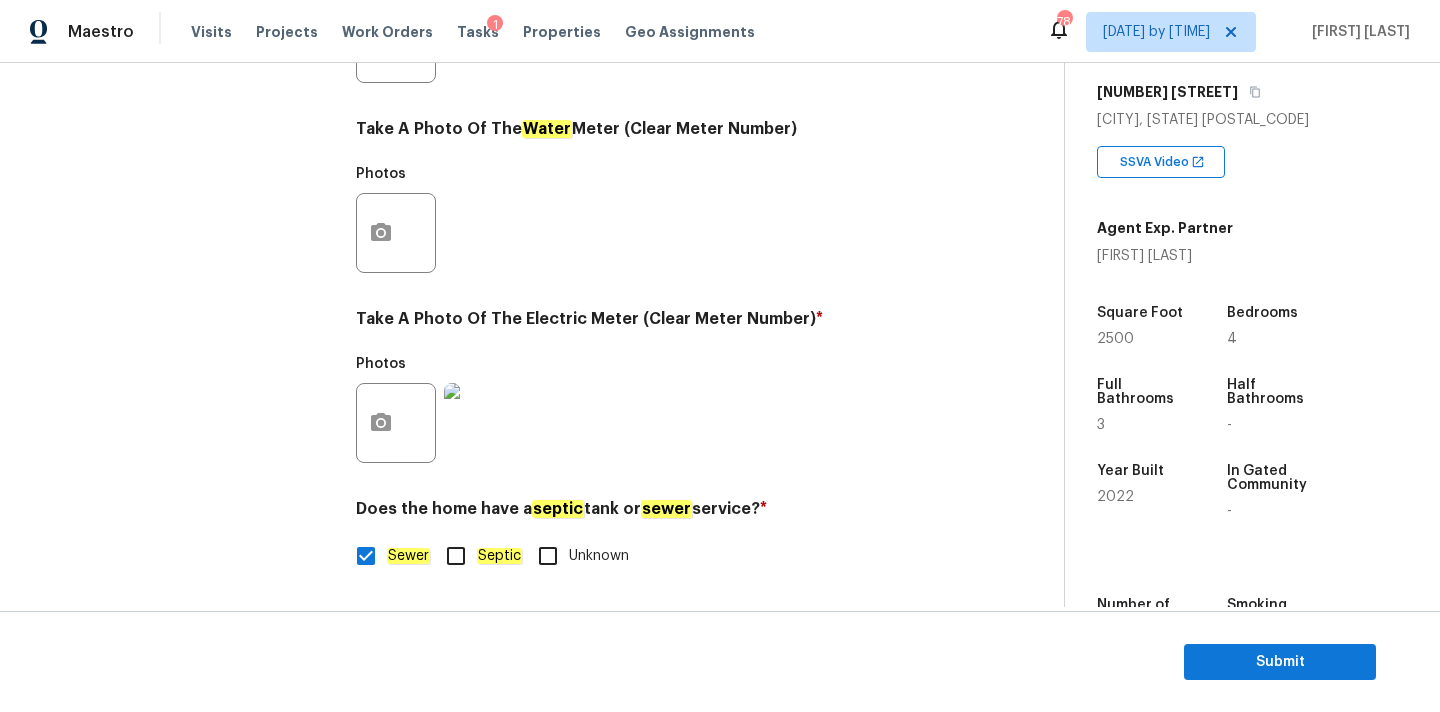 click on "Septic" 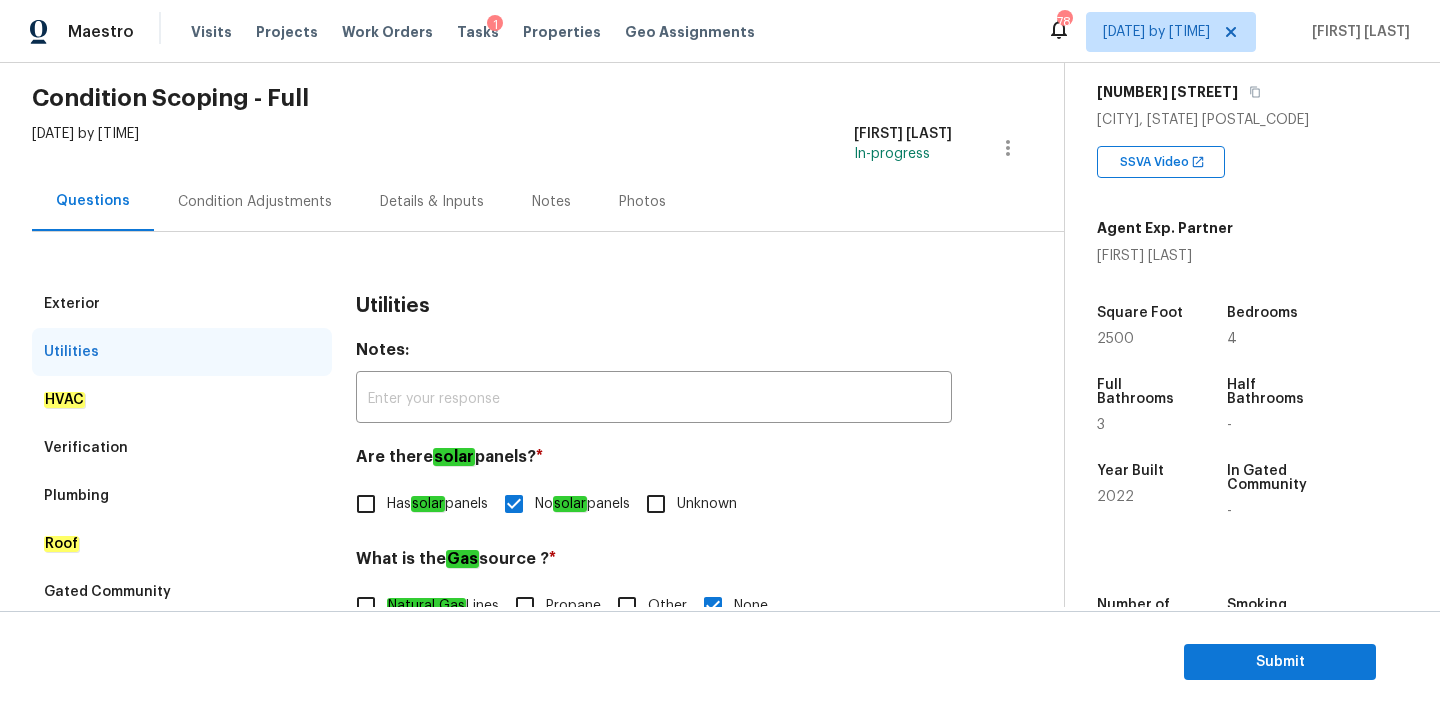 scroll, scrollTop: 50, scrollLeft: 0, axis: vertical 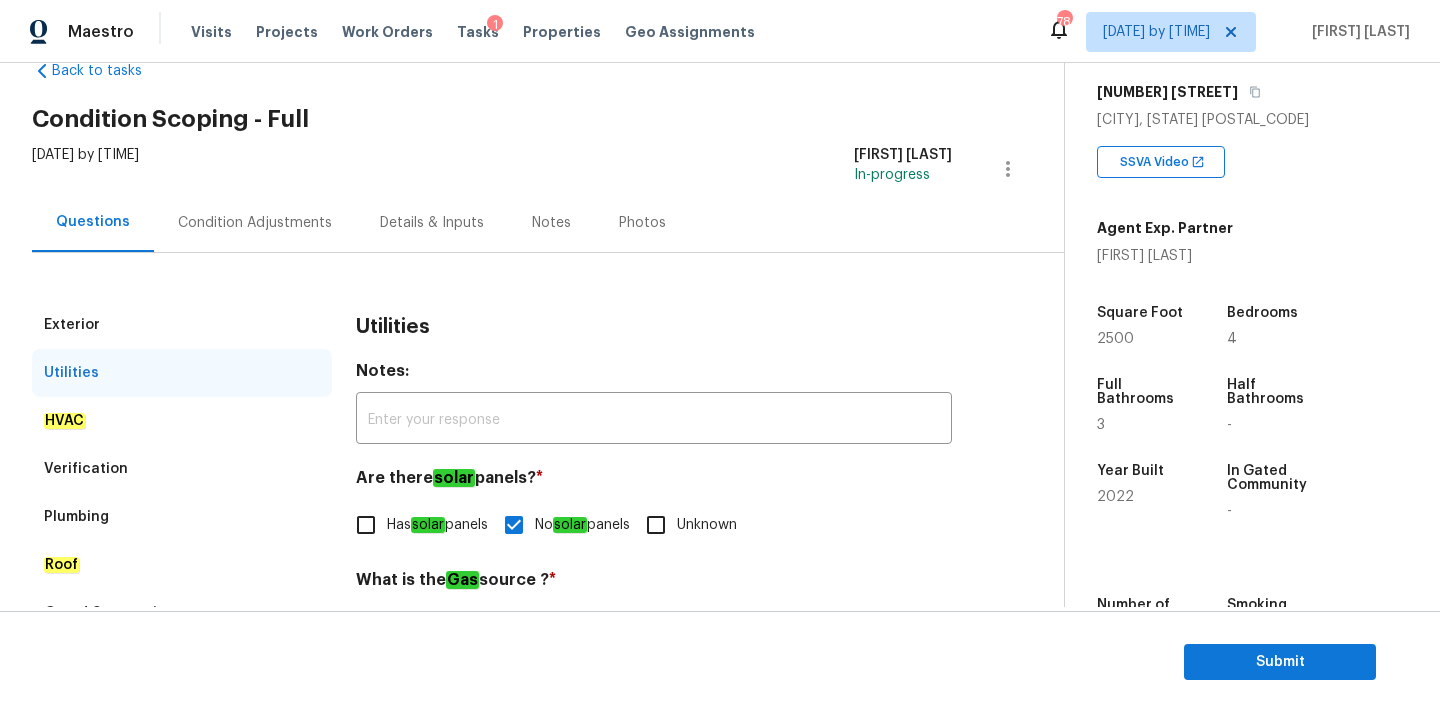 click on "Condition Adjustments" at bounding box center [255, 223] 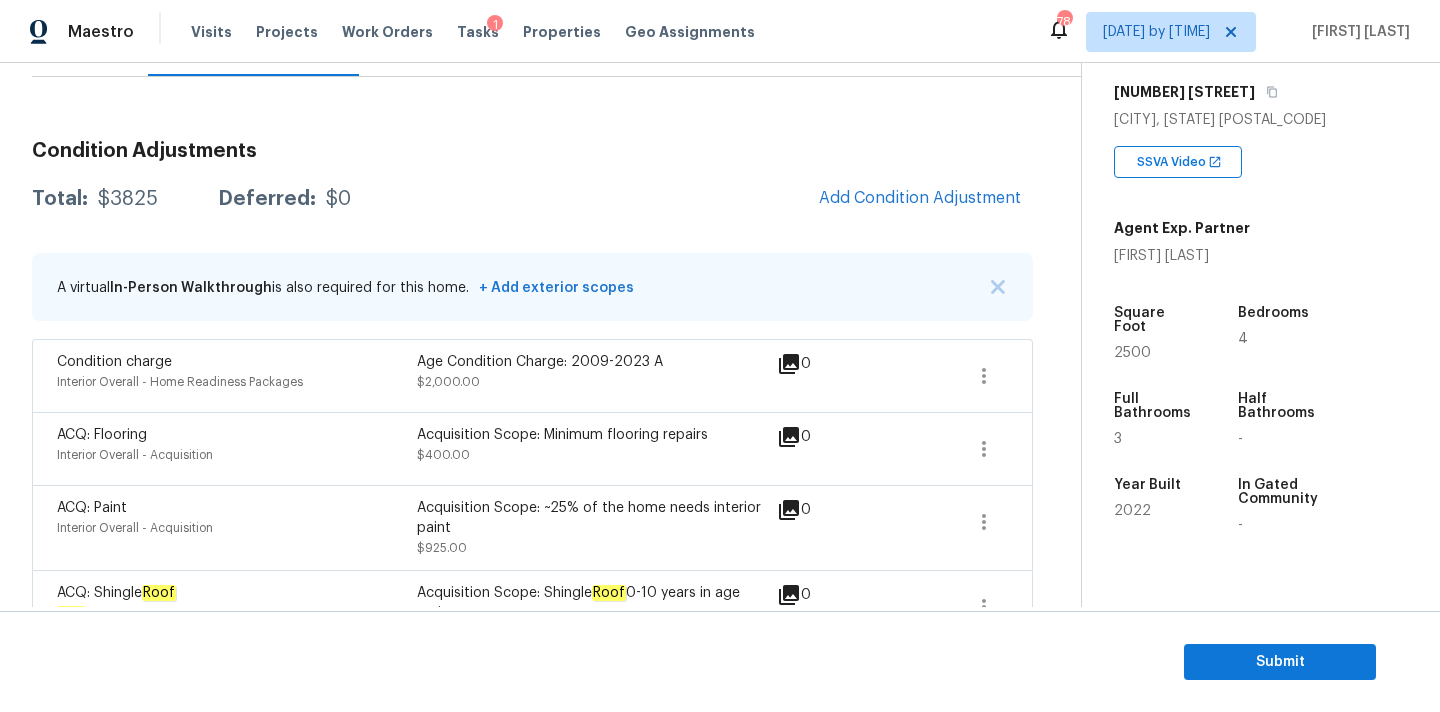 scroll, scrollTop: 282, scrollLeft: 0, axis: vertical 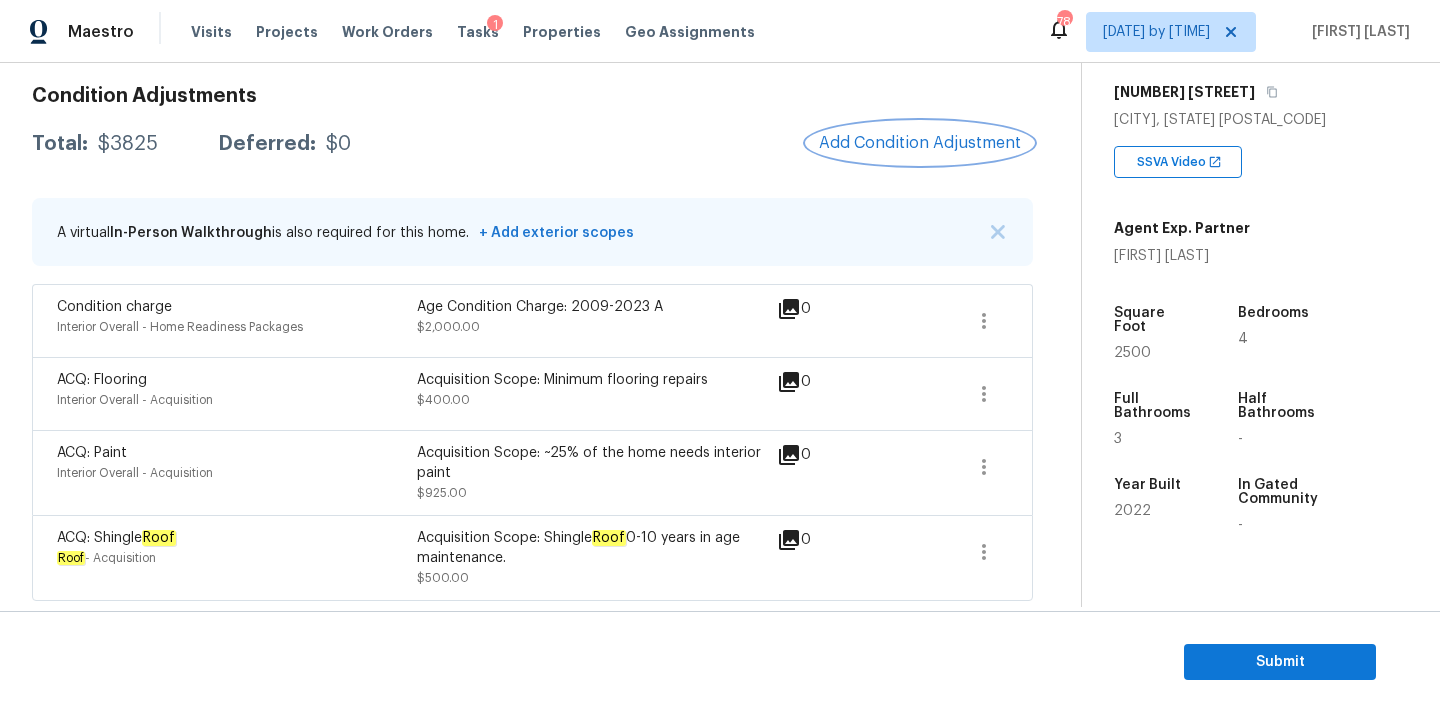 click on "Add Condition Adjustment" at bounding box center (920, 143) 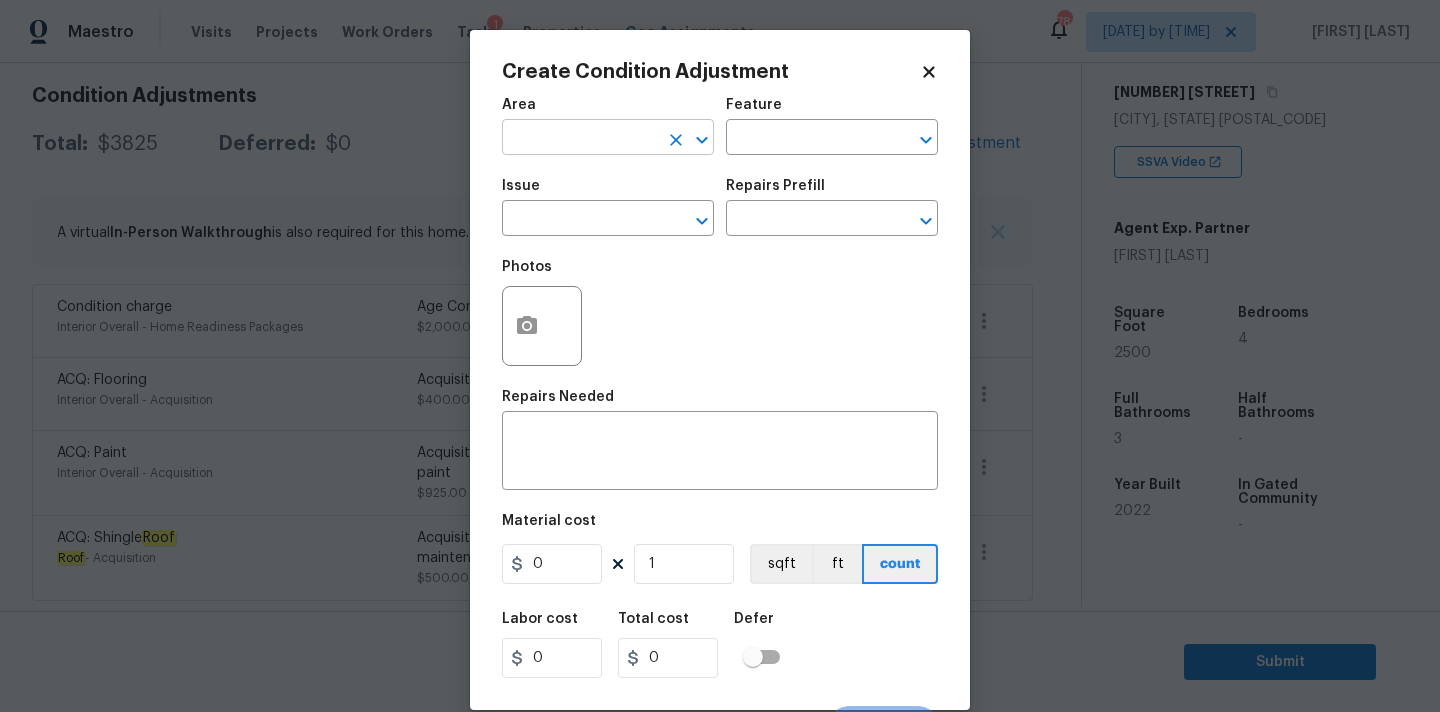 click at bounding box center [580, 139] 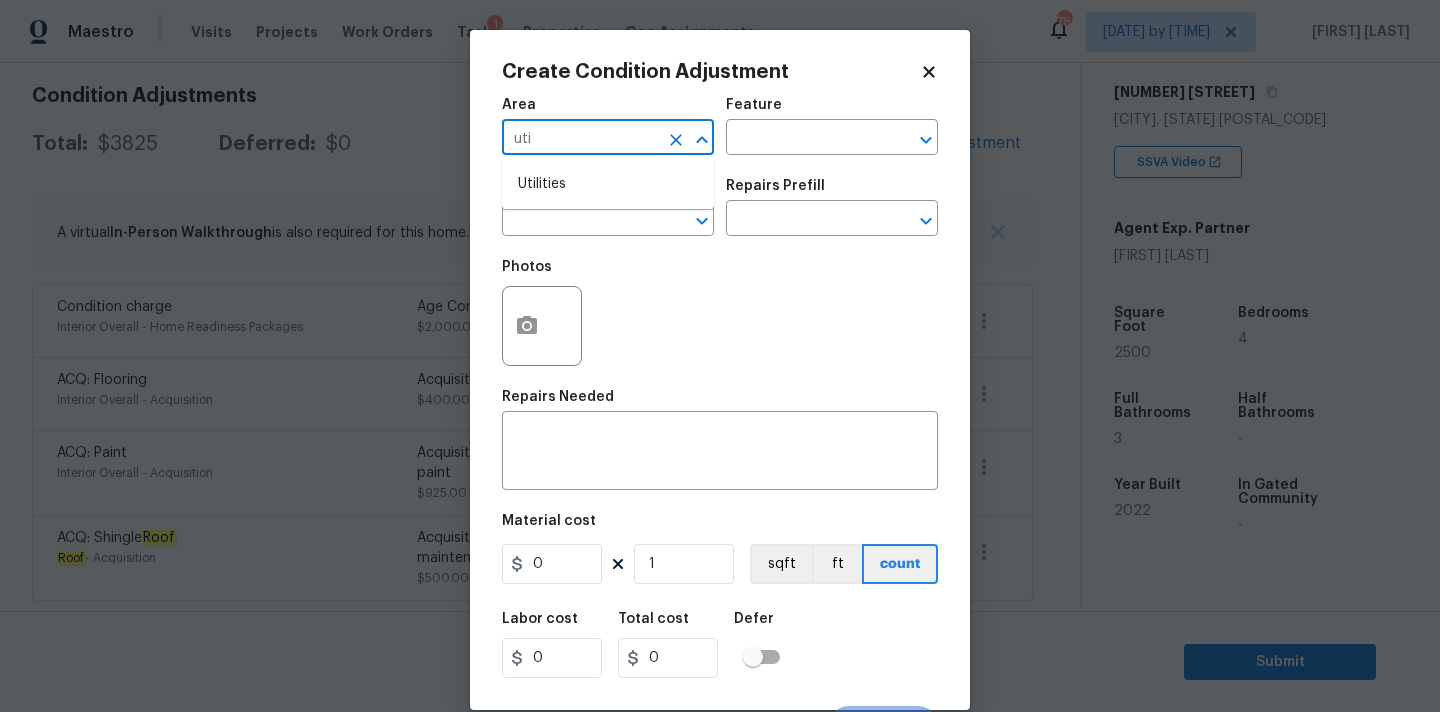 click on "Utilities" at bounding box center [608, 184] 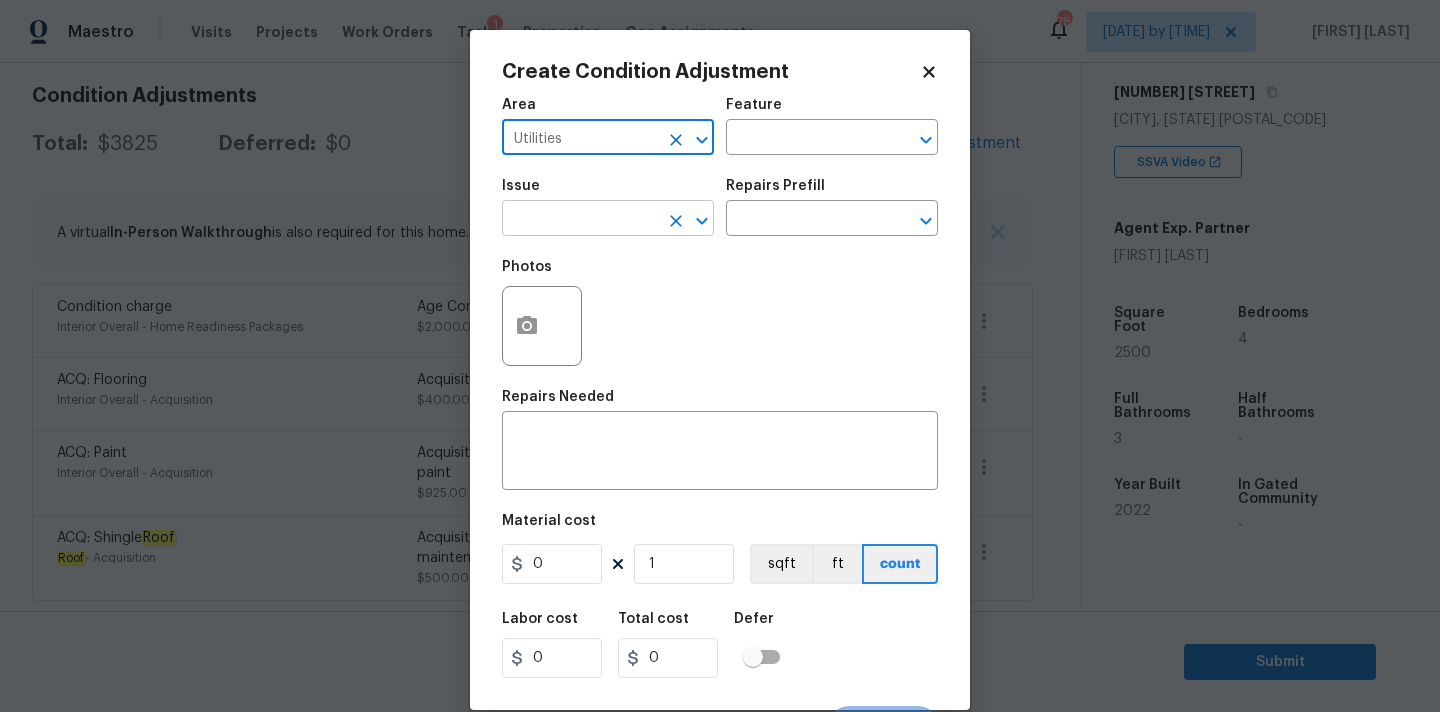 type on "Utilities" 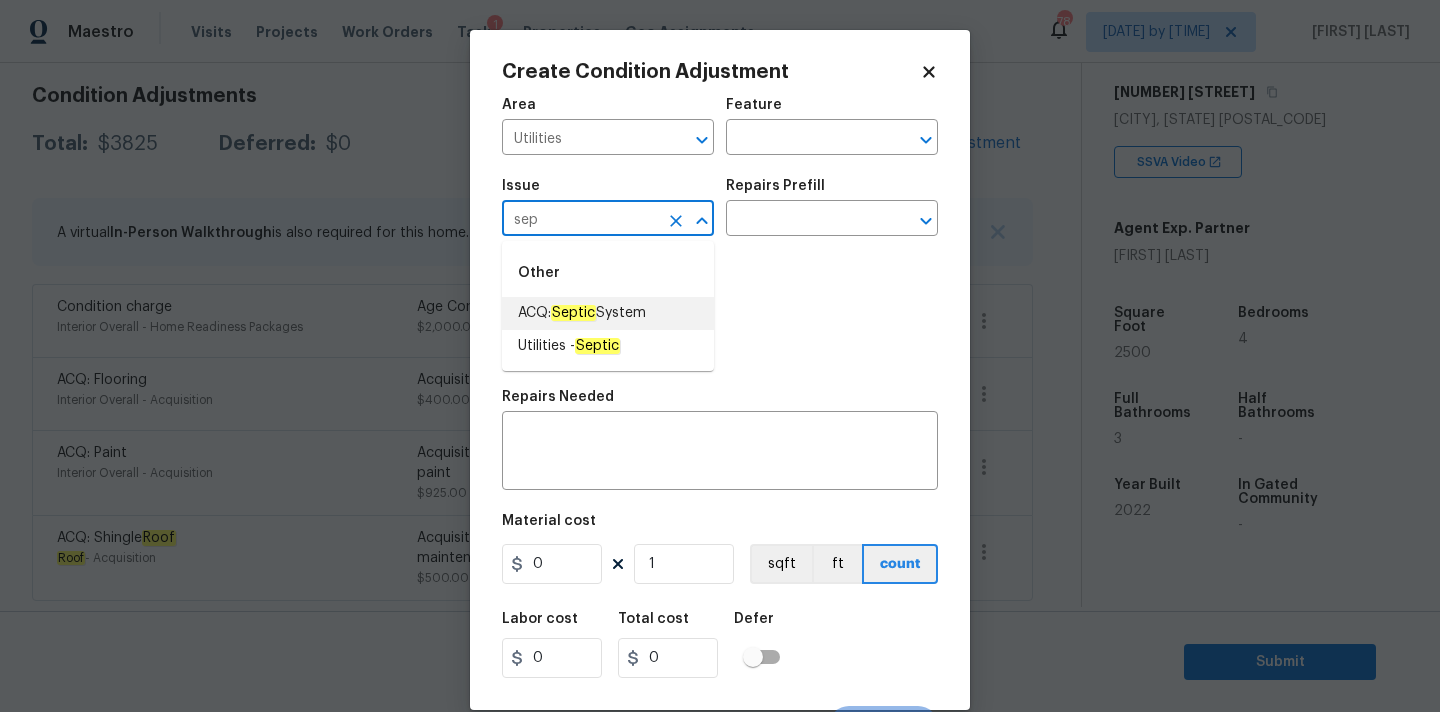 click on "Septic" at bounding box center (573, 313) 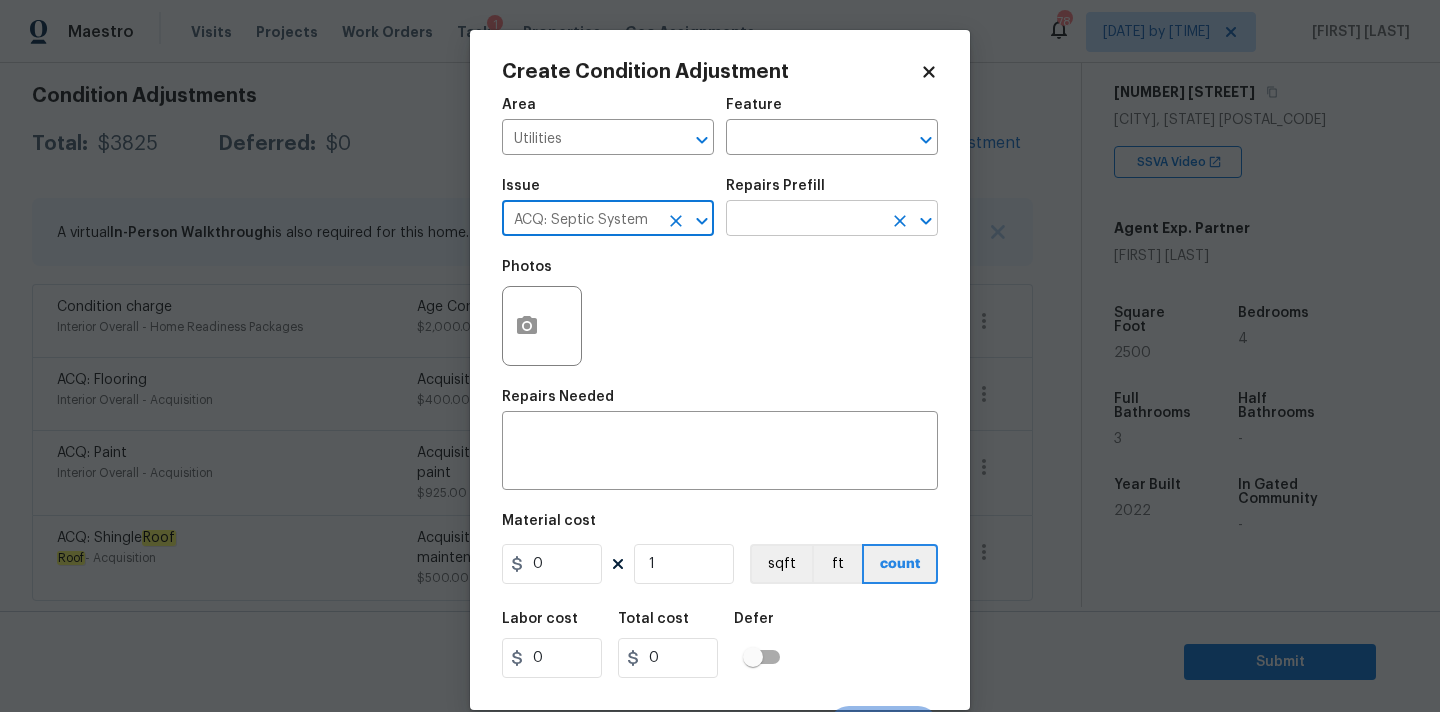 type on "ACQ: Septic System" 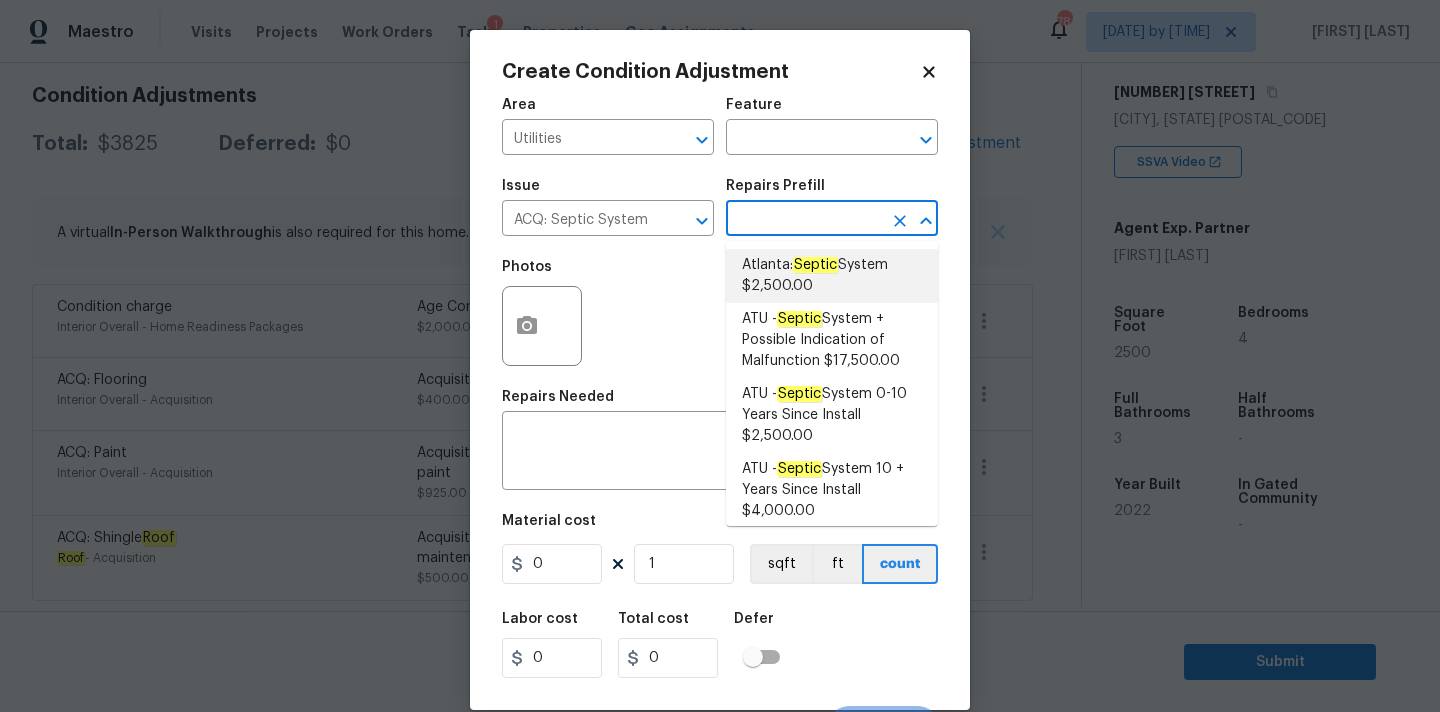 click on "Atlanta:  Septic  System $2,500.00" at bounding box center [832, 276] 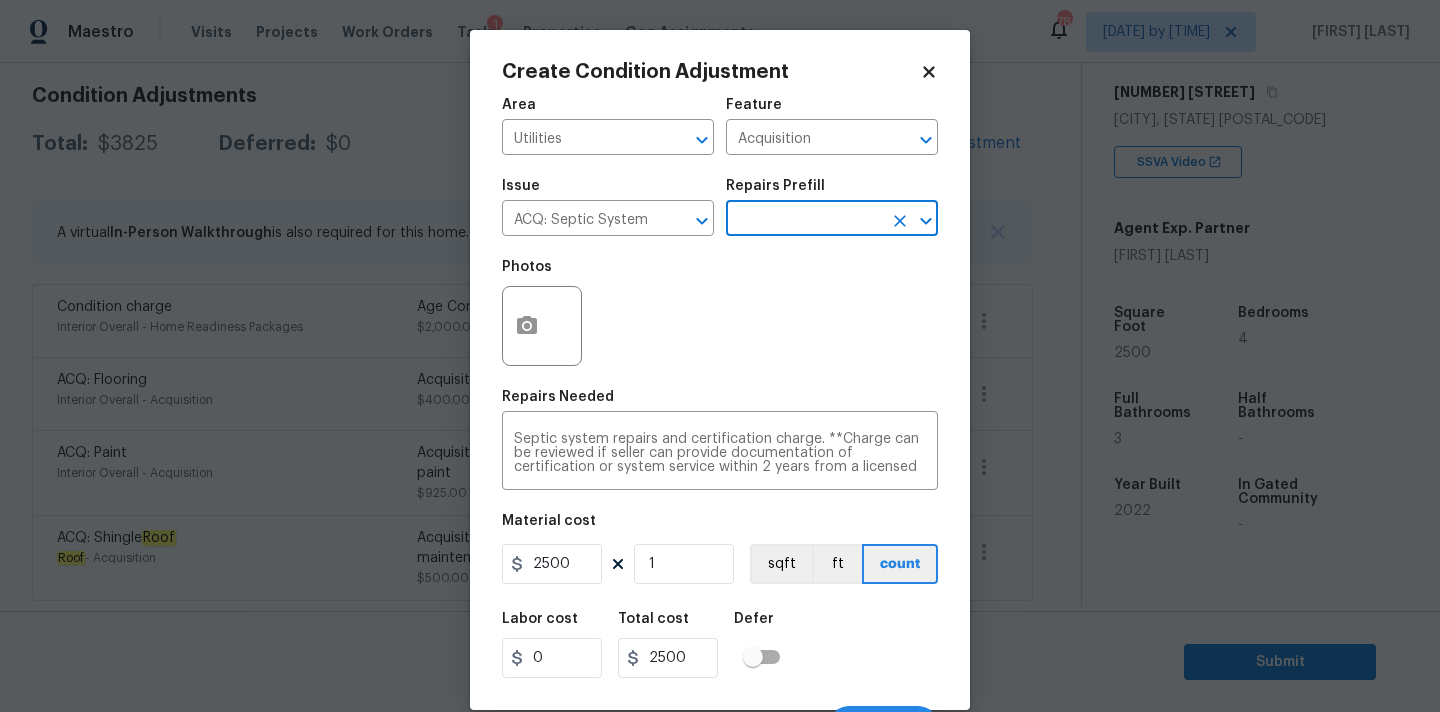 scroll, scrollTop: 35, scrollLeft: 0, axis: vertical 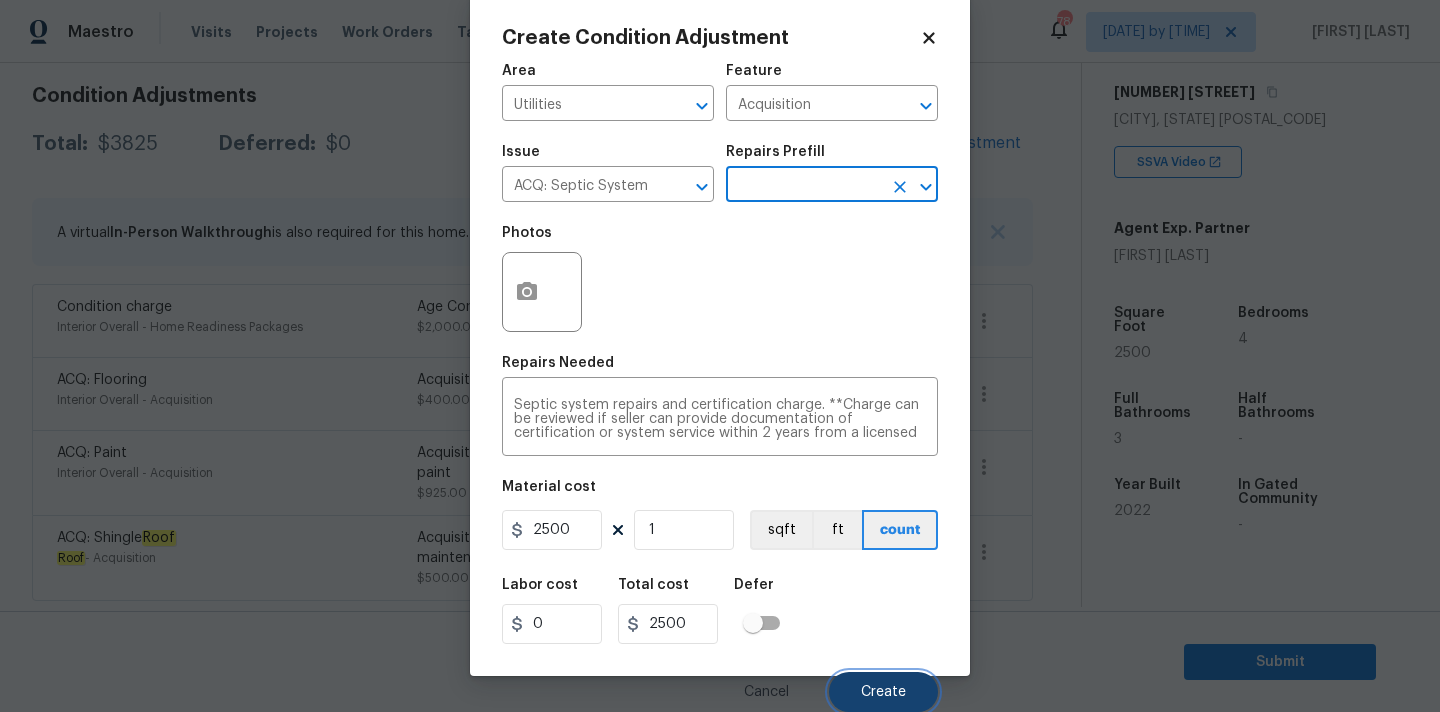 click on "Create" at bounding box center (883, 692) 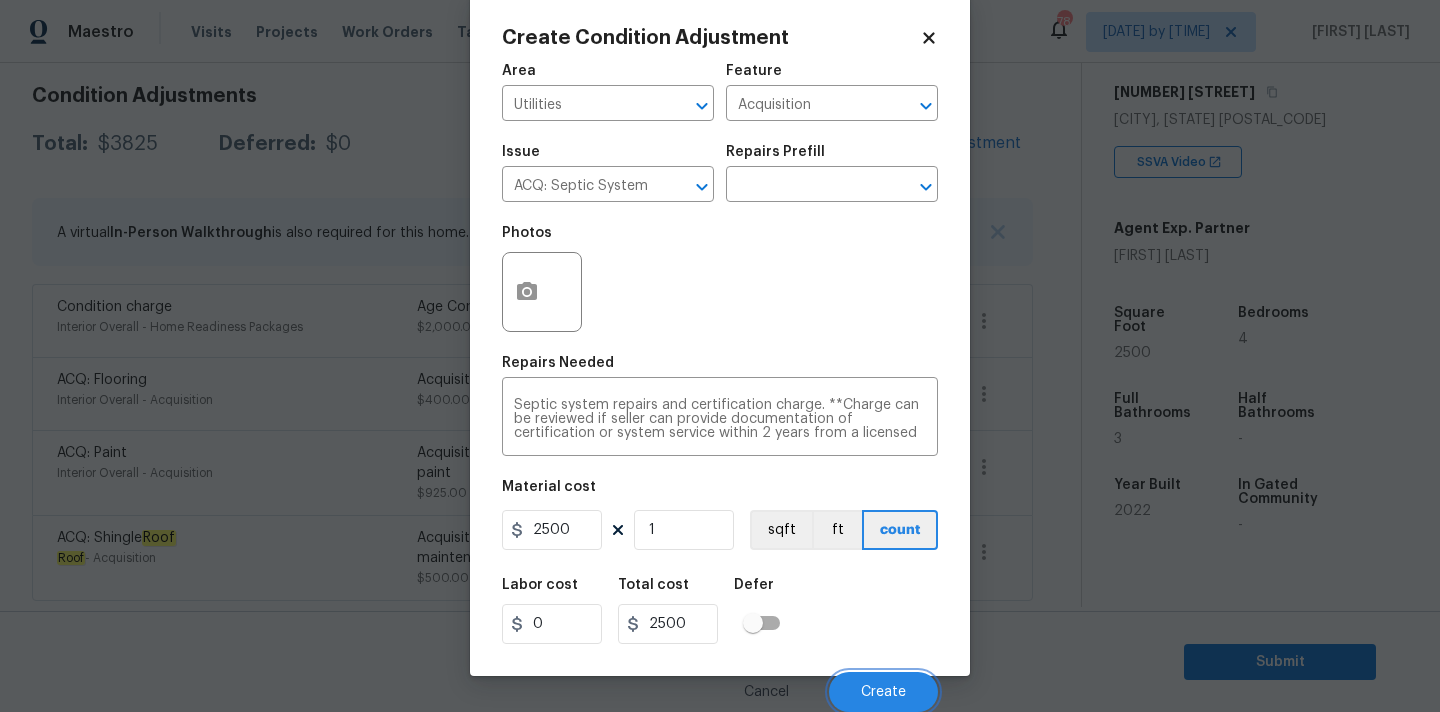 scroll, scrollTop: 282, scrollLeft: 0, axis: vertical 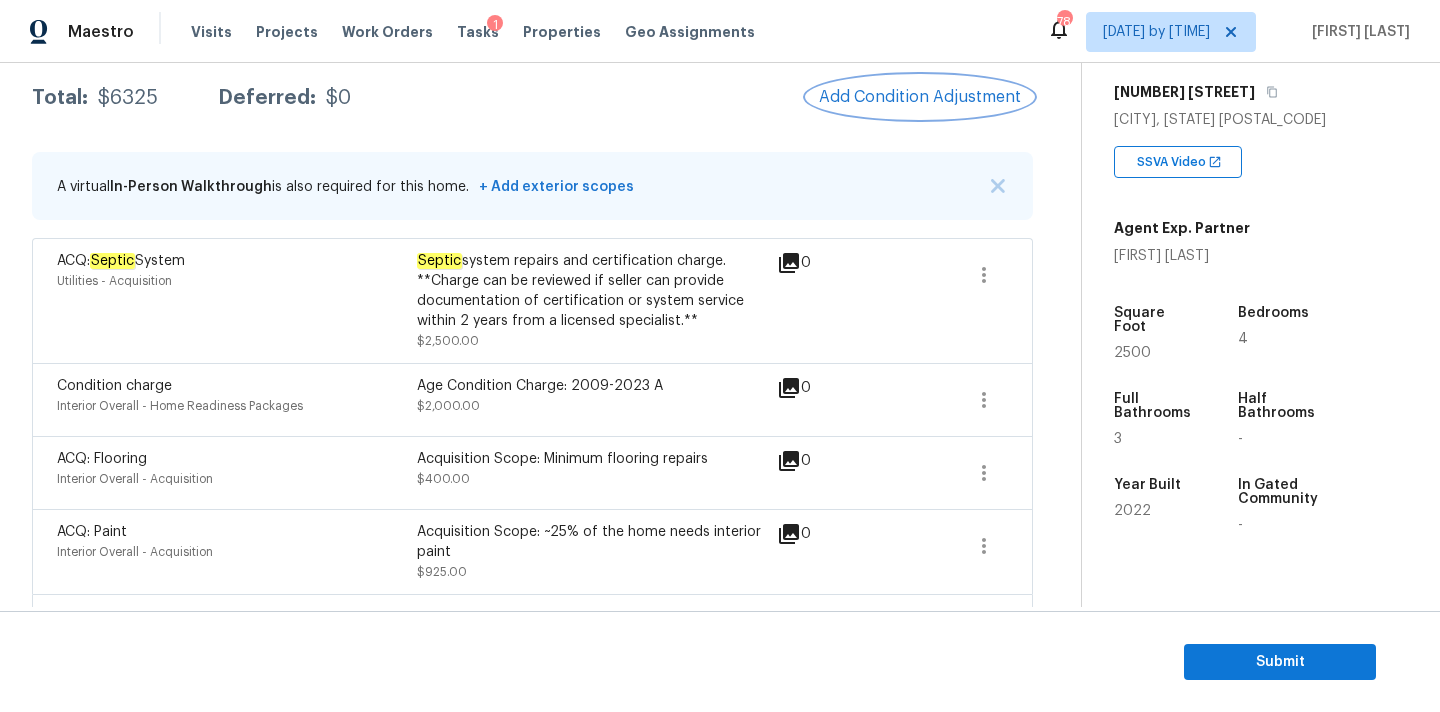 click on "Add Condition Adjustment" at bounding box center [920, 97] 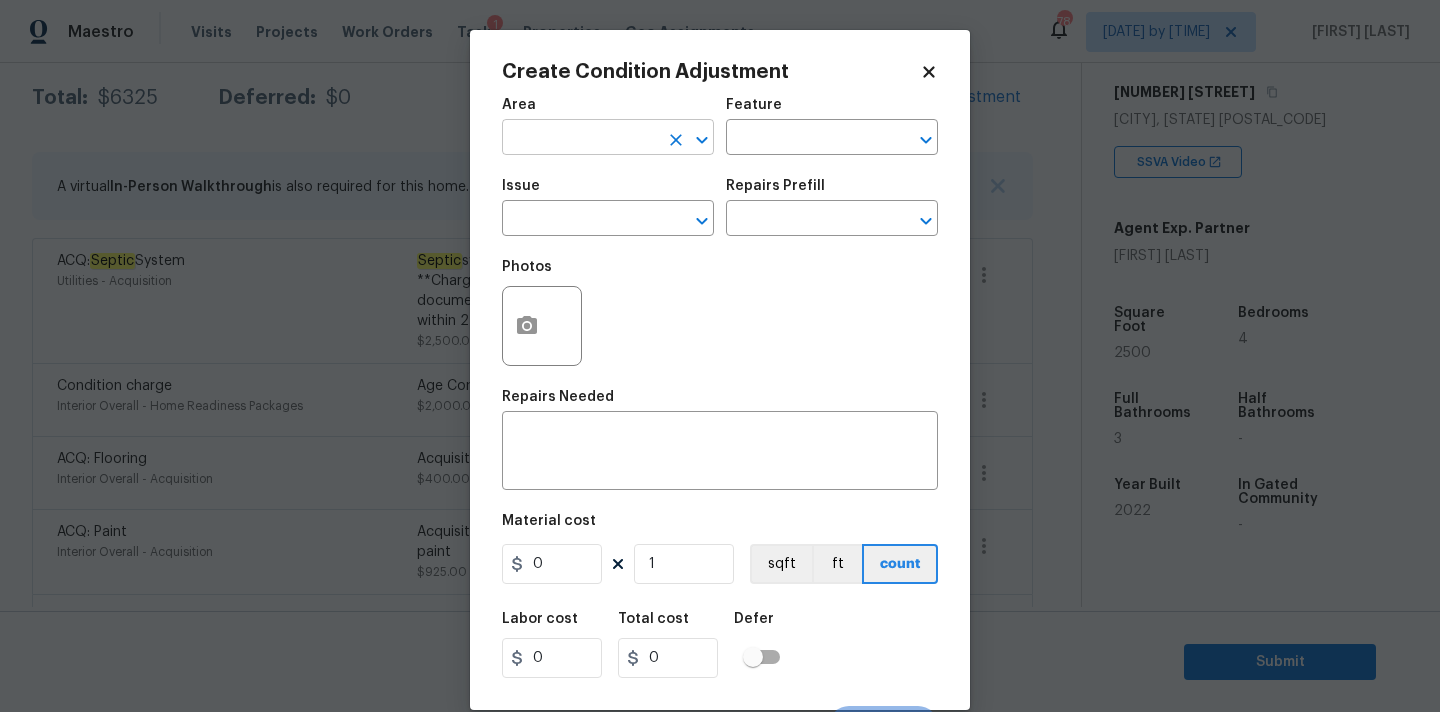 click at bounding box center [580, 139] 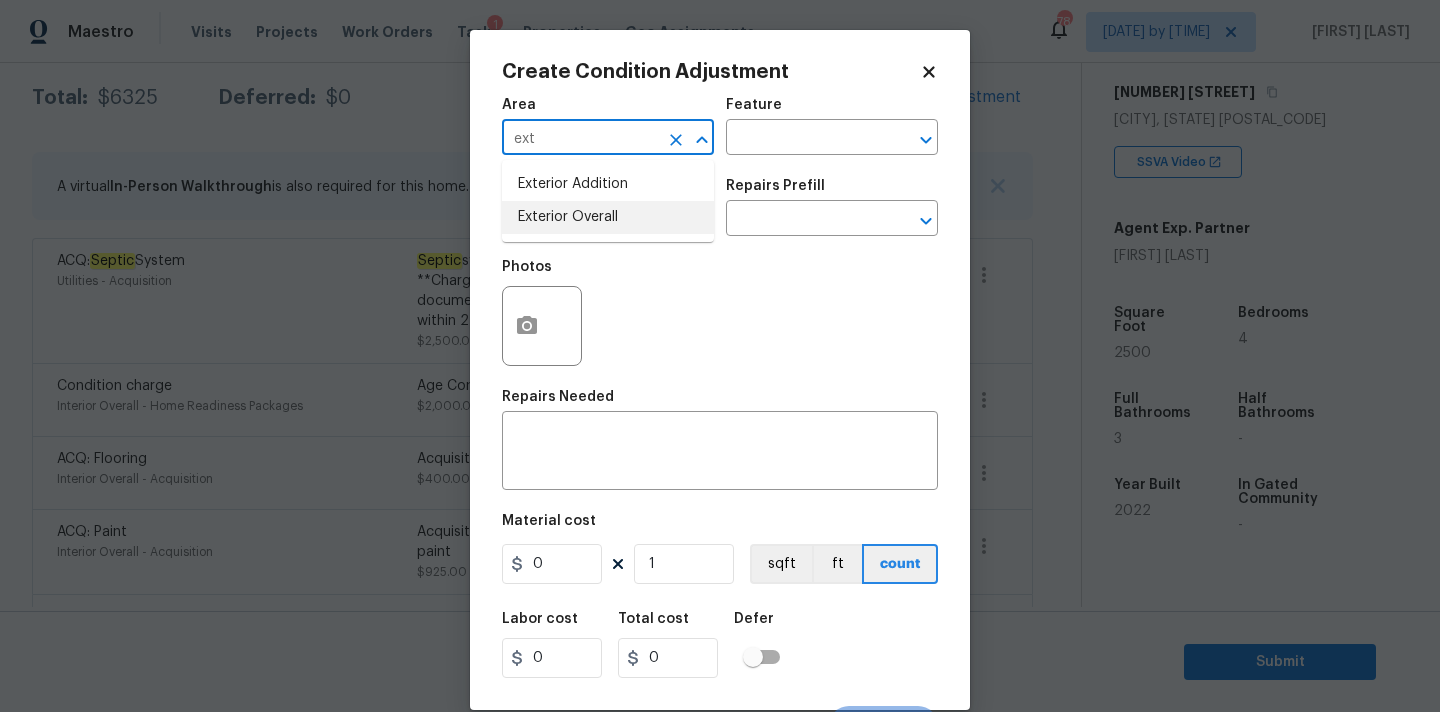 click on "Exterior Overall" at bounding box center [608, 217] 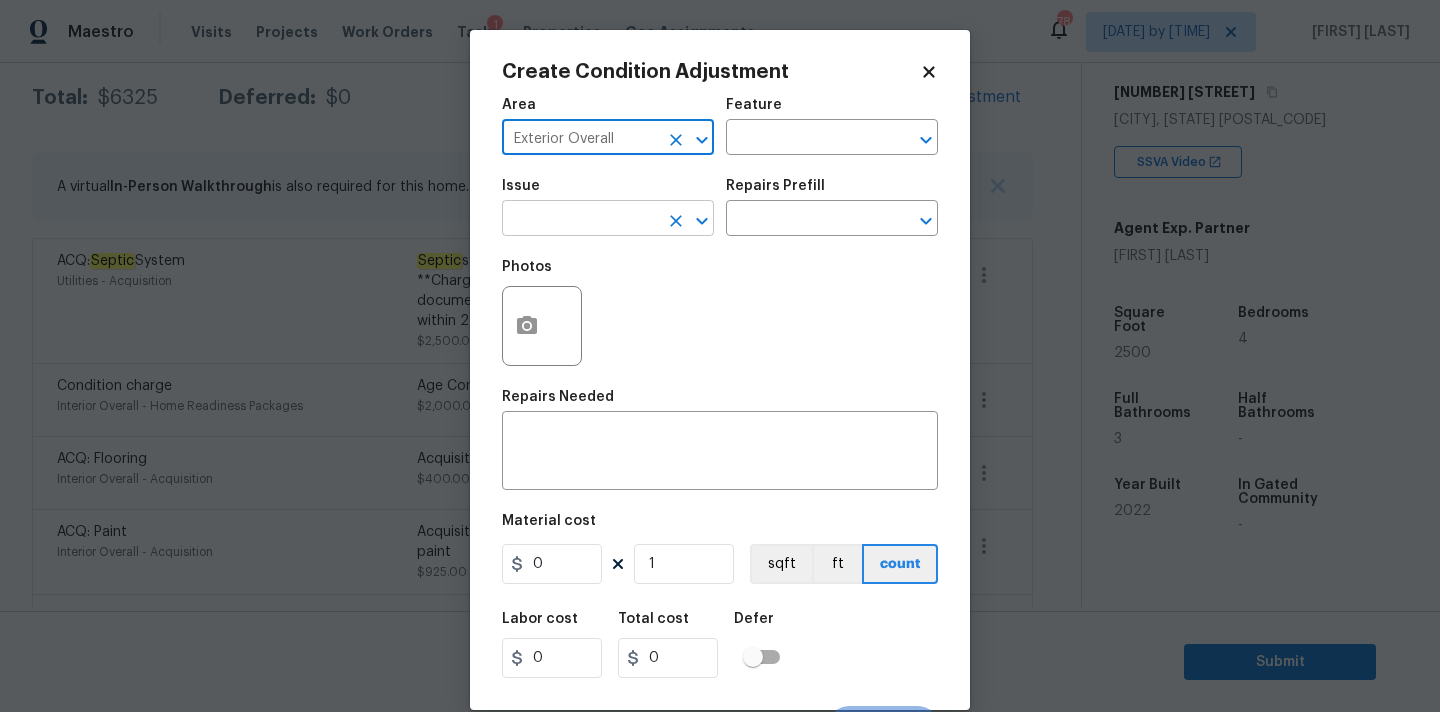 type on "Exterior Overall" 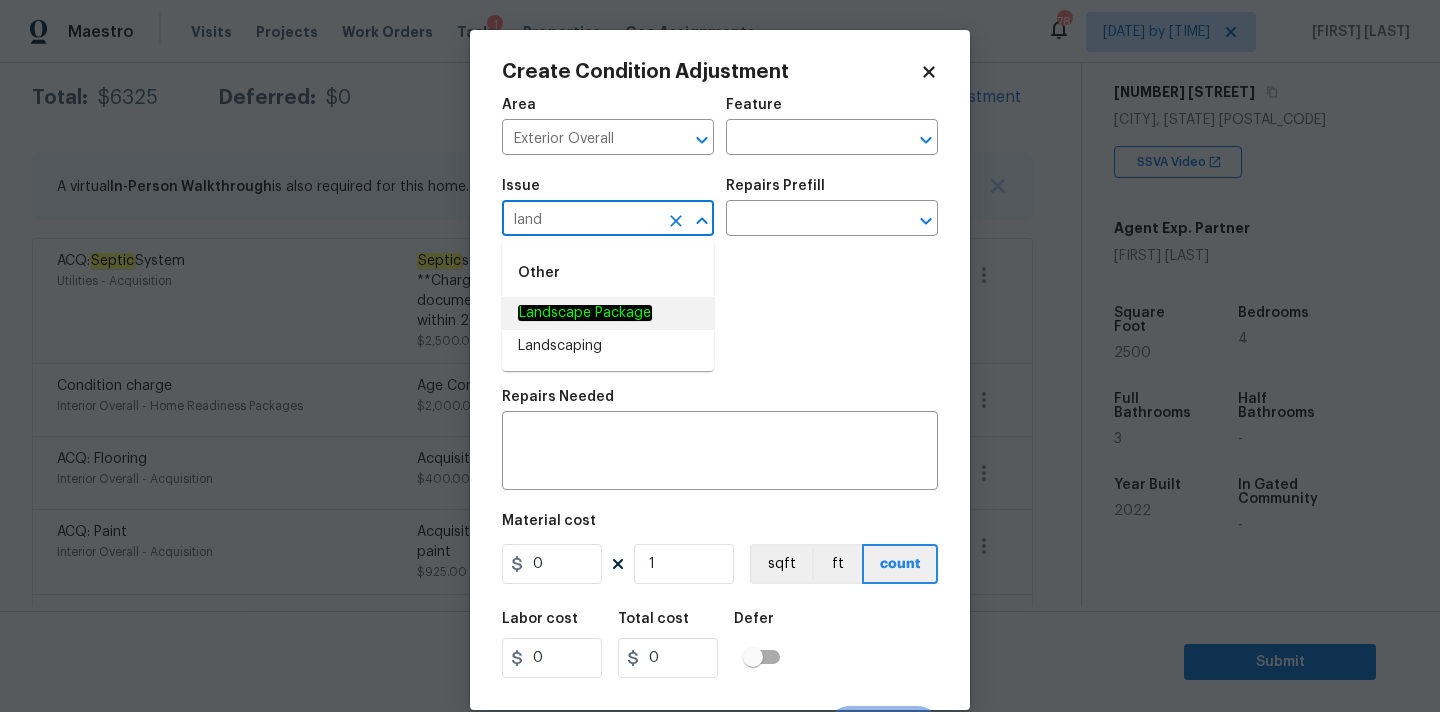click on "Landscape Package" at bounding box center [608, 313] 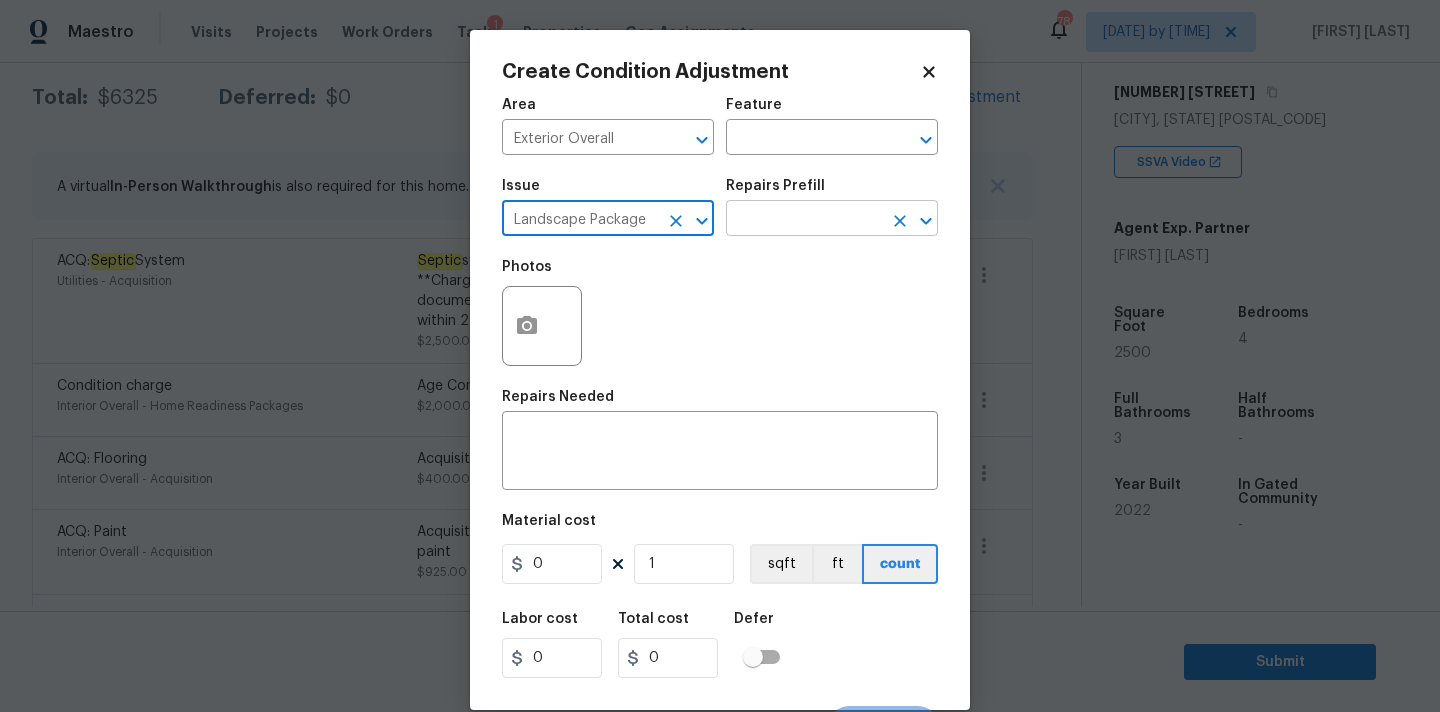 type on "Landscape Package" 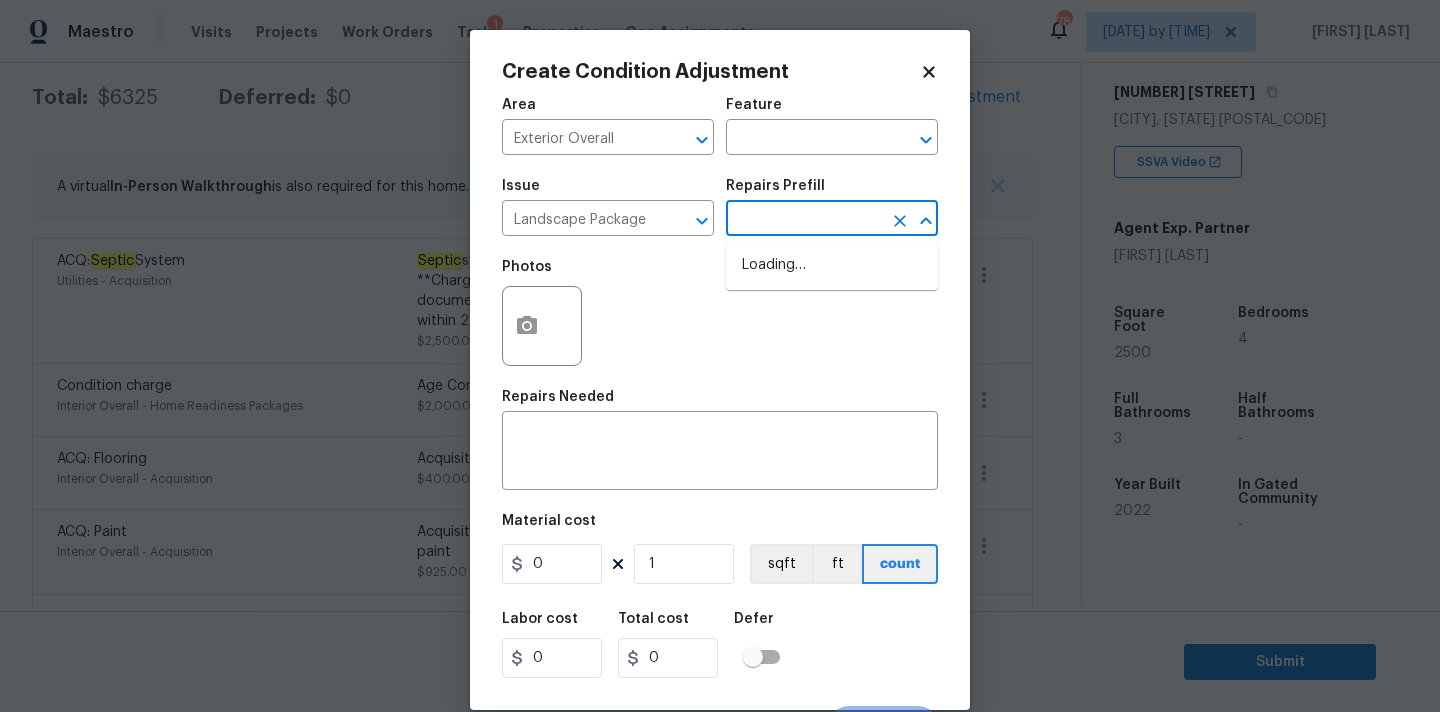 click at bounding box center [804, 220] 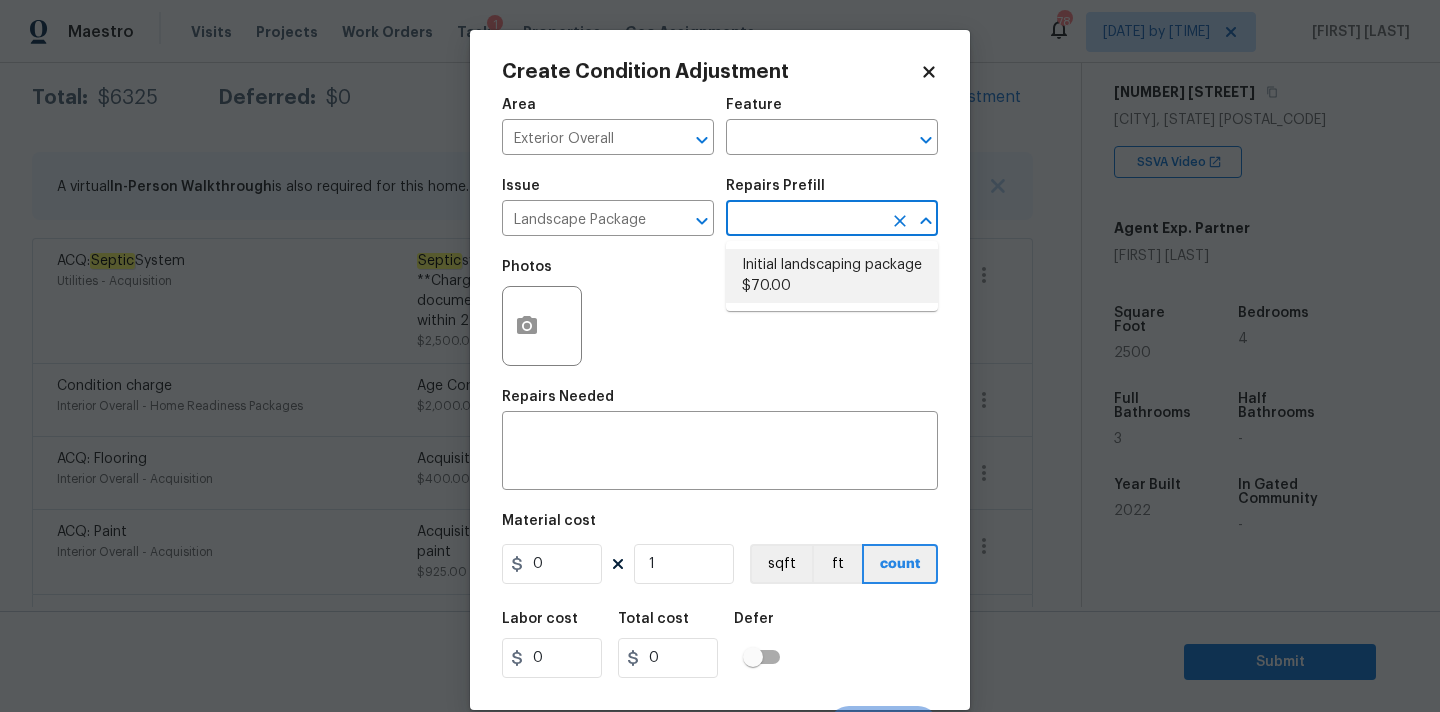 click on "Initial landscaping package $70.00" at bounding box center [832, 276] 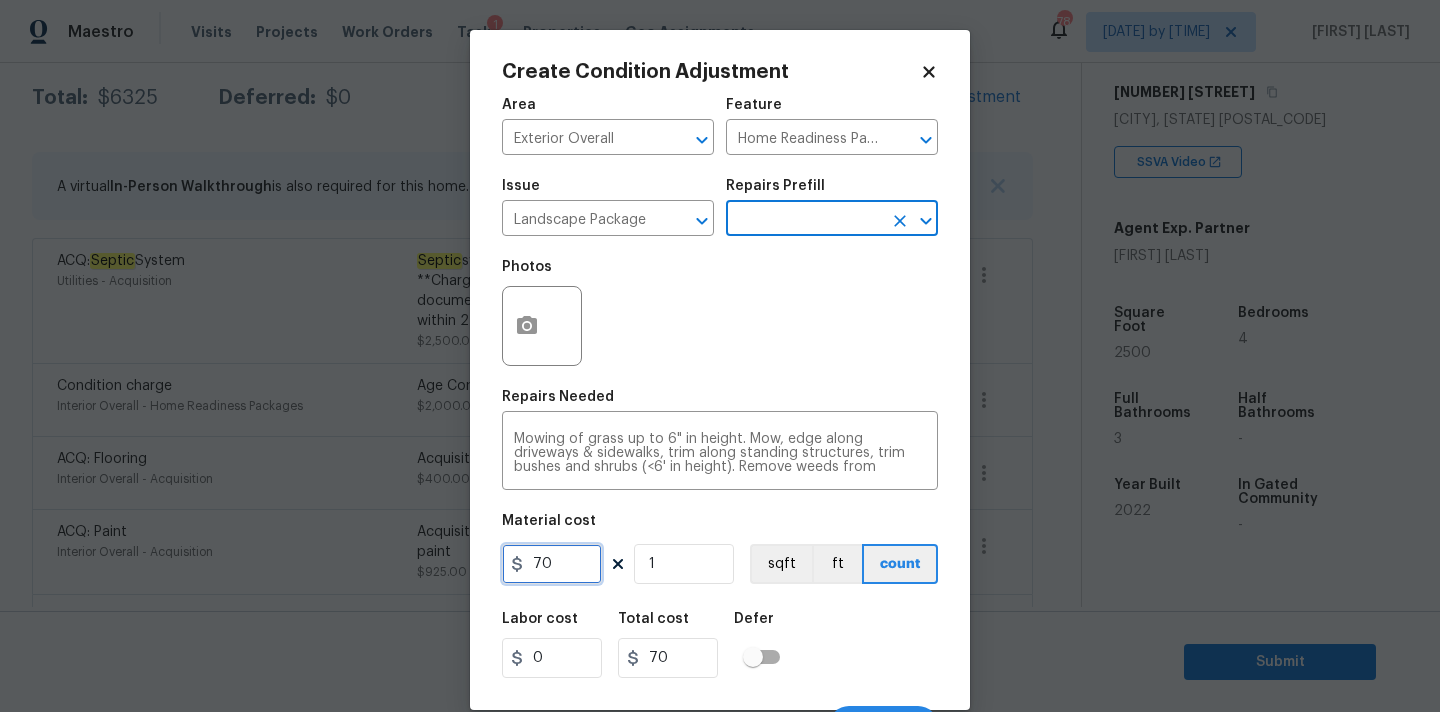 click on "70" at bounding box center [552, 564] 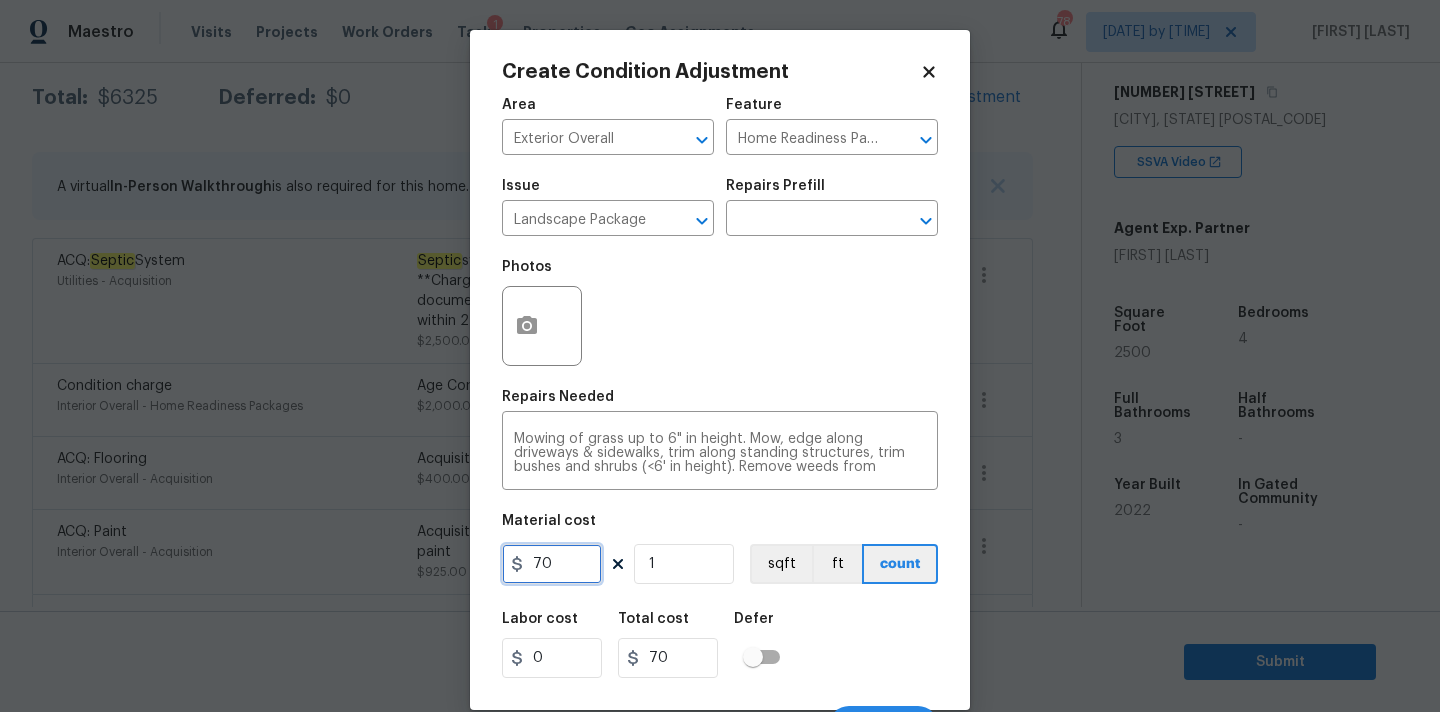 click on "70" at bounding box center [552, 564] 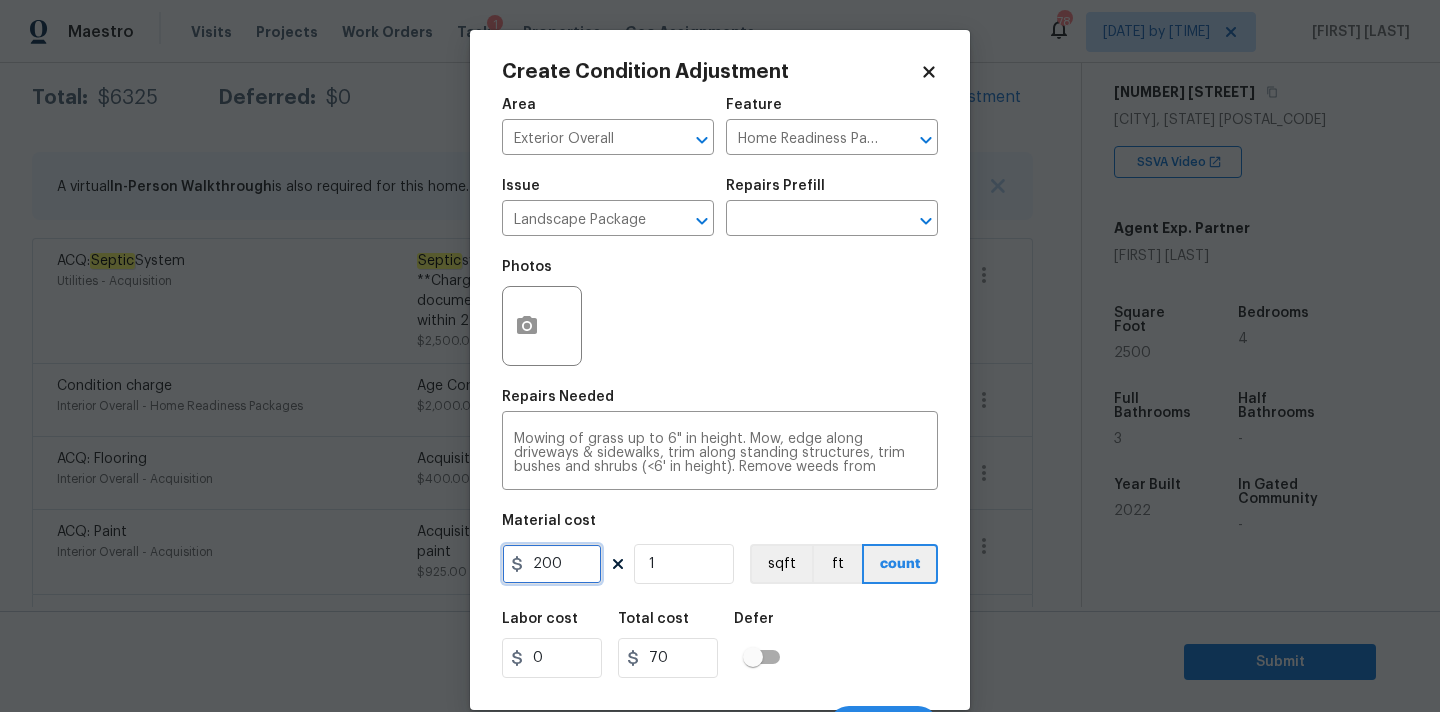 type on "200" 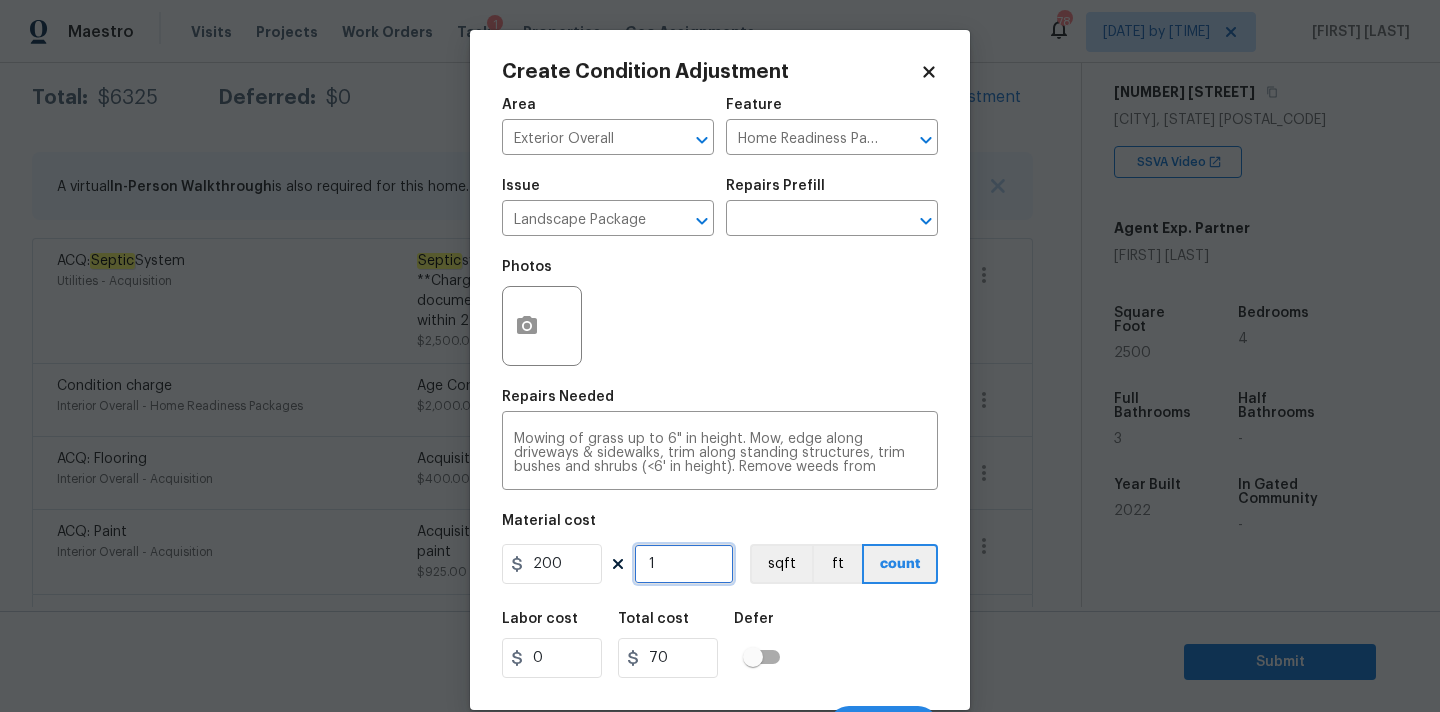 type on "200" 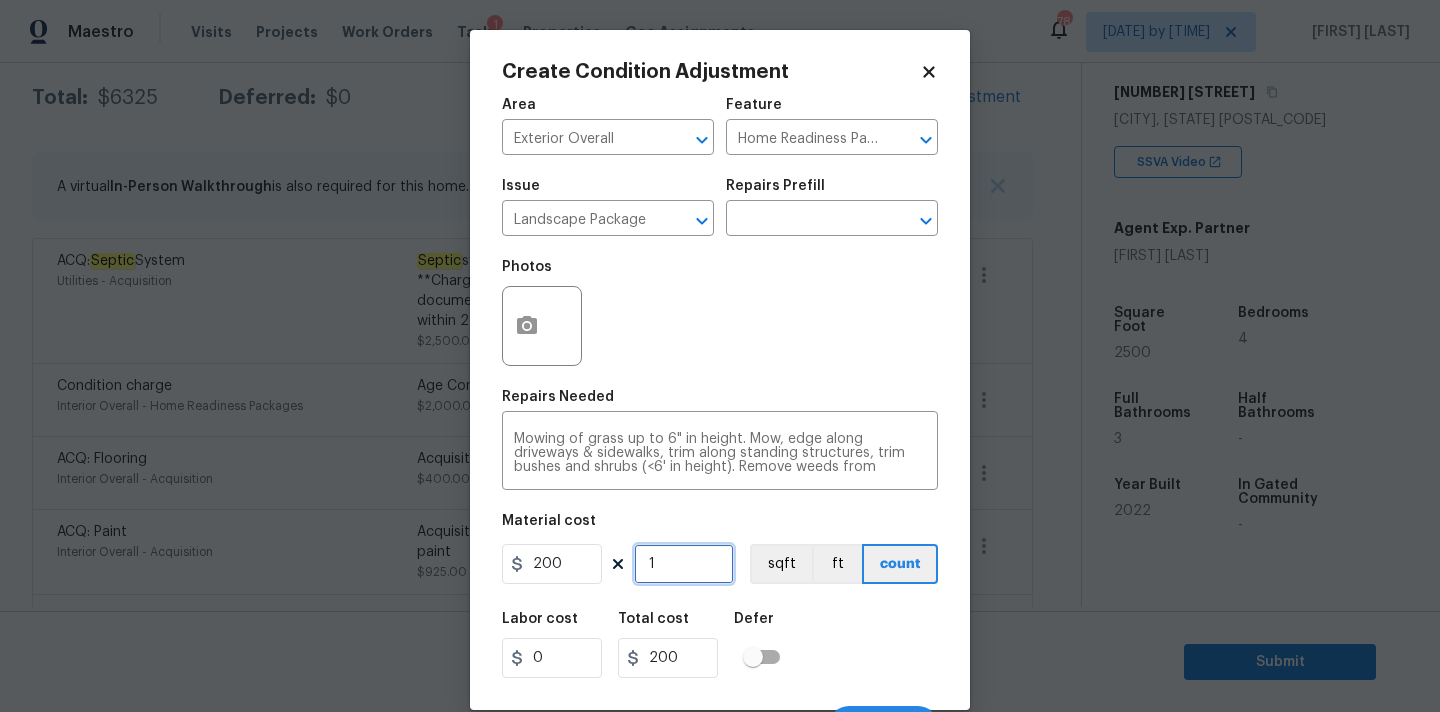 scroll, scrollTop: 35, scrollLeft: 0, axis: vertical 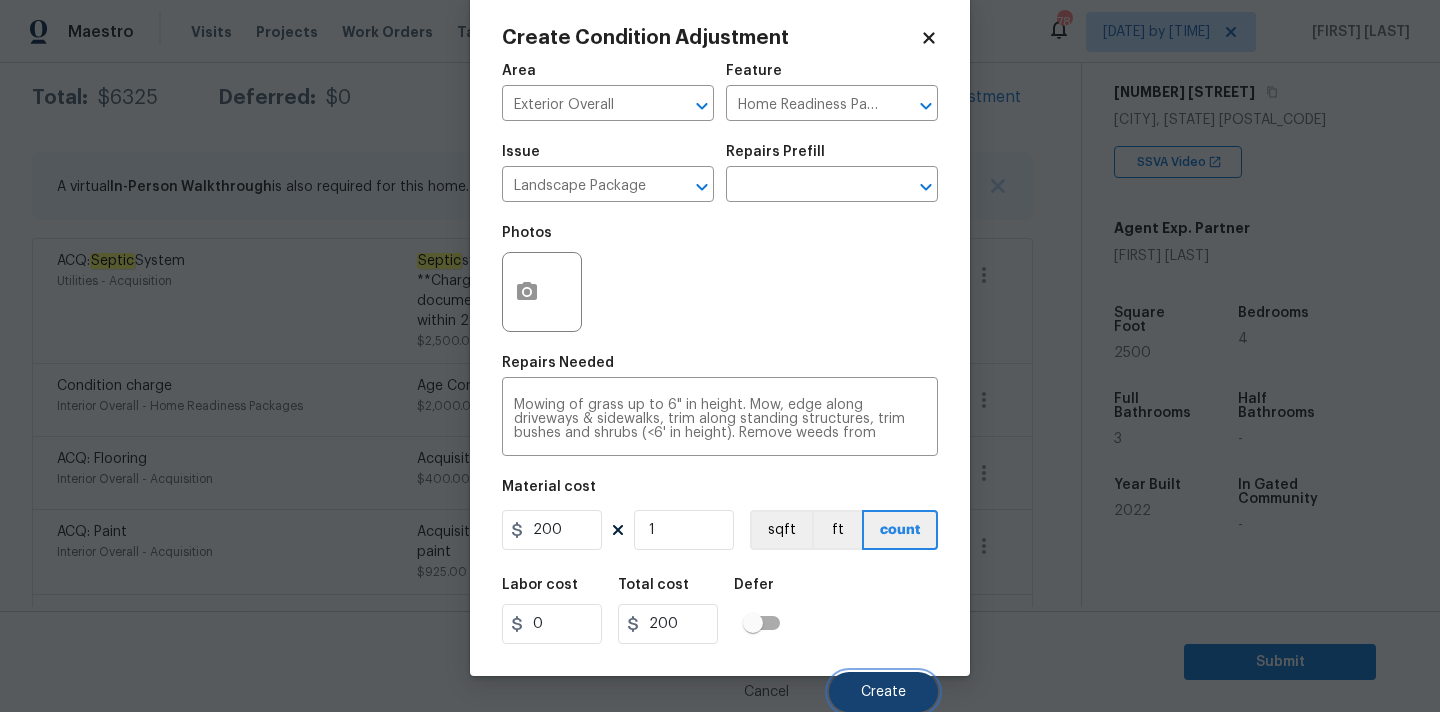 click on "Create" at bounding box center (883, 692) 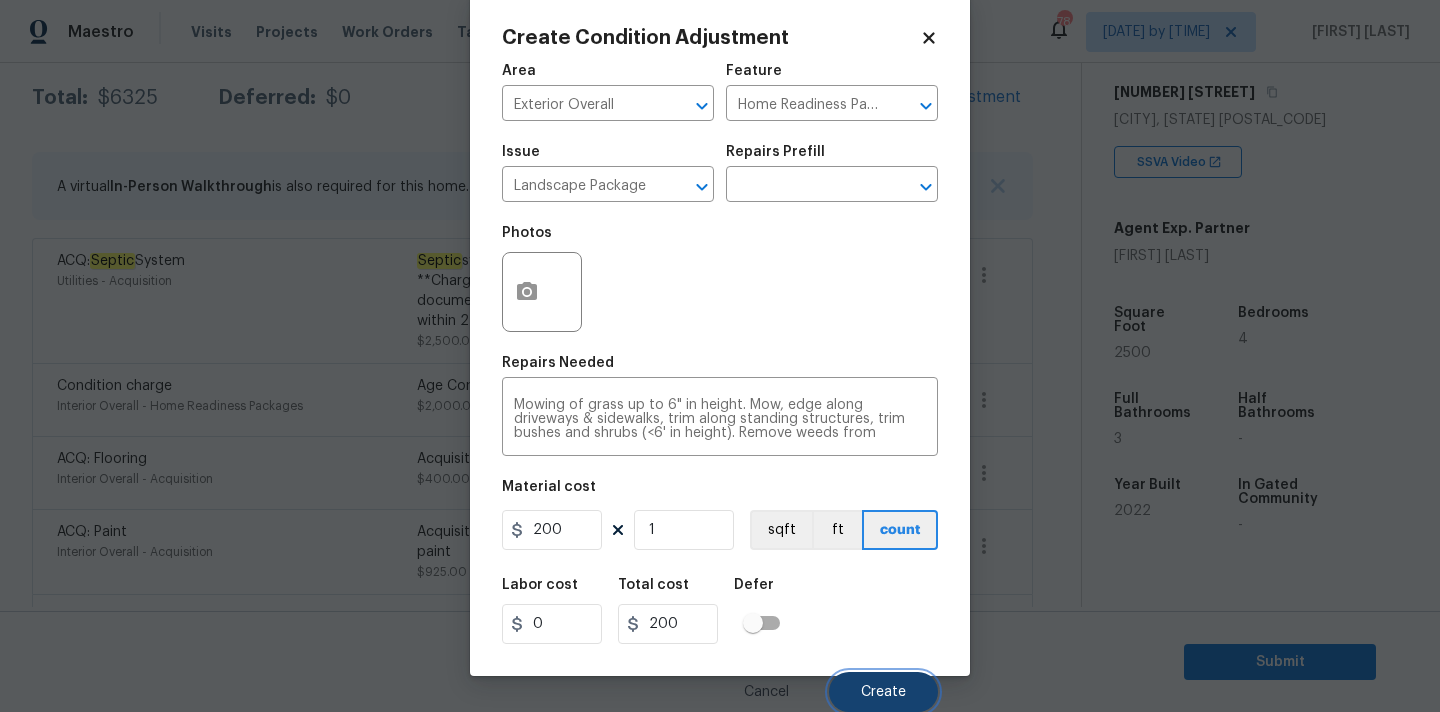 scroll, scrollTop: 327, scrollLeft: 0, axis: vertical 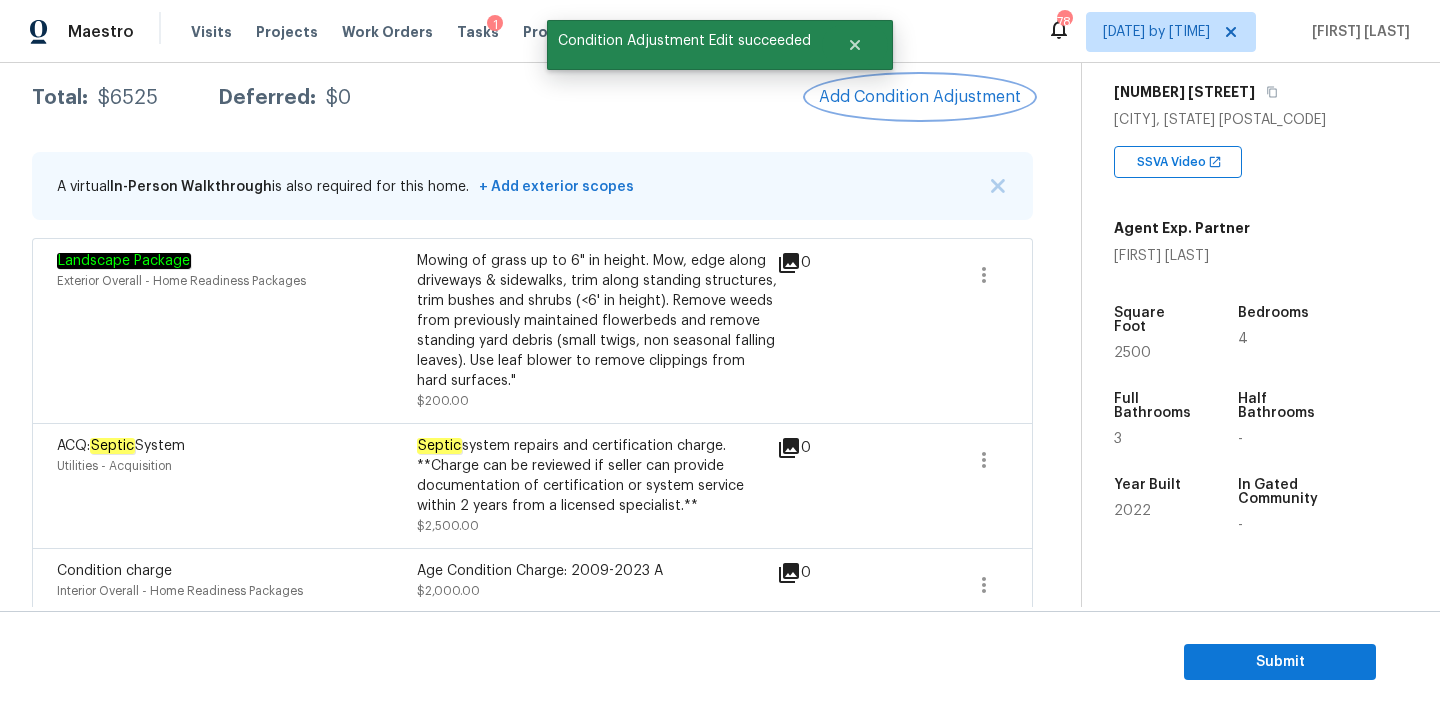 click on "Add Condition Adjustment" at bounding box center (920, 97) 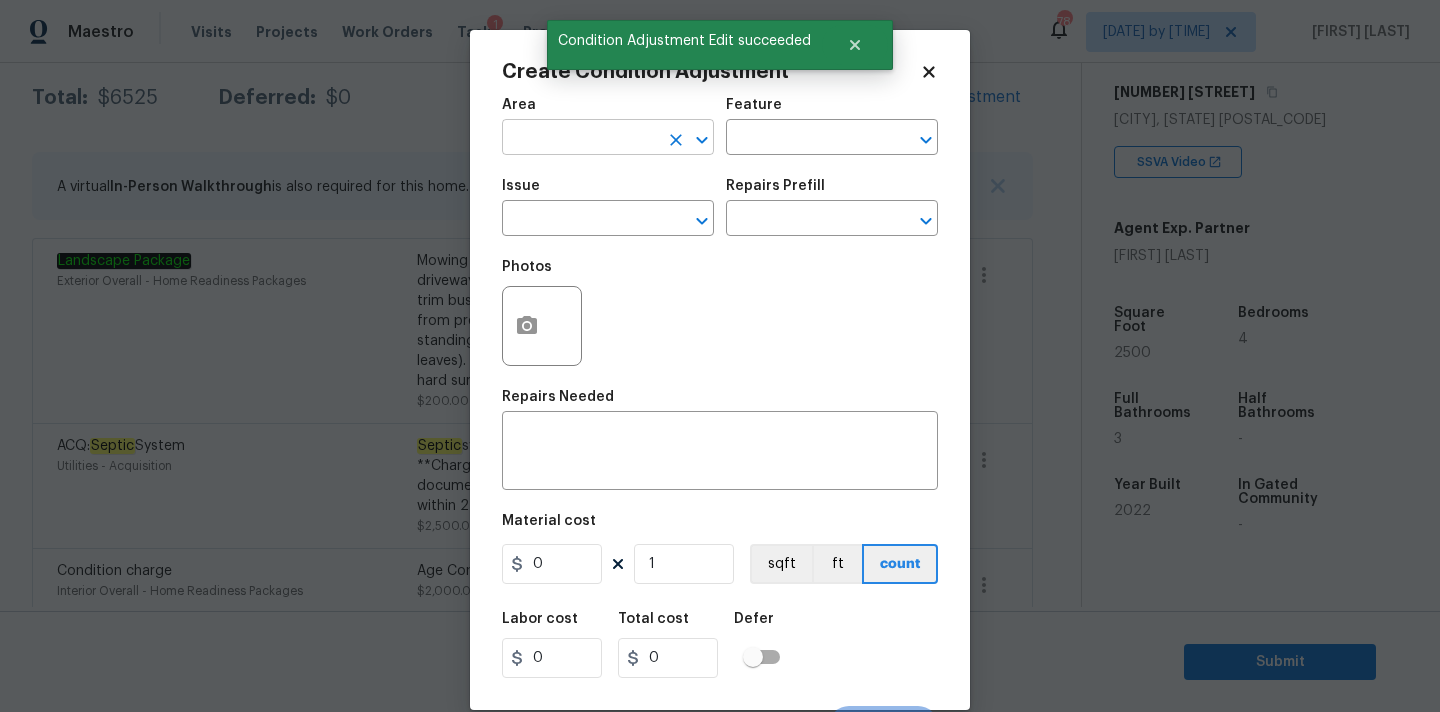 click at bounding box center (580, 139) 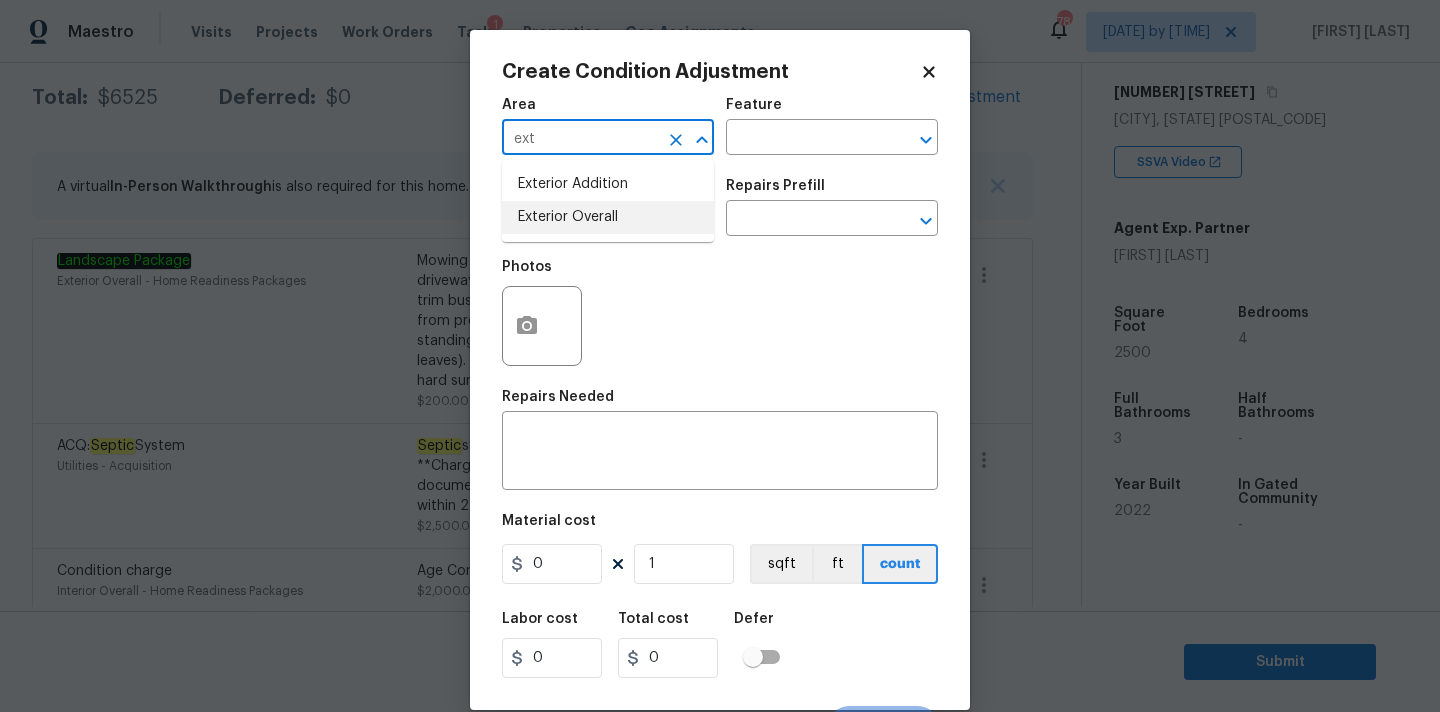 click on "Exterior Overall" at bounding box center [608, 217] 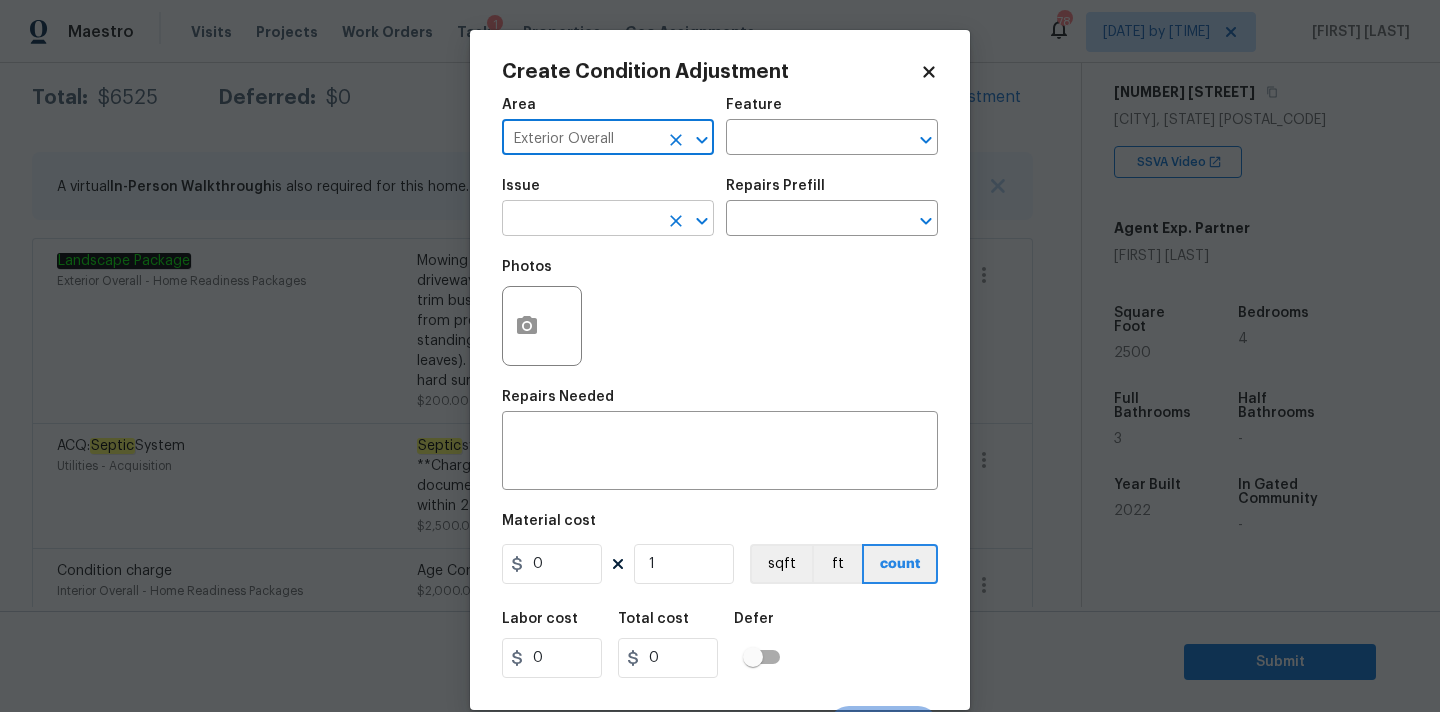 type on "Exterior Overall" 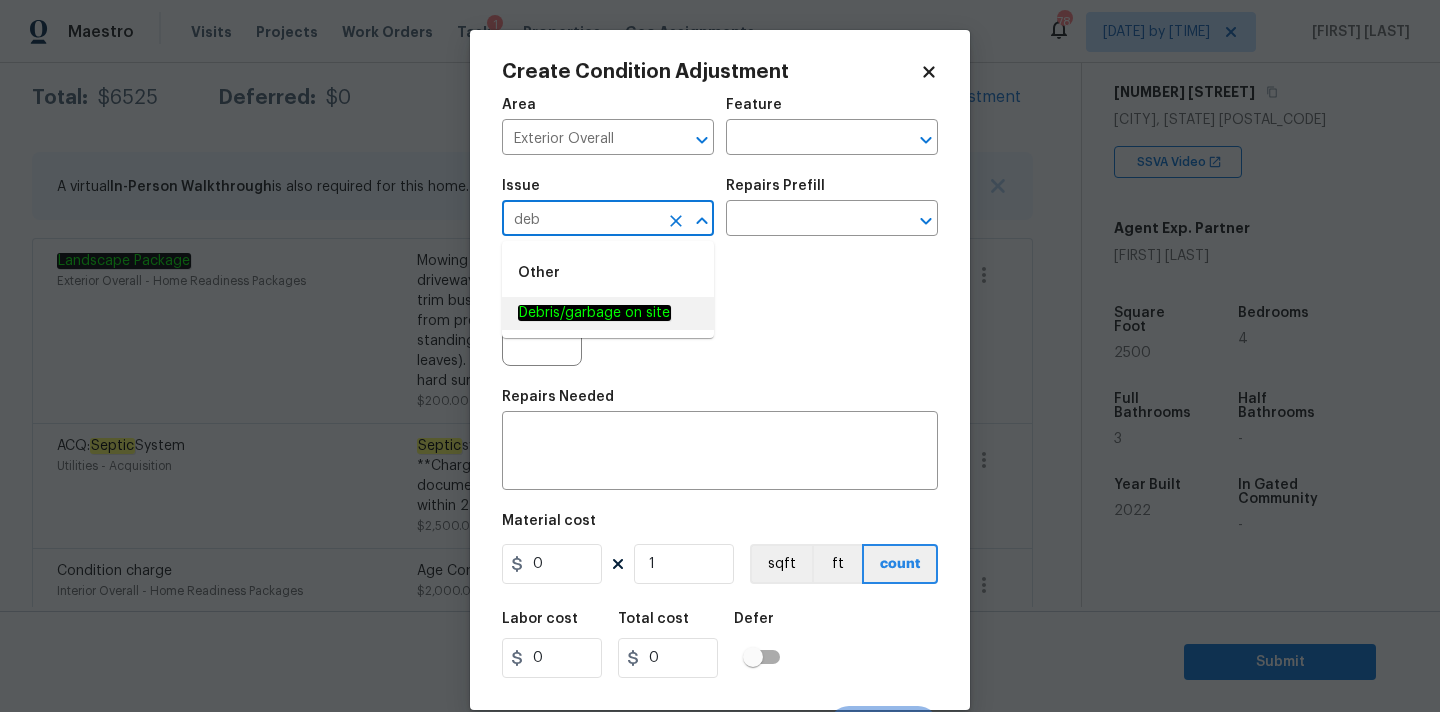 click on "Debris/garbage on site" 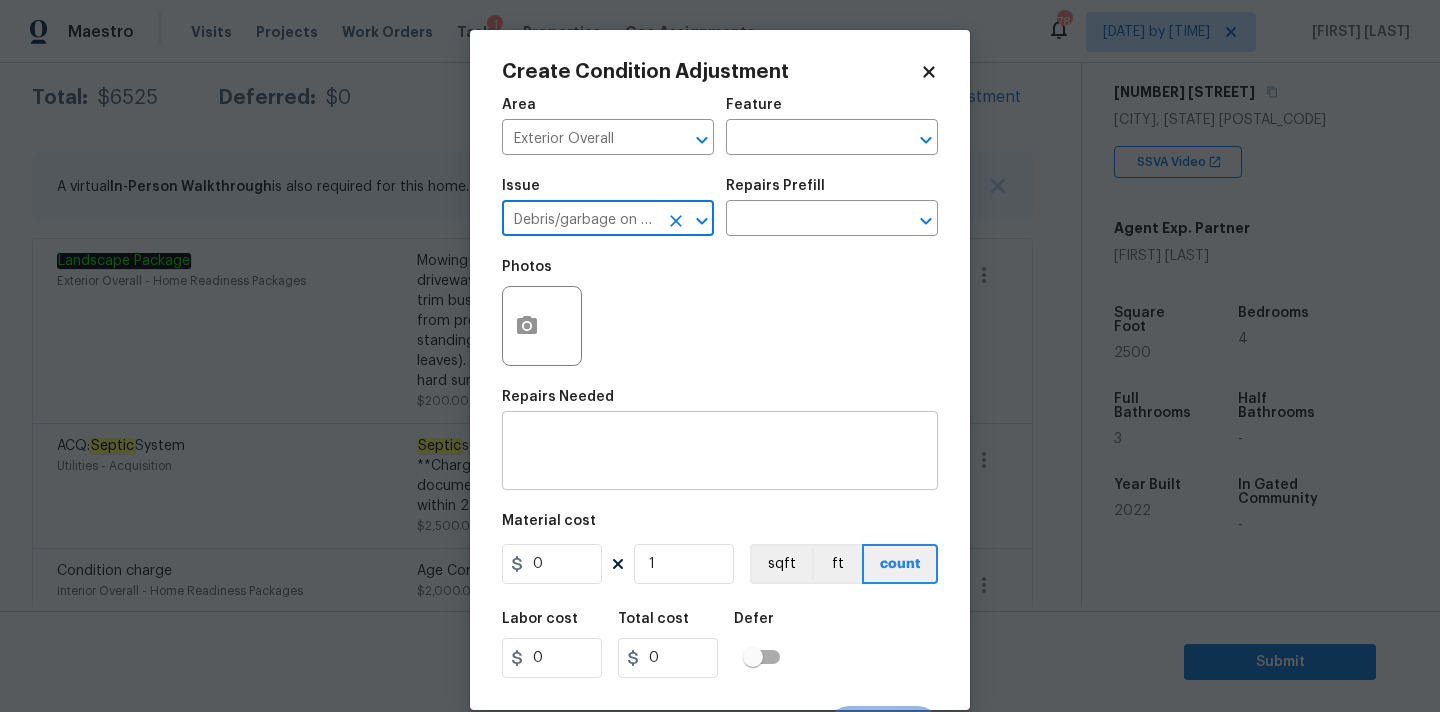type on "Debris/garbage on site" 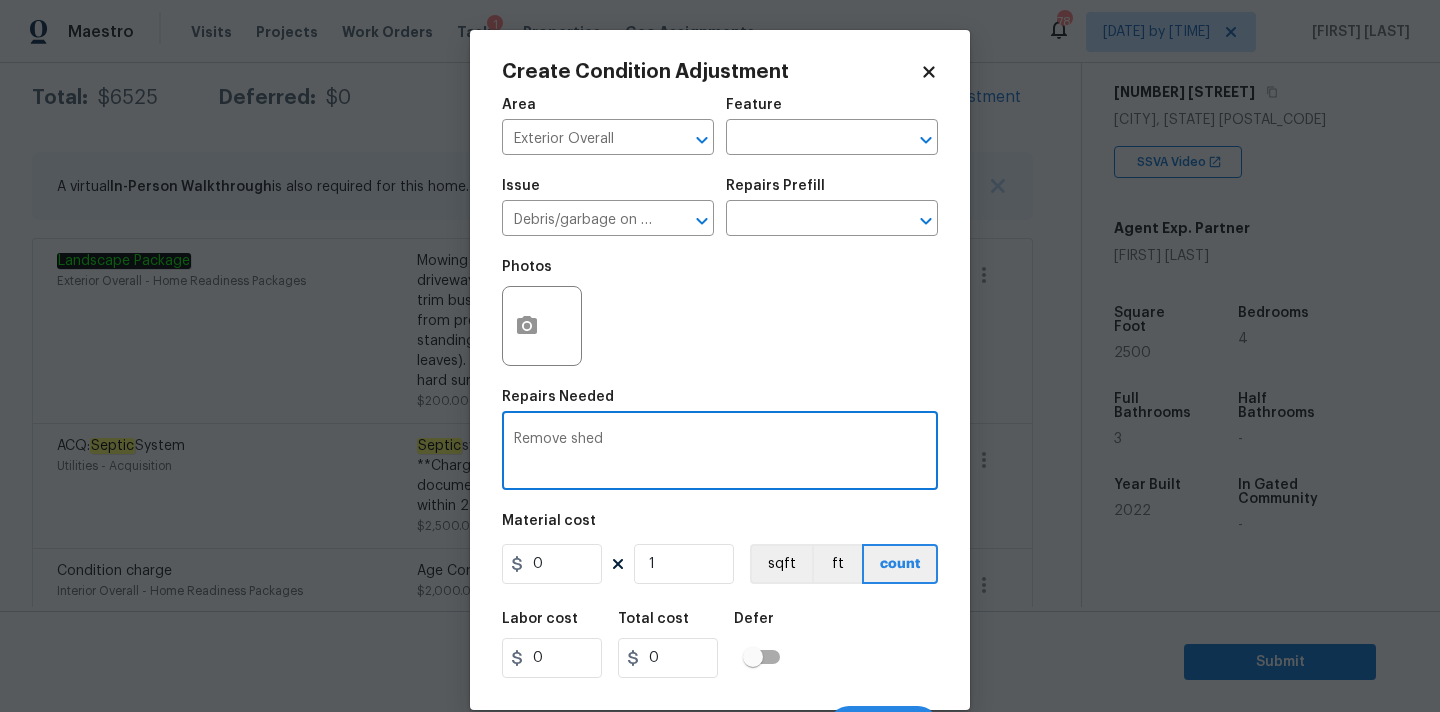 type on "Remove shed" 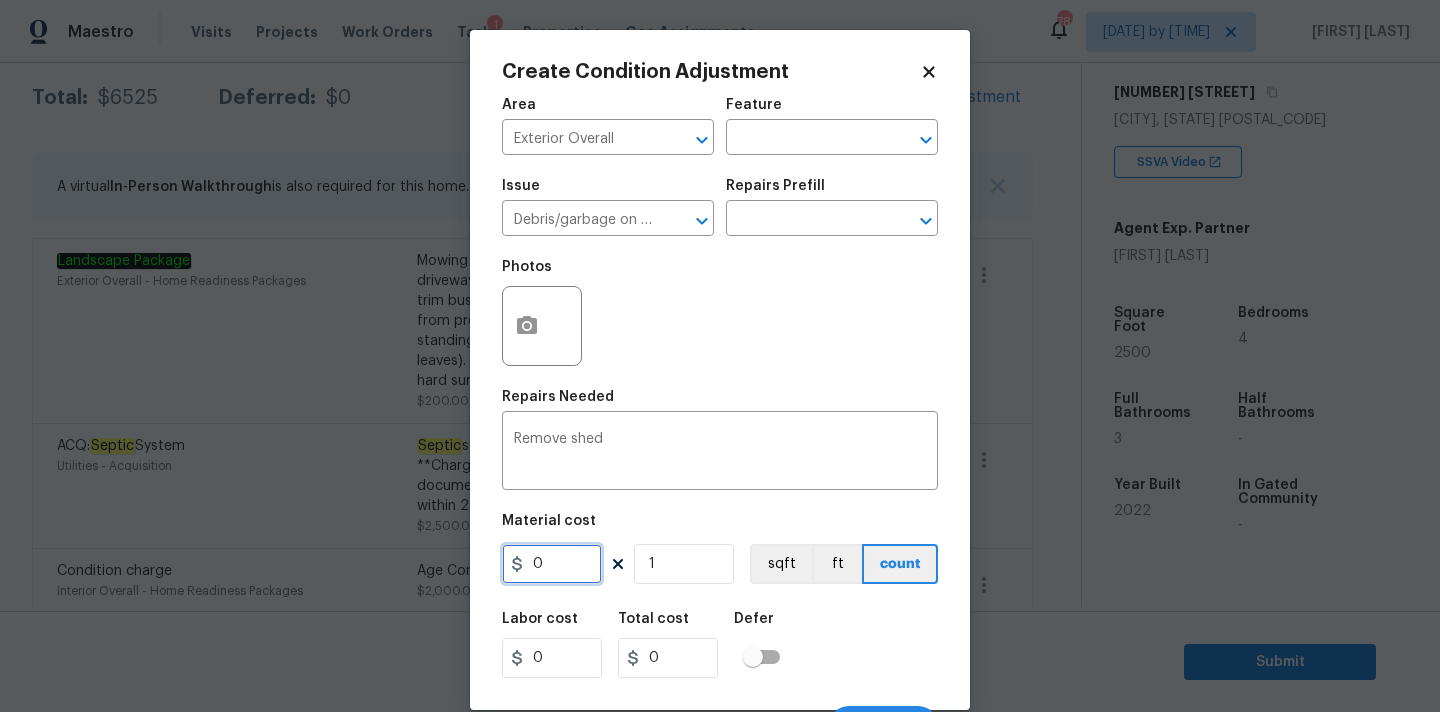 click on "0" at bounding box center (552, 564) 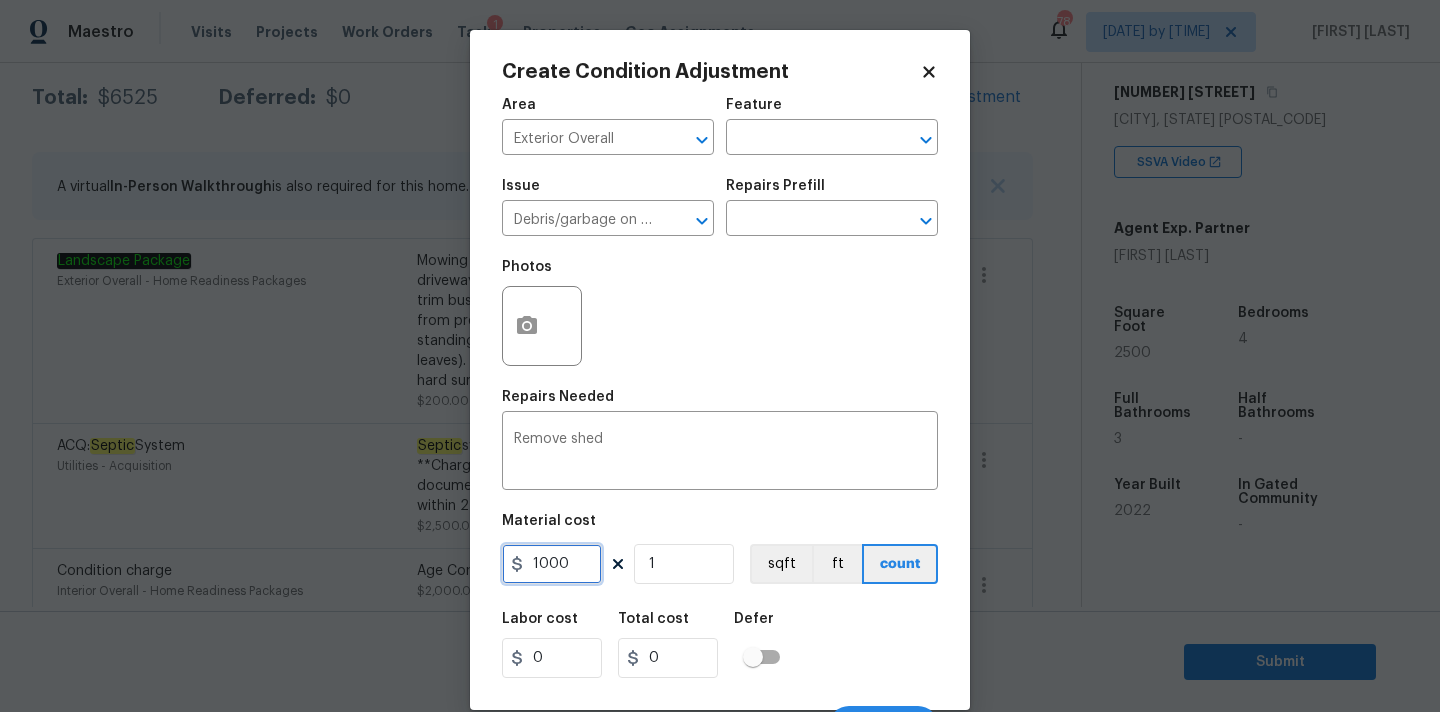 type on "1000" 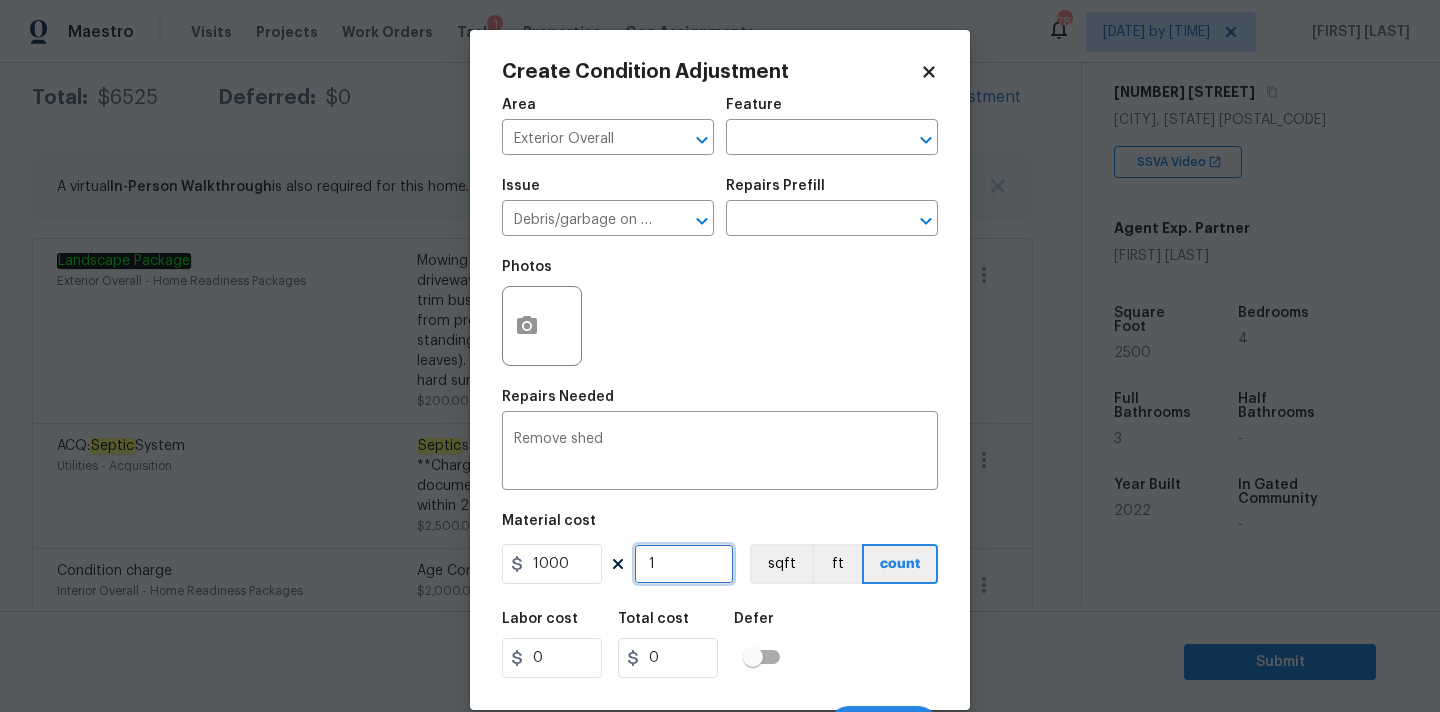 type on "1000" 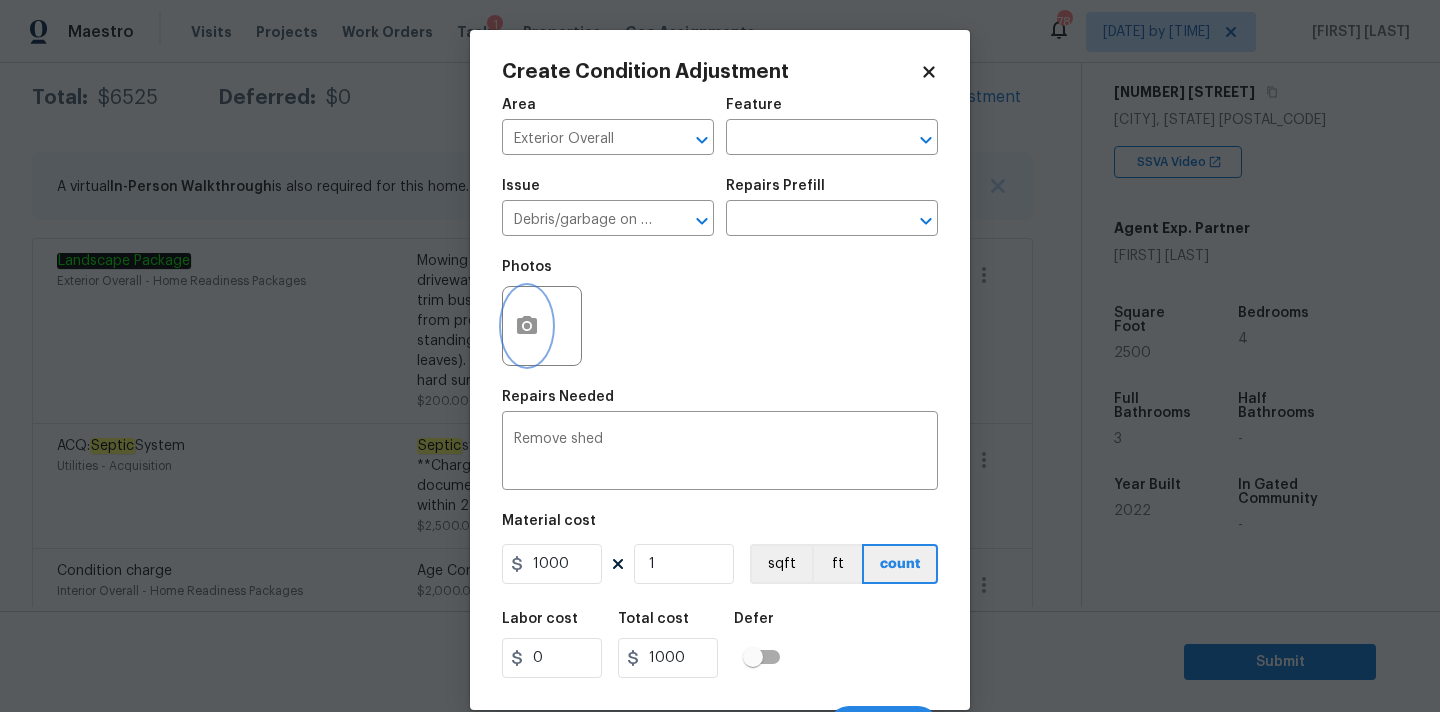 click 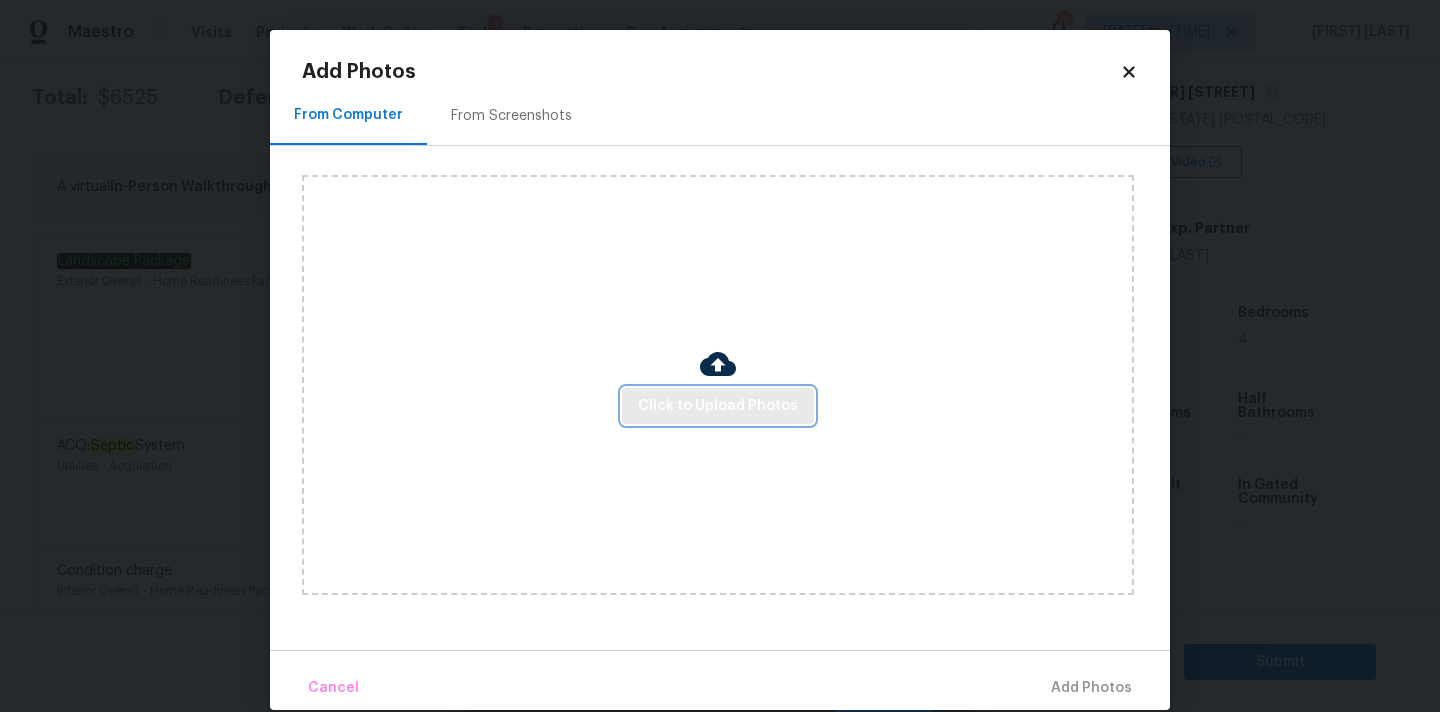 click on "Click to Upload Photos" at bounding box center [718, 406] 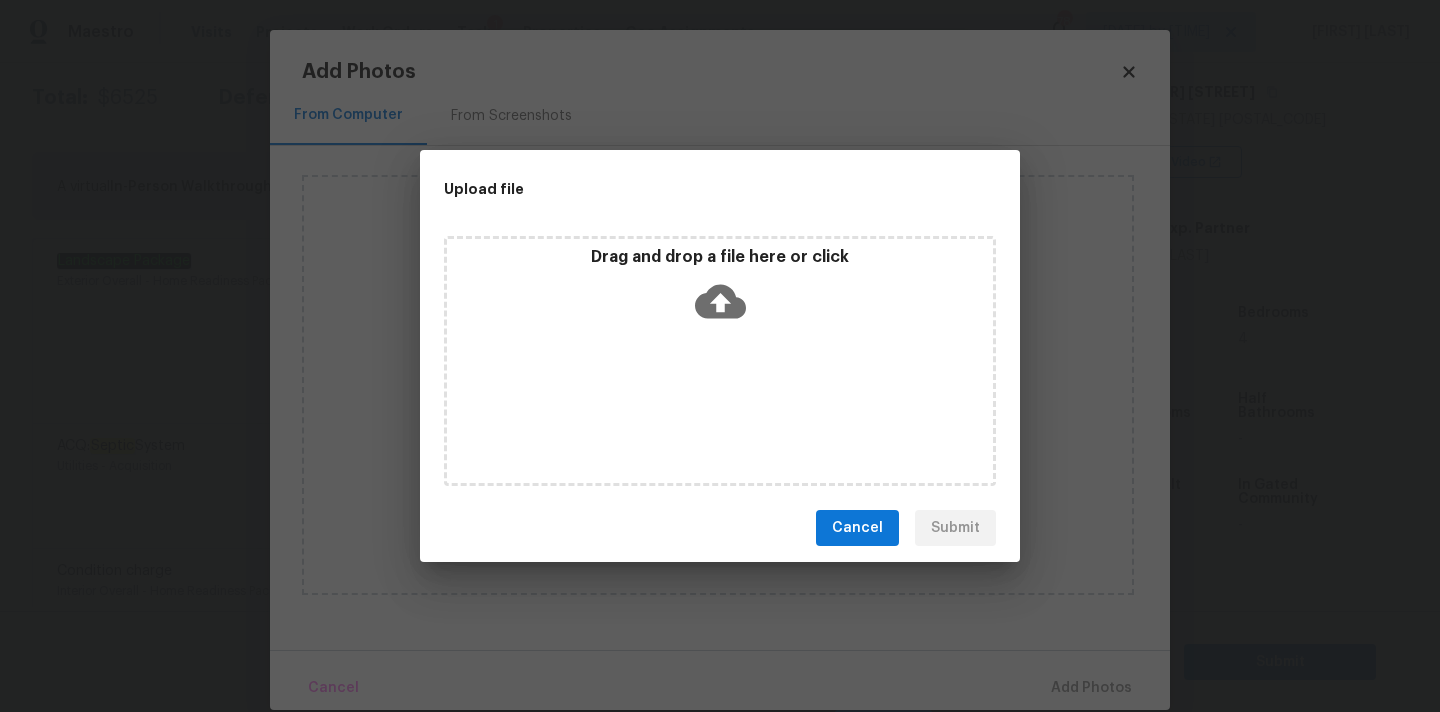 click 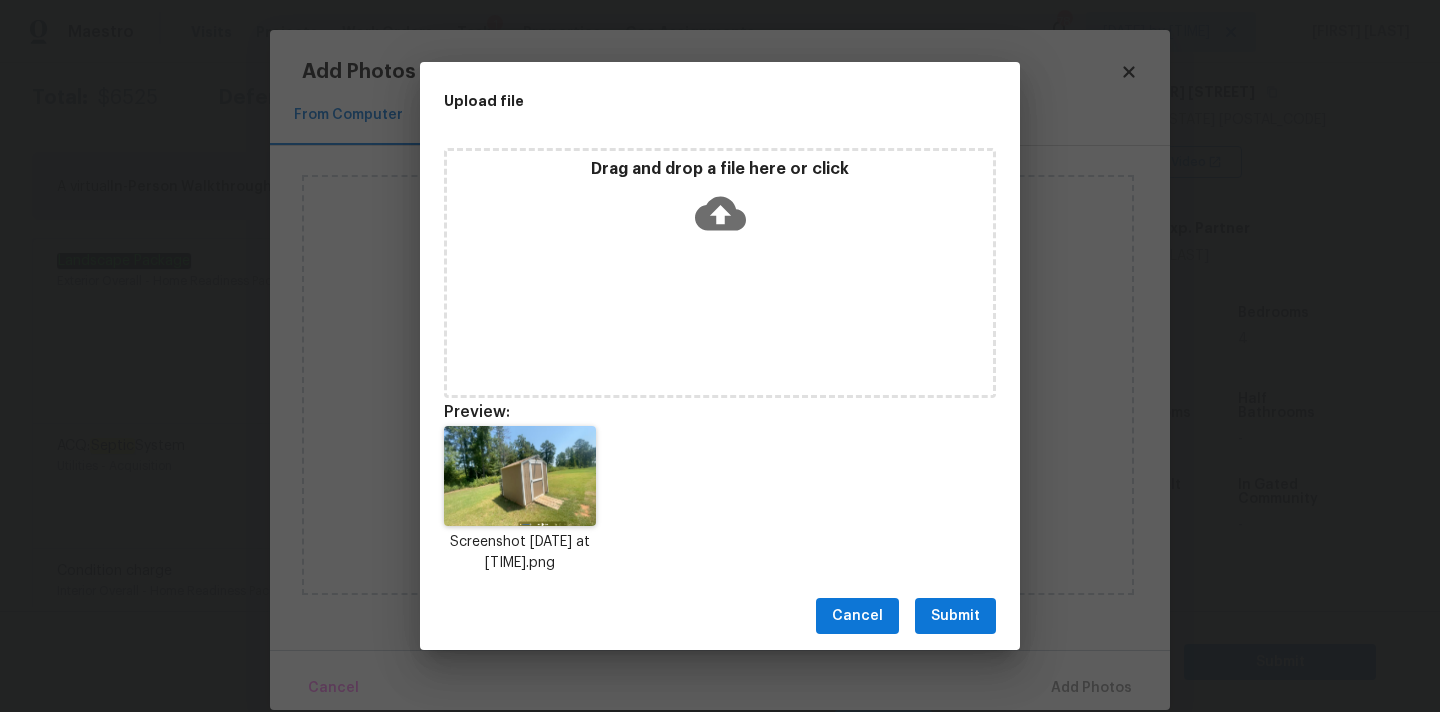 click on "Submit" at bounding box center (955, 616) 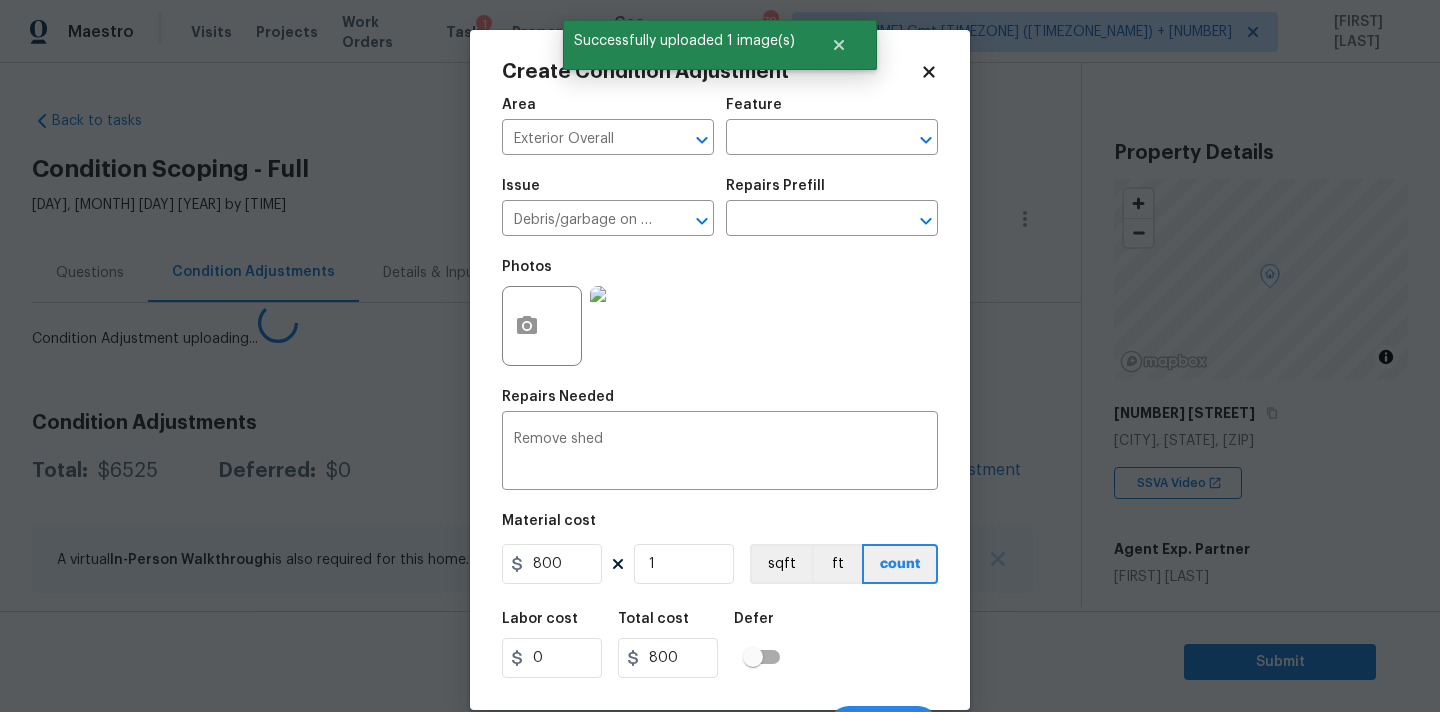 scroll, scrollTop: 0, scrollLeft: 0, axis: both 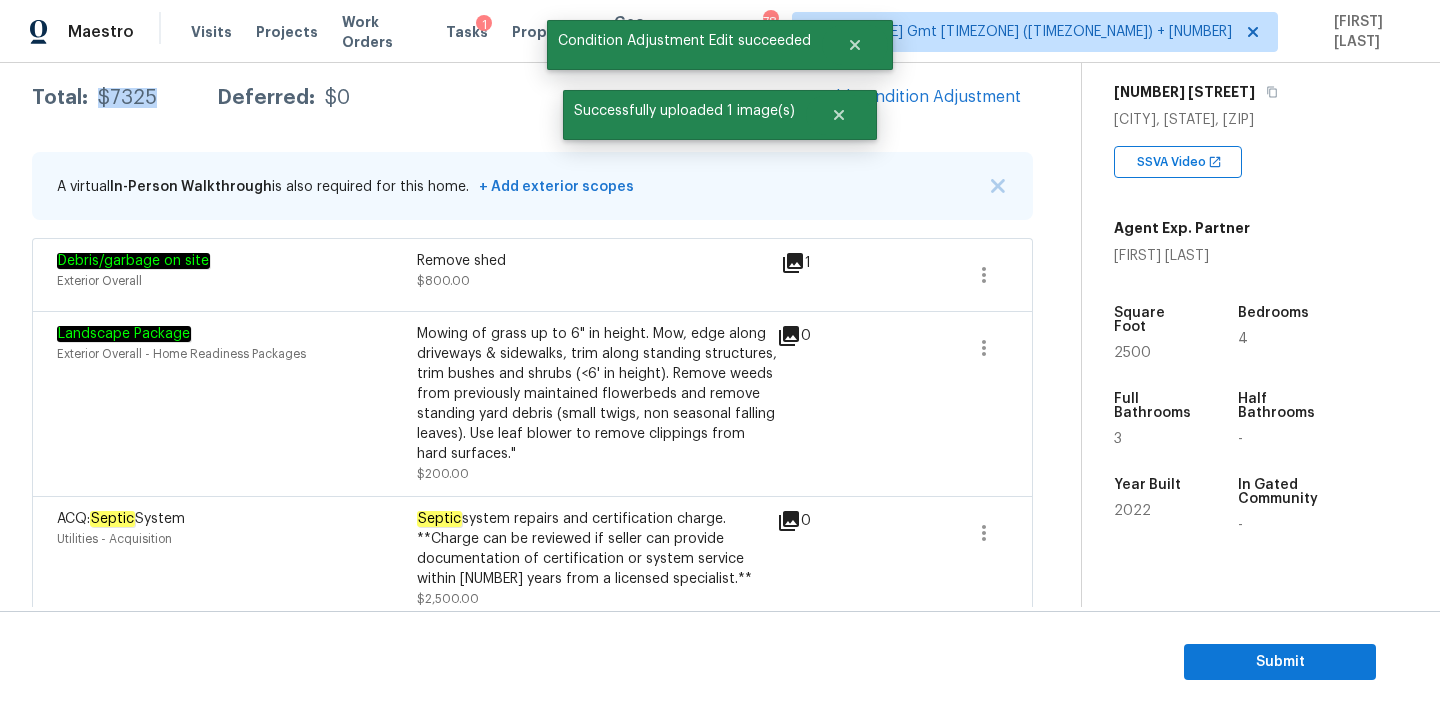 drag, startPoint x: 96, startPoint y: 99, endPoint x: 174, endPoint y: 99, distance: 78 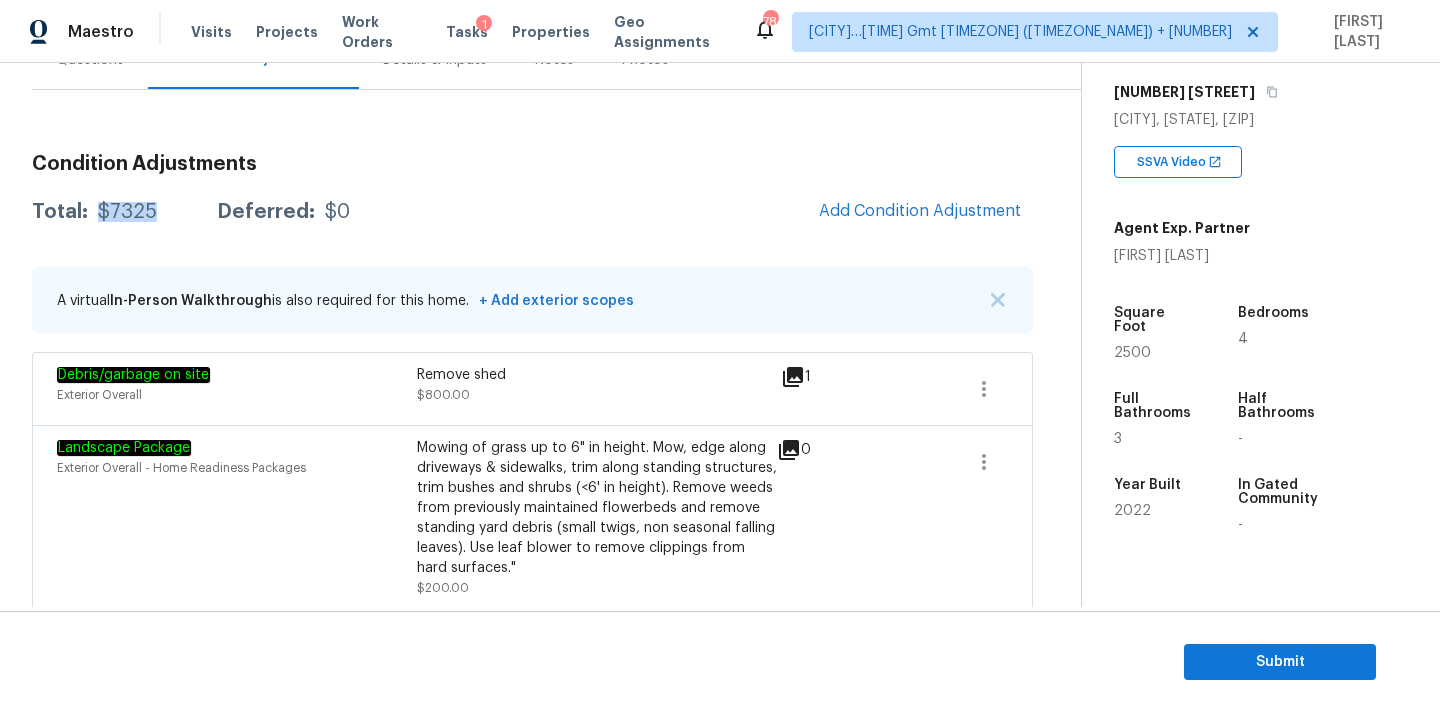scroll, scrollTop: 147, scrollLeft: 0, axis: vertical 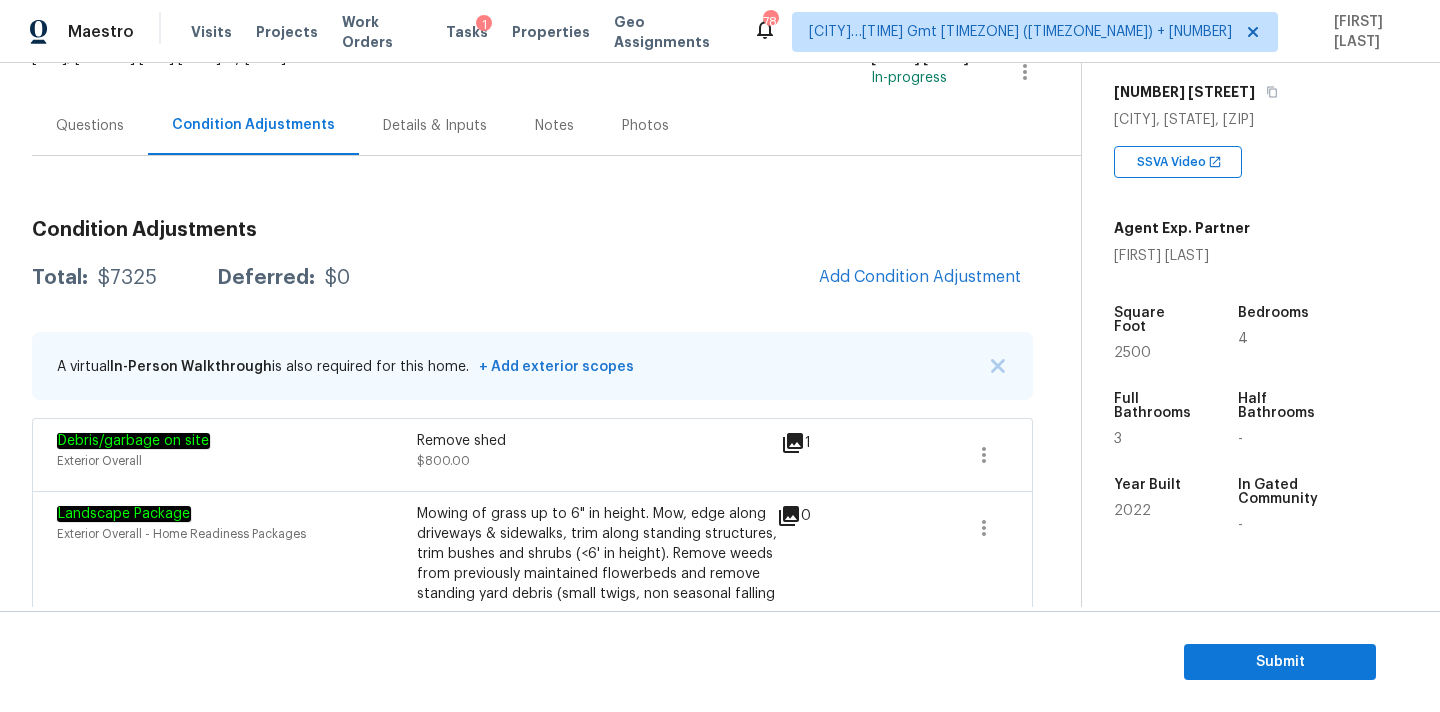 click on "Questions" at bounding box center (90, 125) 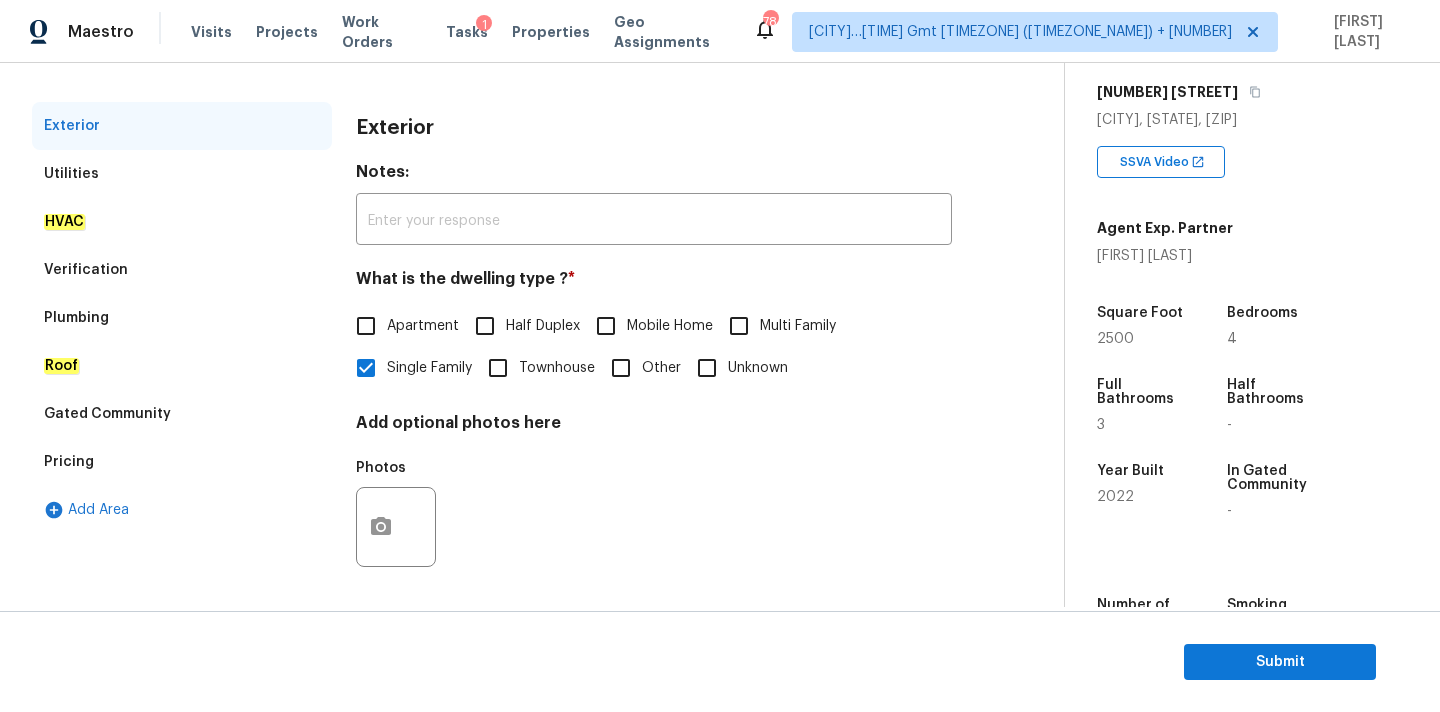scroll, scrollTop: 251, scrollLeft: 0, axis: vertical 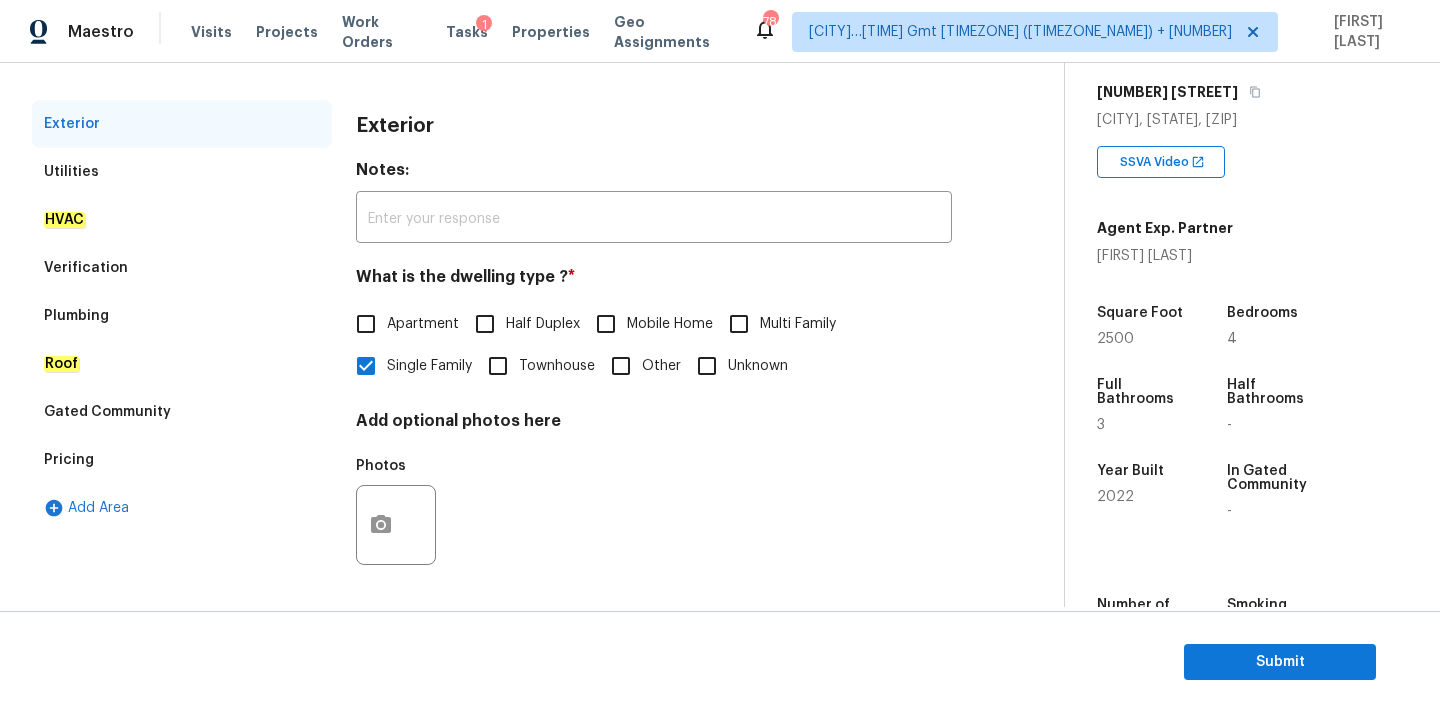 click on "Verification" at bounding box center [182, 268] 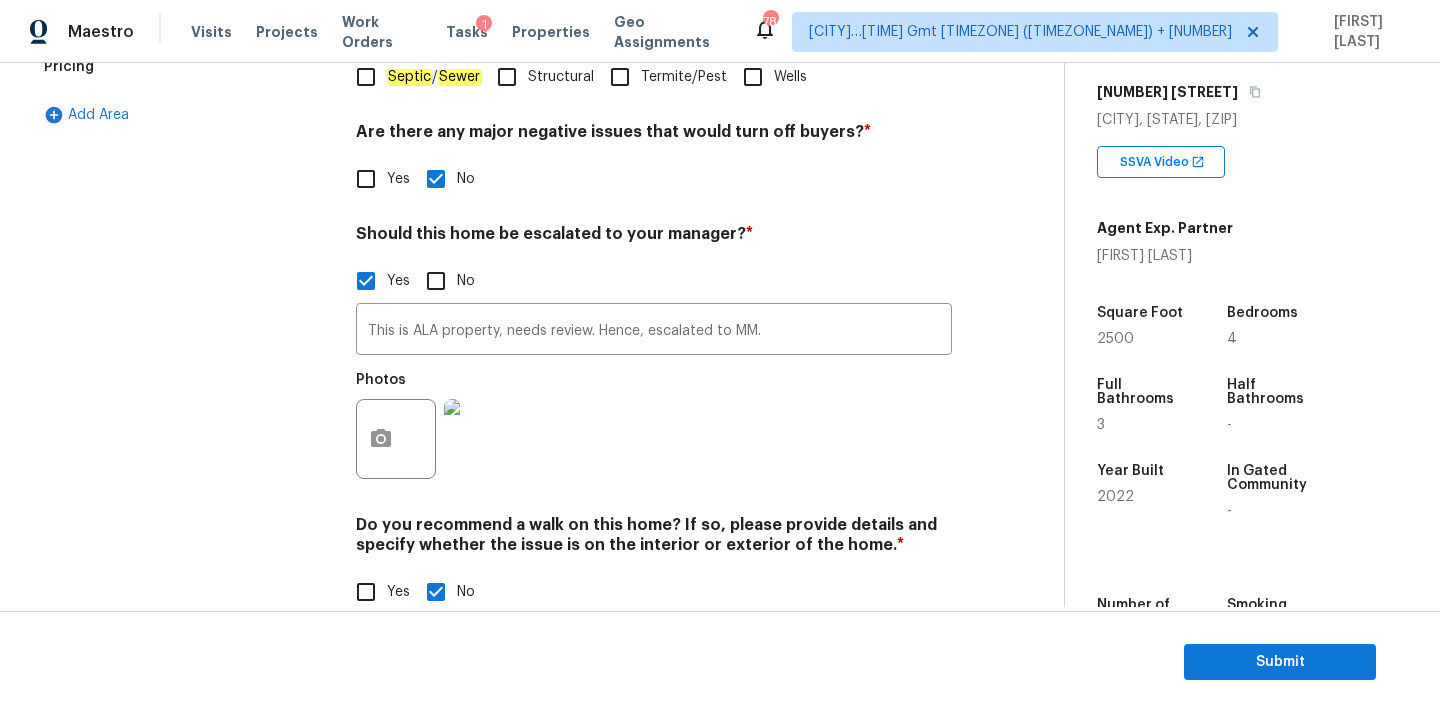 scroll, scrollTop: 681, scrollLeft: 0, axis: vertical 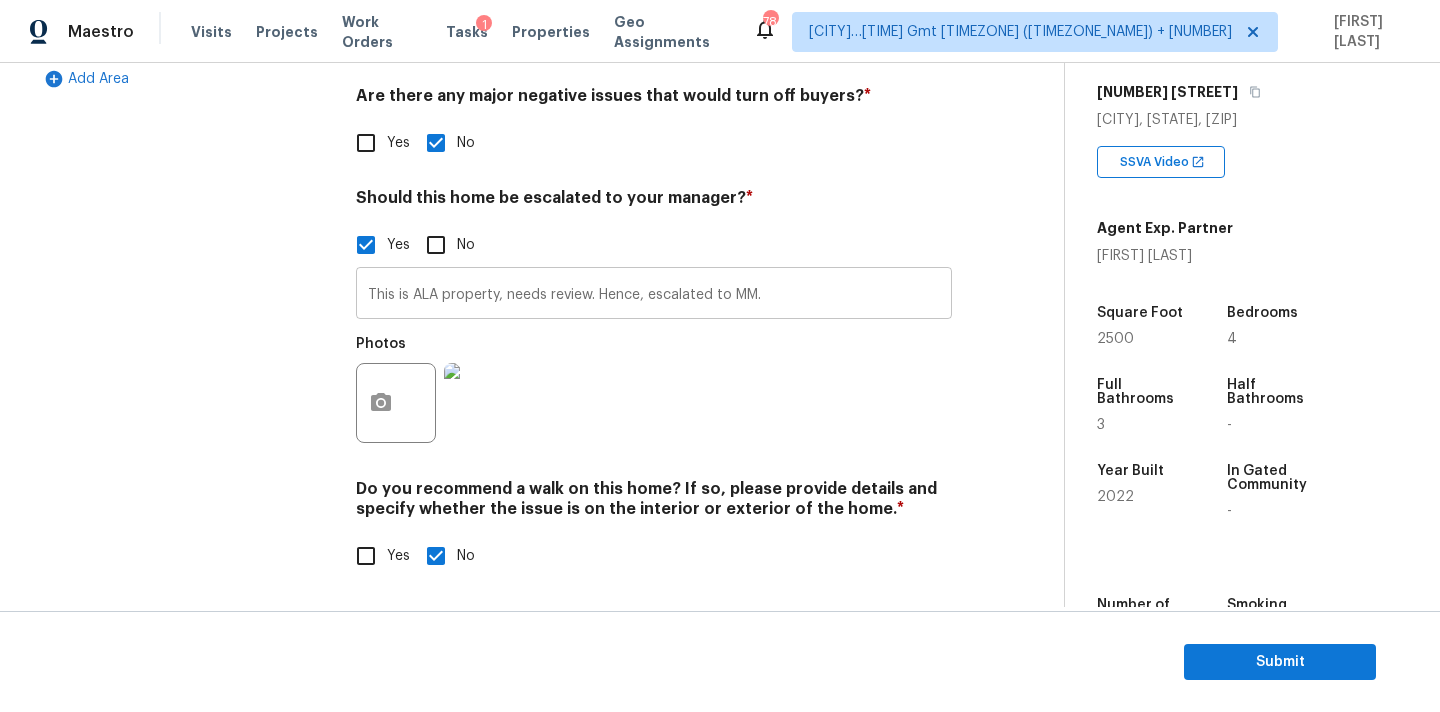 click on "This is ALA property, needs review. Hence, escalated to MM." at bounding box center [654, 295] 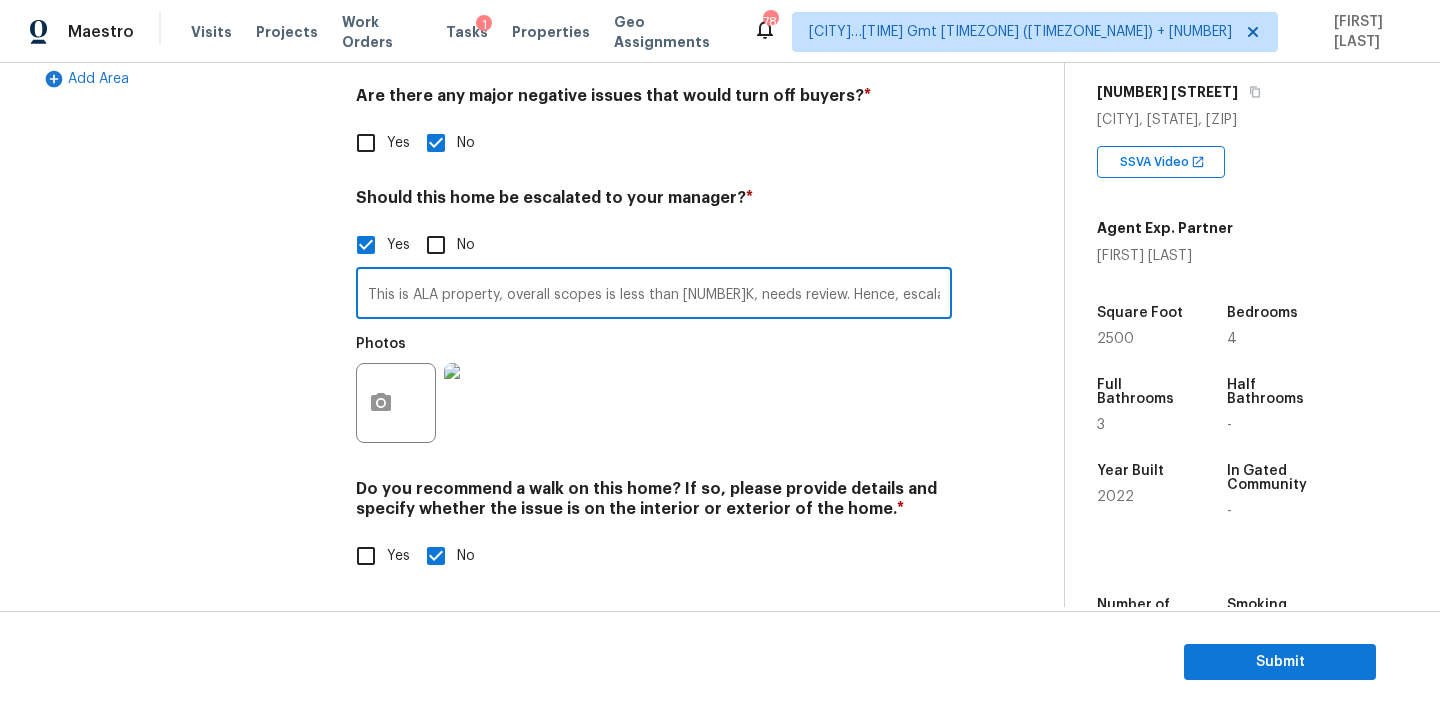 type on "This is ALA property, overall scopes is less than [NUMBER]K, needs review. Hence, escalated to MM." 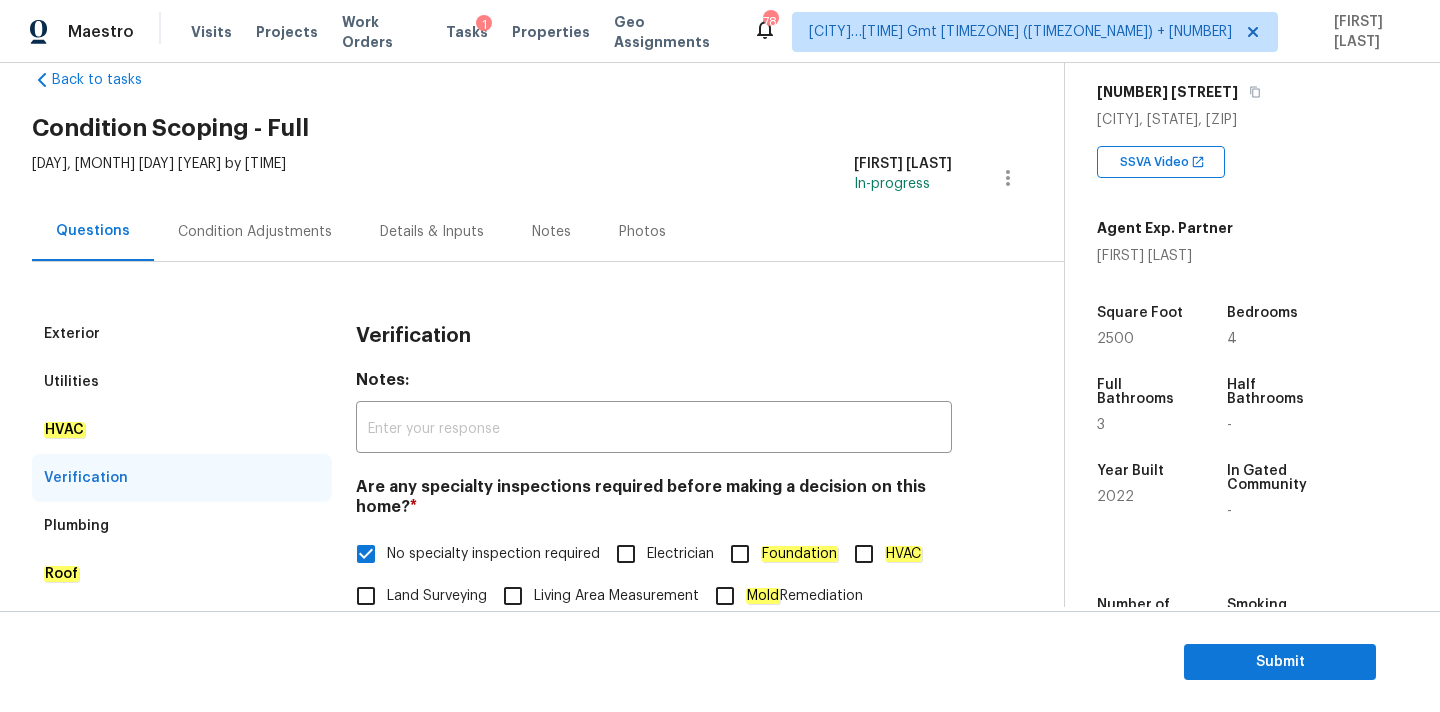 scroll, scrollTop: 0, scrollLeft: 0, axis: both 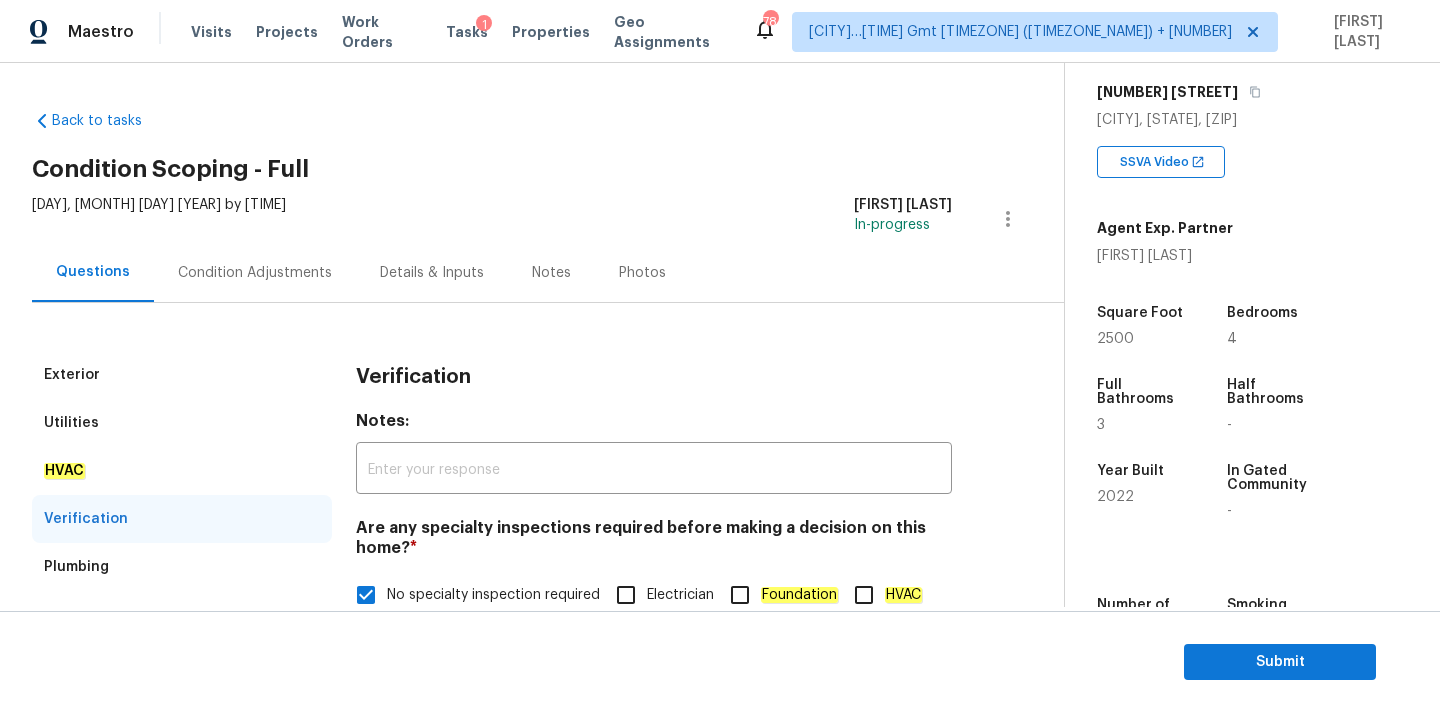 click on "Condition Adjustments" at bounding box center (255, 273) 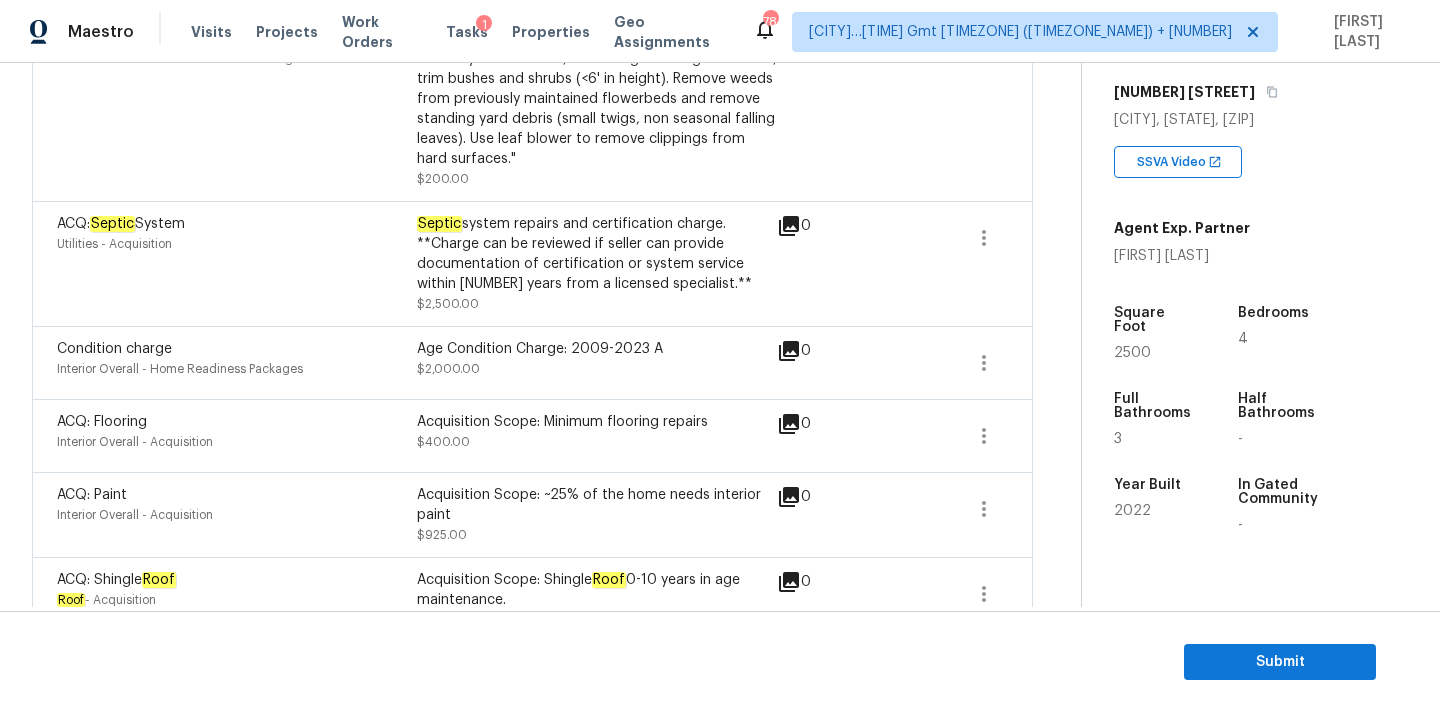 scroll, scrollTop: 666, scrollLeft: 0, axis: vertical 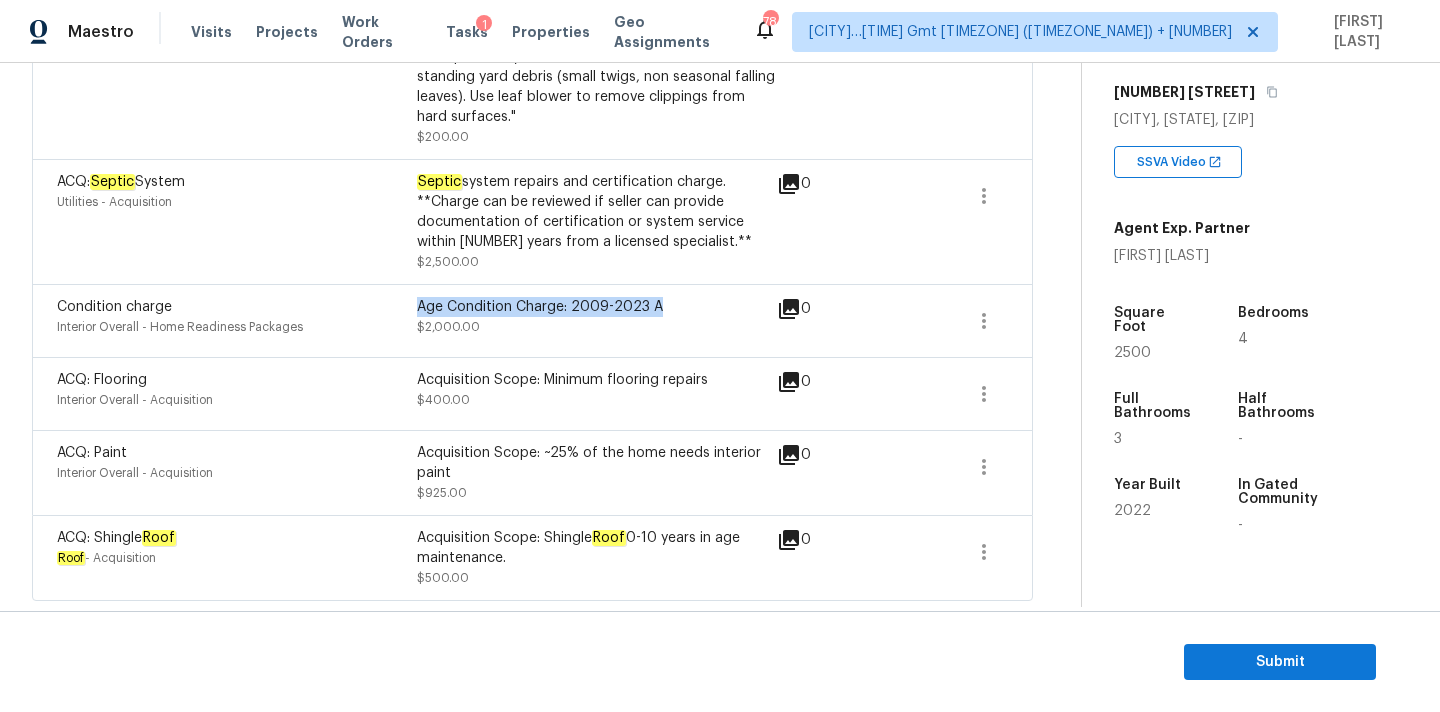 drag, startPoint x: 419, startPoint y: 307, endPoint x: 673, endPoint y: 305, distance: 254.00787 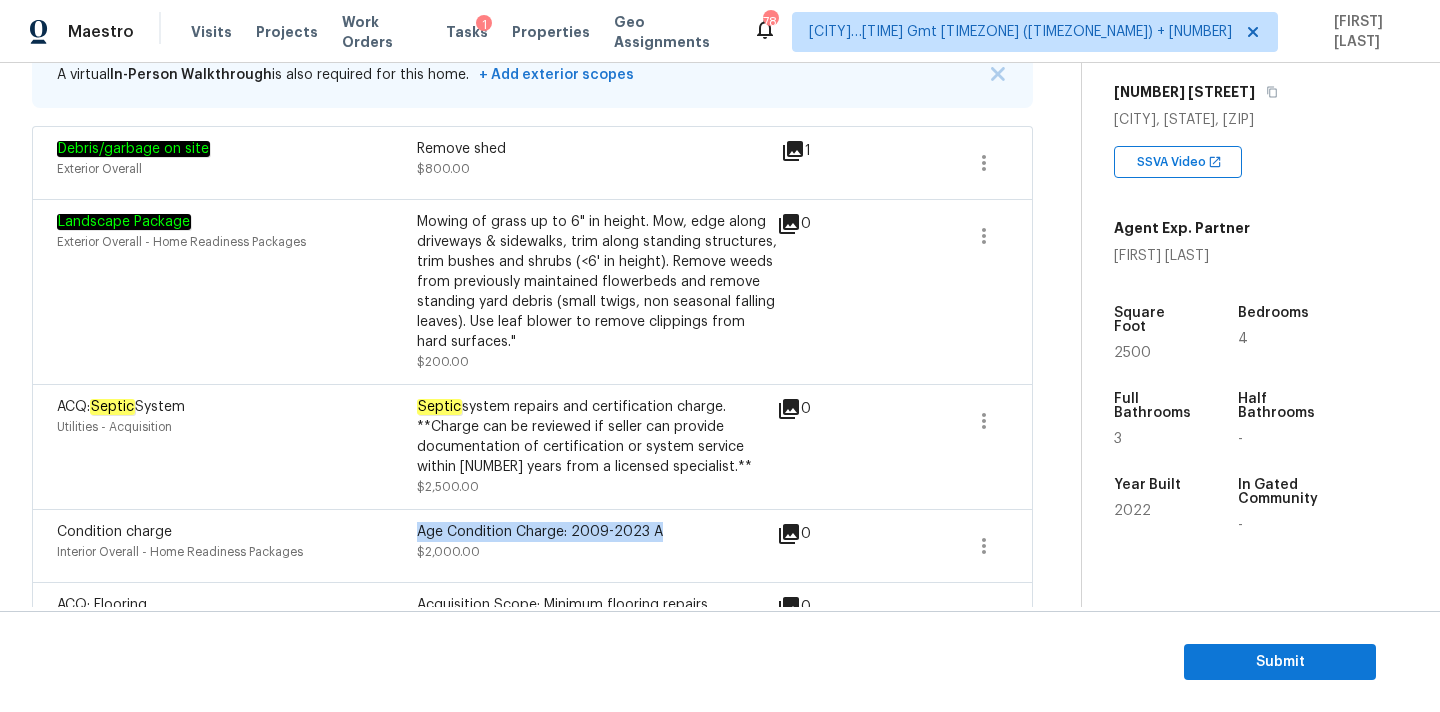 scroll, scrollTop: 407, scrollLeft: 0, axis: vertical 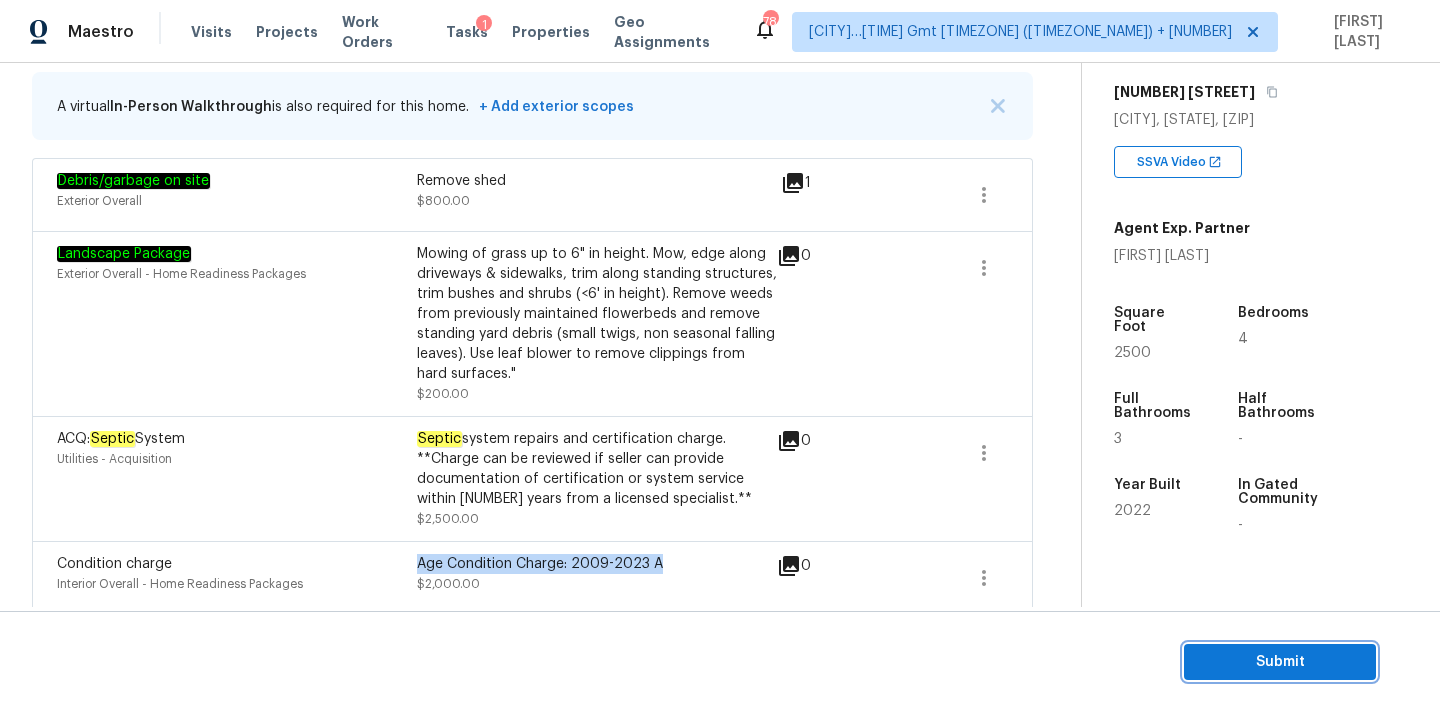 click on "Submit" at bounding box center [1280, 662] 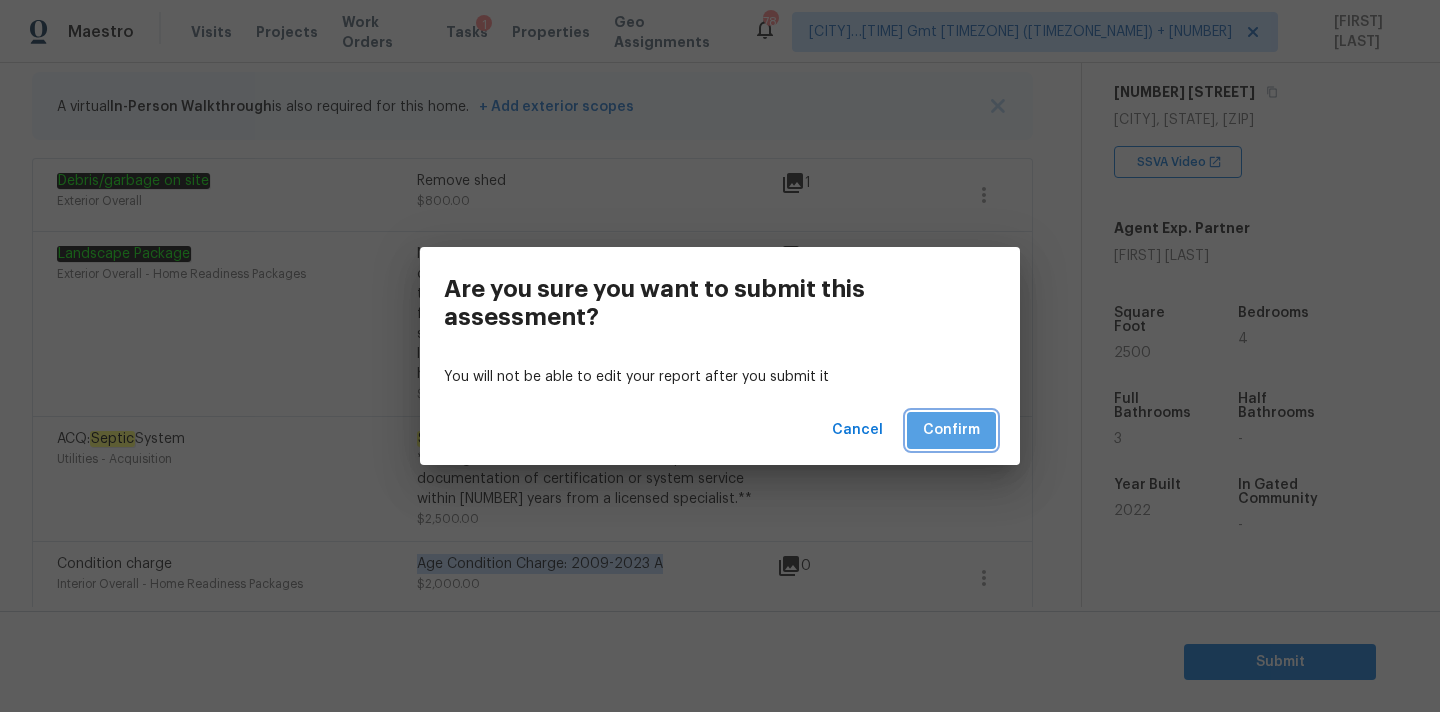 click on "Confirm" at bounding box center (951, 430) 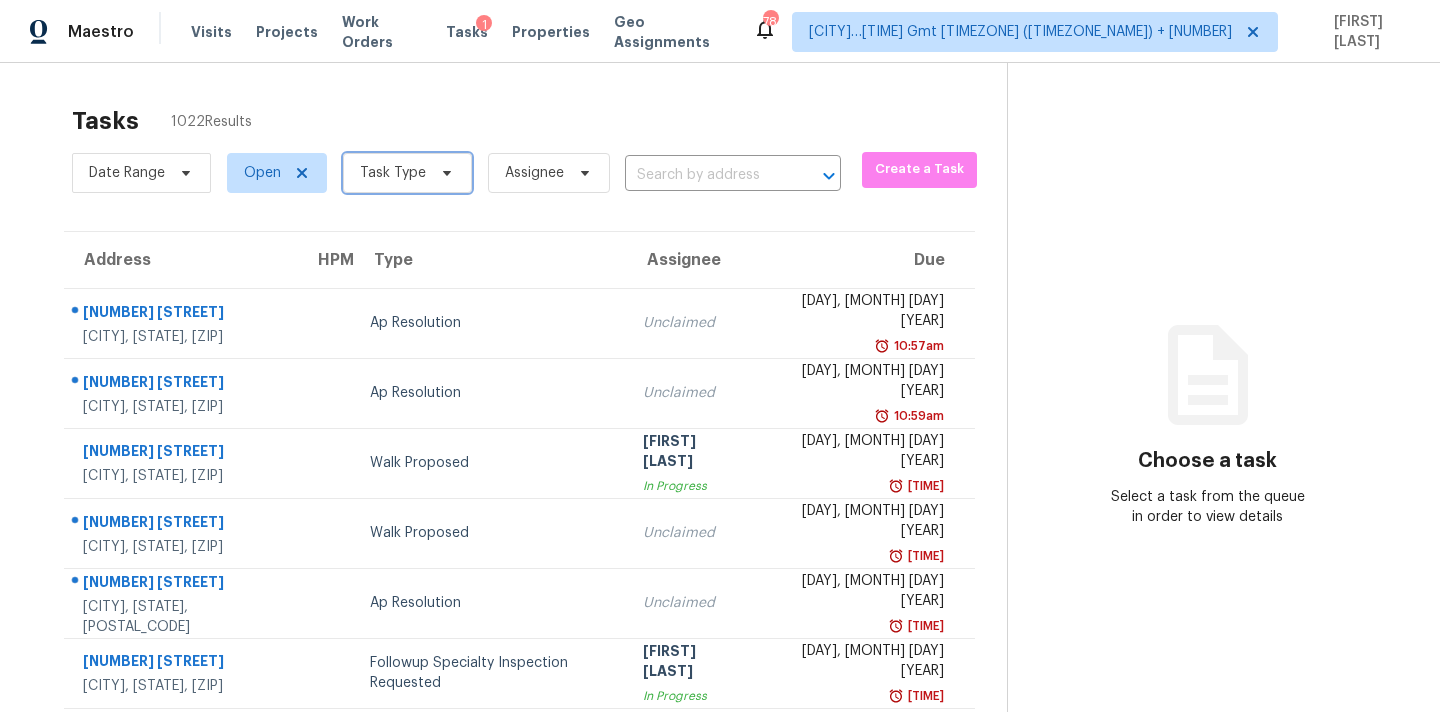 click on "Task Type" at bounding box center [407, 173] 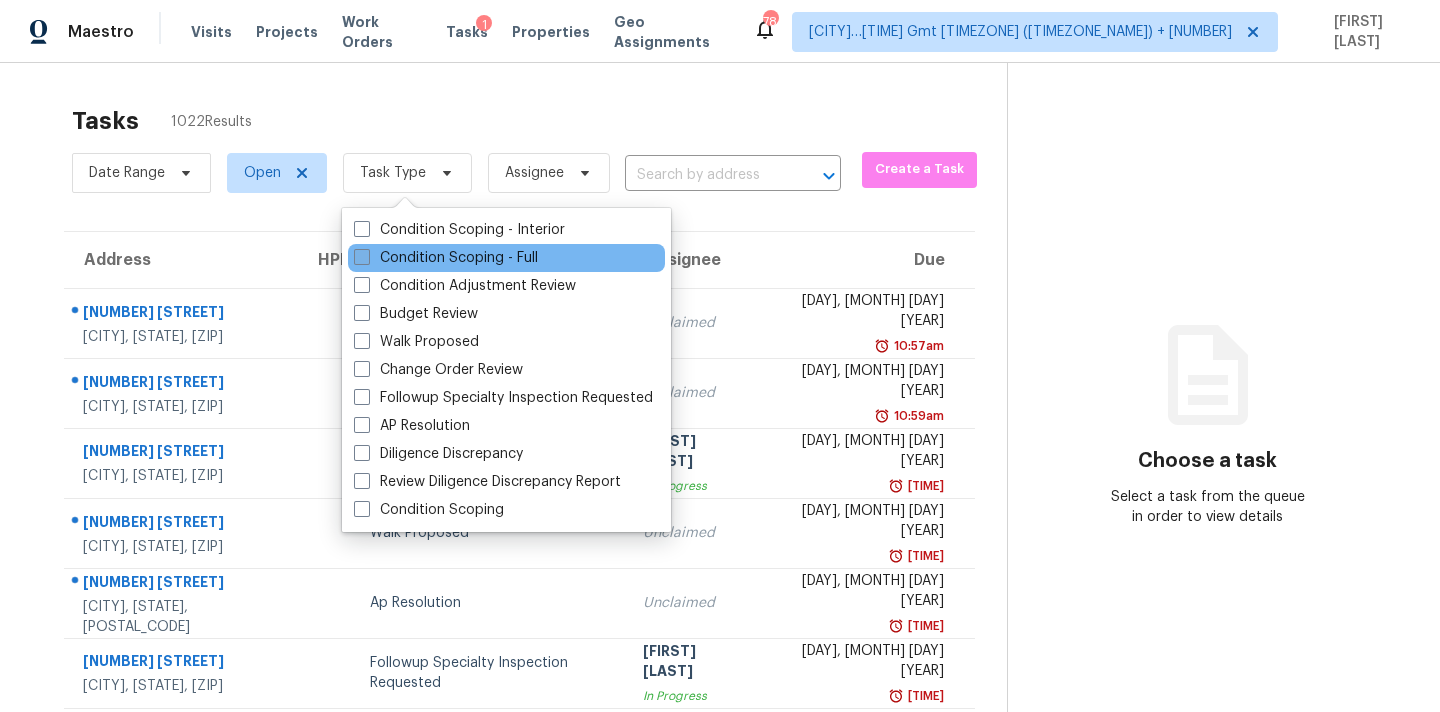 click on "Condition Scoping - Full" at bounding box center [446, 258] 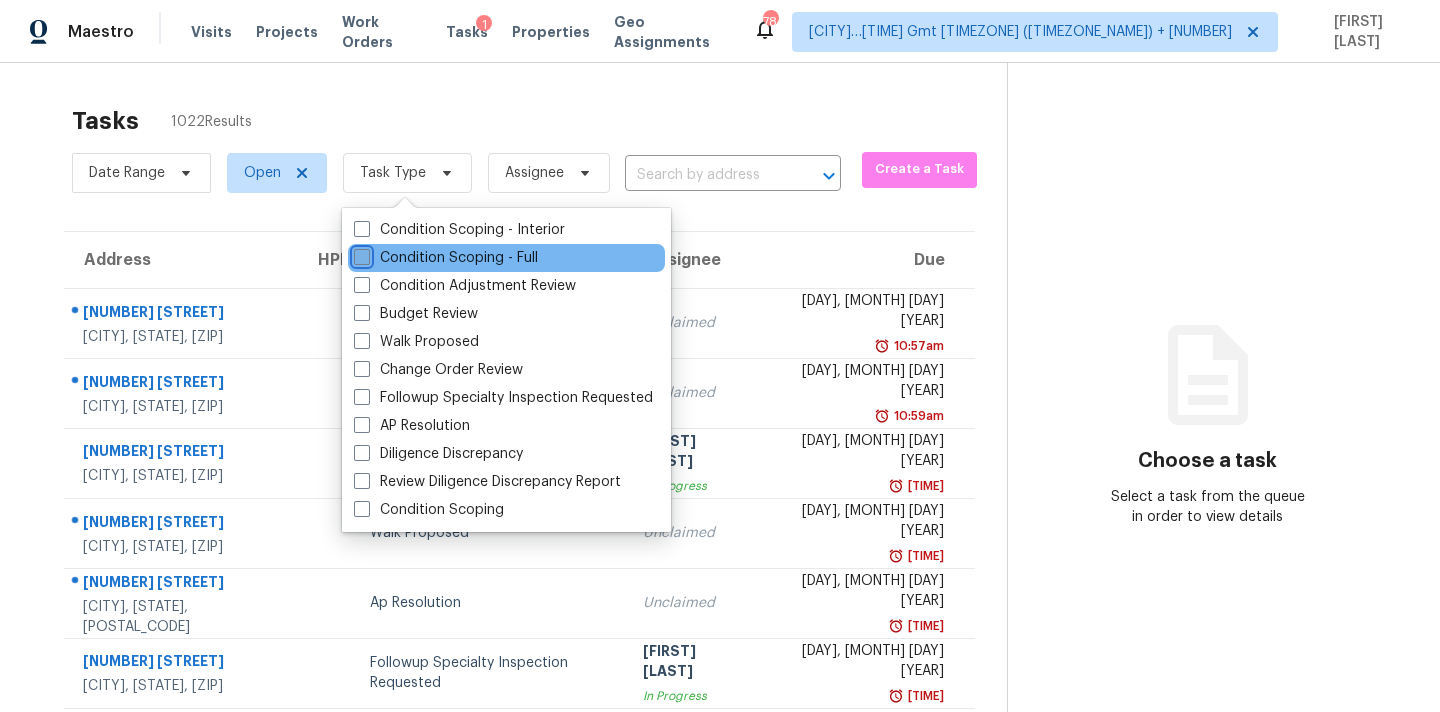 click on "Condition Scoping - Full" at bounding box center [360, 254] 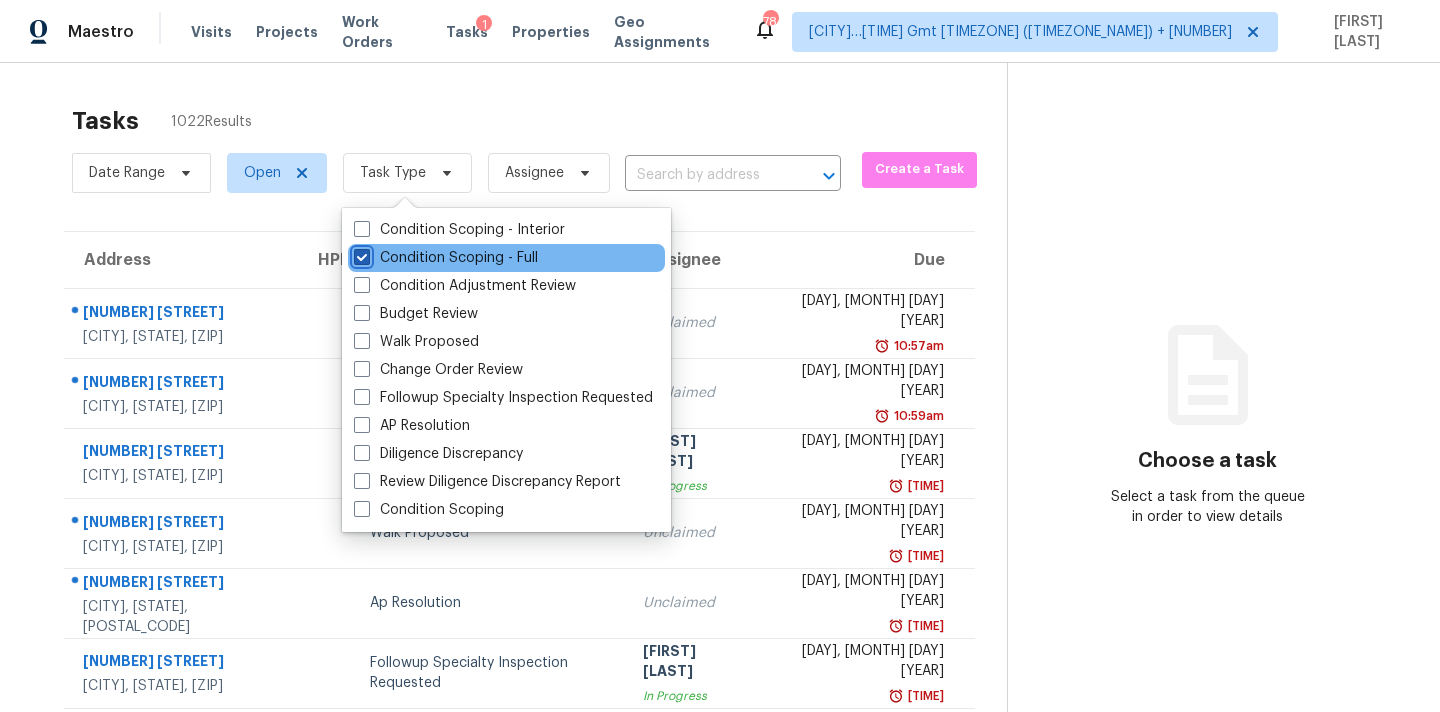 checkbox on "true" 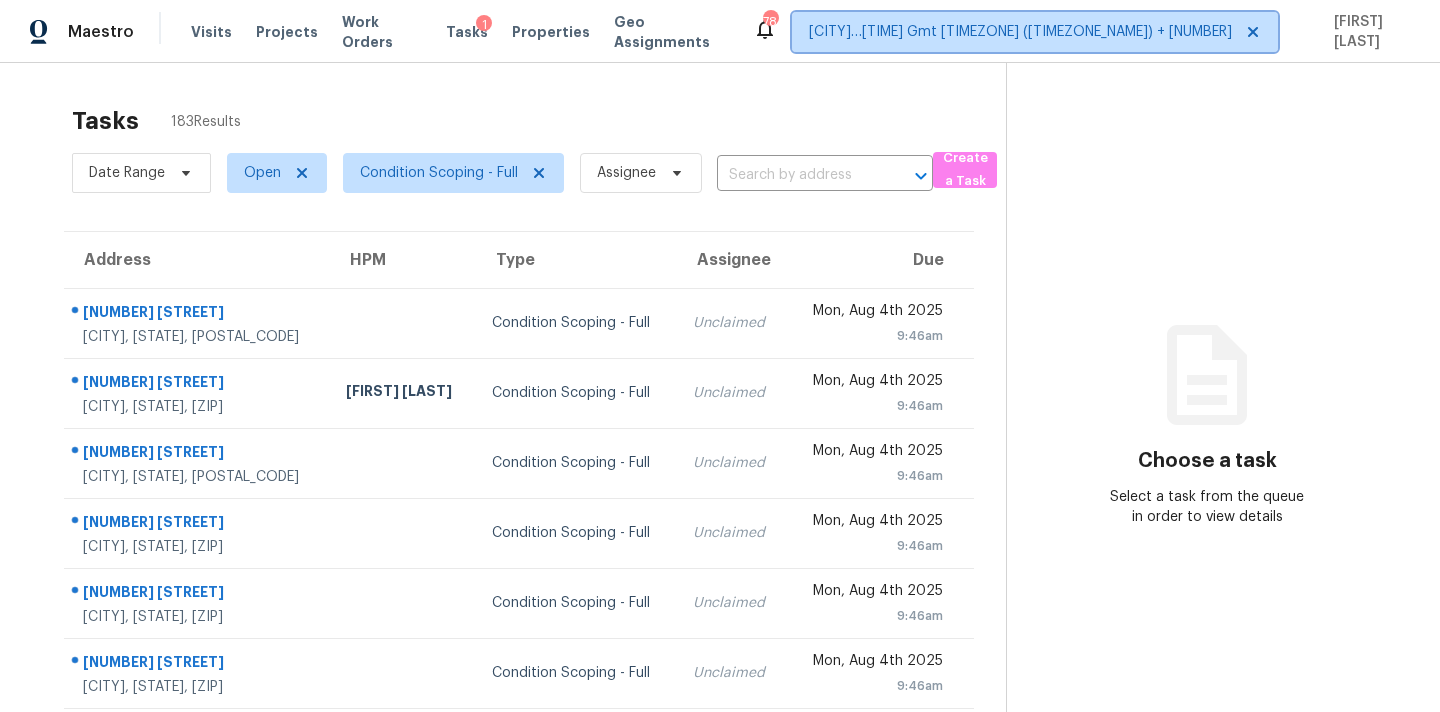 click on "[CITY]…[TIME] Gmt [TIMEZONE] ([TIMEZONE_NAME]) + [NUMBER]" at bounding box center [1020, 32] 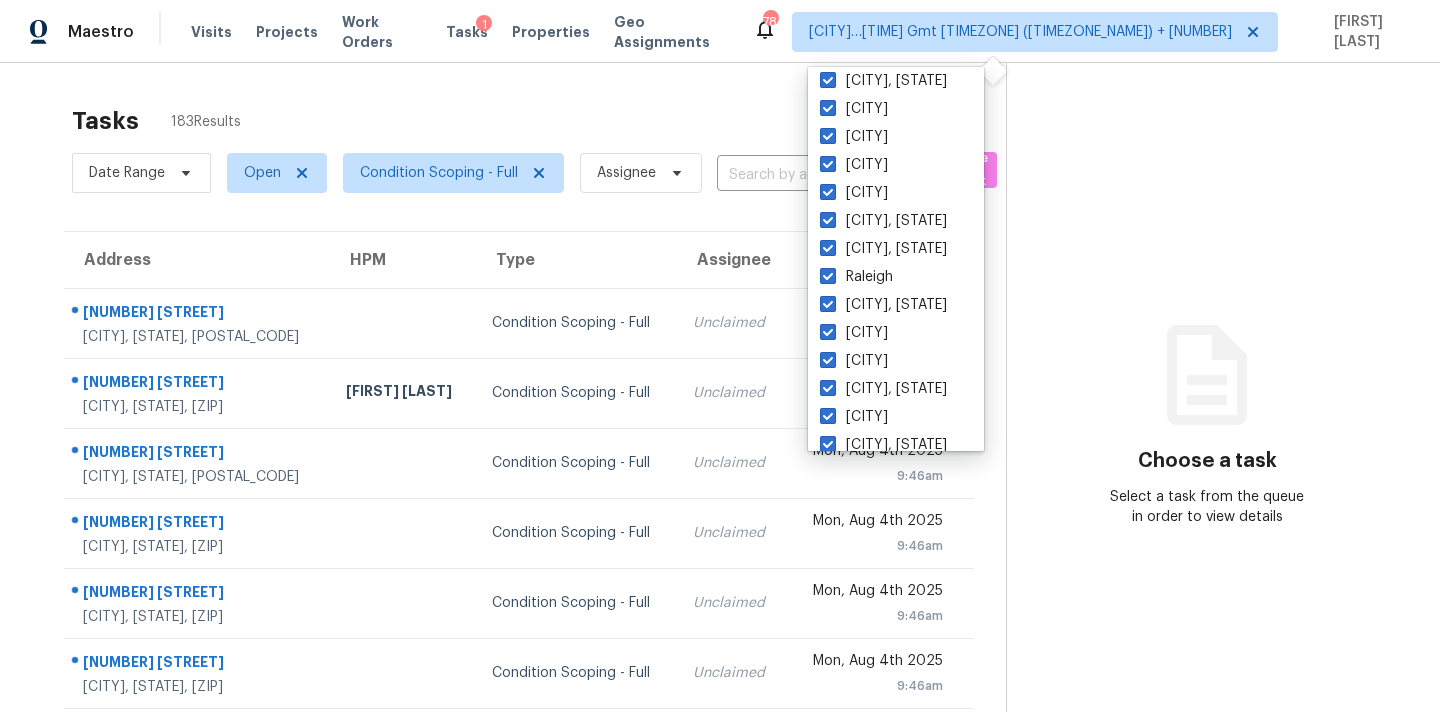 scroll, scrollTop: 0, scrollLeft: 0, axis: both 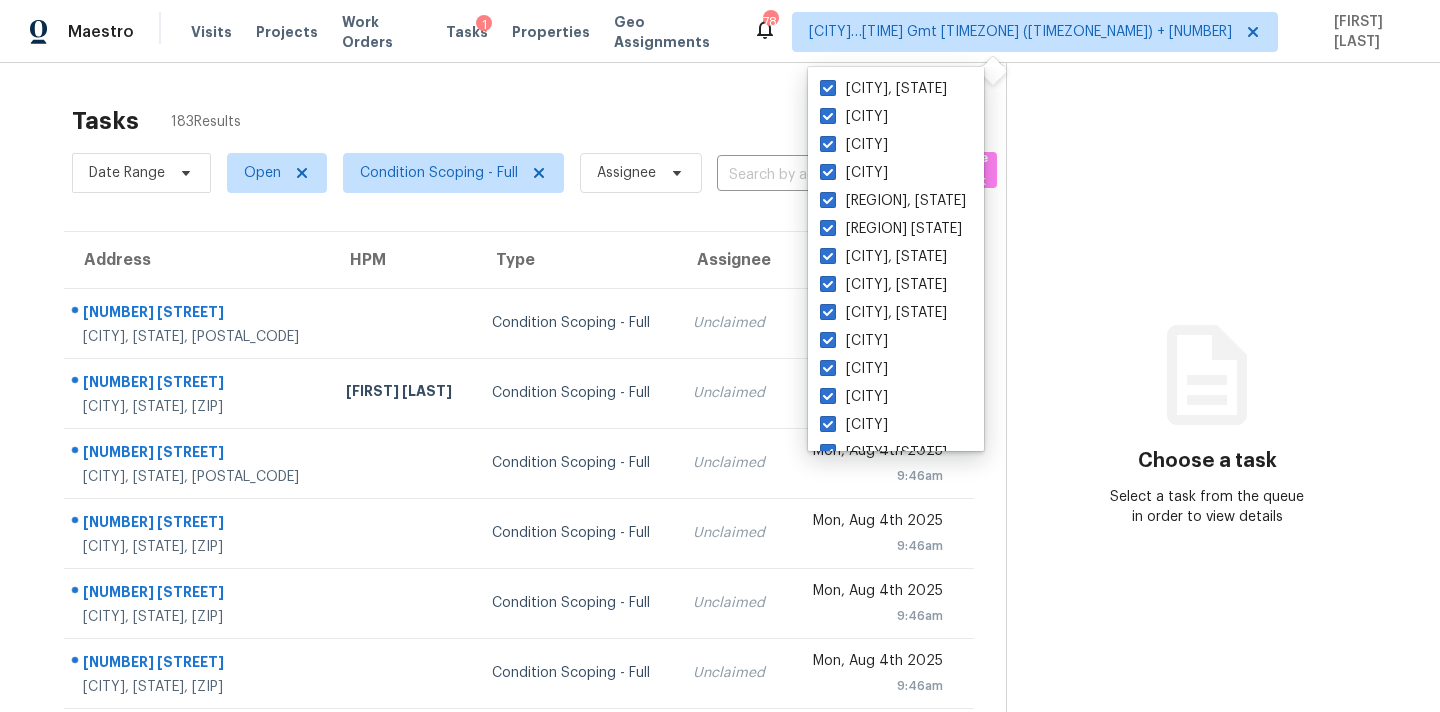 click on "Tasks [NUMBER] Results" at bounding box center [539, 121] 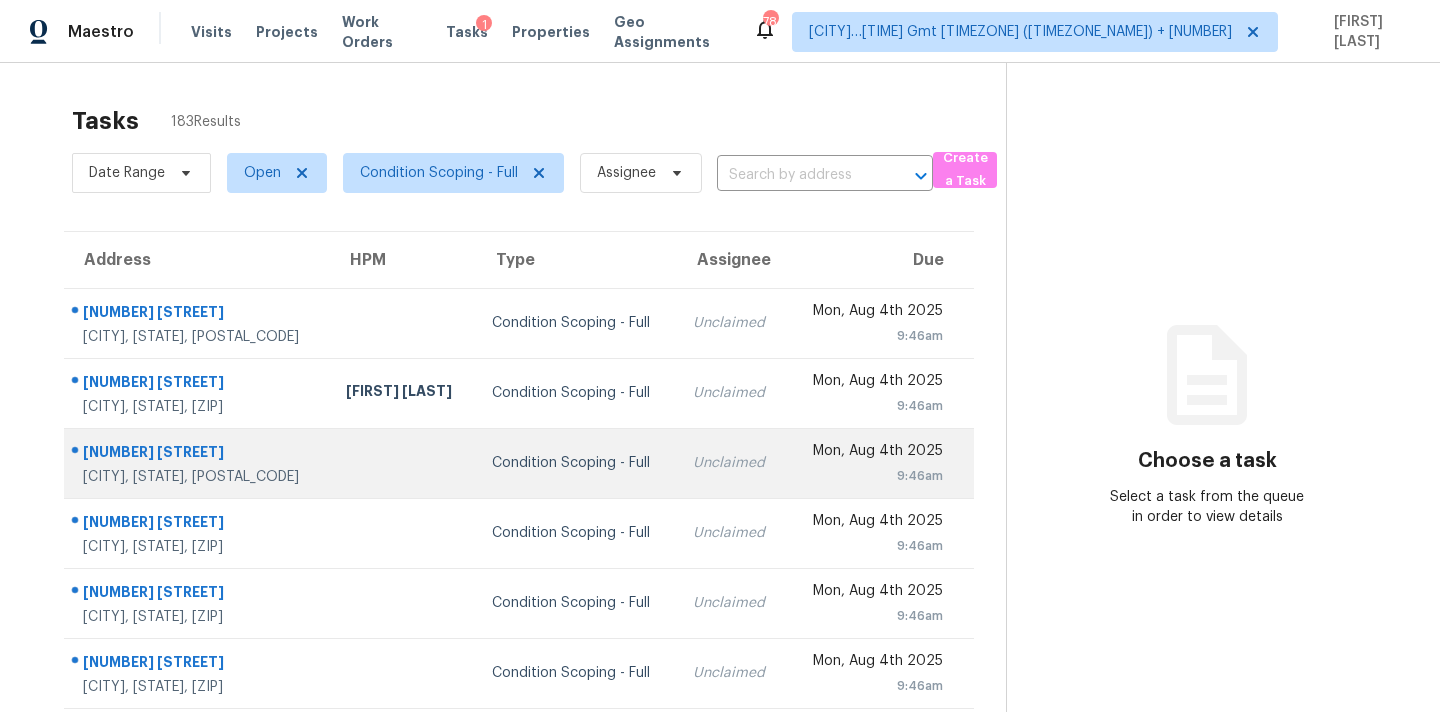 scroll, scrollTop: 329, scrollLeft: 0, axis: vertical 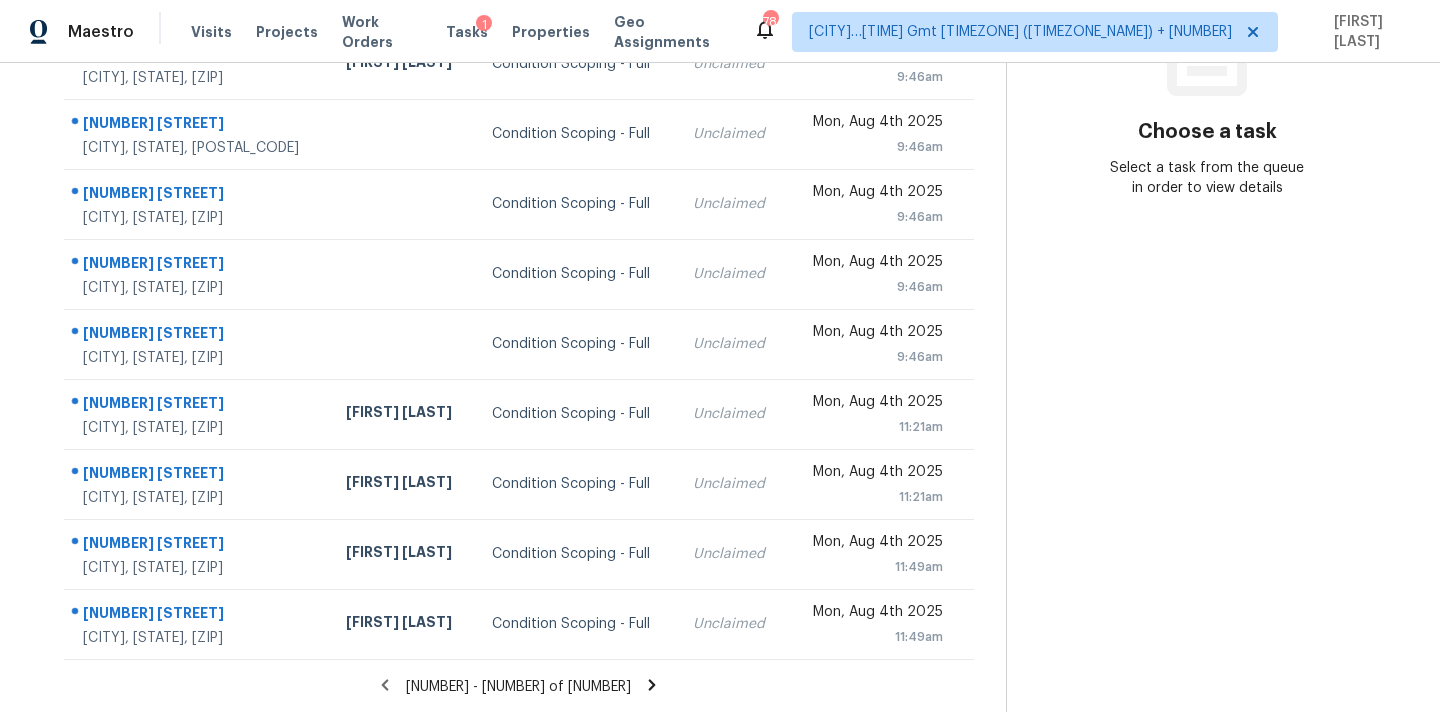 click 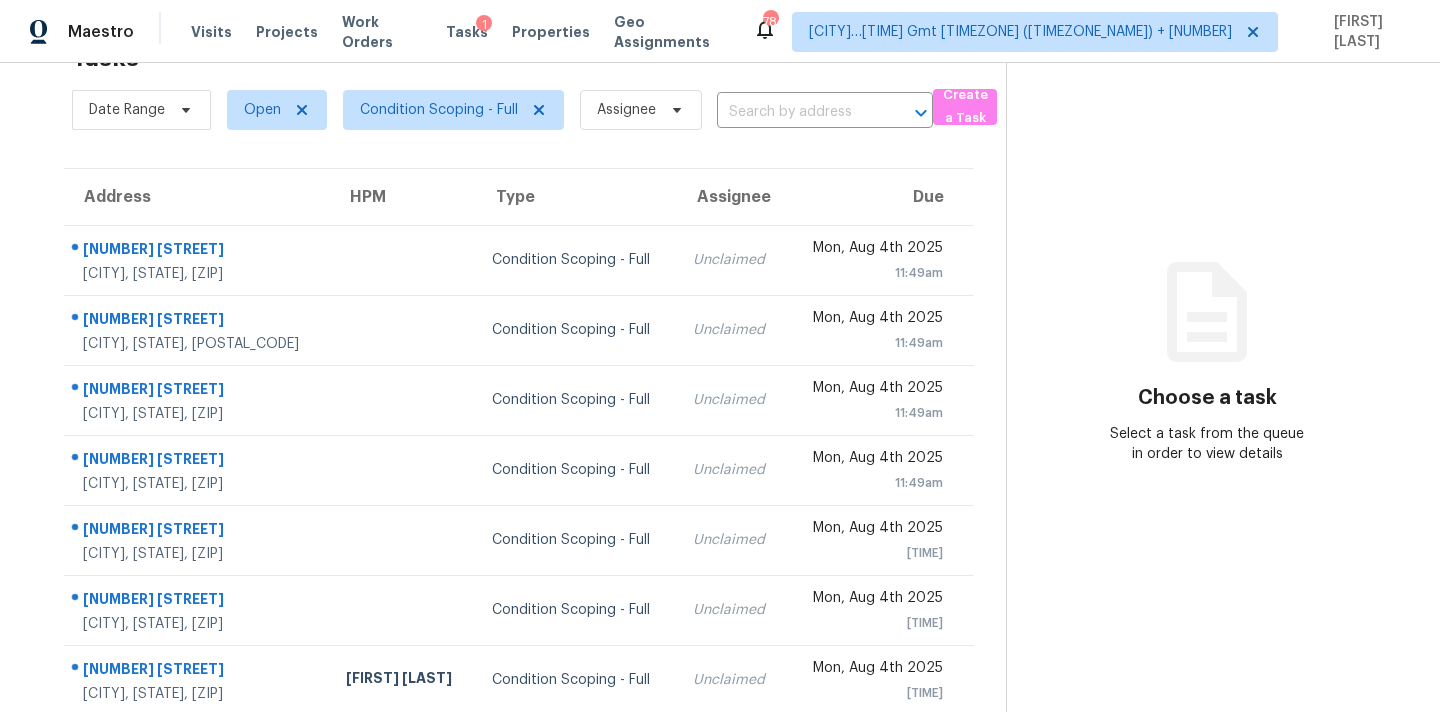 scroll, scrollTop: 329, scrollLeft: 0, axis: vertical 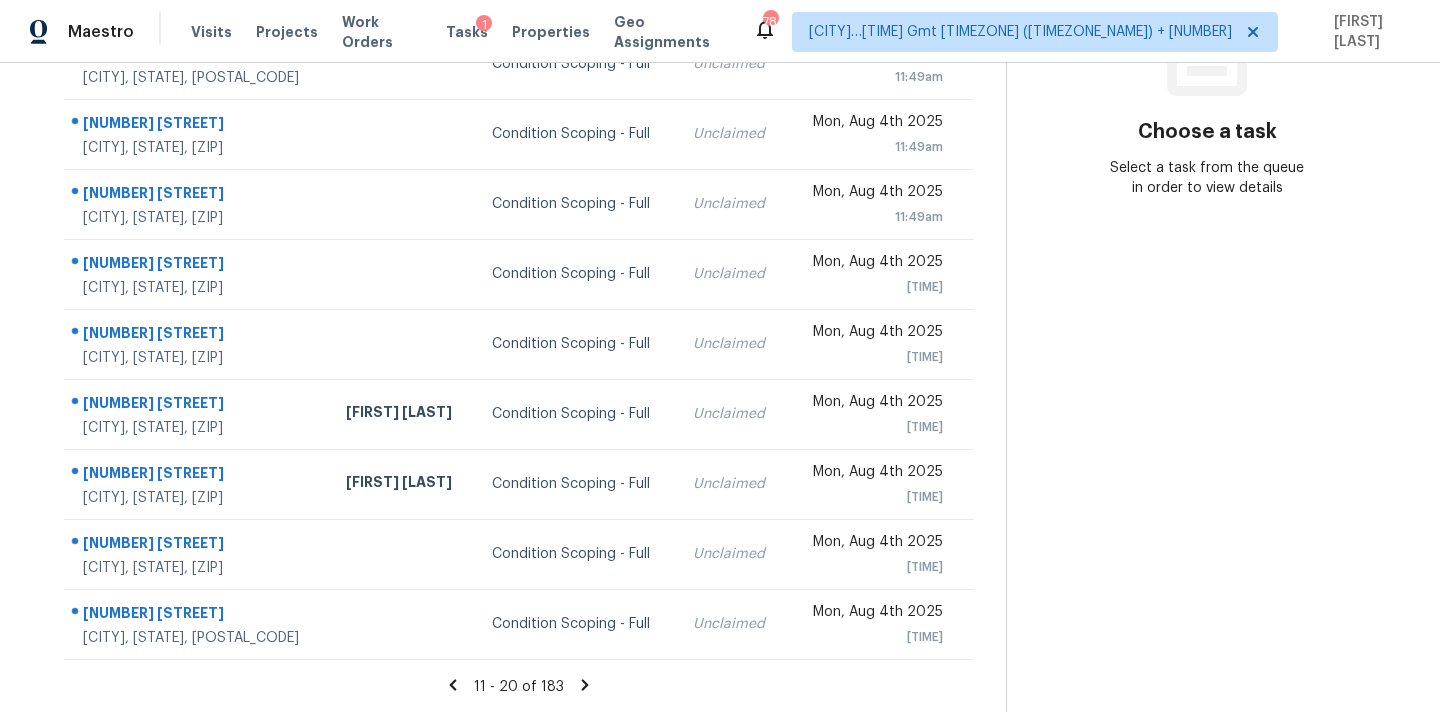 click 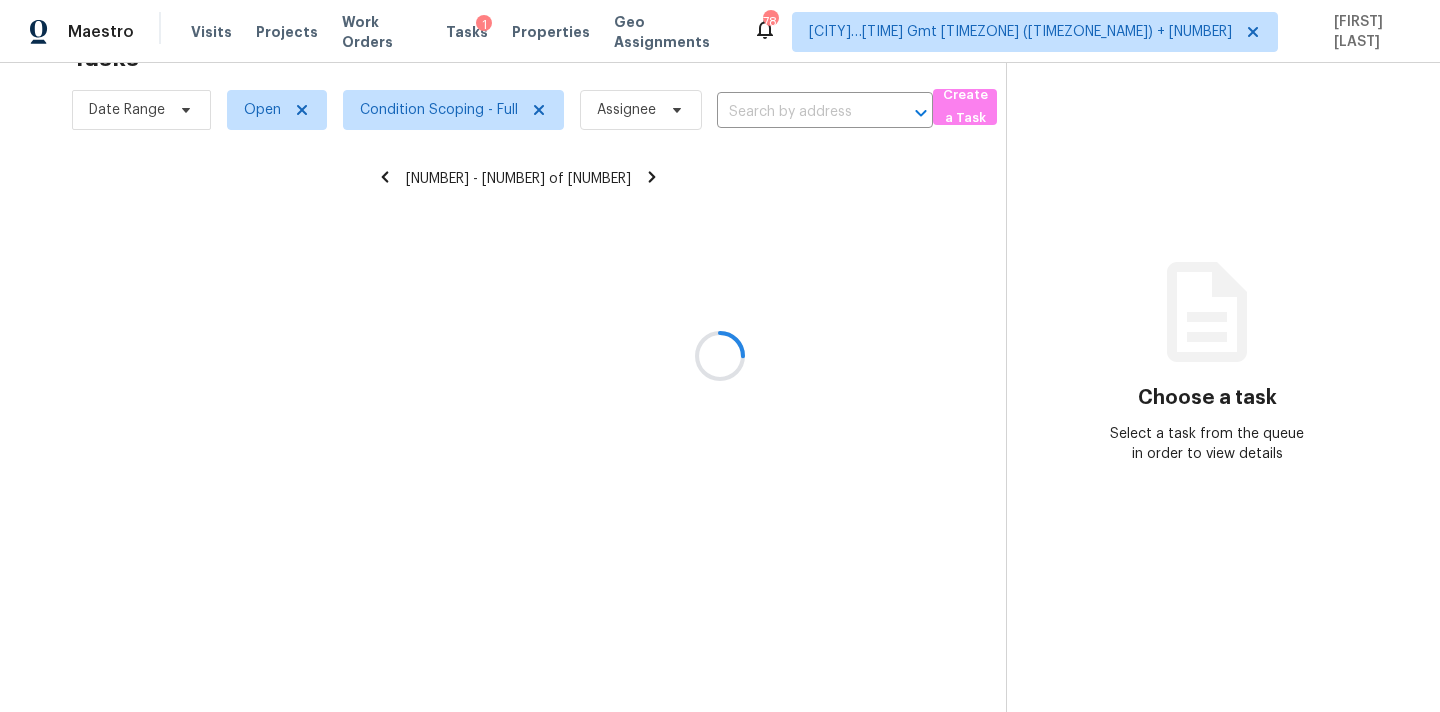 scroll, scrollTop: 329, scrollLeft: 0, axis: vertical 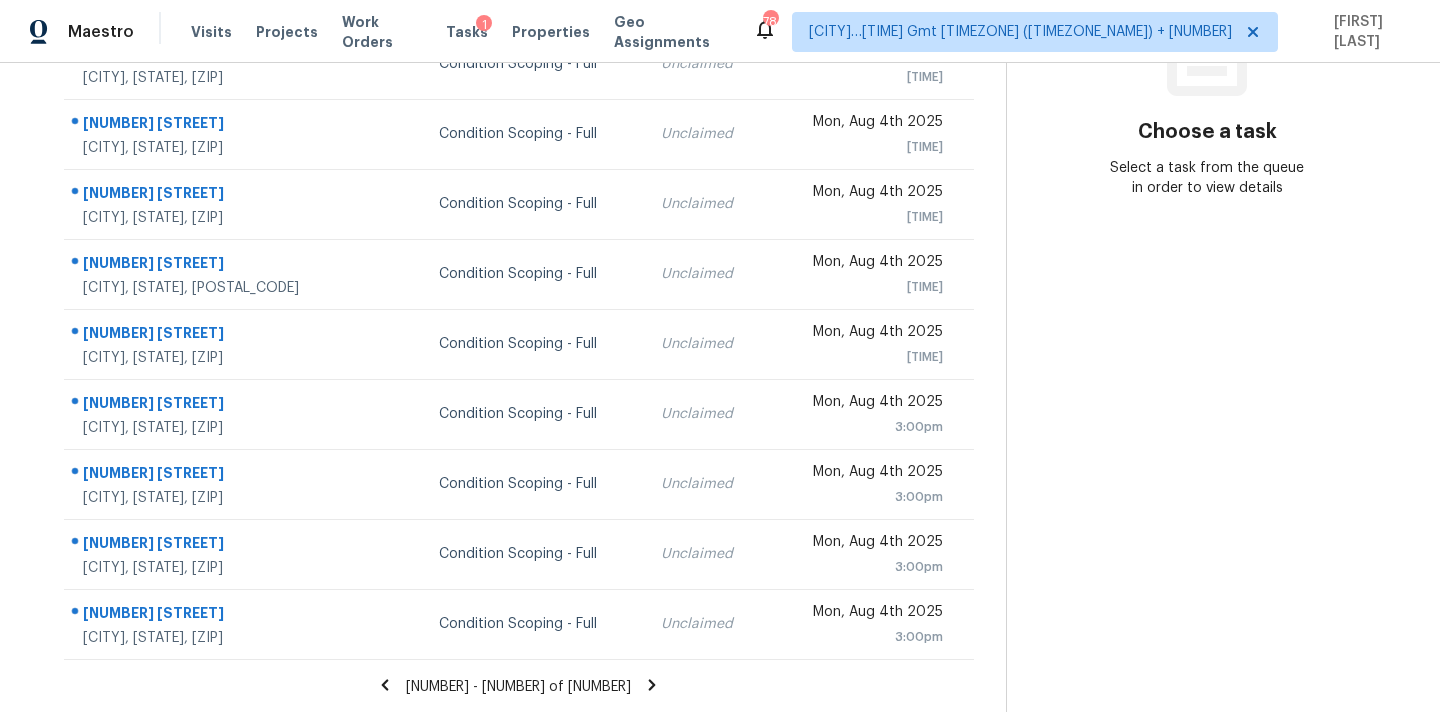 click 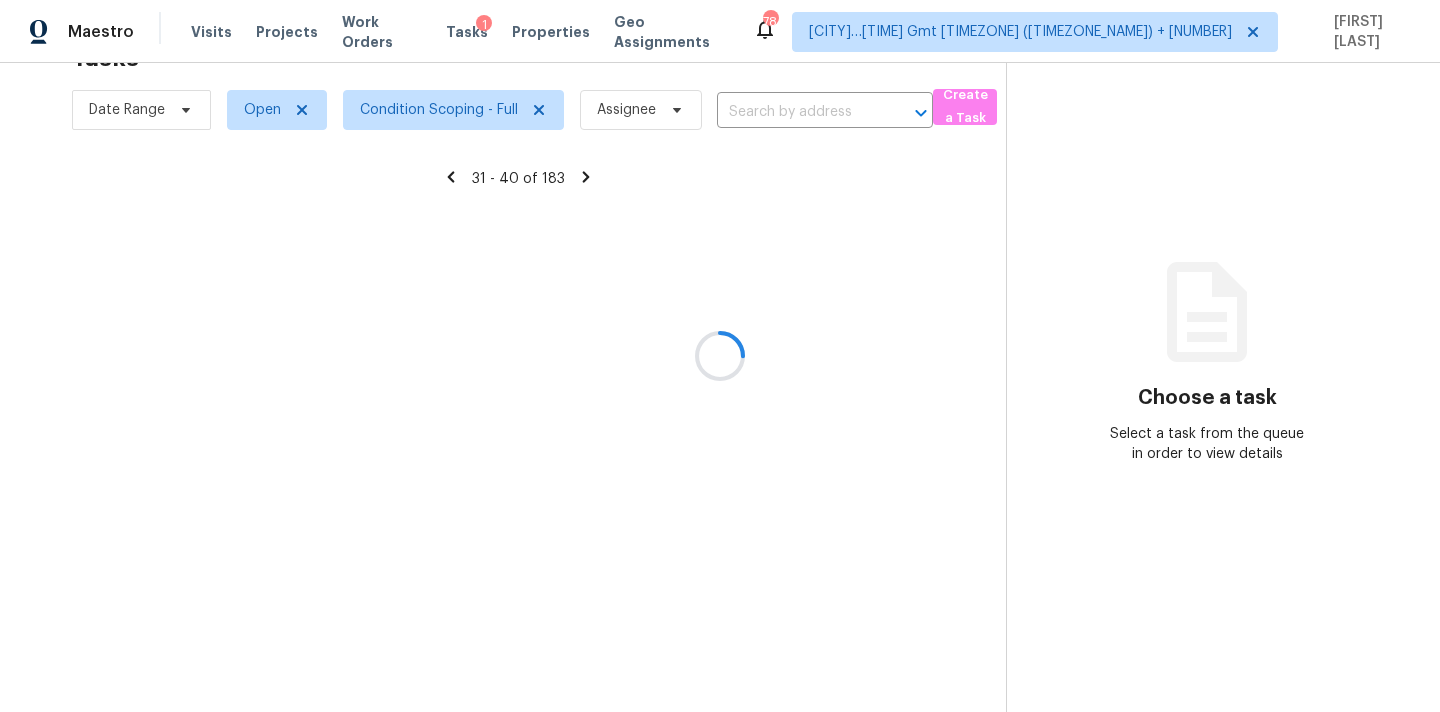 scroll, scrollTop: 329, scrollLeft: 0, axis: vertical 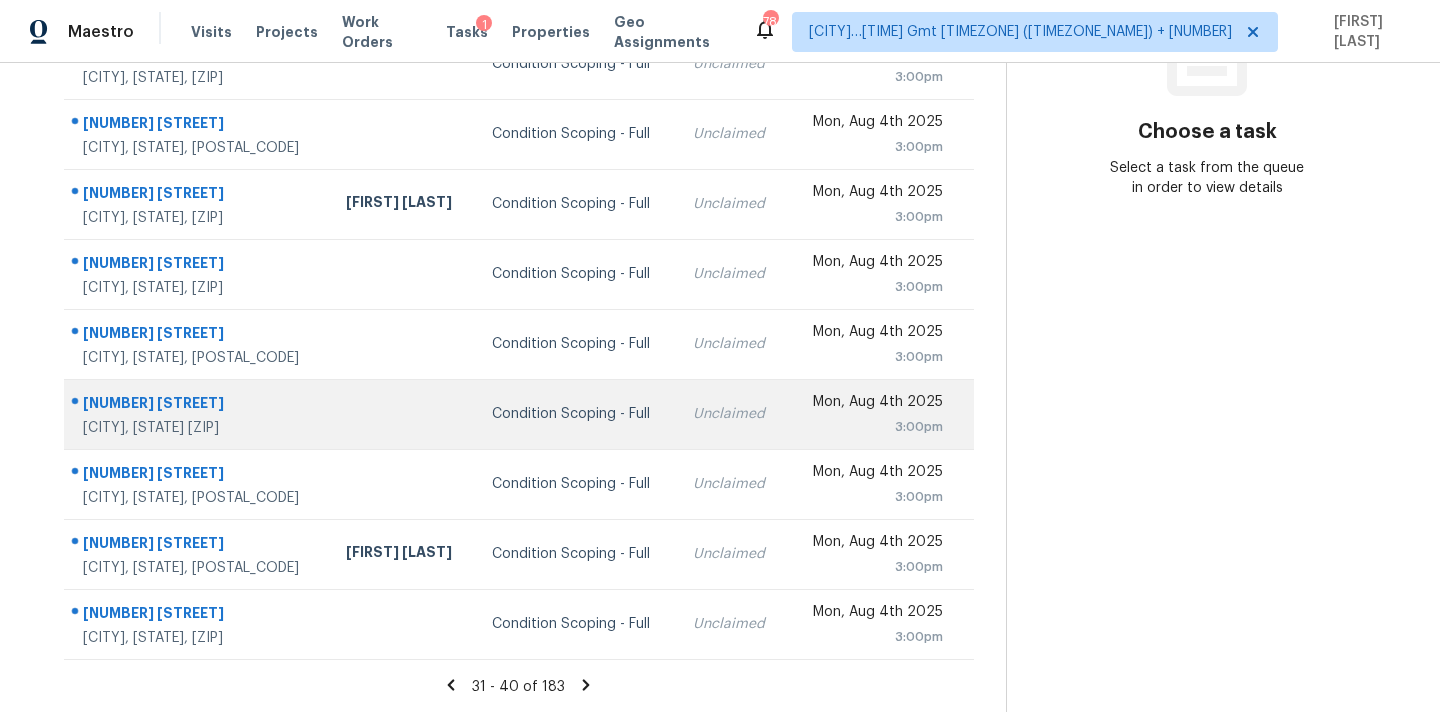 click on "Condition Scoping - Full" at bounding box center (576, 414) 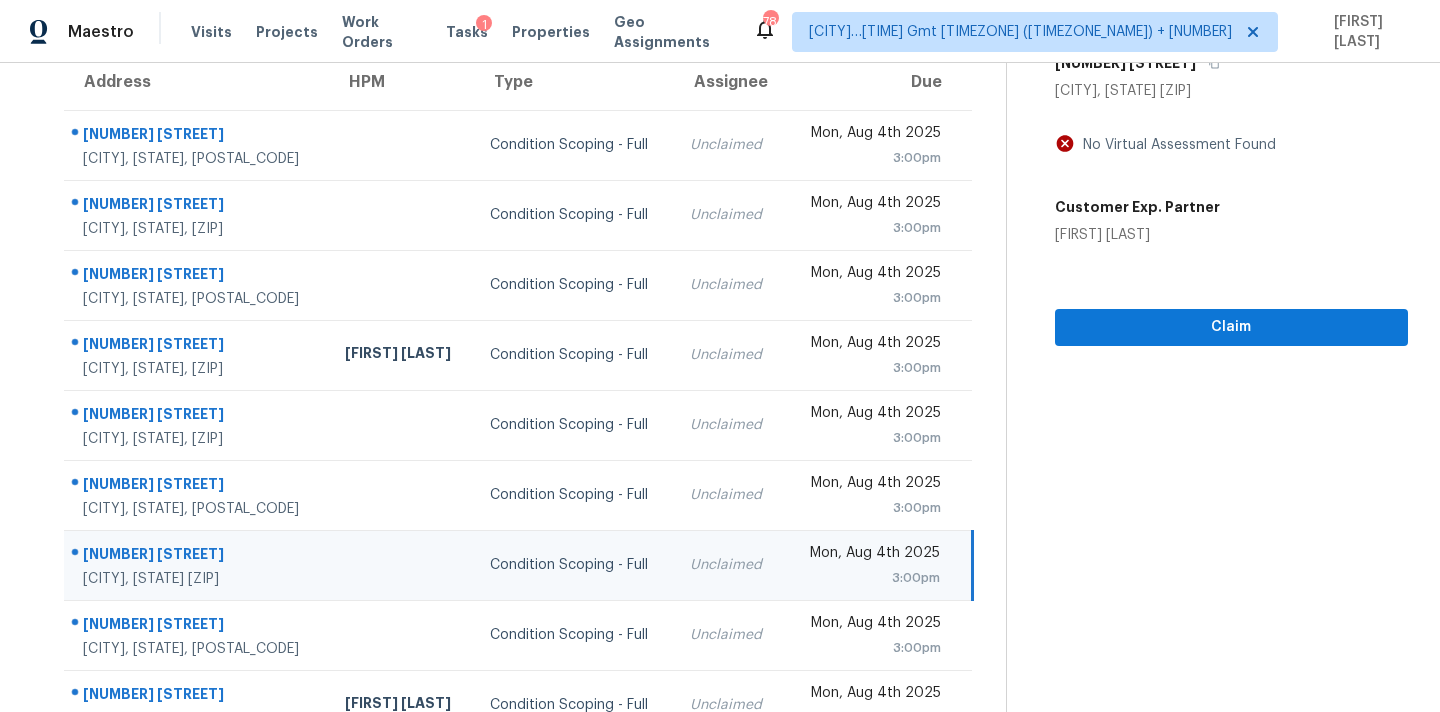 scroll, scrollTop: 122, scrollLeft: 0, axis: vertical 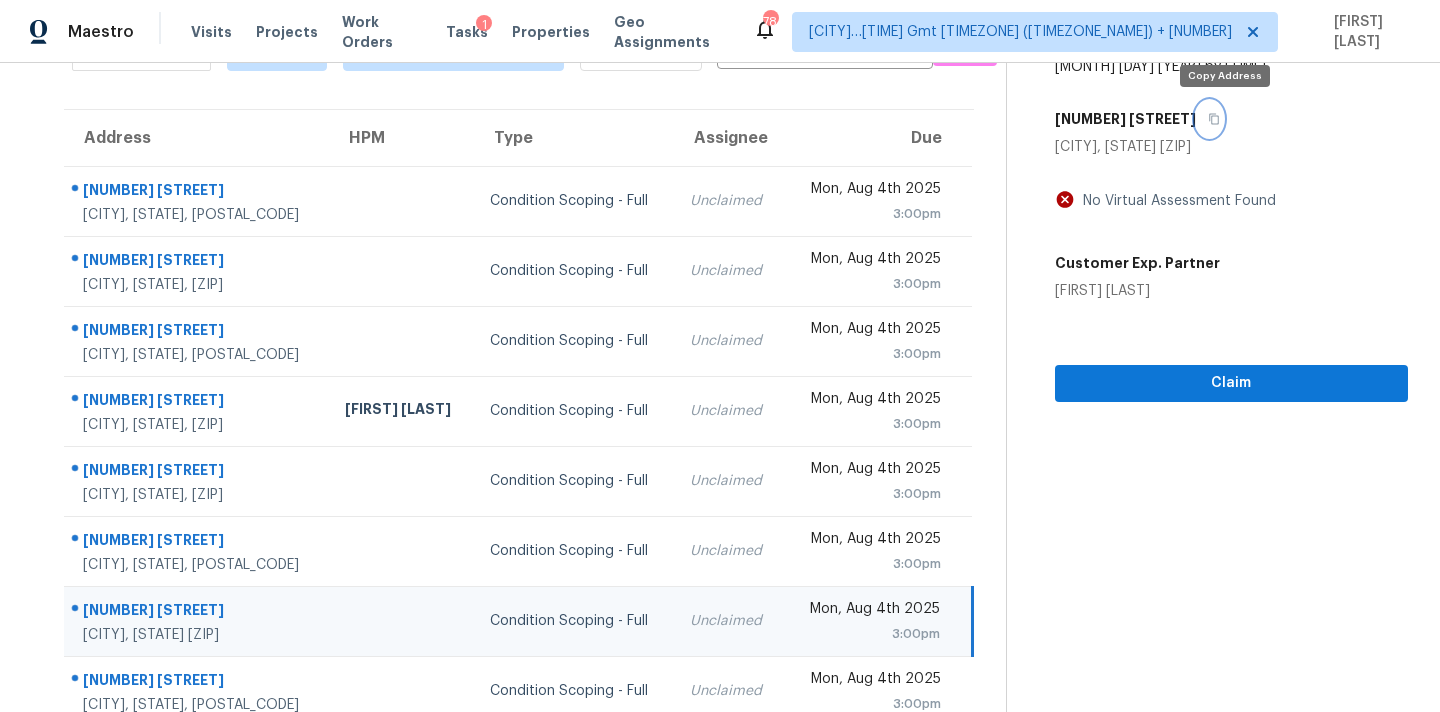 click 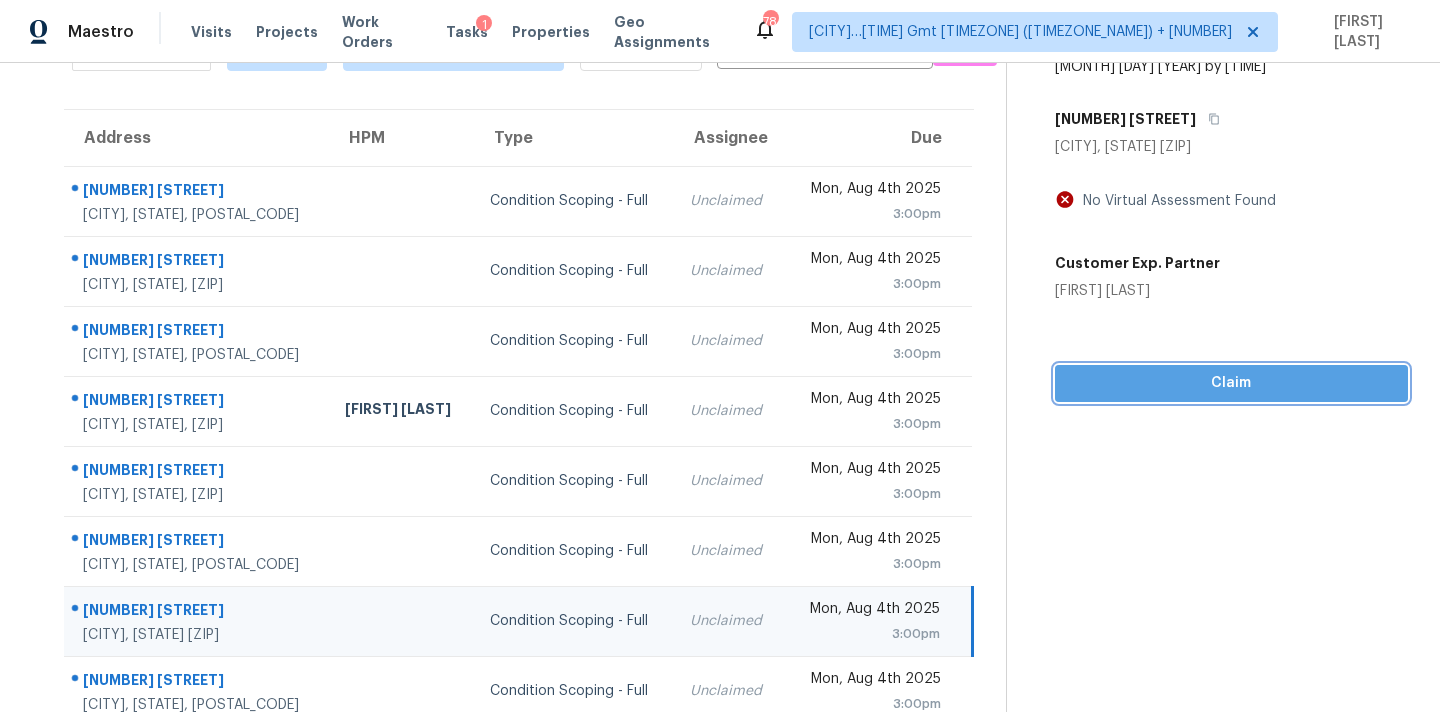 click on "Claim" at bounding box center (1231, 383) 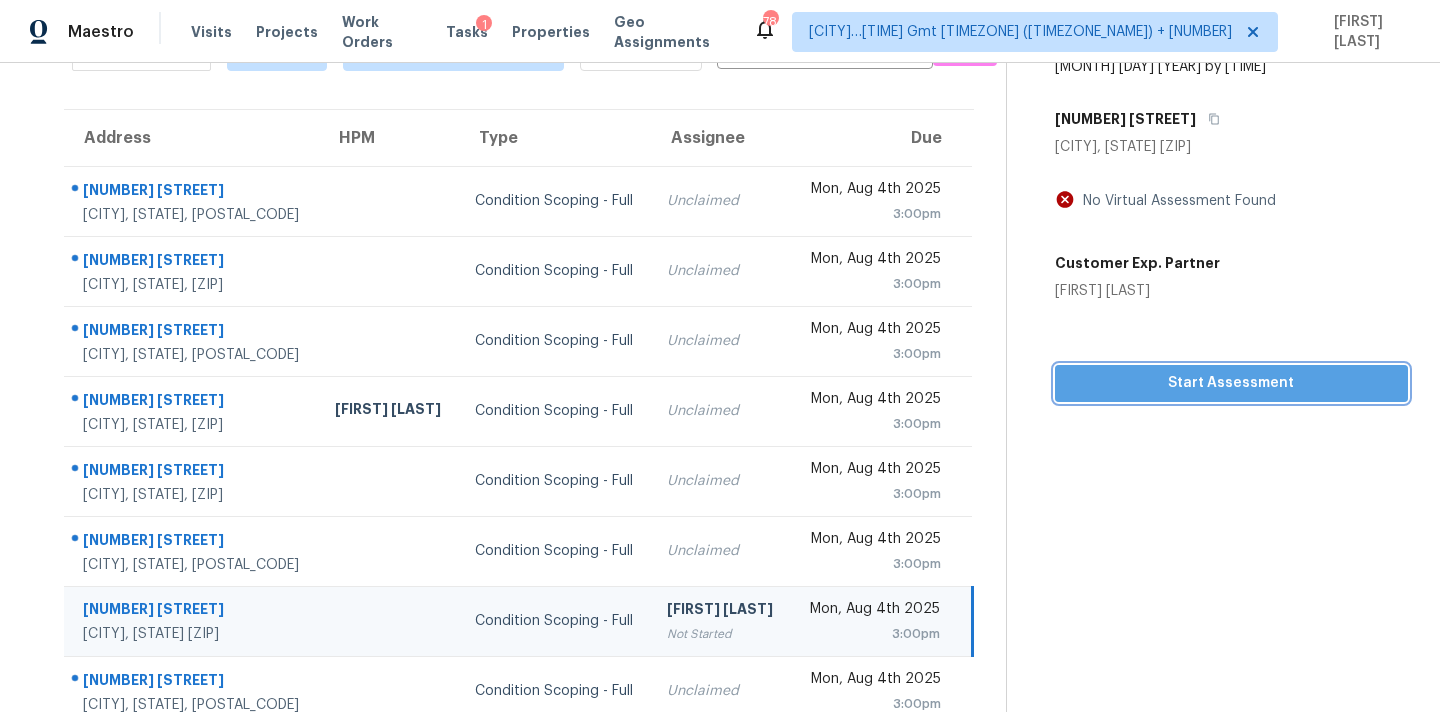 click on "Start Assessment" at bounding box center [1231, 383] 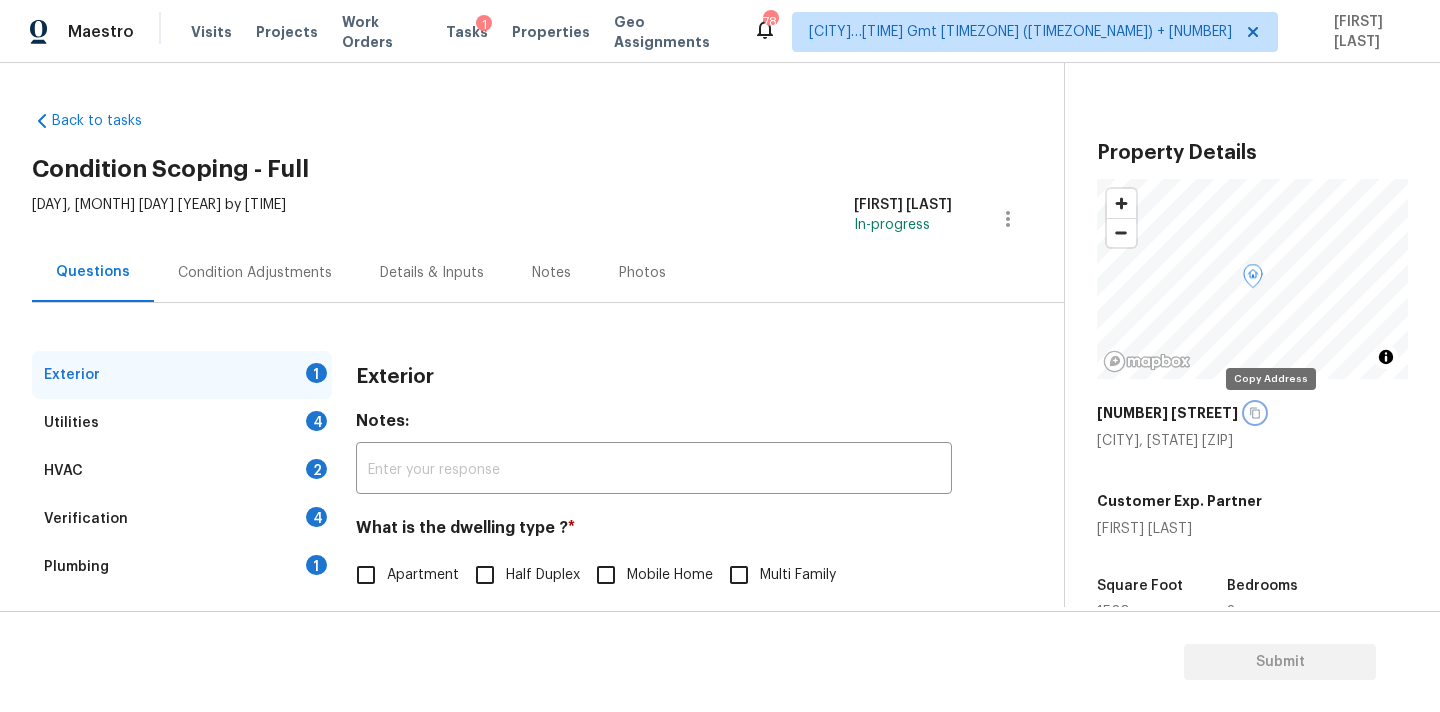 click 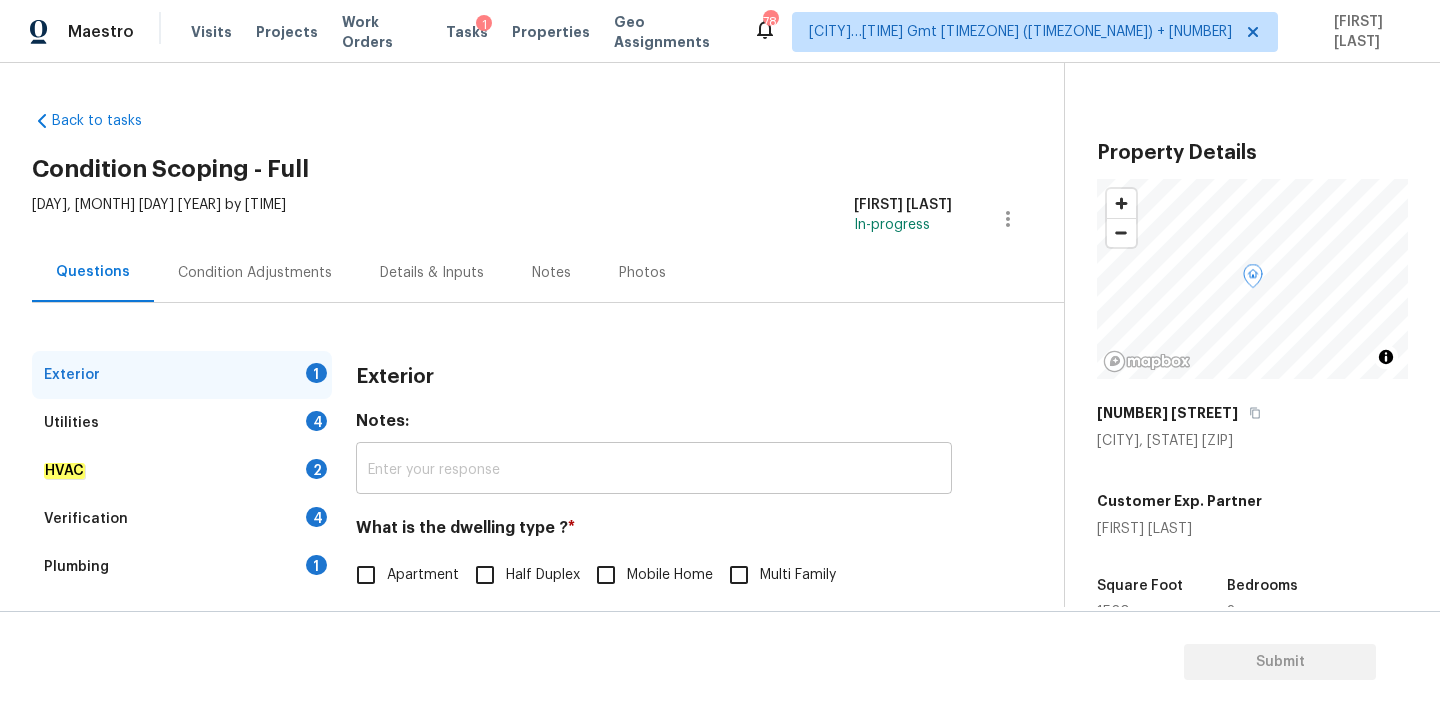 click at bounding box center (654, 470) 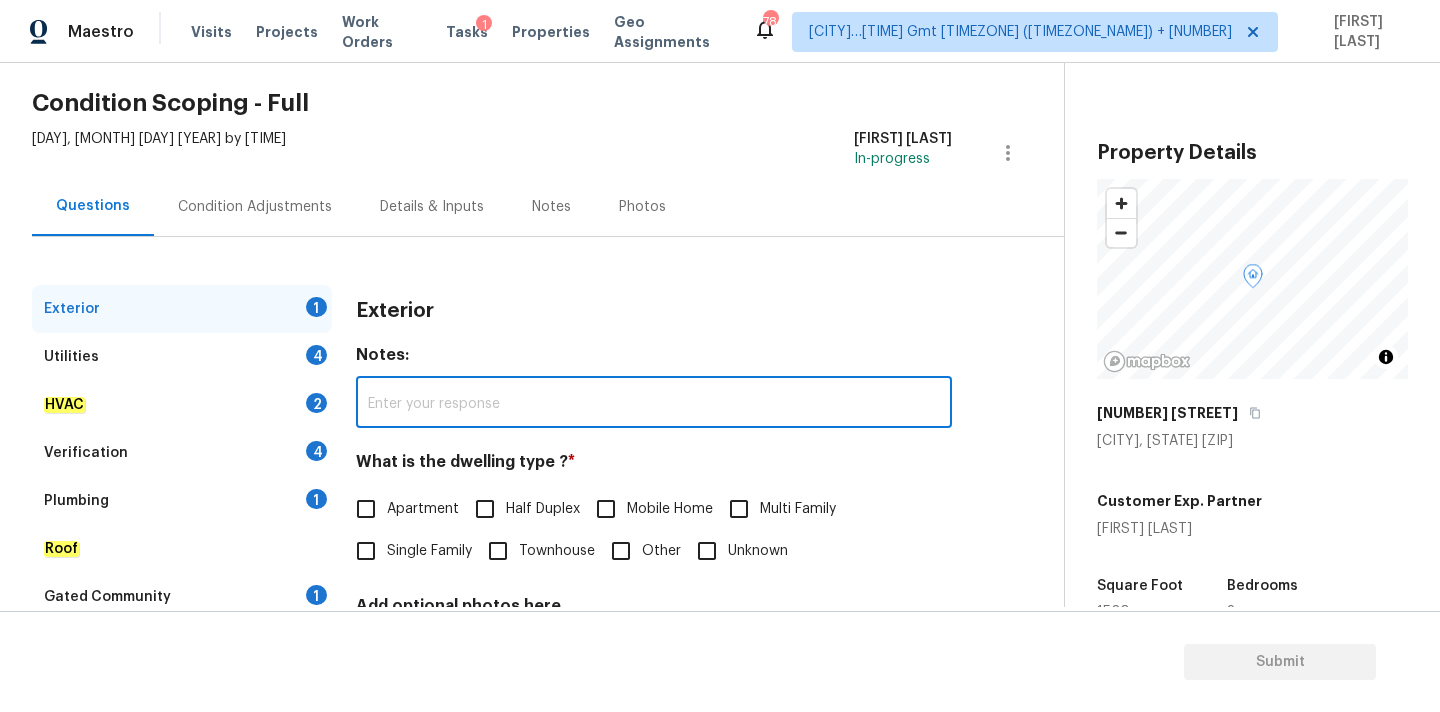 scroll, scrollTop: 99, scrollLeft: 0, axis: vertical 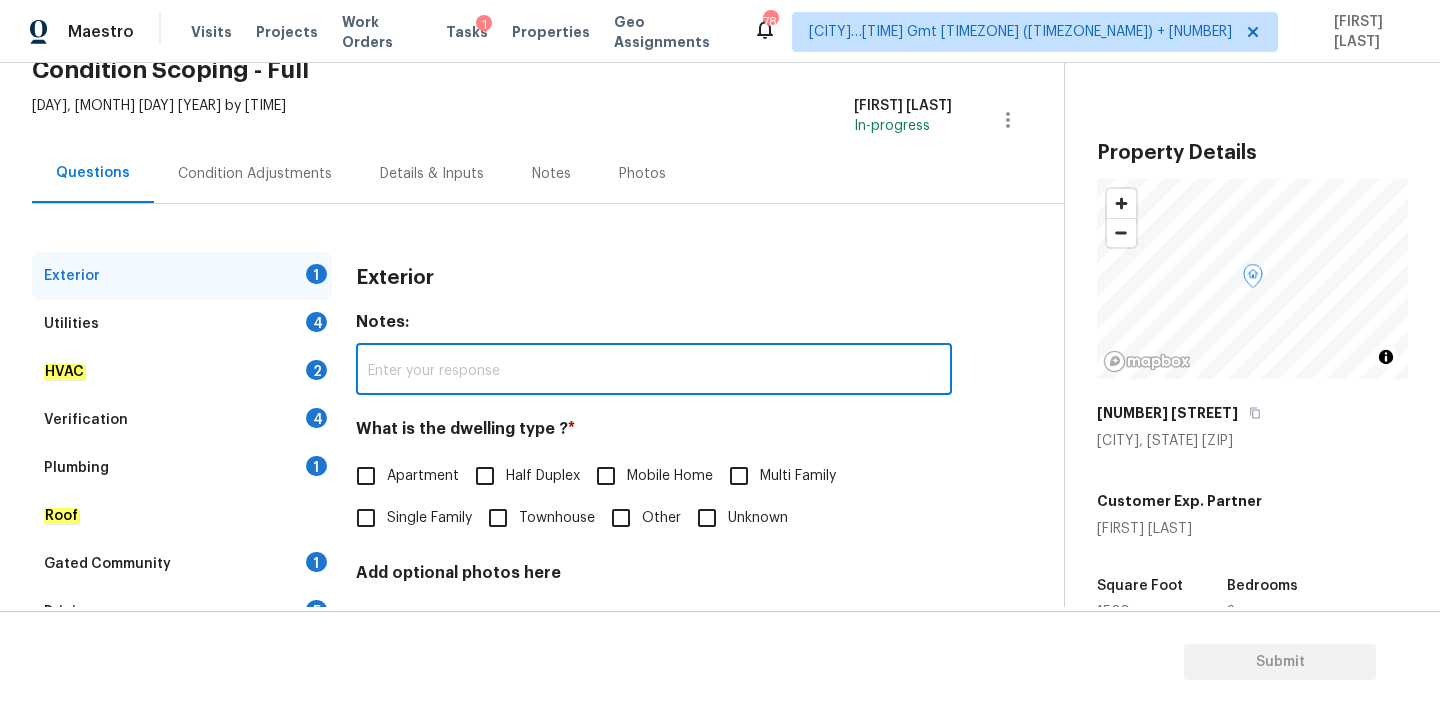 click on "Townhouse" at bounding box center [498, 518] 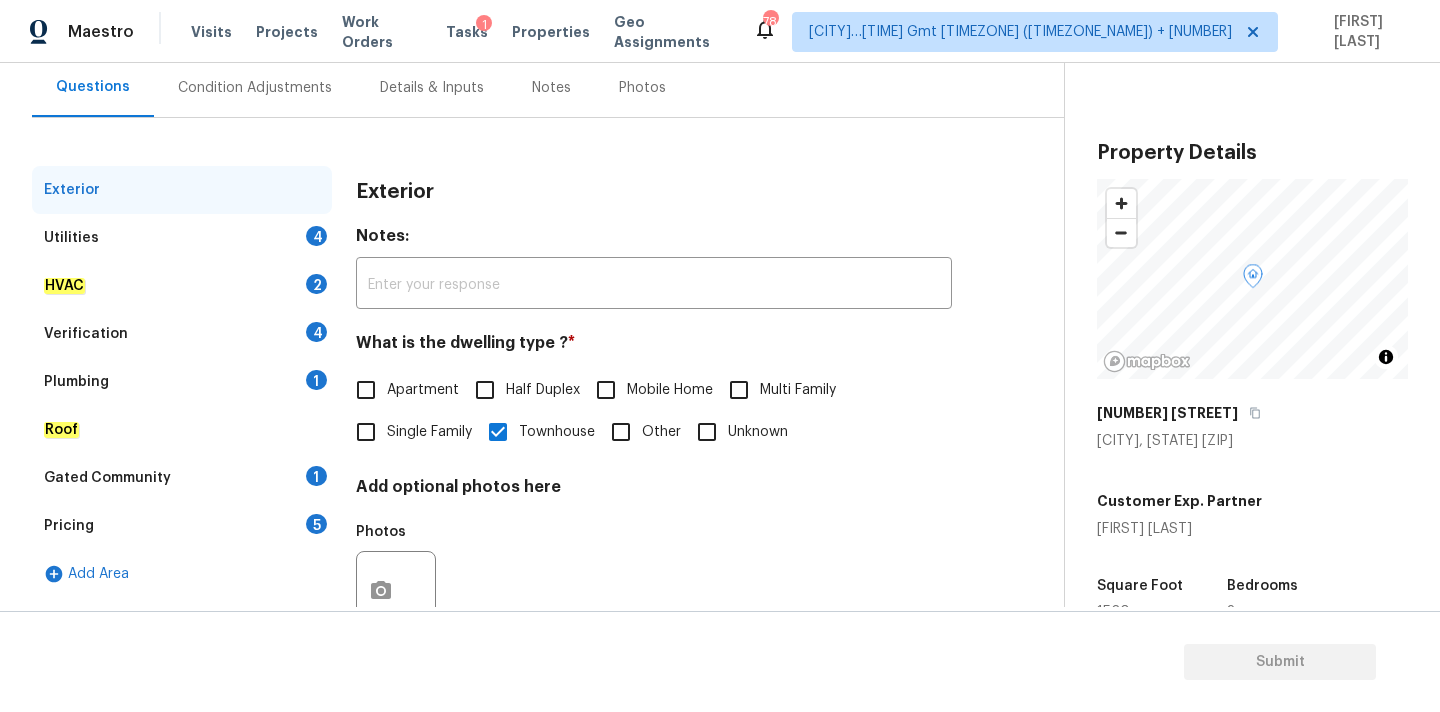 scroll, scrollTop: 188, scrollLeft: 0, axis: vertical 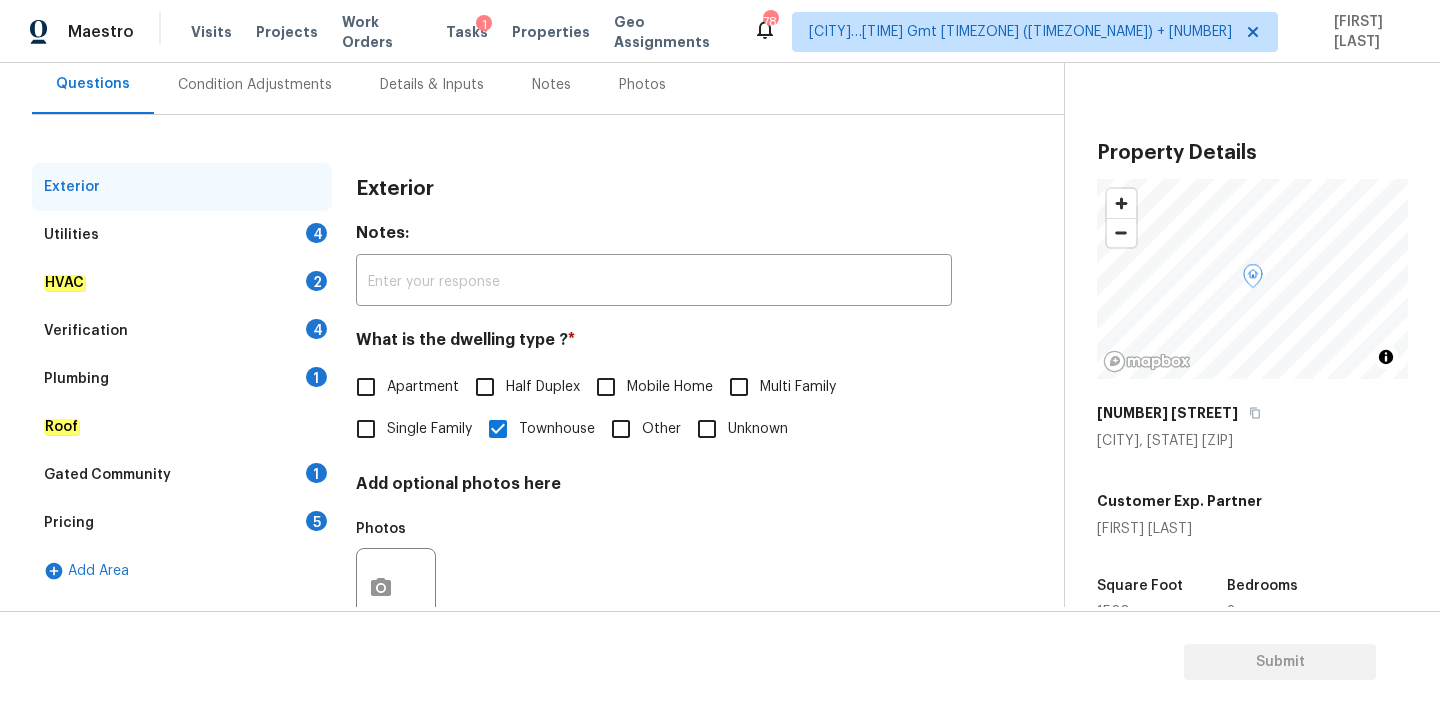 click on "Verification [NUMBER]" at bounding box center (182, 331) 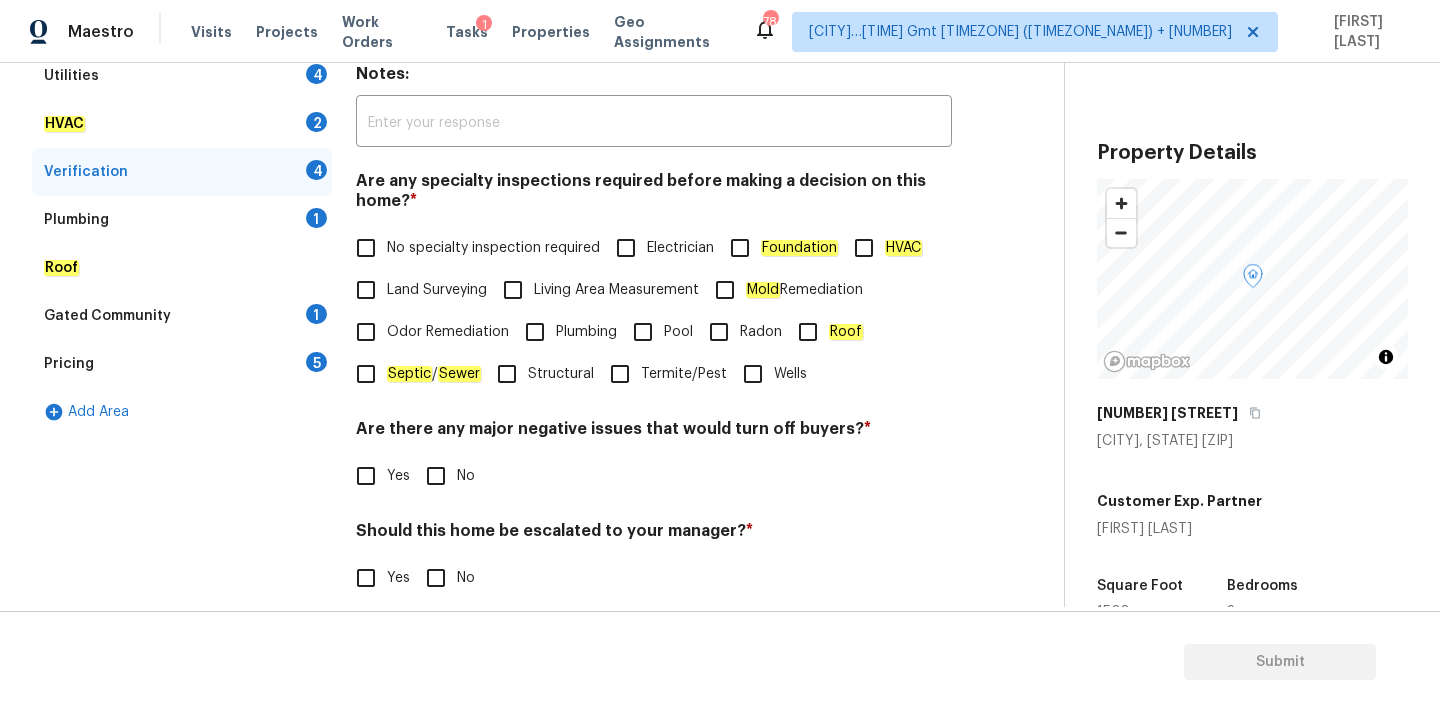 scroll, scrollTop: 491, scrollLeft: 0, axis: vertical 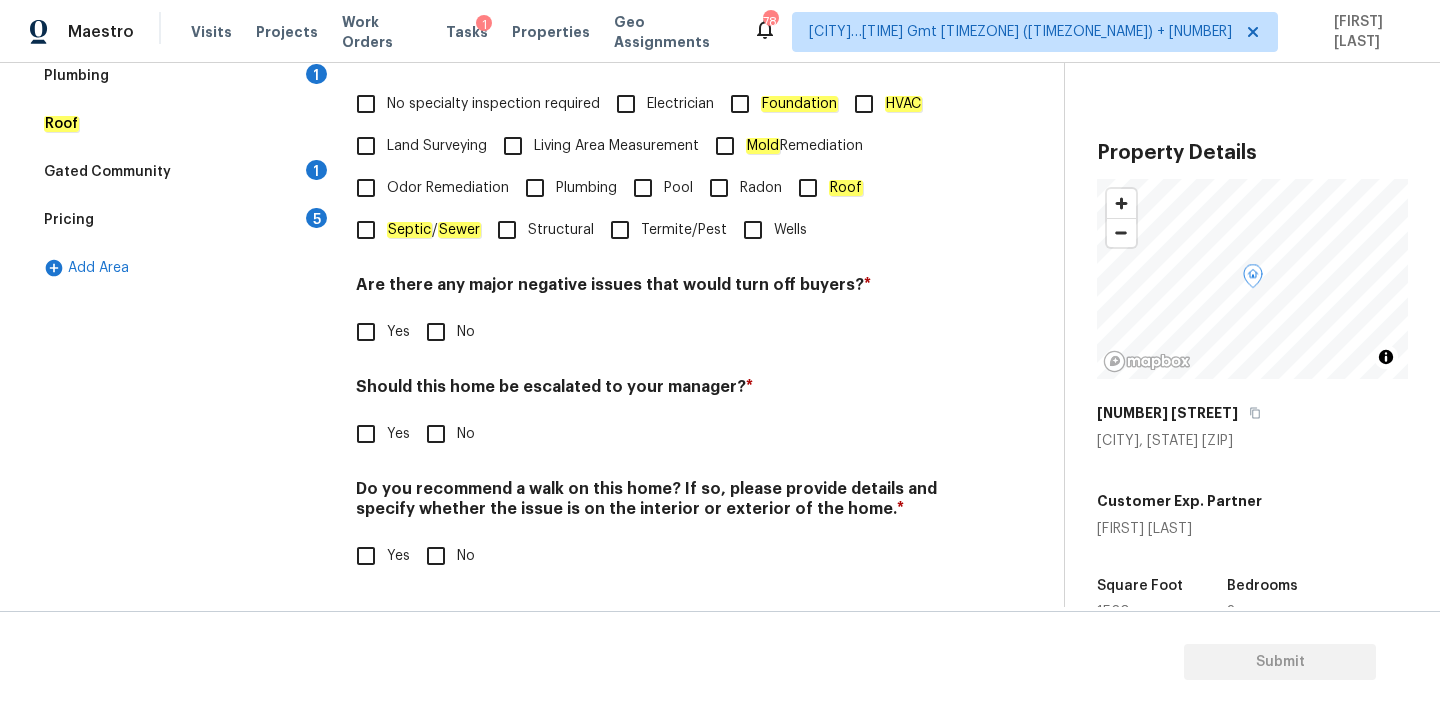 click on "Yes" at bounding box center (366, 434) 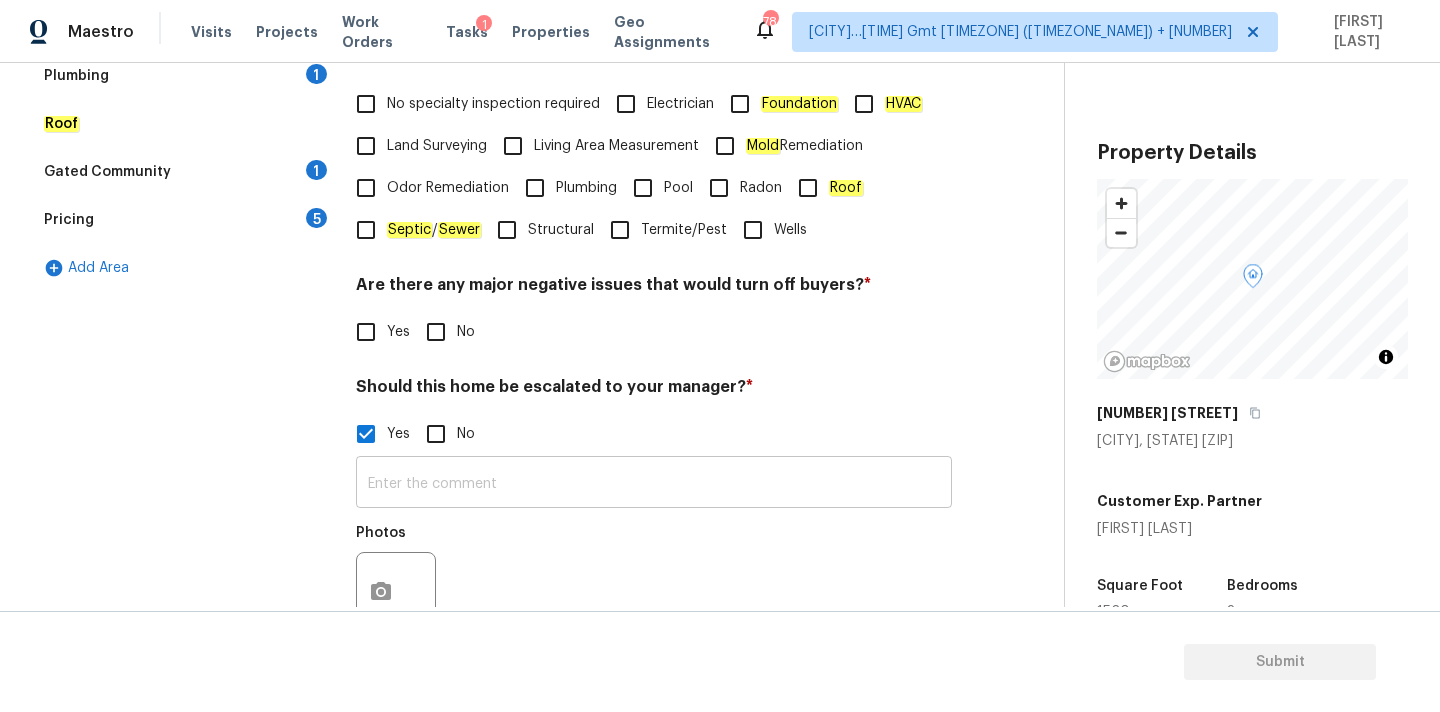 click at bounding box center [654, 484] 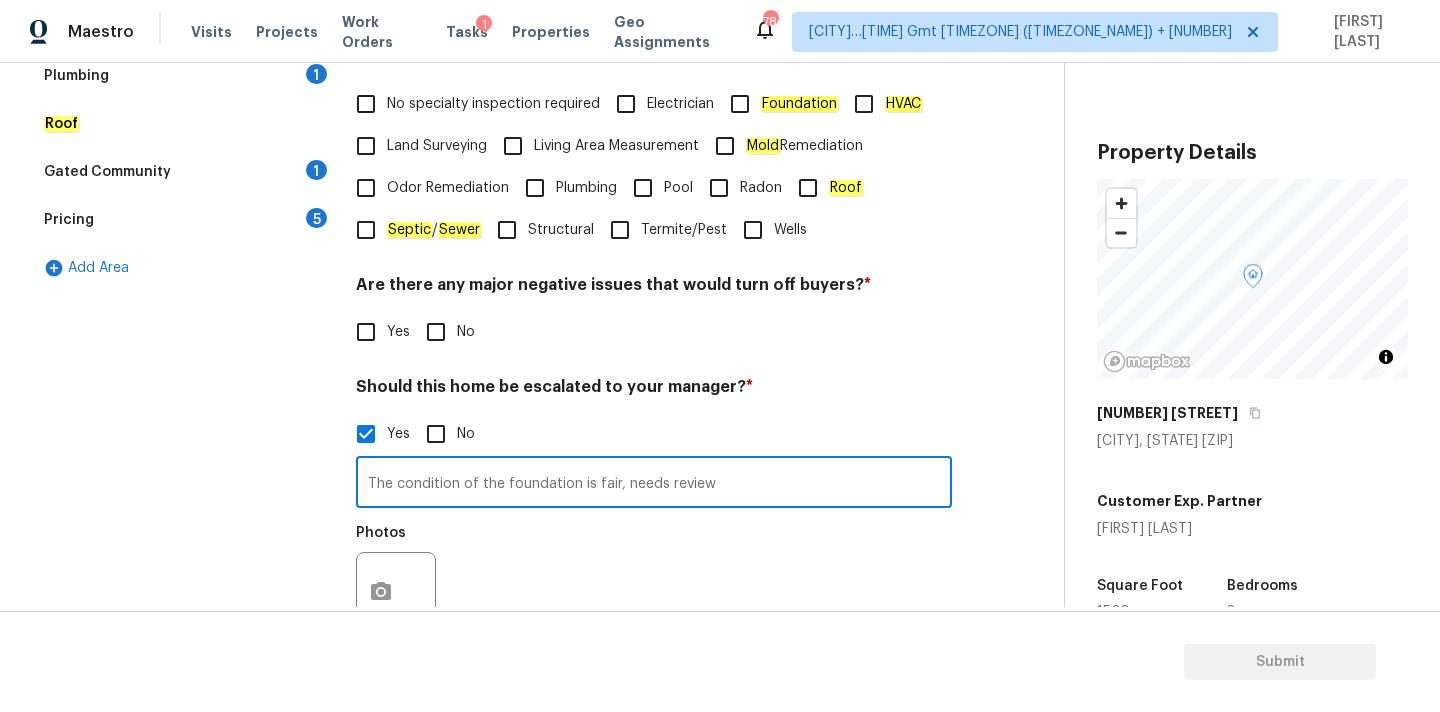 type on "The condition of the foundation is fair, needs review." 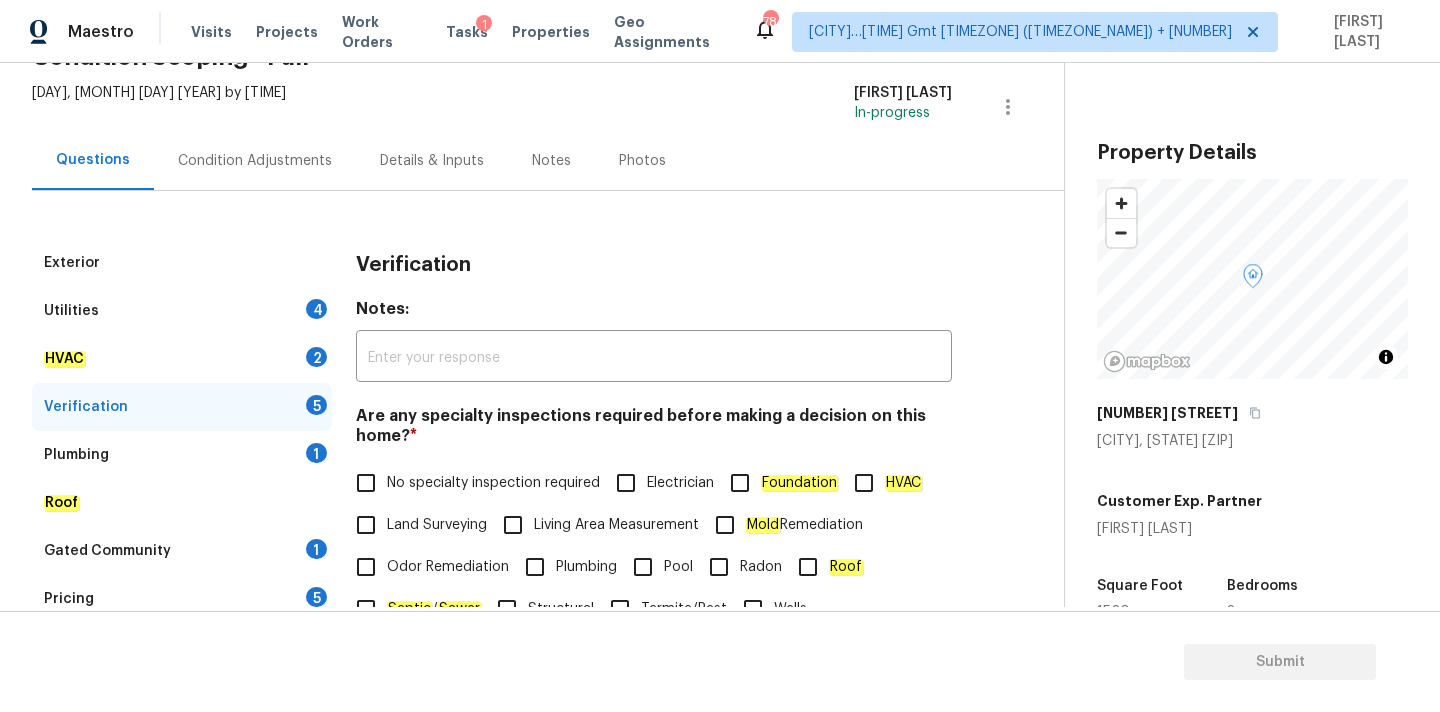 scroll, scrollTop: 0, scrollLeft: 0, axis: both 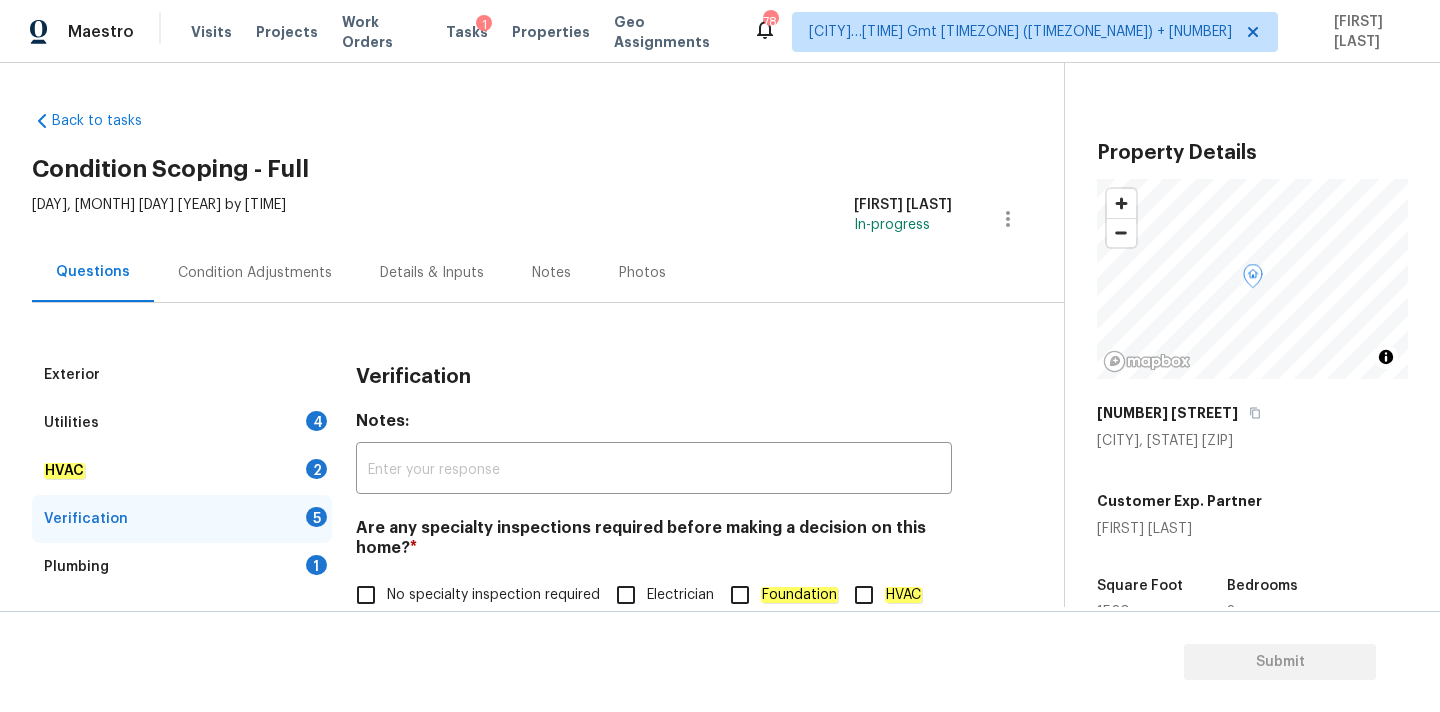 click on "Condition Adjustments" at bounding box center (255, 272) 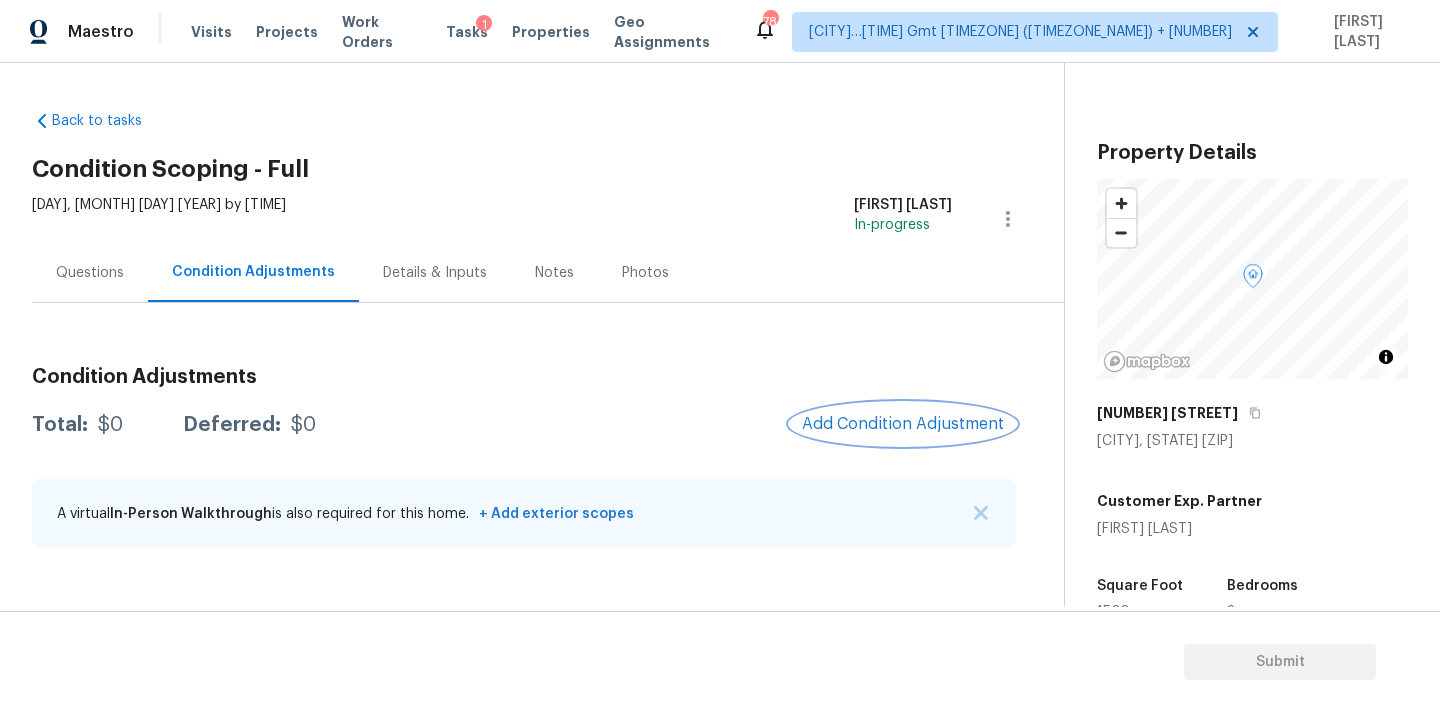click on "Add Condition Adjustment" at bounding box center (903, 424) 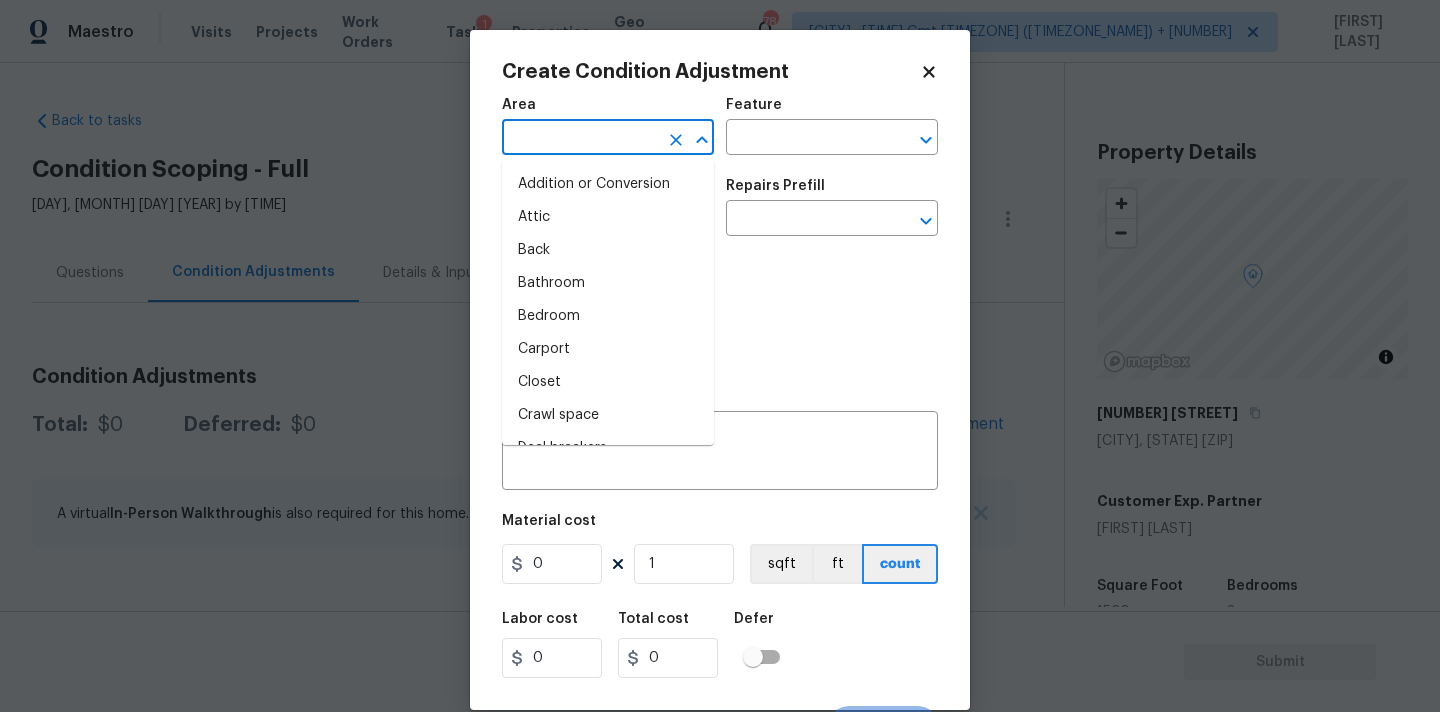 click at bounding box center (580, 139) 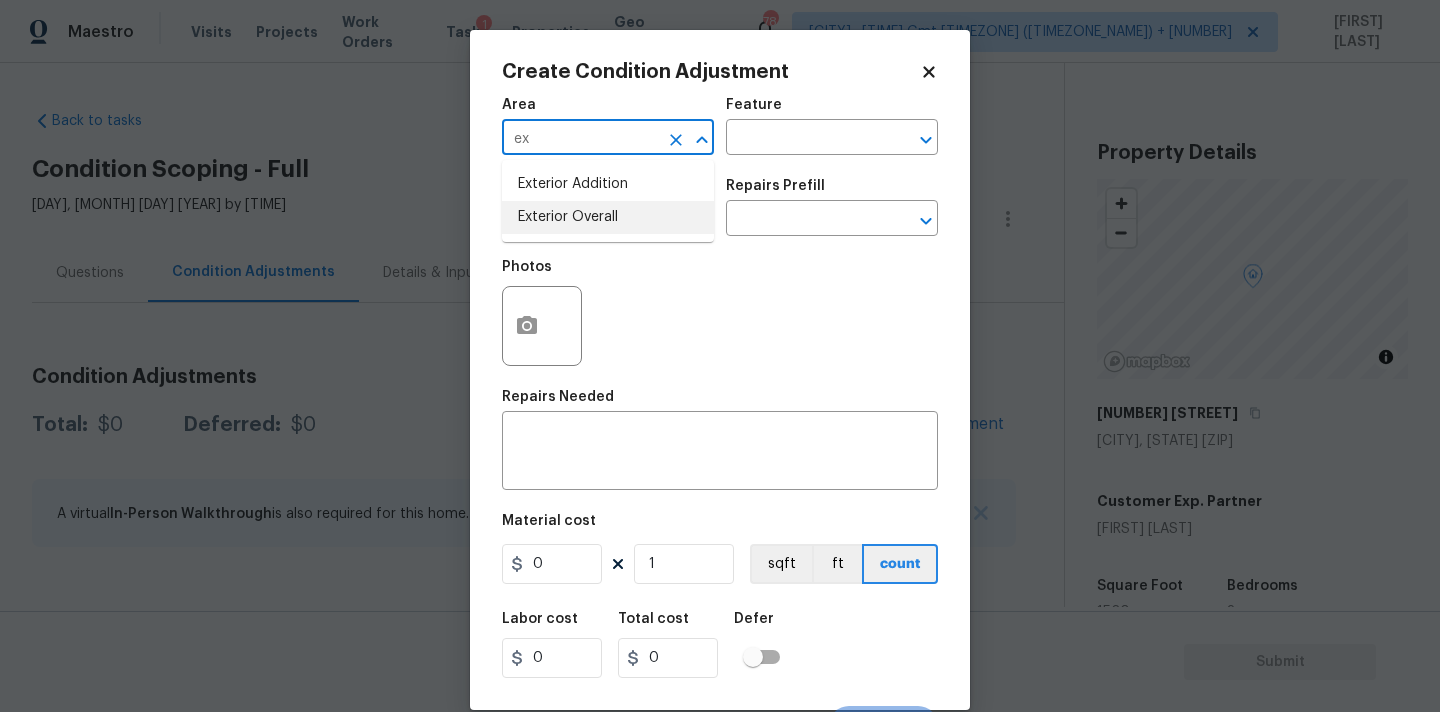 click on "Exterior Overall" at bounding box center (608, 217) 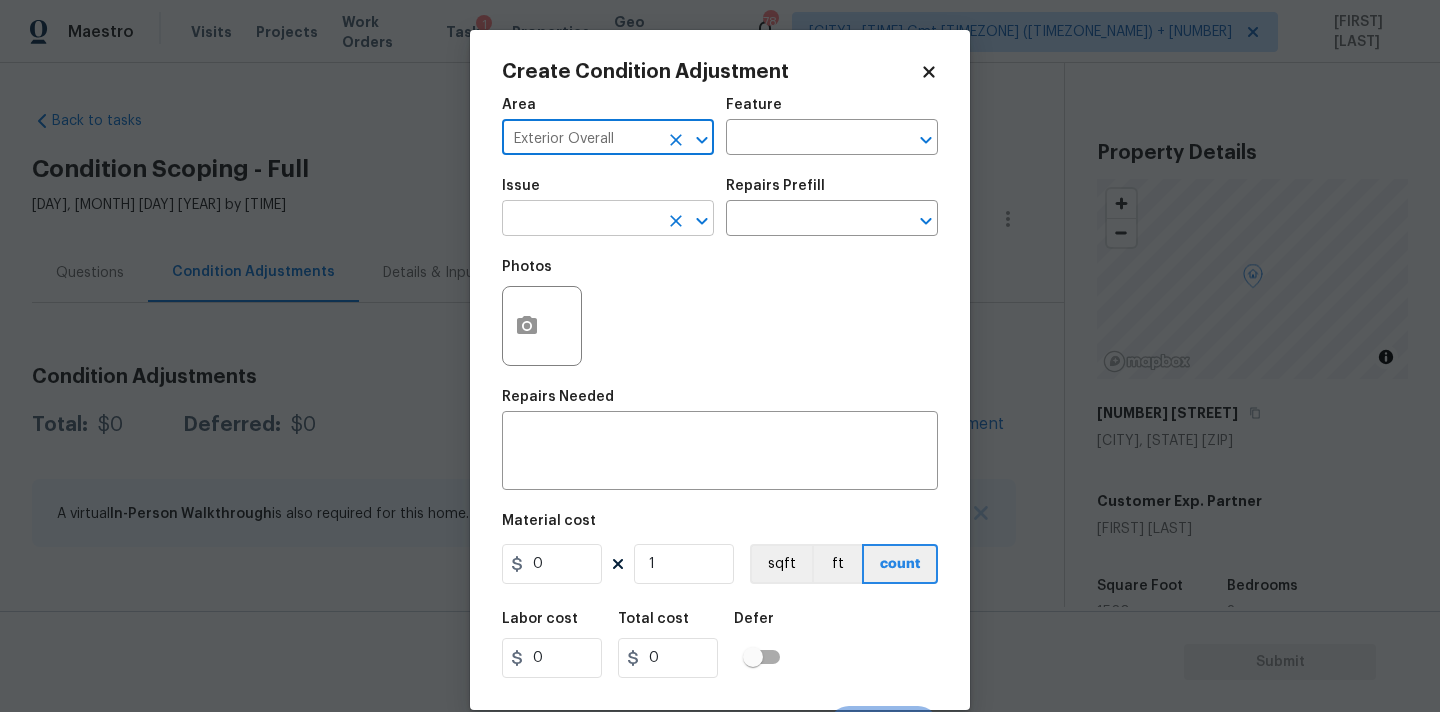 type on "Exterior Overall" 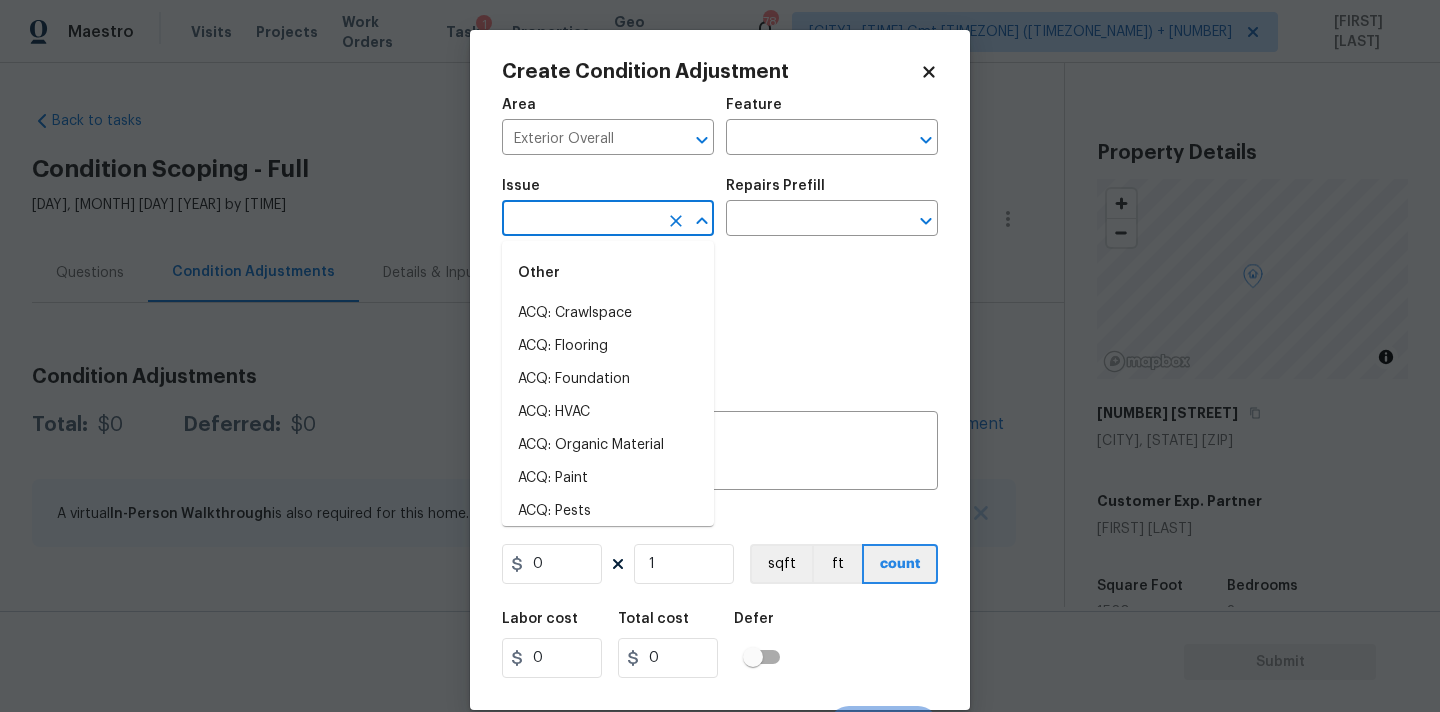 click at bounding box center (580, 220) 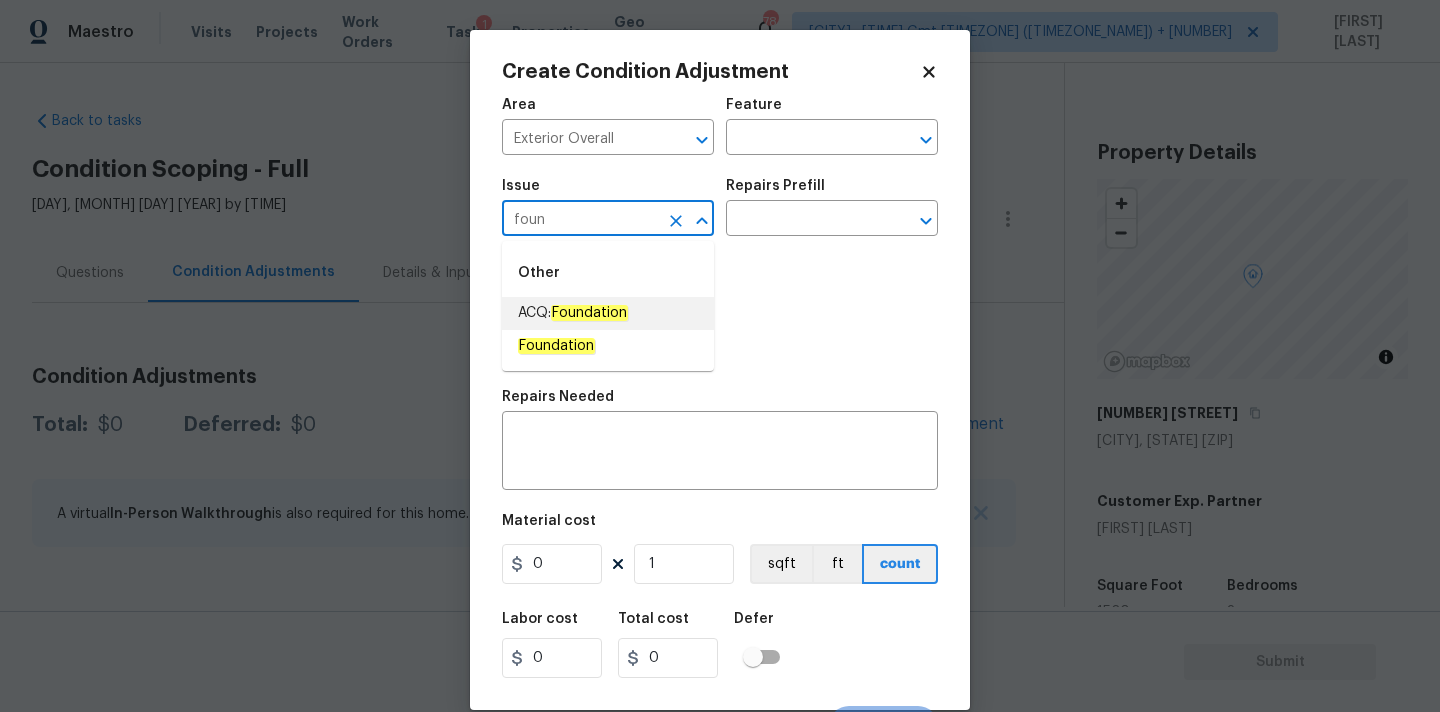 click on "Foundation" at bounding box center (589, 313) 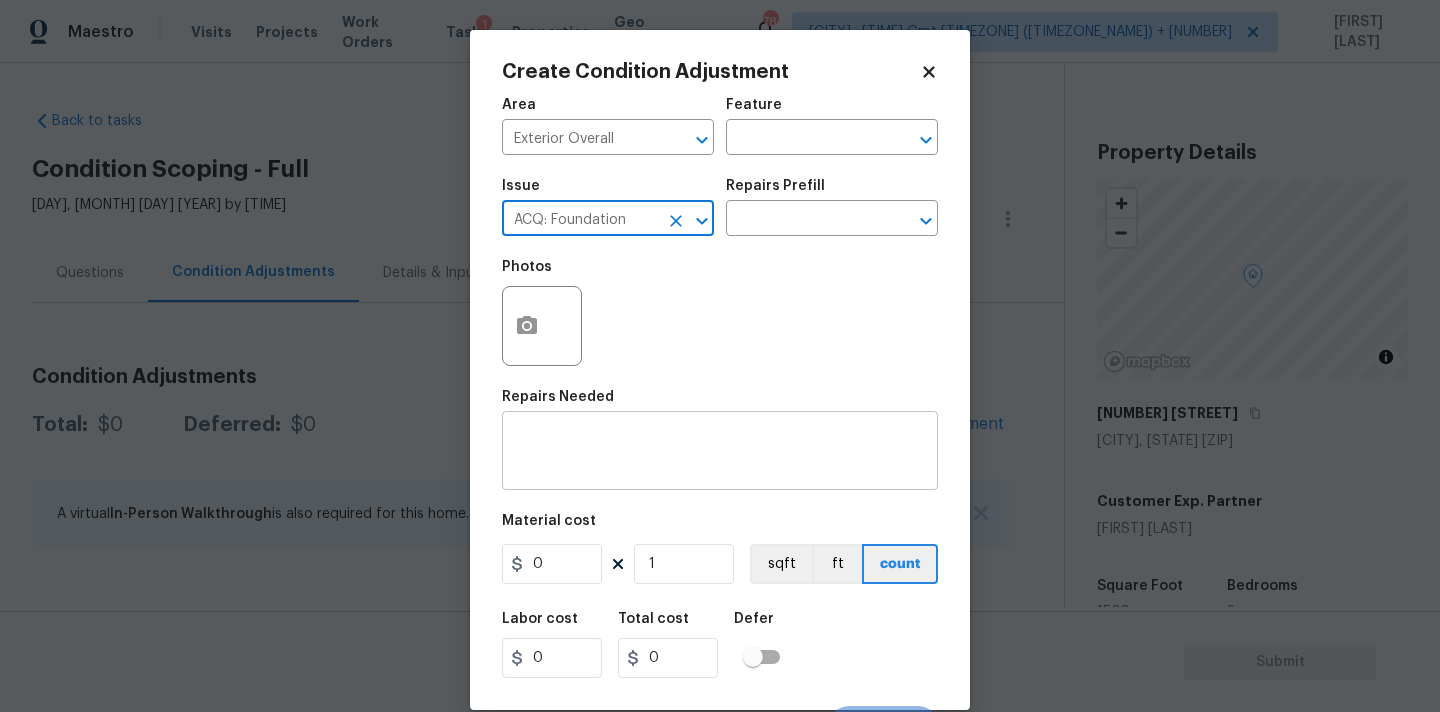 type on "ACQ: Foundation" 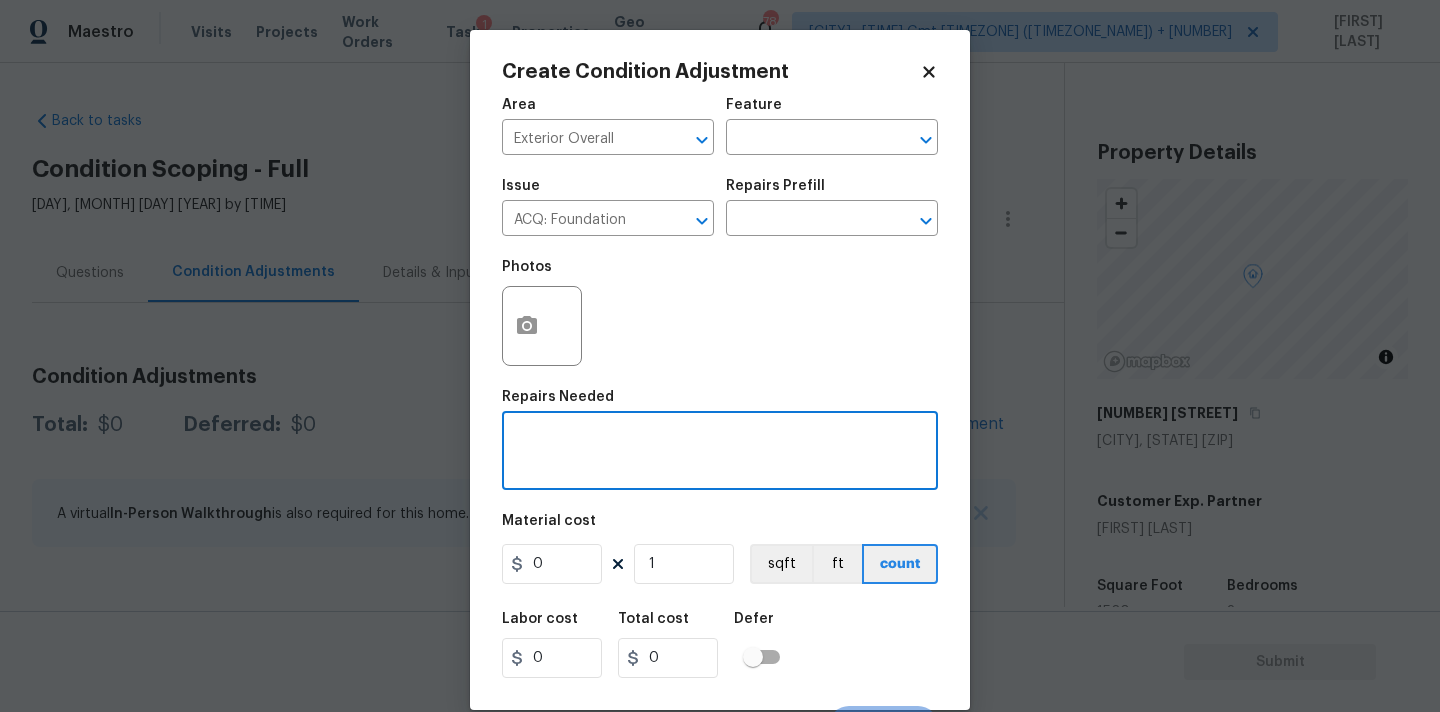 click at bounding box center (720, 453) 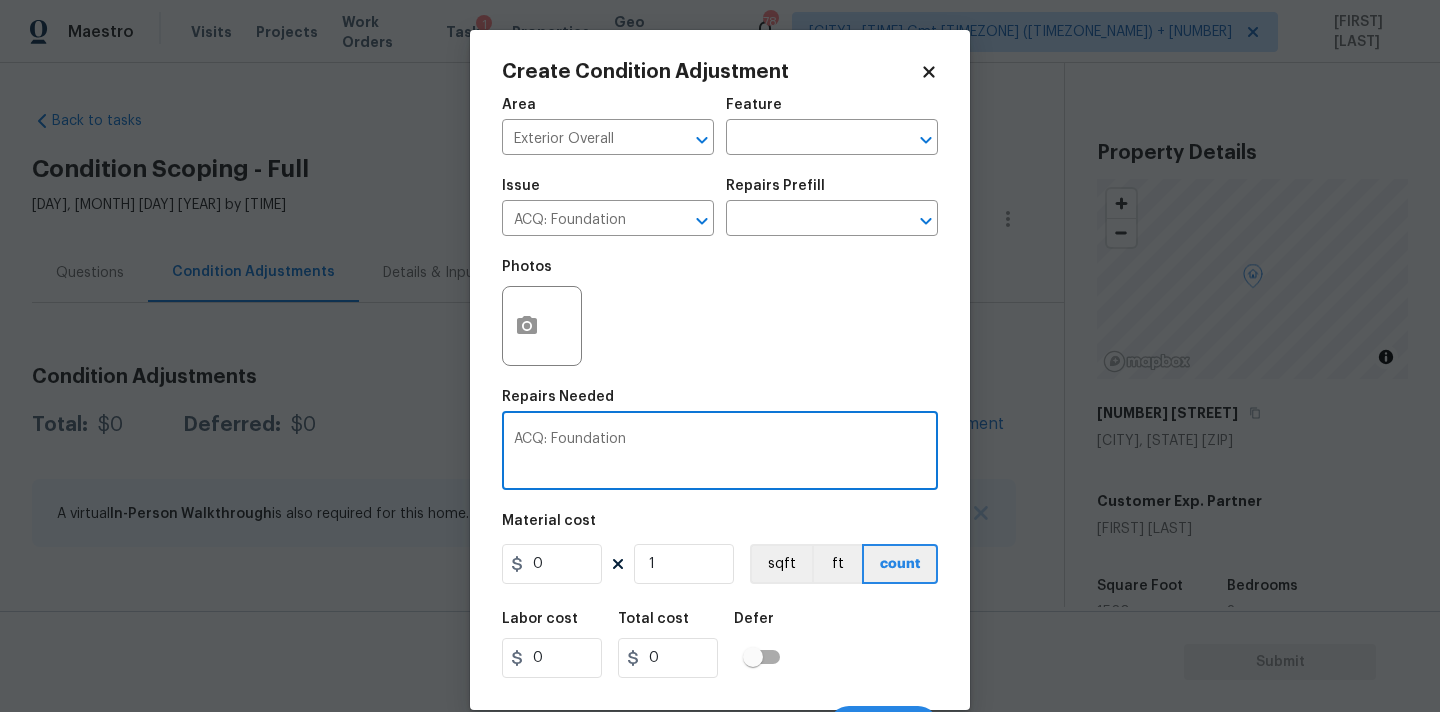 type on "ACQ: Foundation" 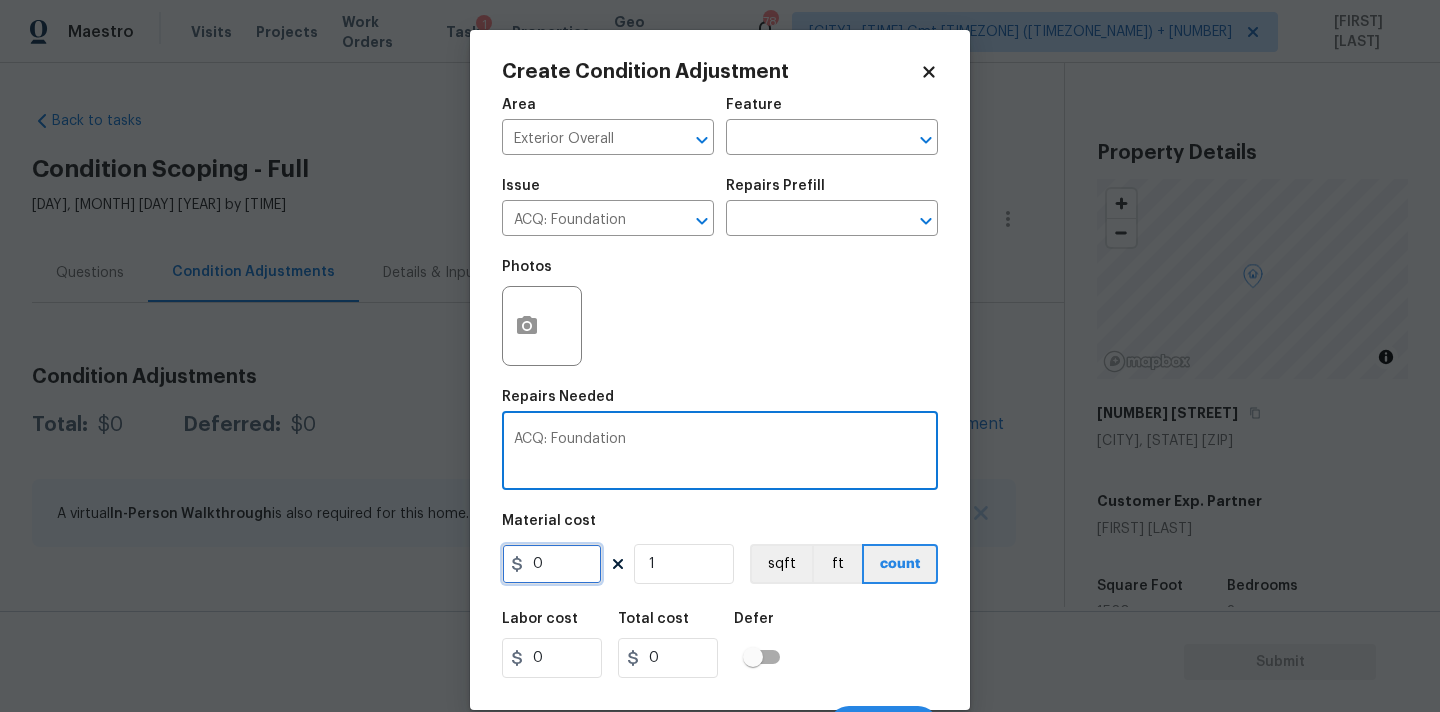 click on "0" at bounding box center (552, 564) 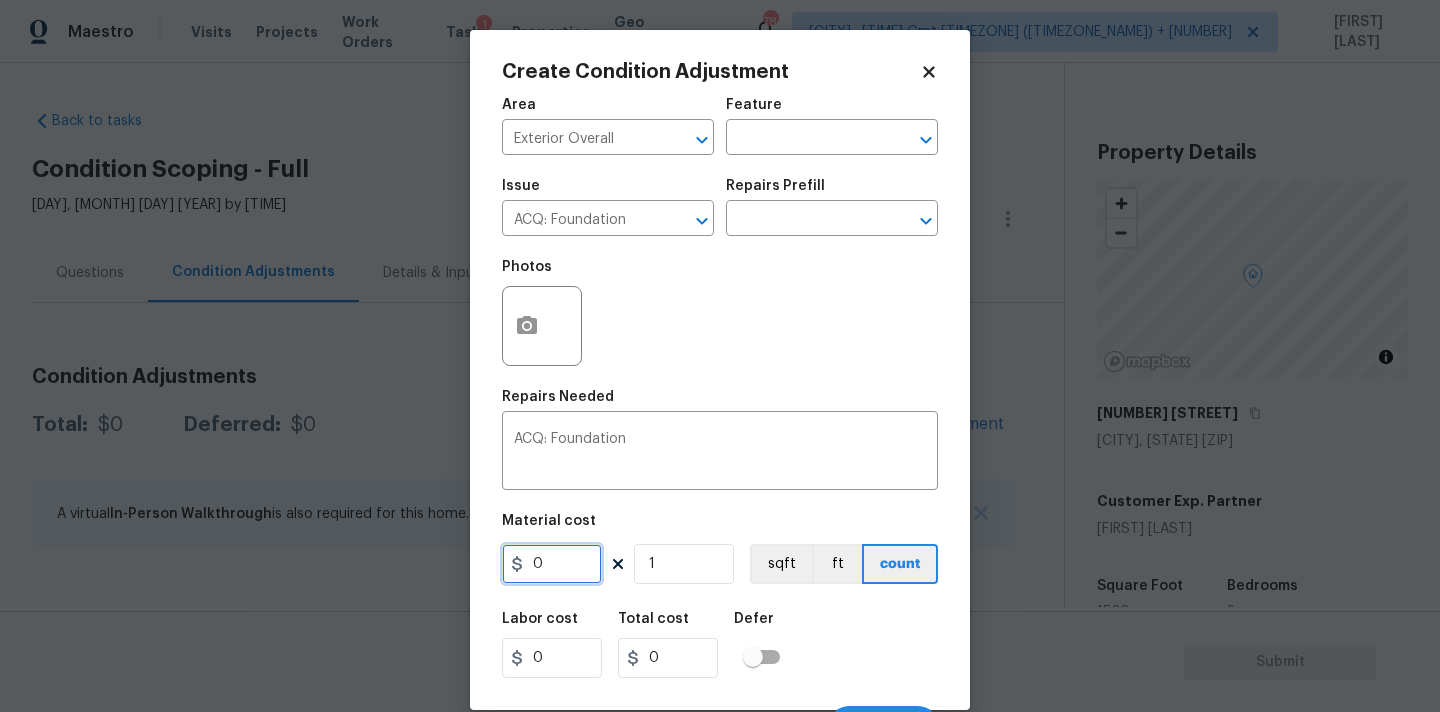click on "0" at bounding box center (552, 564) 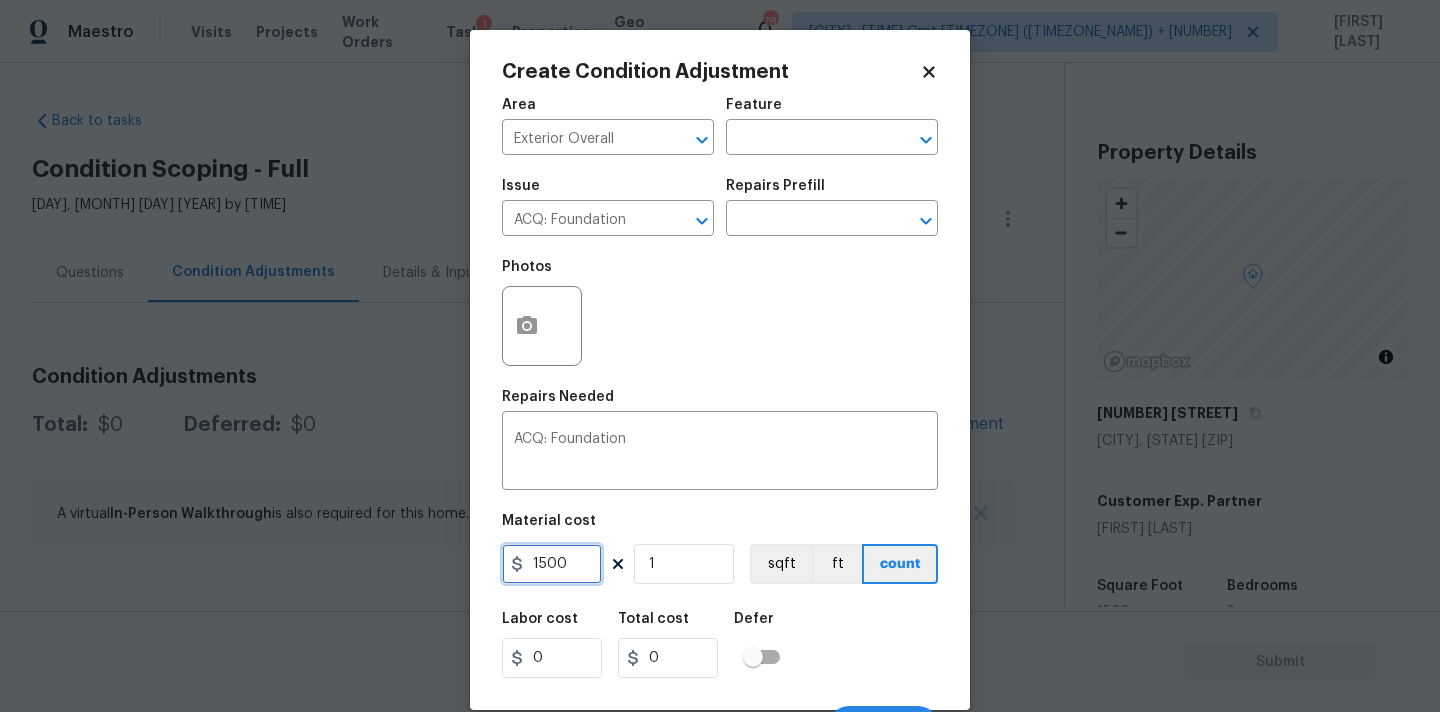 type on "1500" 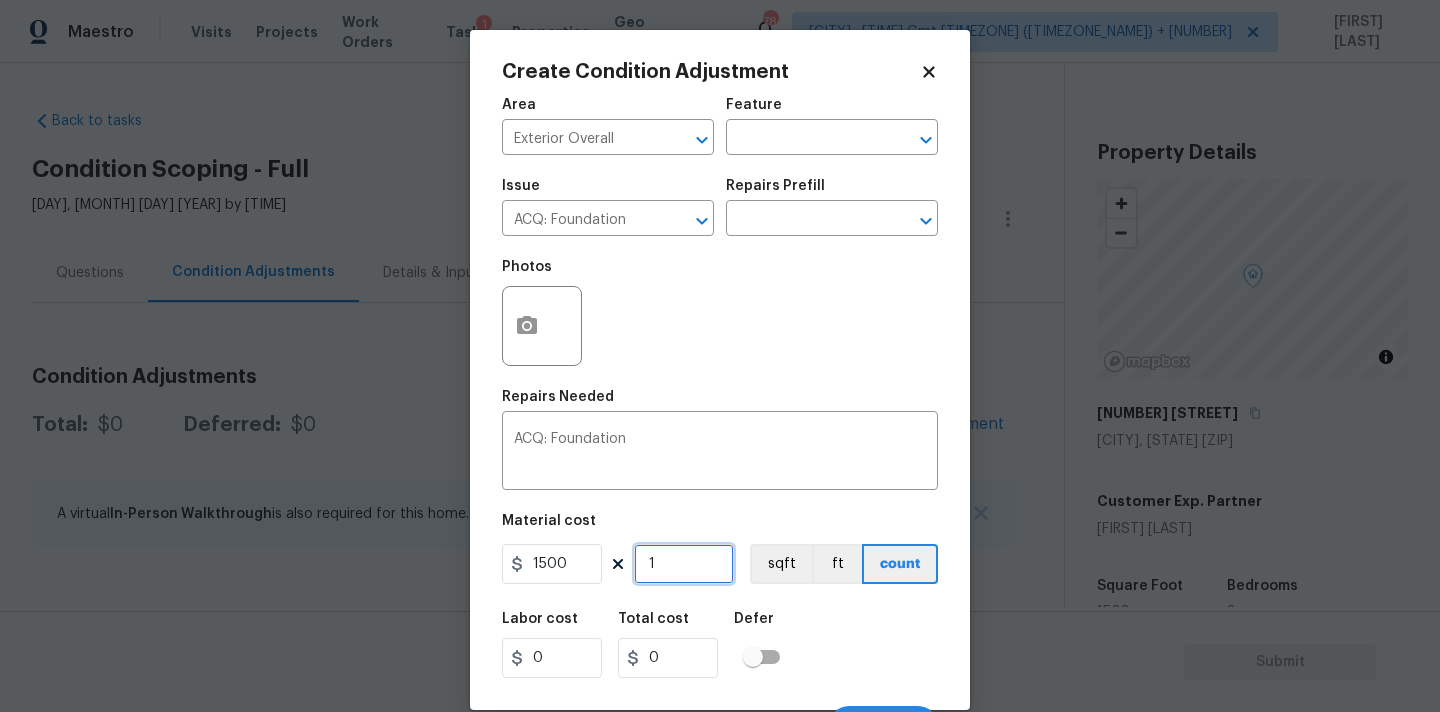 type on "1500" 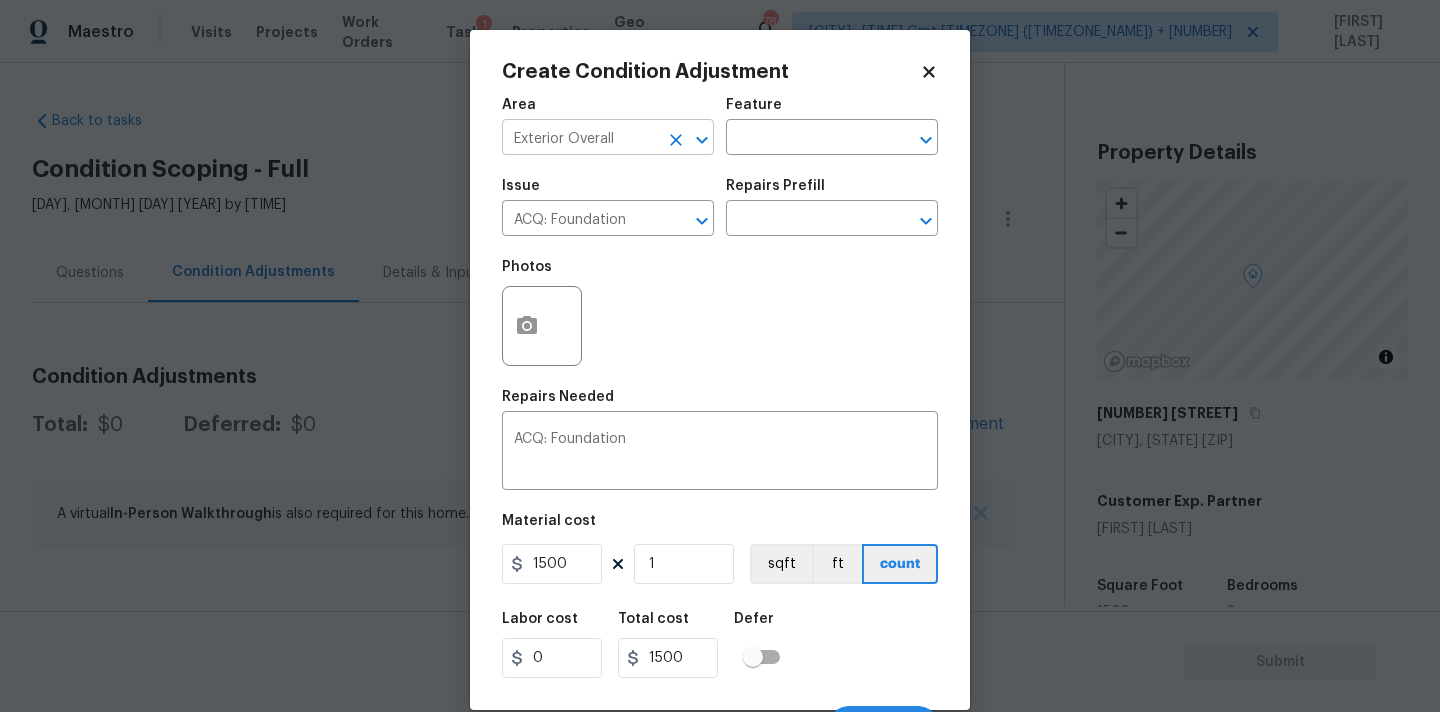 click on "Exterior Overall" at bounding box center [580, 139] 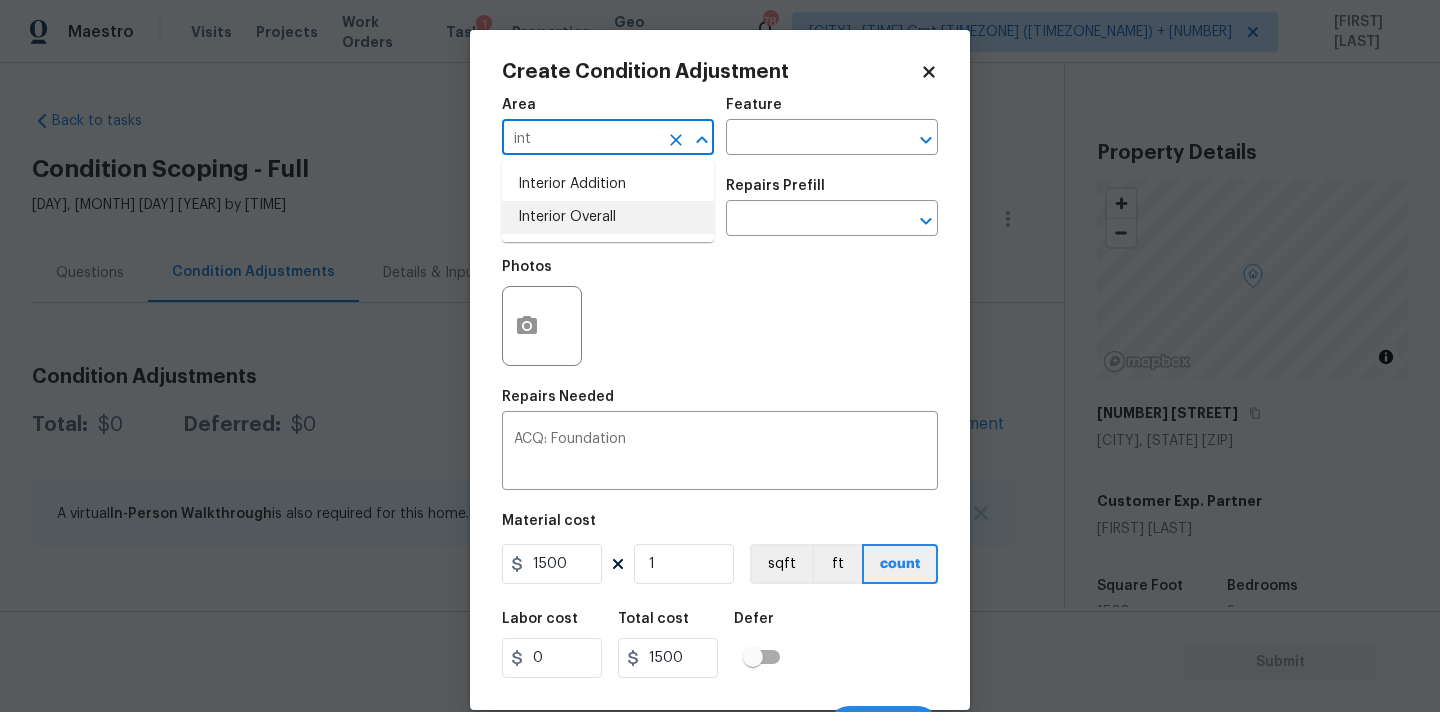 click on "Interior Overall" at bounding box center [608, 217] 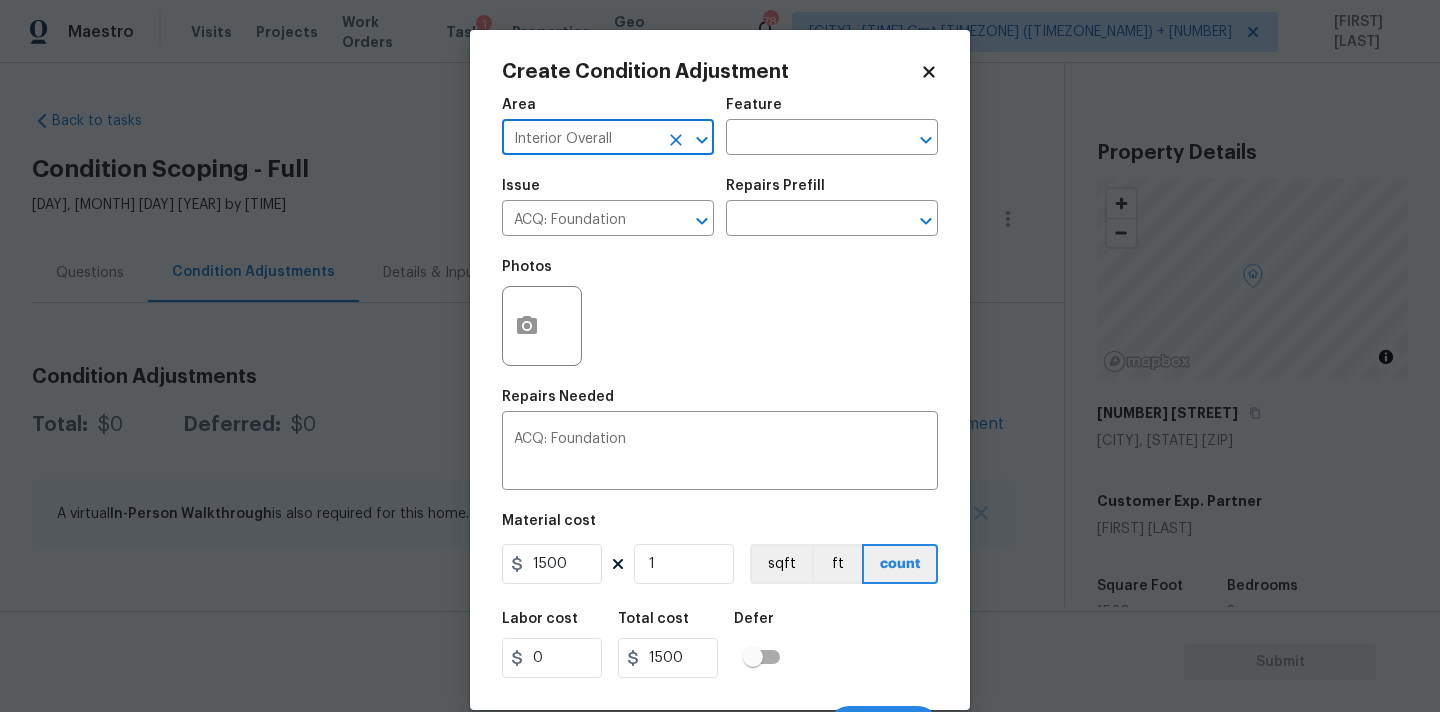 scroll, scrollTop: 35, scrollLeft: 0, axis: vertical 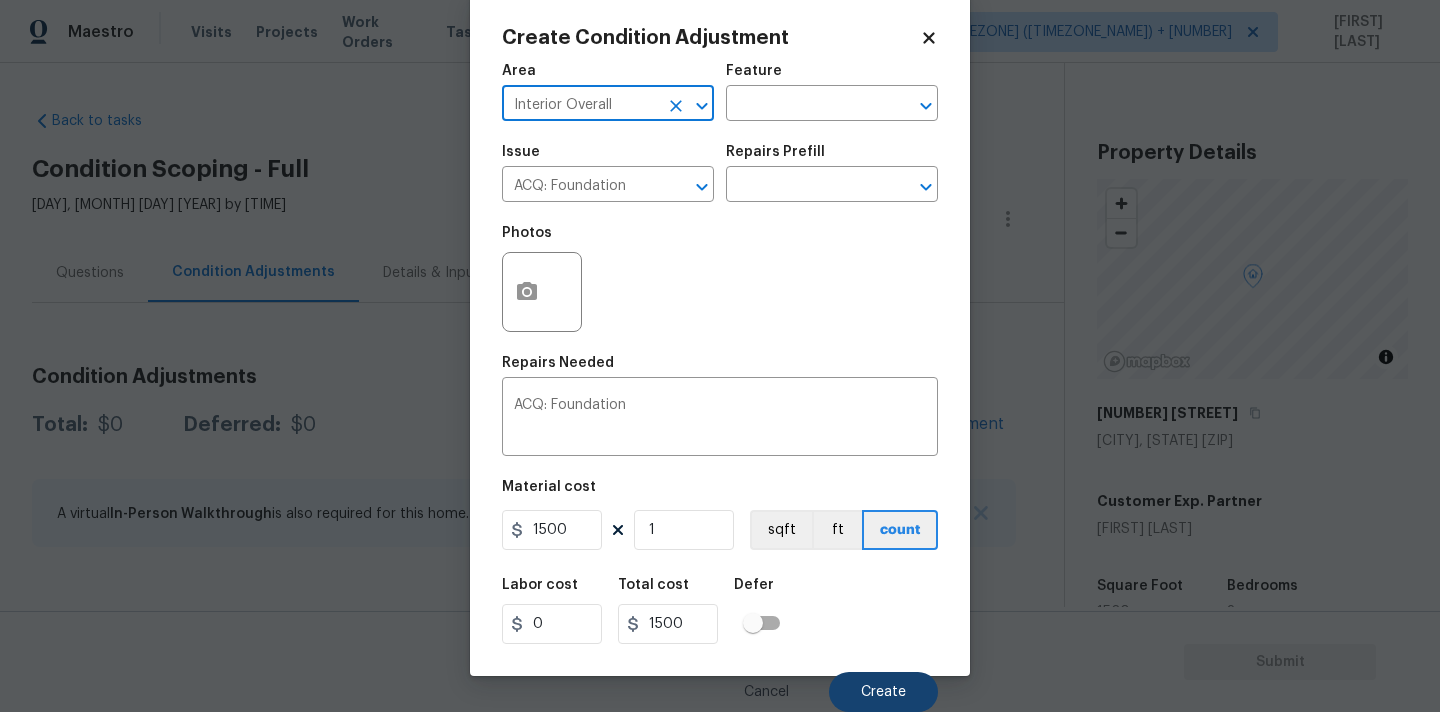 type on "Interior Overall" 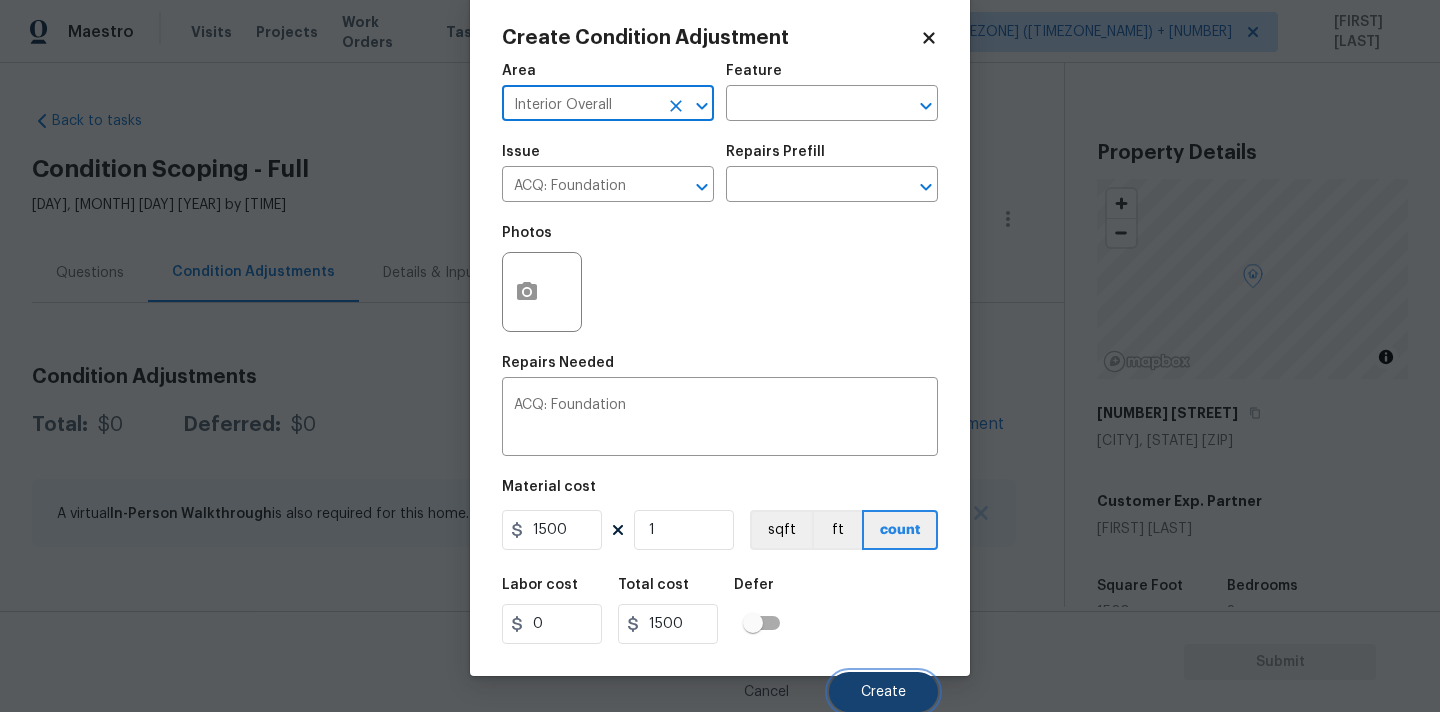 click on "Create" at bounding box center (883, 692) 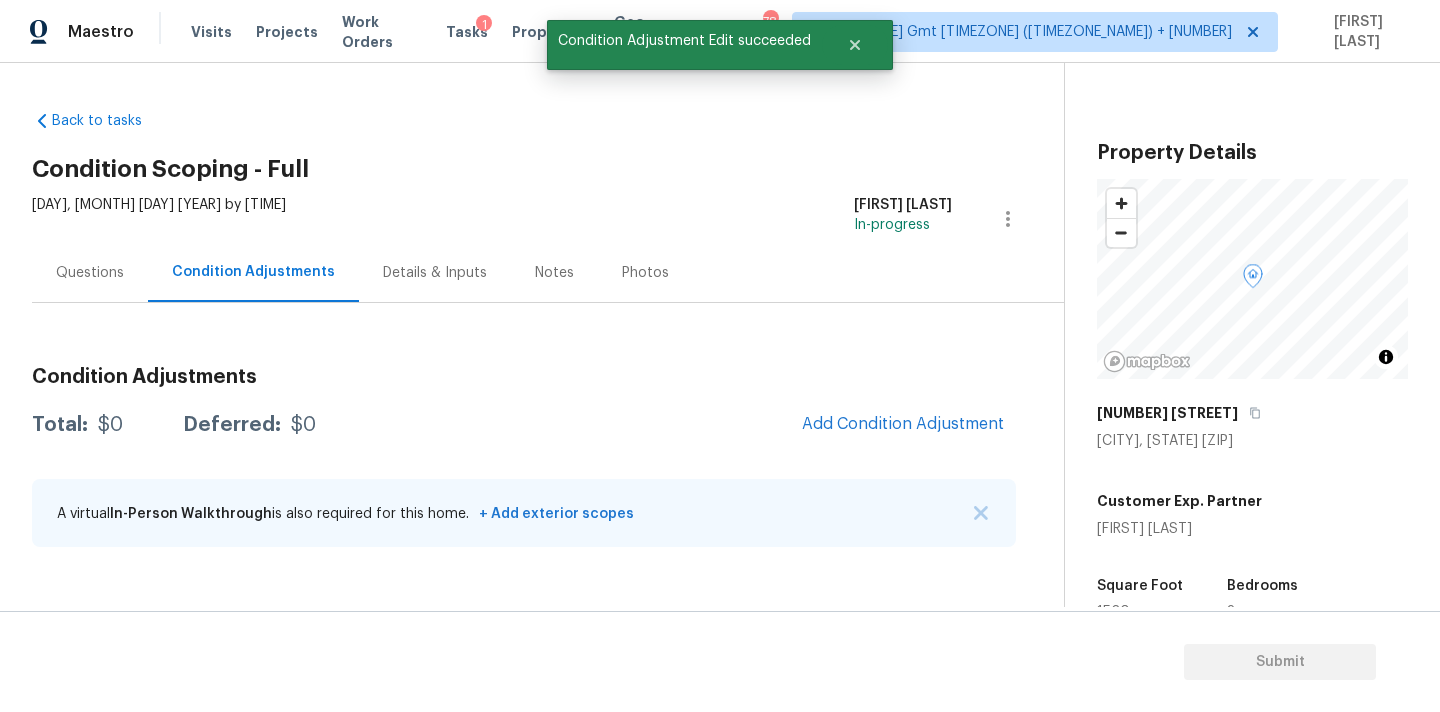 scroll, scrollTop: 28, scrollLeft: 0, axis: vertical 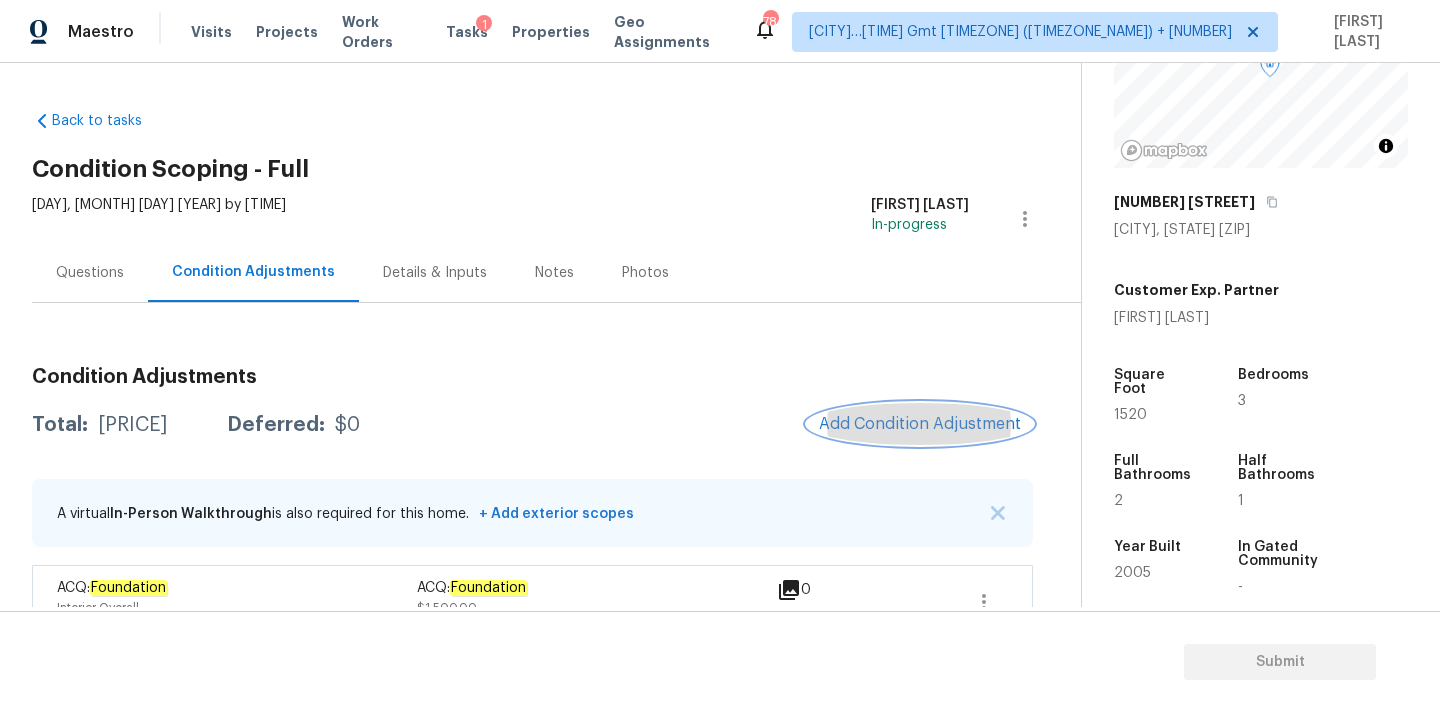 click on "Add Condition Adjustment" at bounding box center (920, 424) 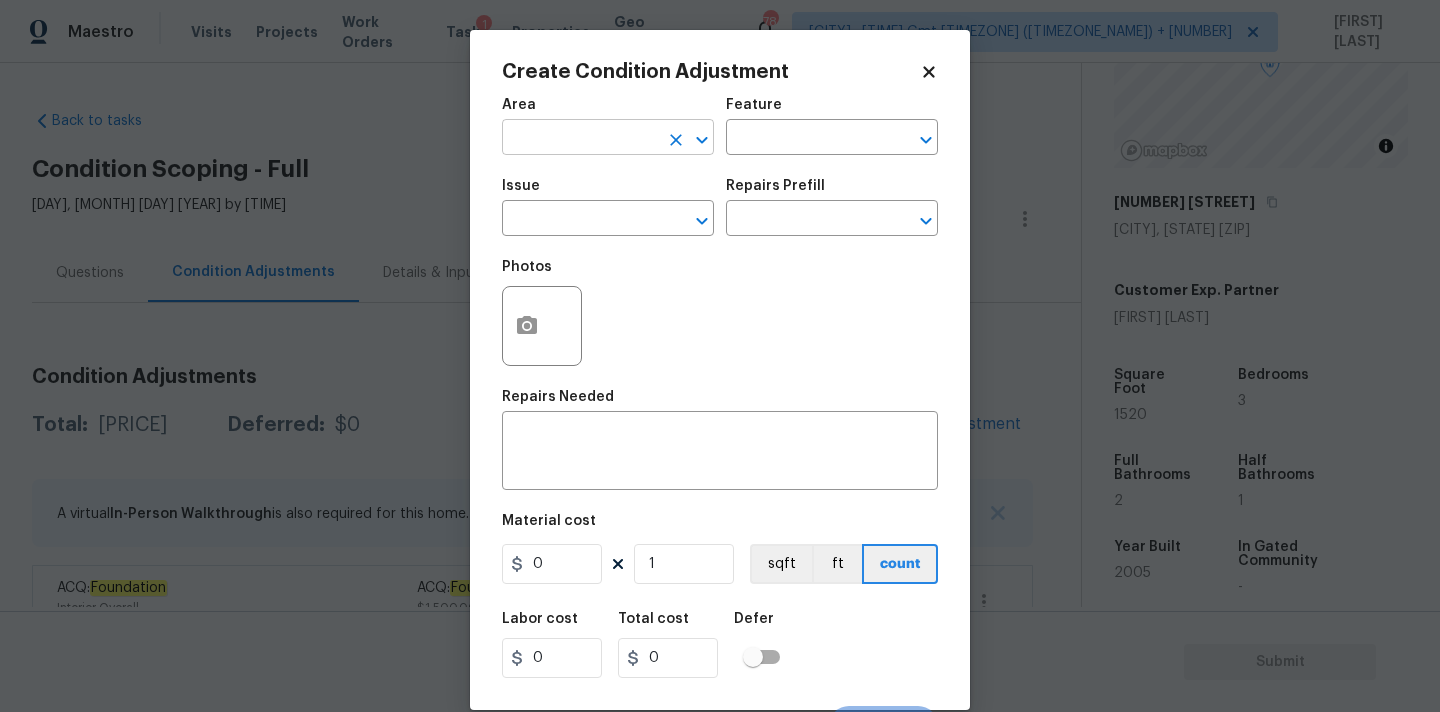 click at bounding box center [580, 139] 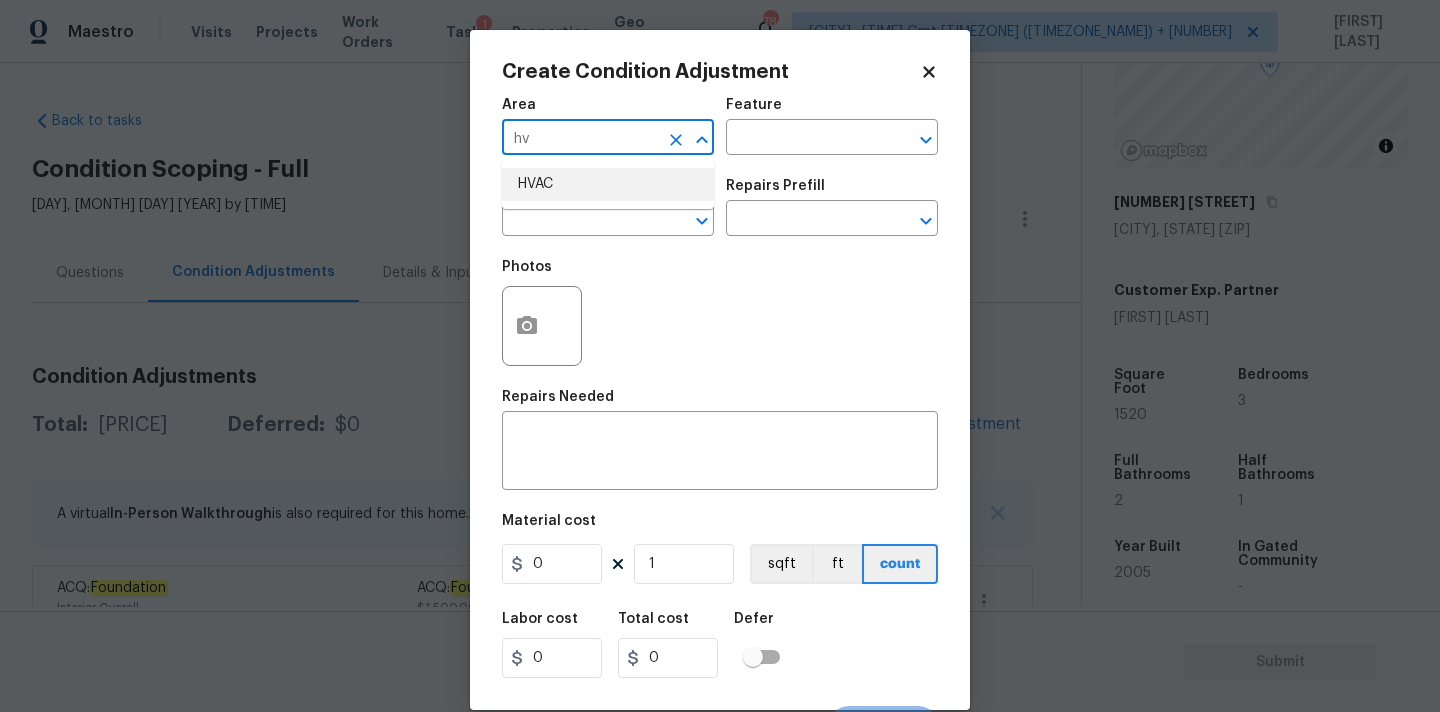 click on "HVAC" at bounding box center [608, 184] 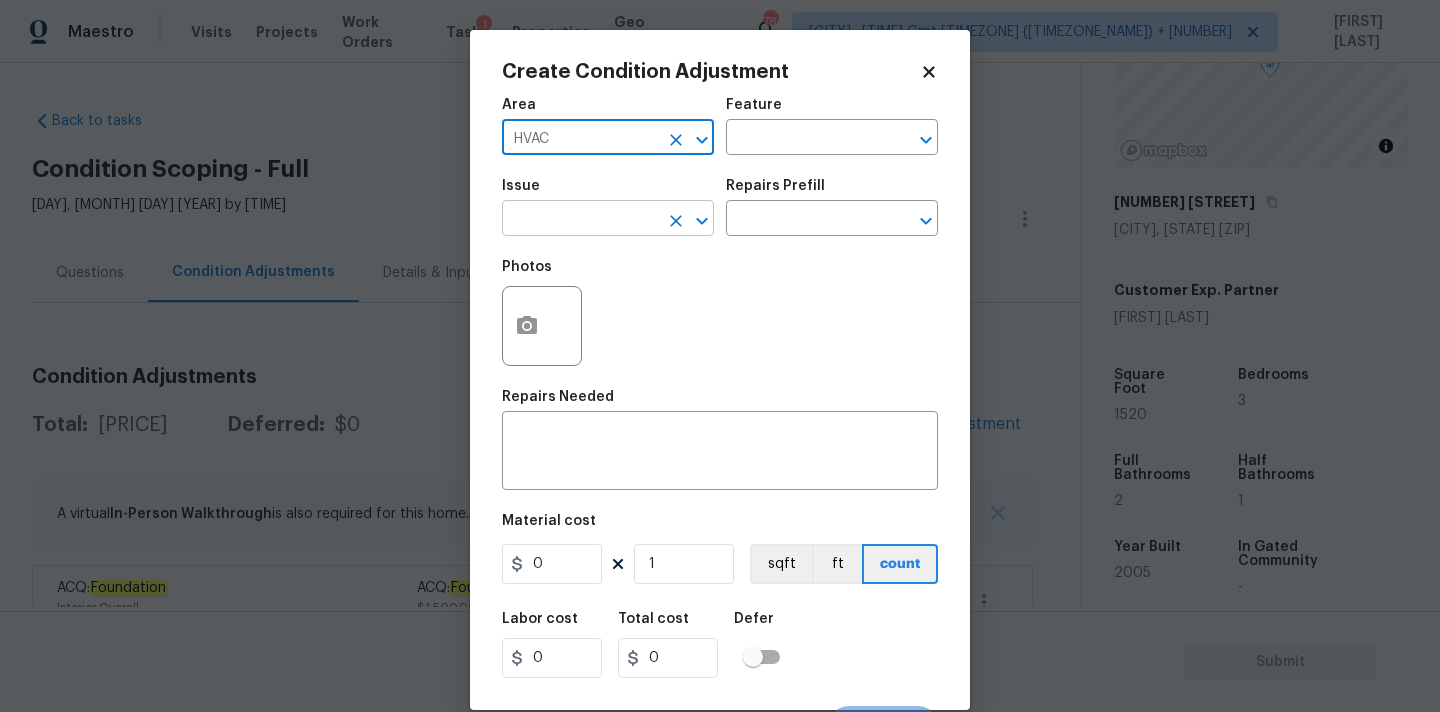 type on "HVAC" 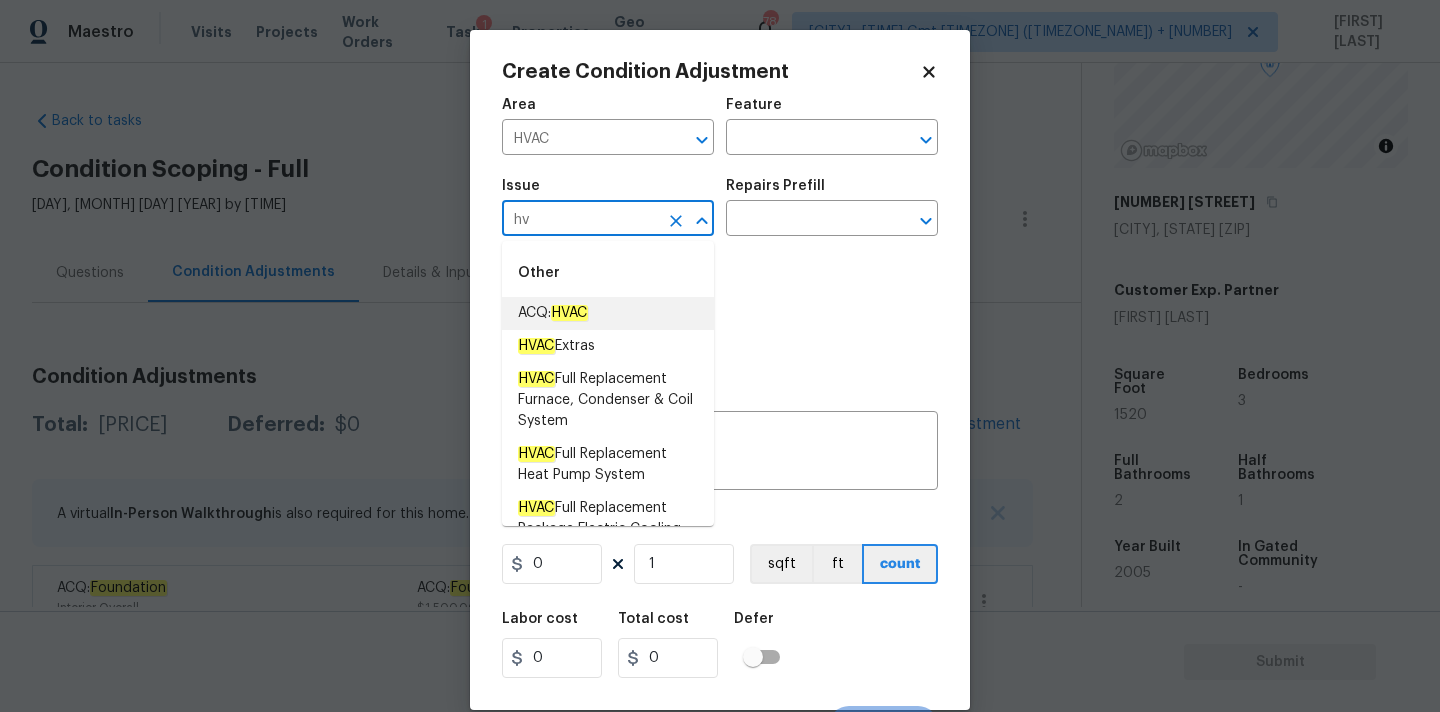 click on "HVAC" at bounding box center [569, 313] 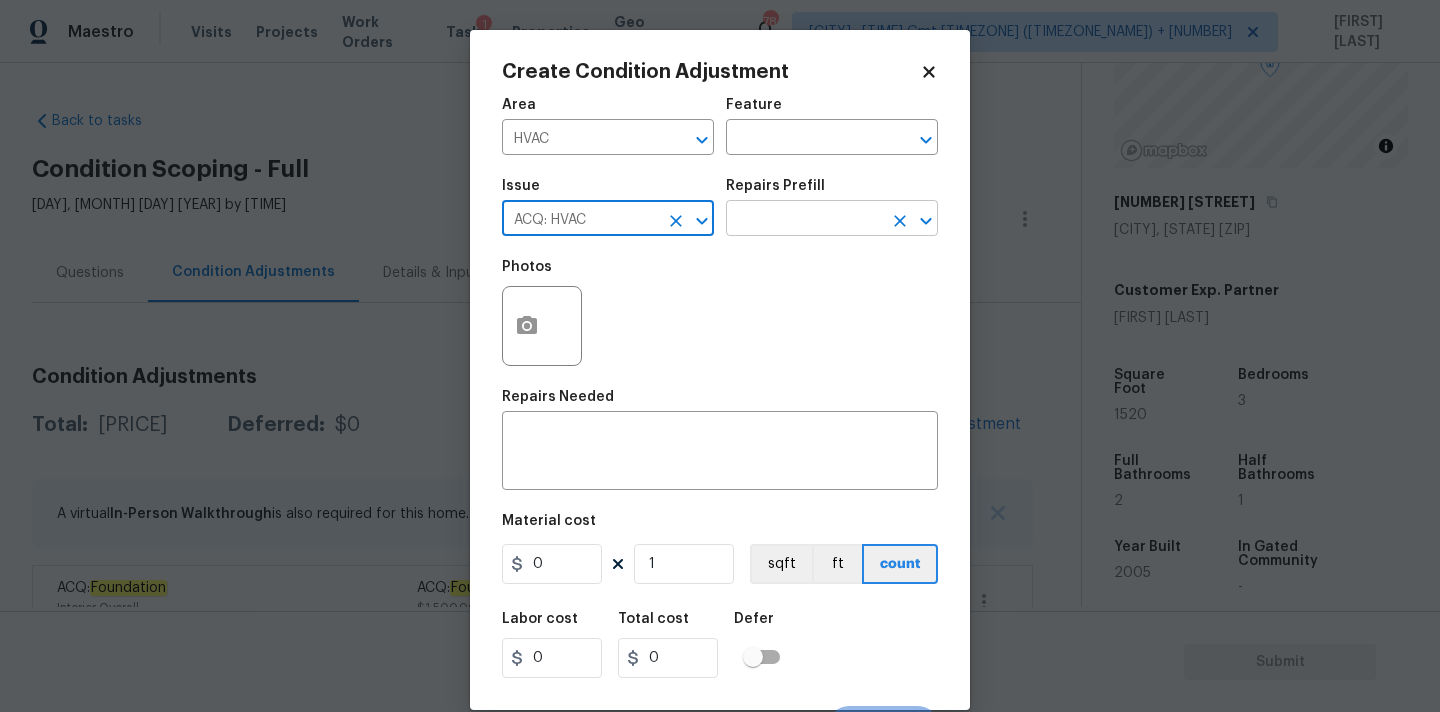 type on "ACQ: HVAC" 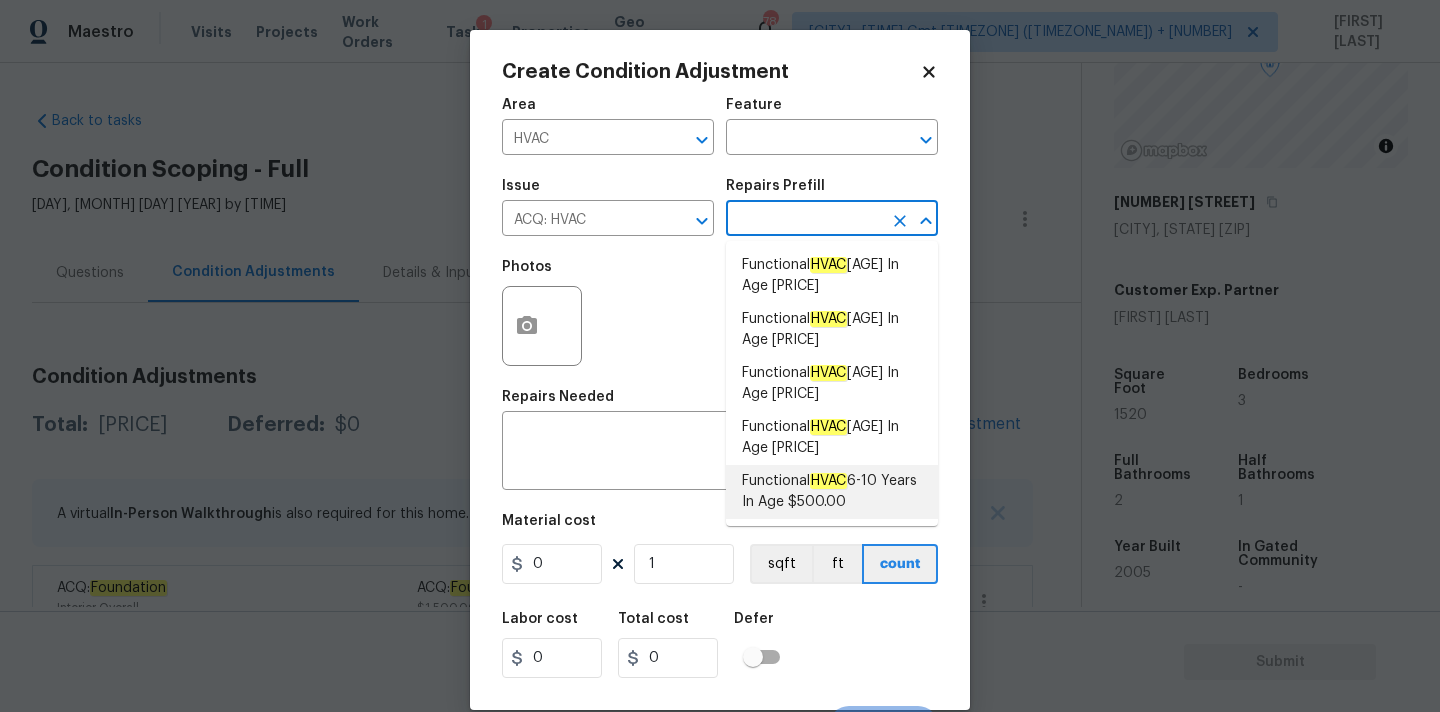 click on "HVAC" at bounding box center (828, 481) 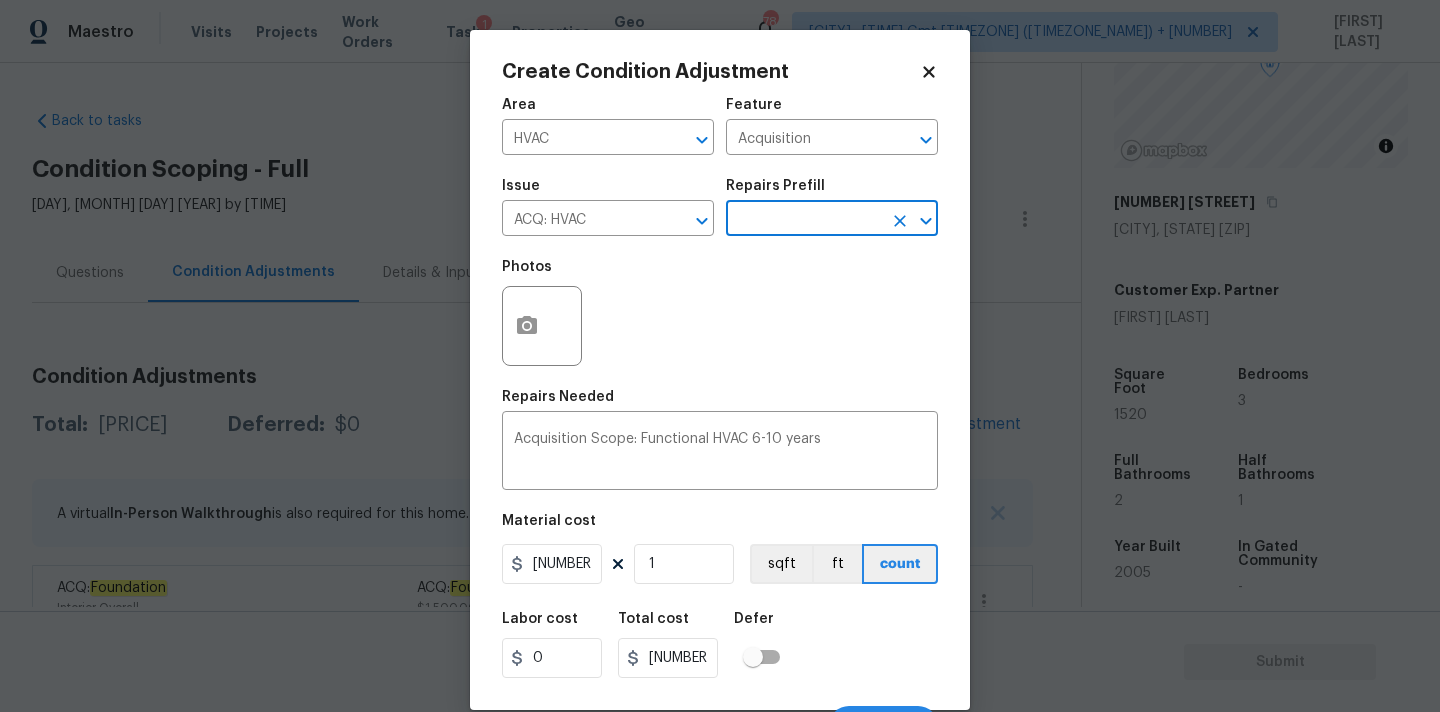 scroll, scrollTop: 35, scrollLeft: 0, axis: vertical 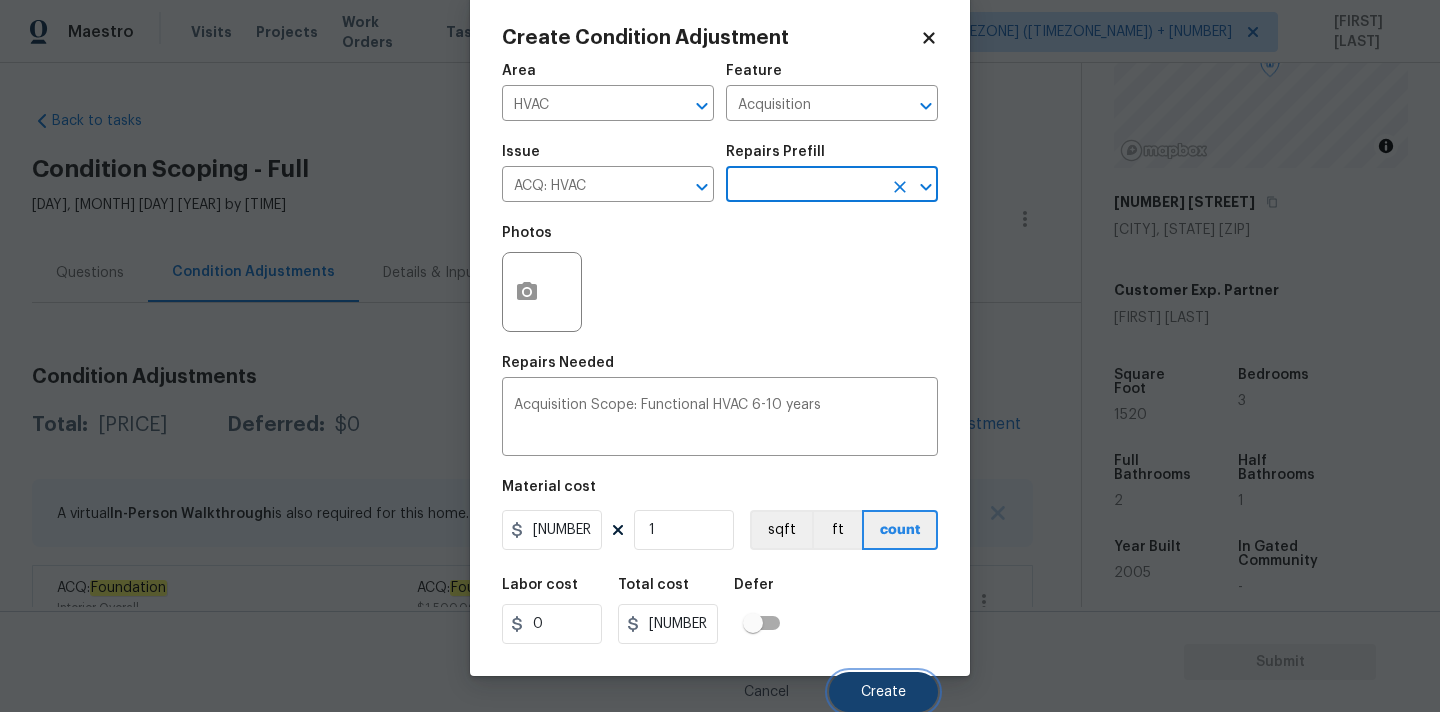 click on "Create" at bounding box center [883, 692] 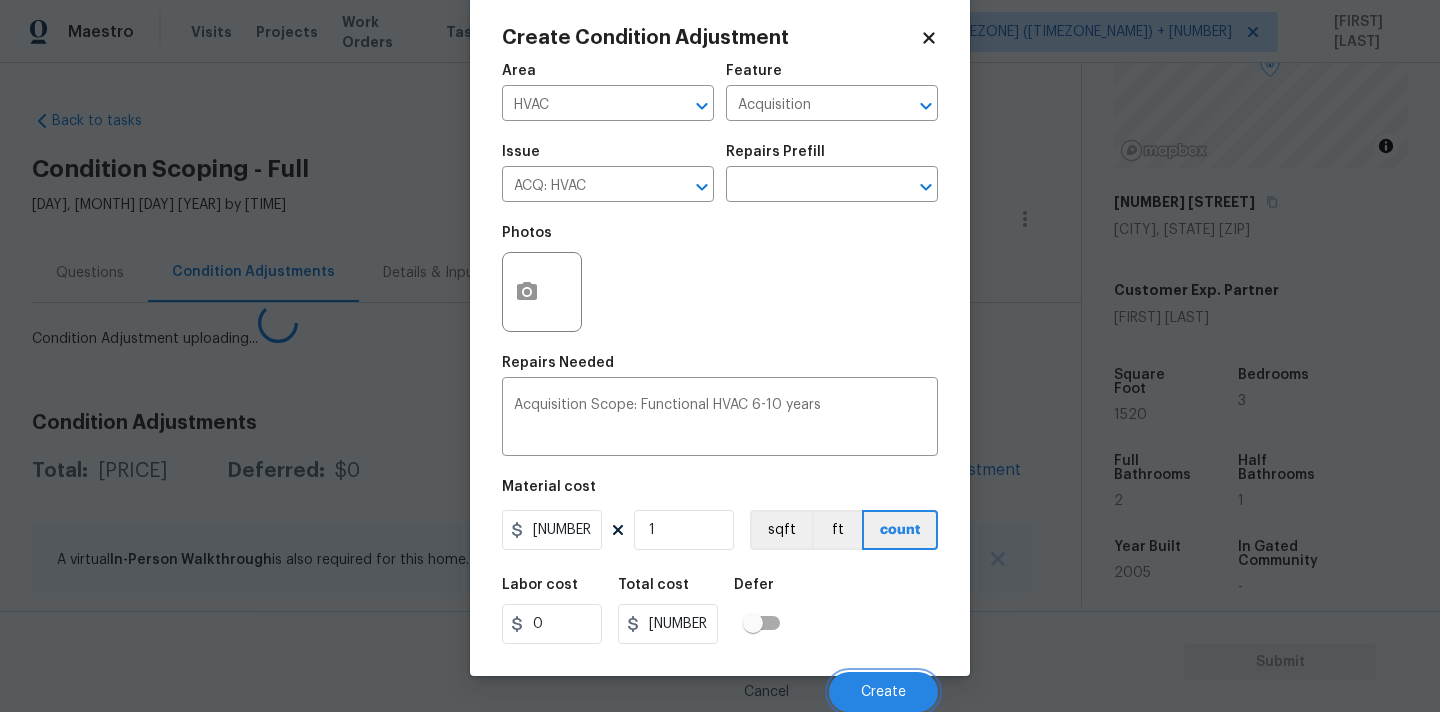 scroll, scrollTop: 28, scrollLeft: 0, axis: vertical 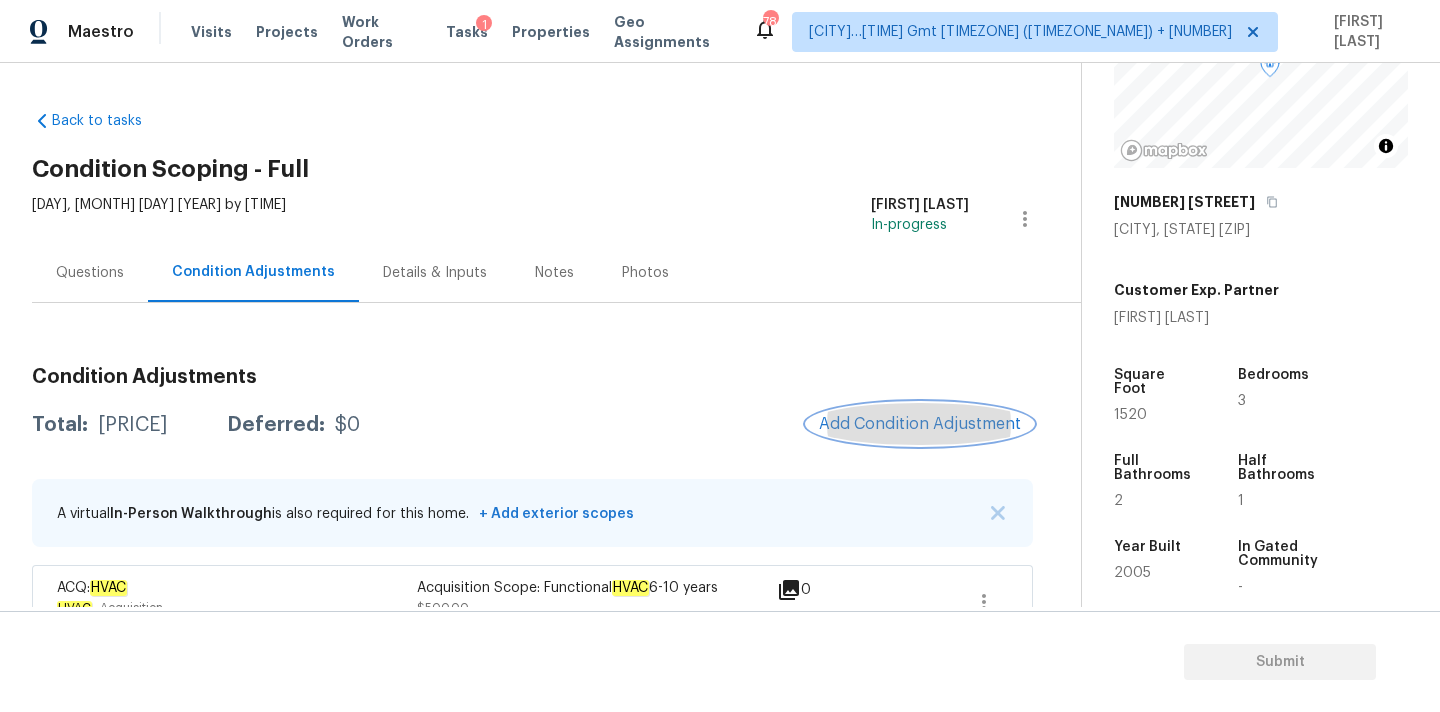 click on "Add Condition Adjustment" at bounding box center [920, 424] 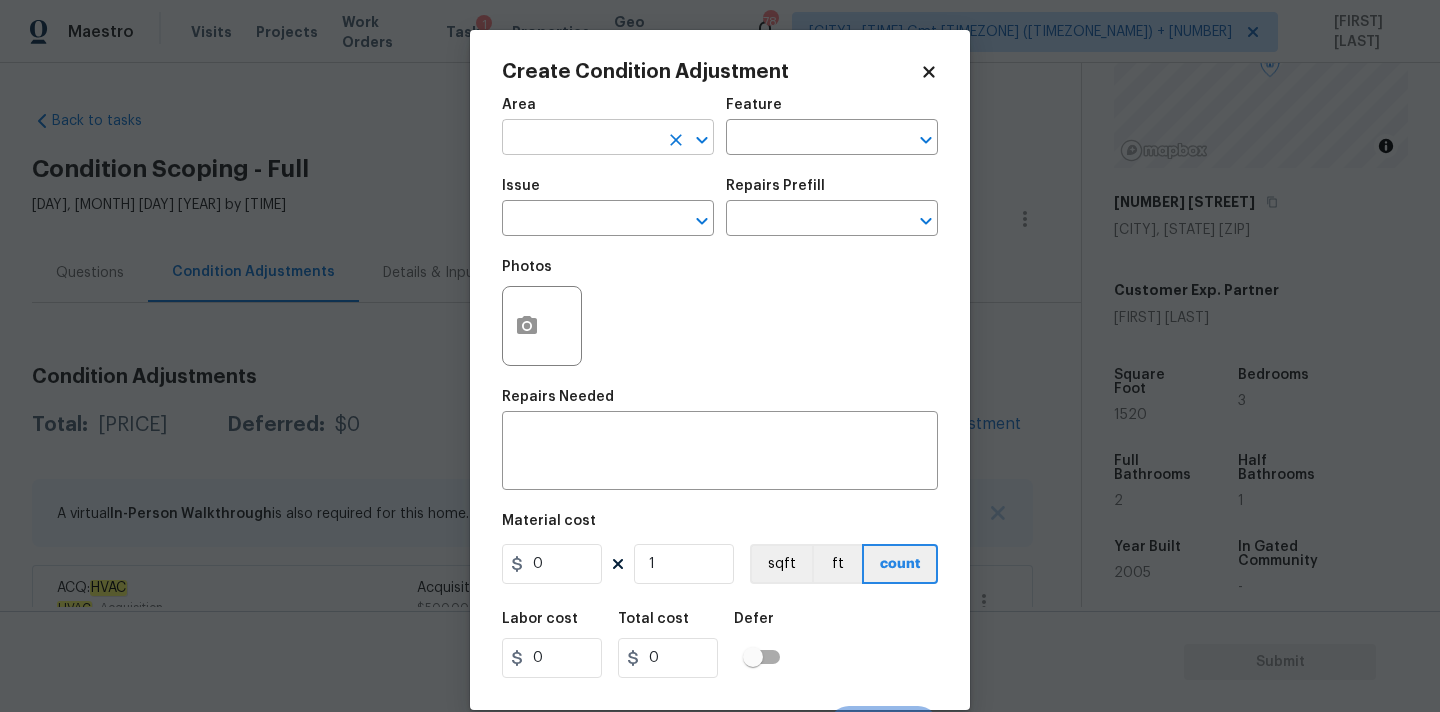 click at bounding box center (580, 139) 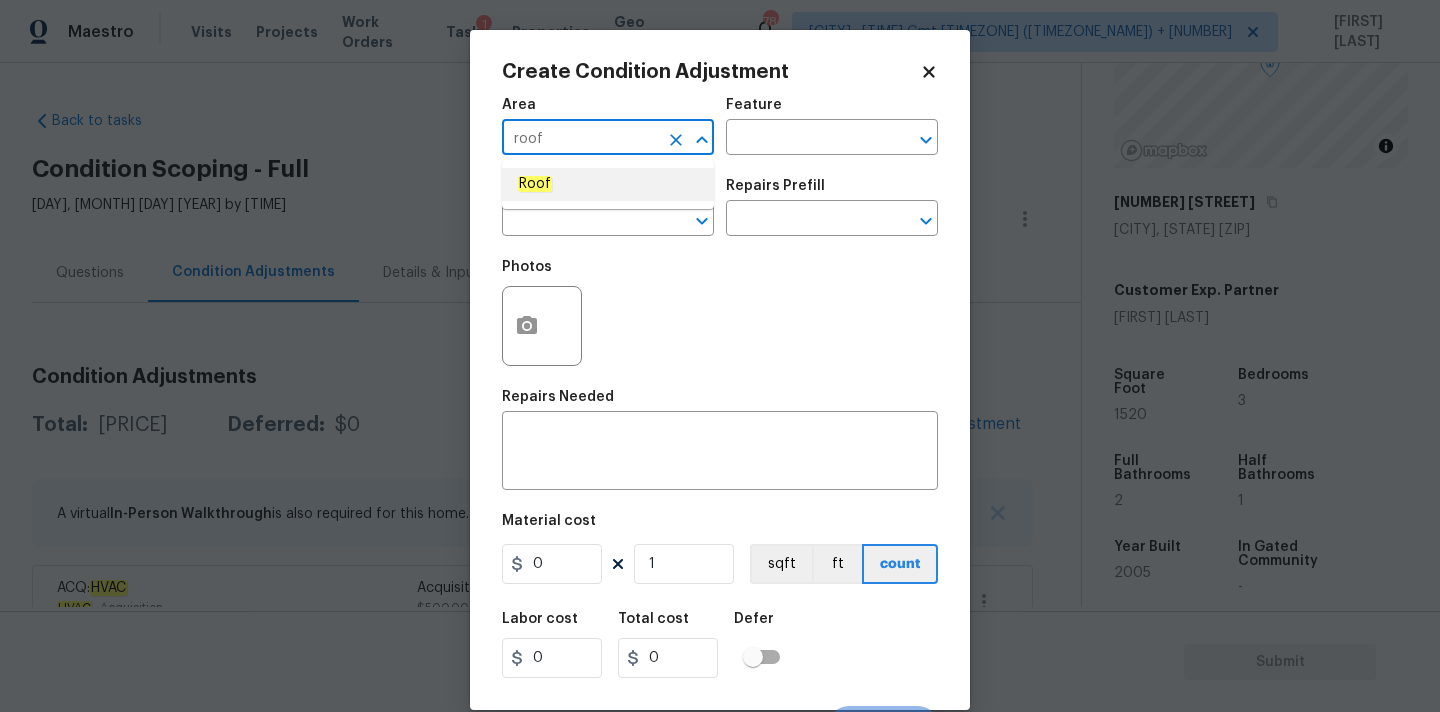 click on "Roof" at bounding box center (608, 184) 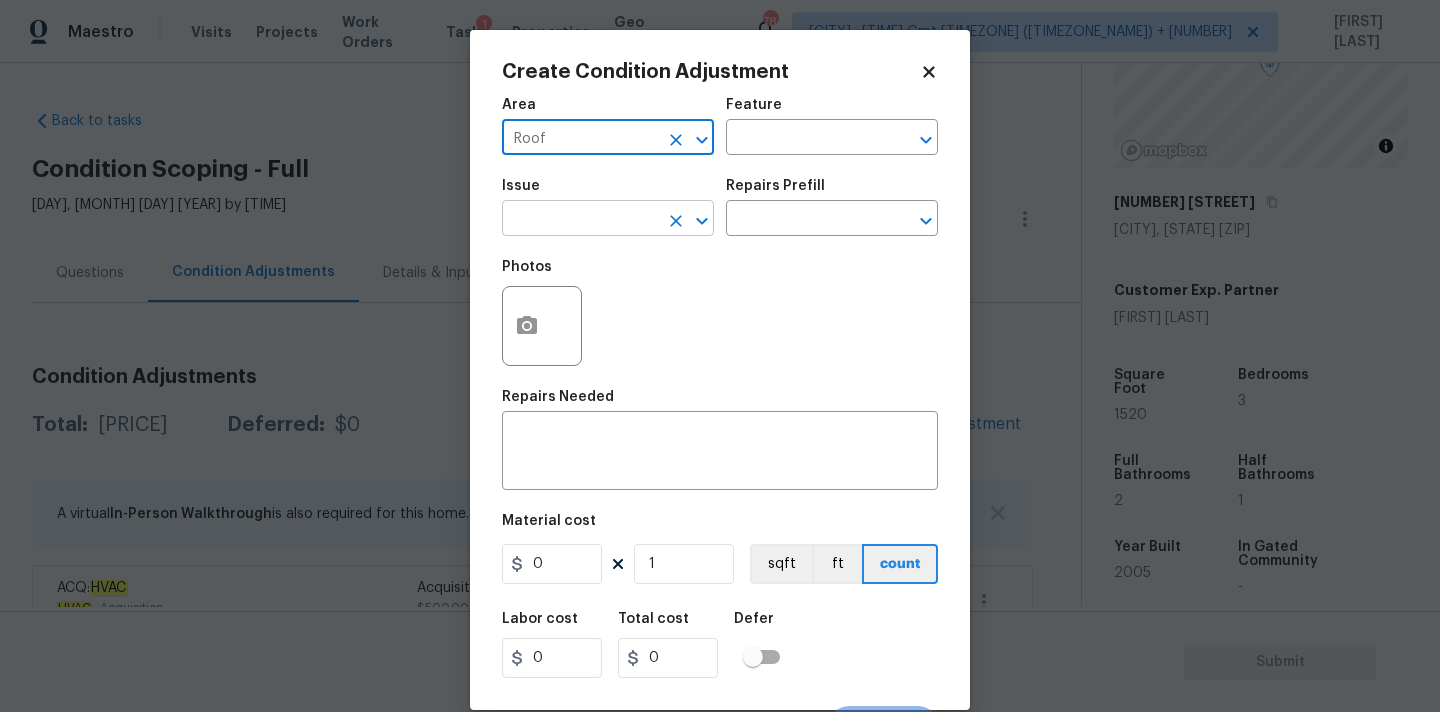 type on "Roof" 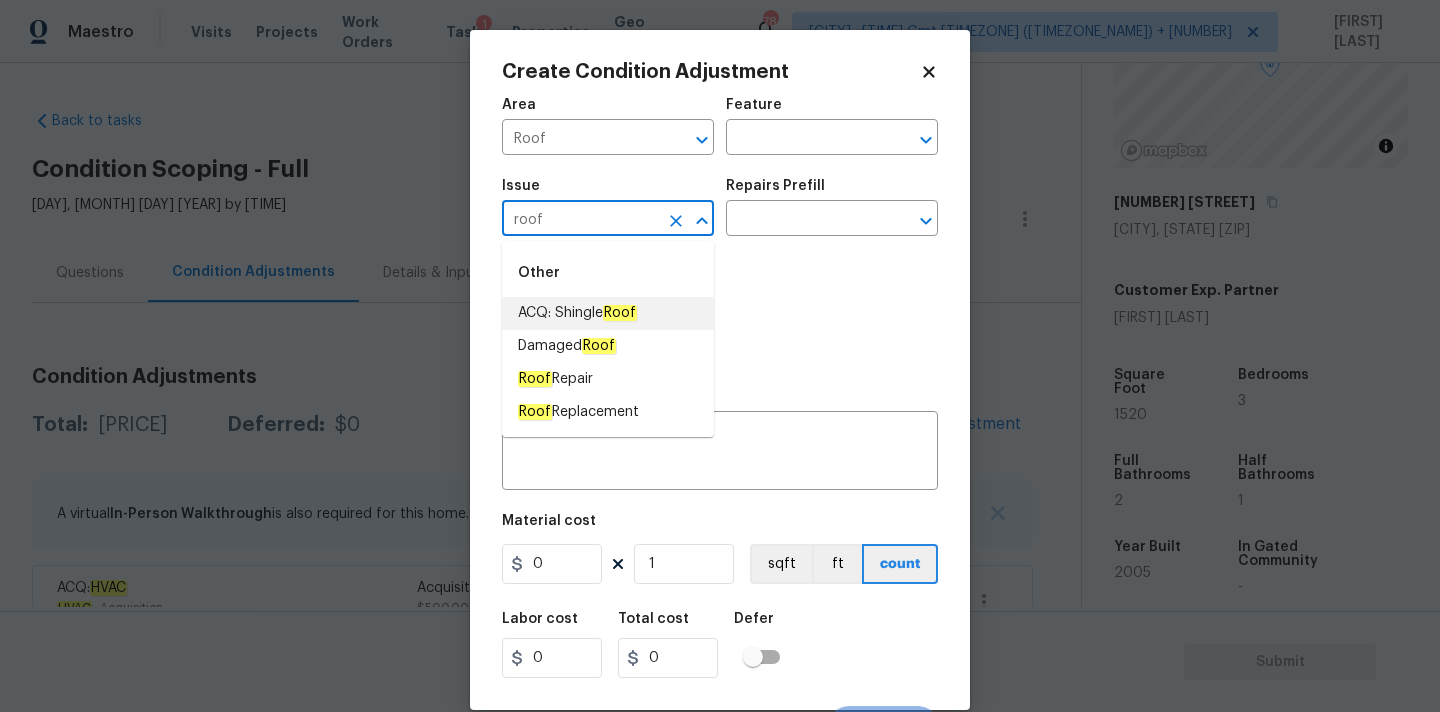 click on "ACQ: Shingle  Roof" at bounding box center [577, 313] 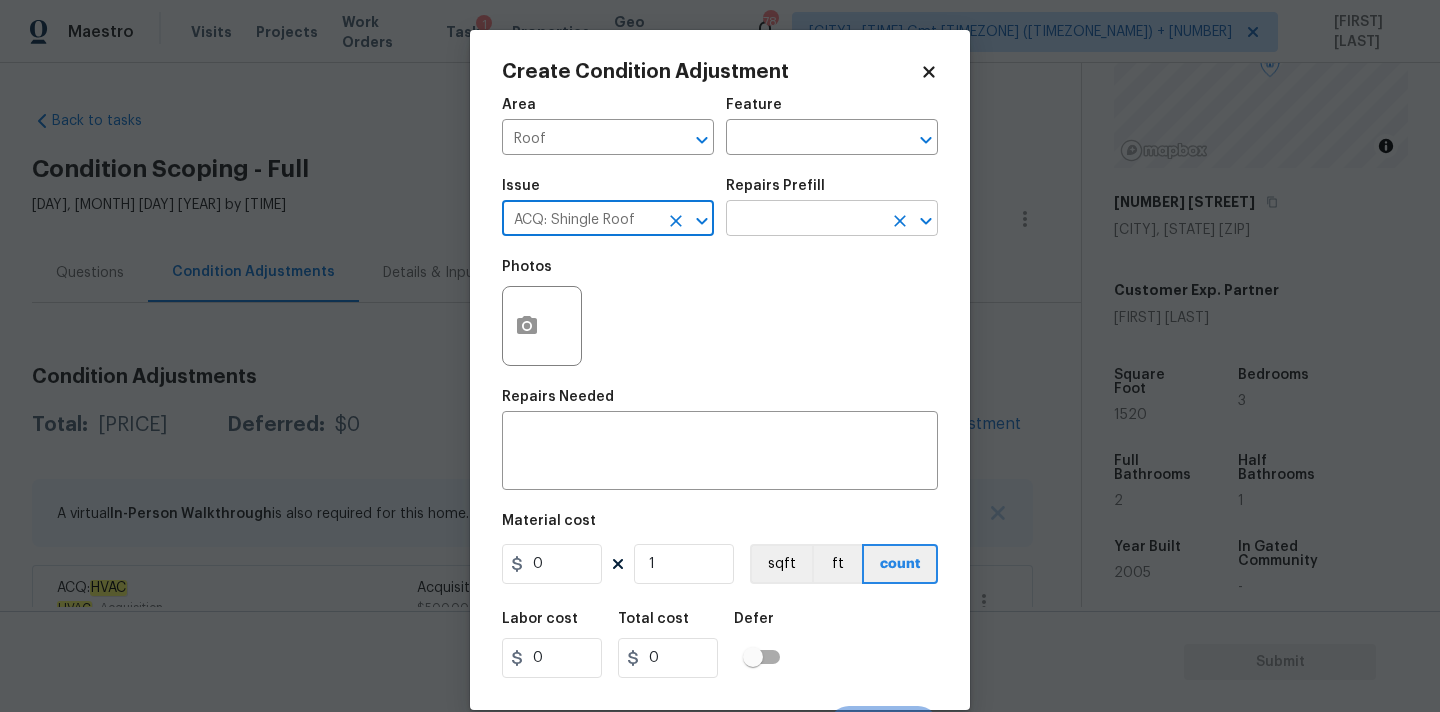 type on "ACQ: Shingle Roof" 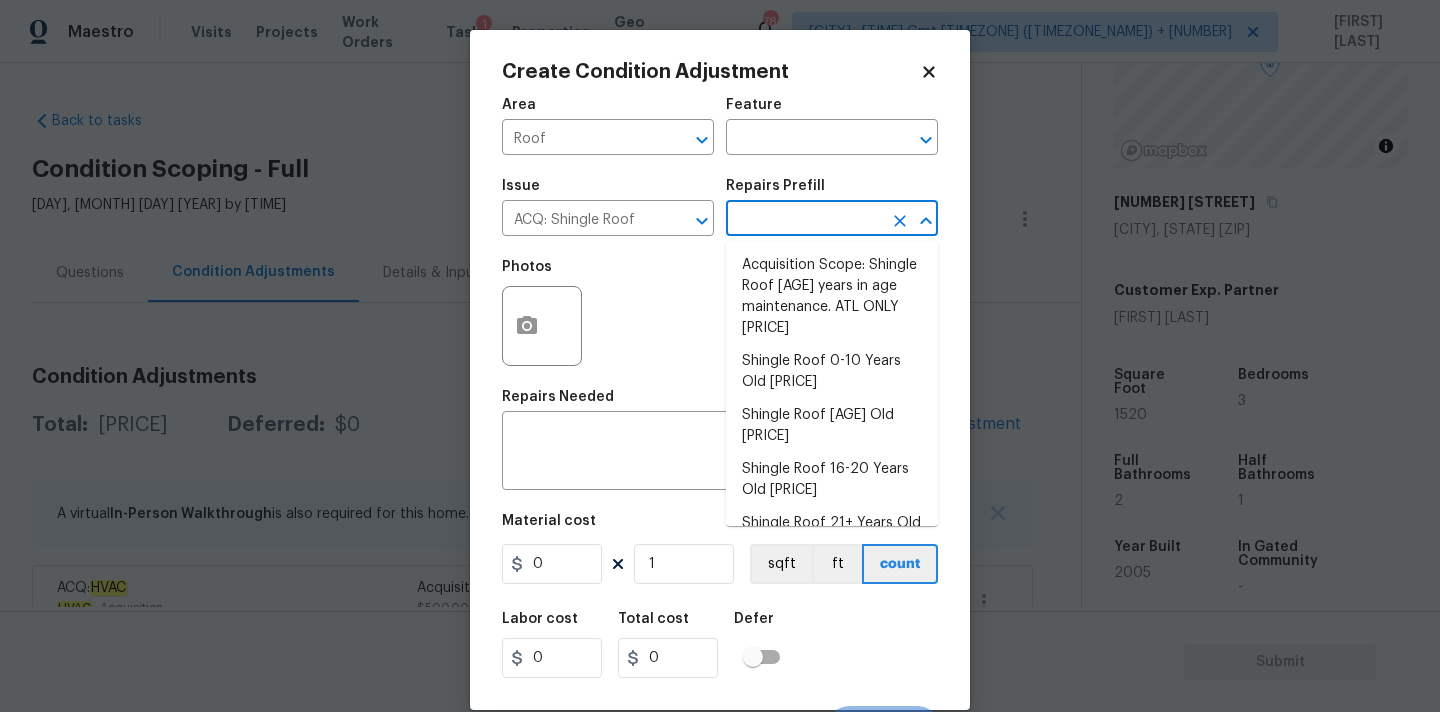 click at bounding box center (804, 220) 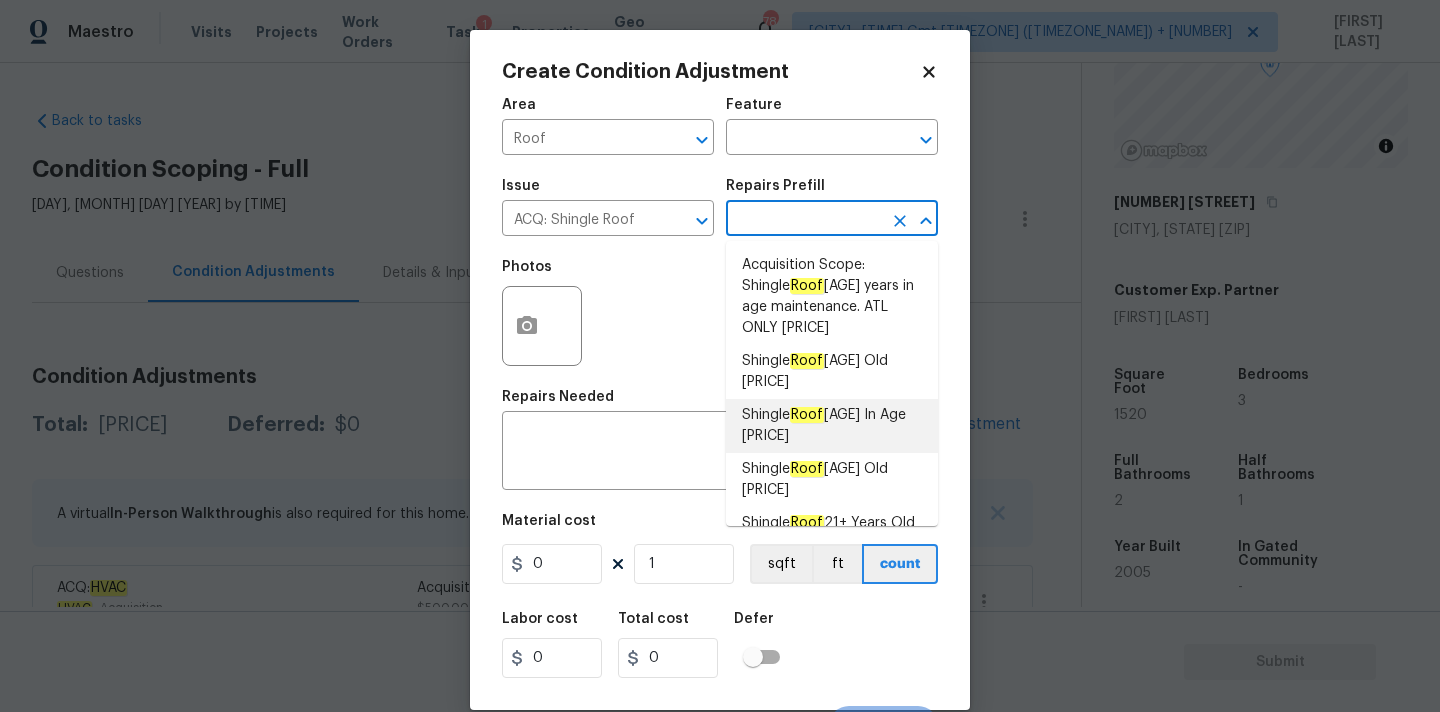 click on "Shingle  Roof  11-15 Years Old [PRICE]" at bounding box center (832, 426) 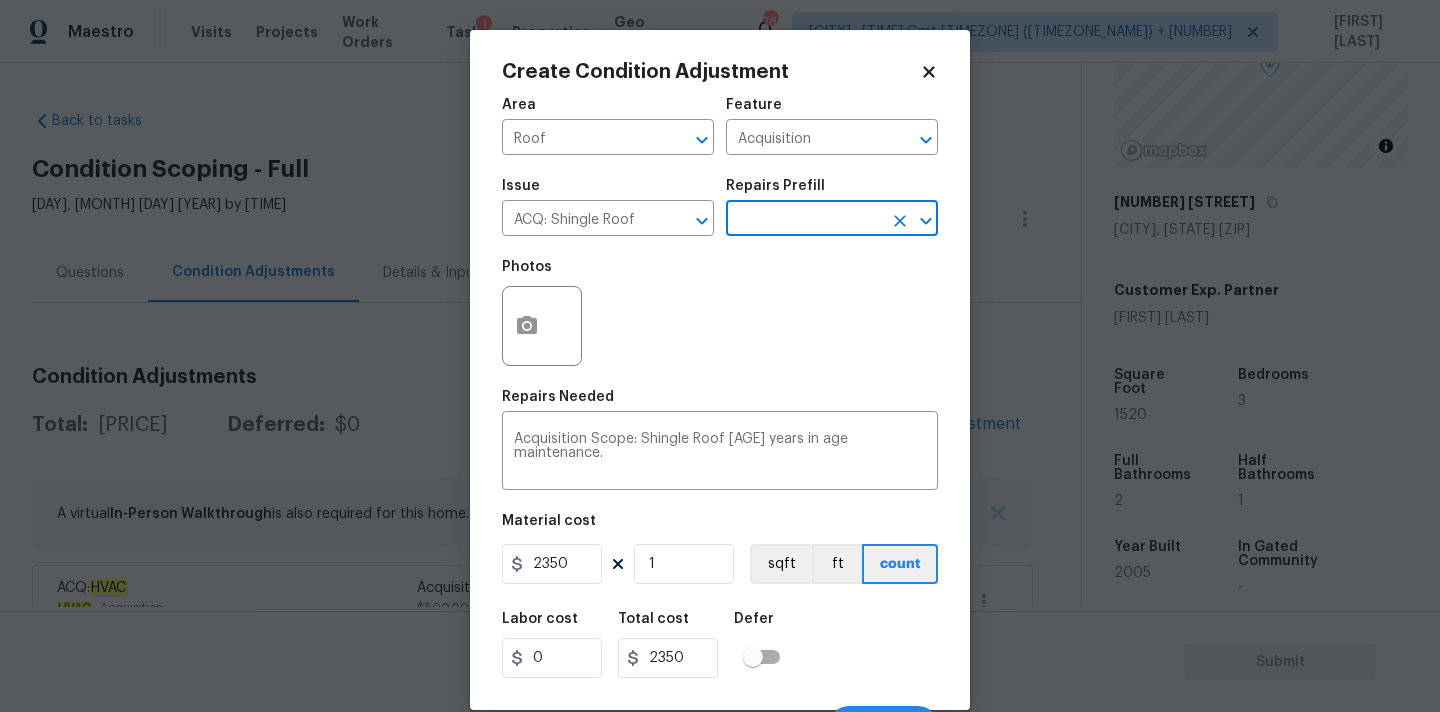scroll, scrollTop: 35, scrollLeft: 0, axis: vertical 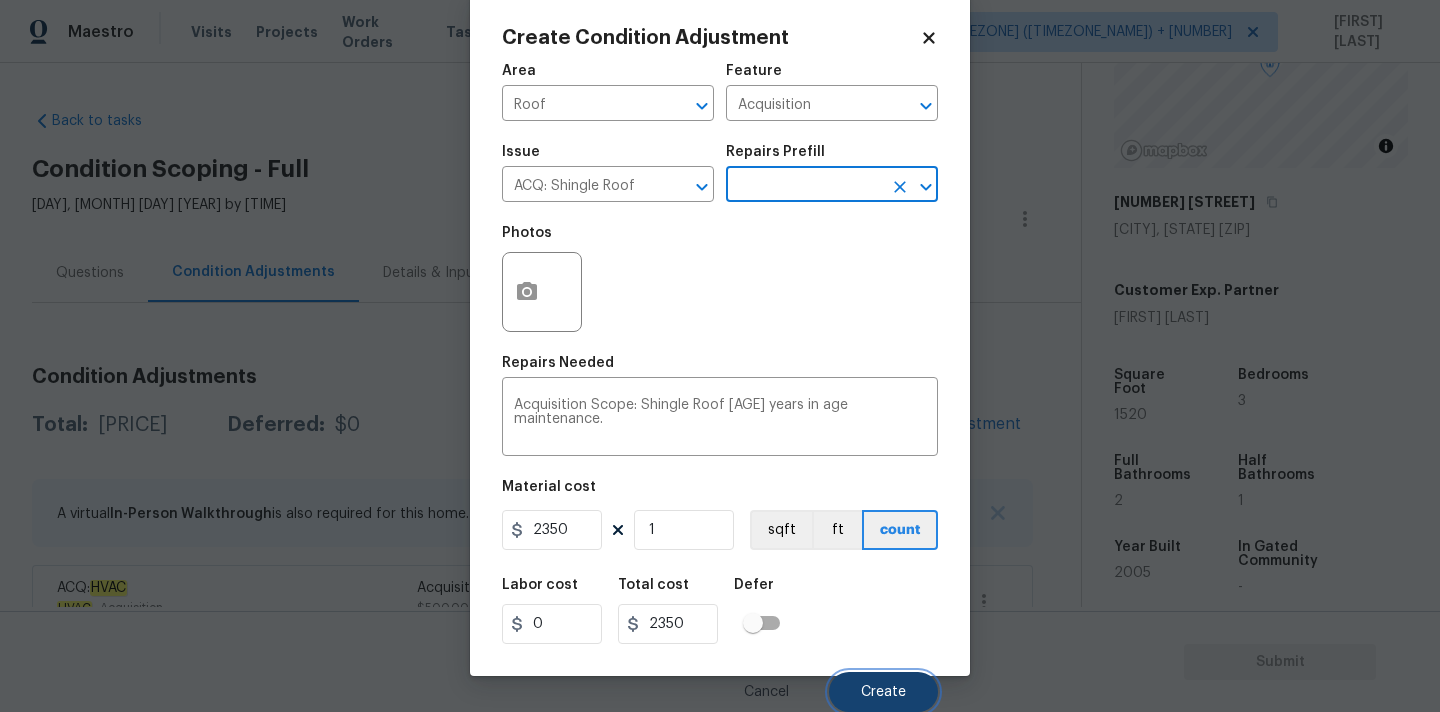 click on "Create" at bounding box center [883, 692] 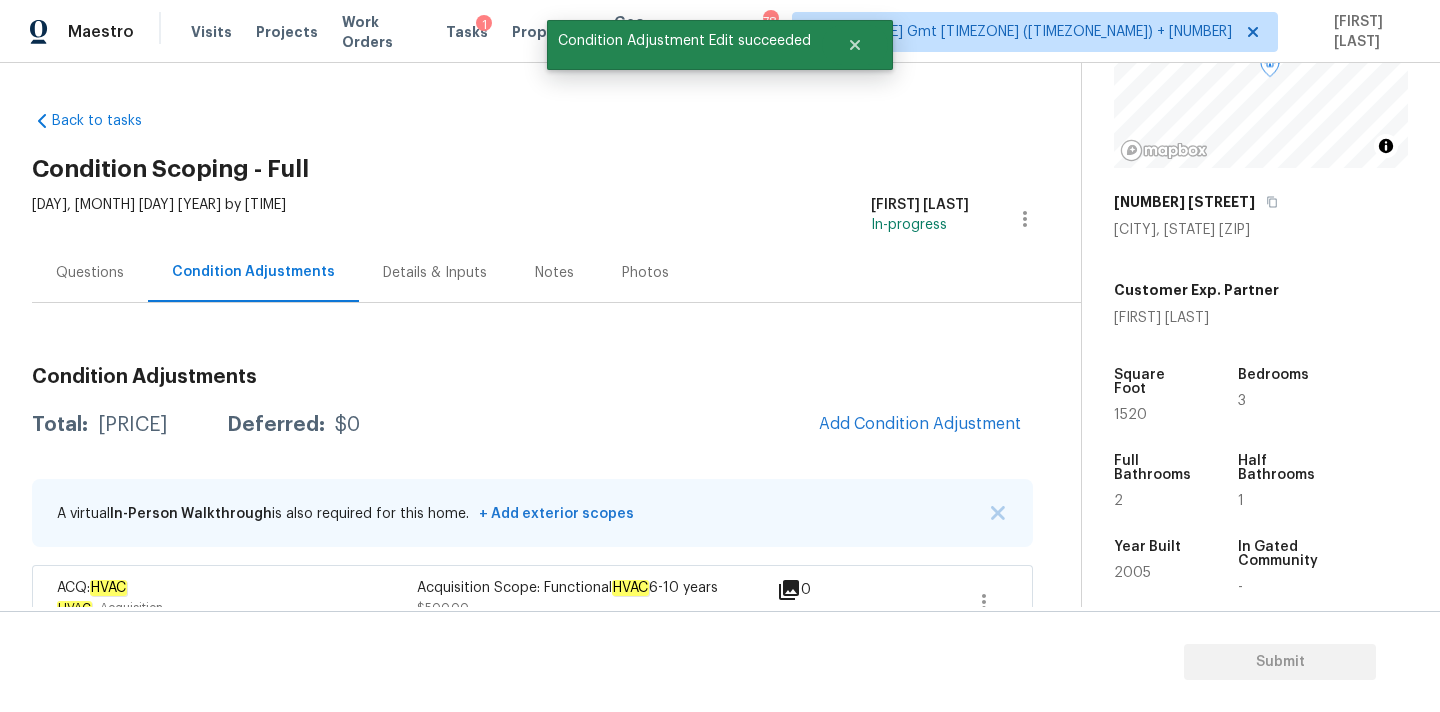 scroll, scrollTop: 28, scrollLeft: 0, axis: vertical 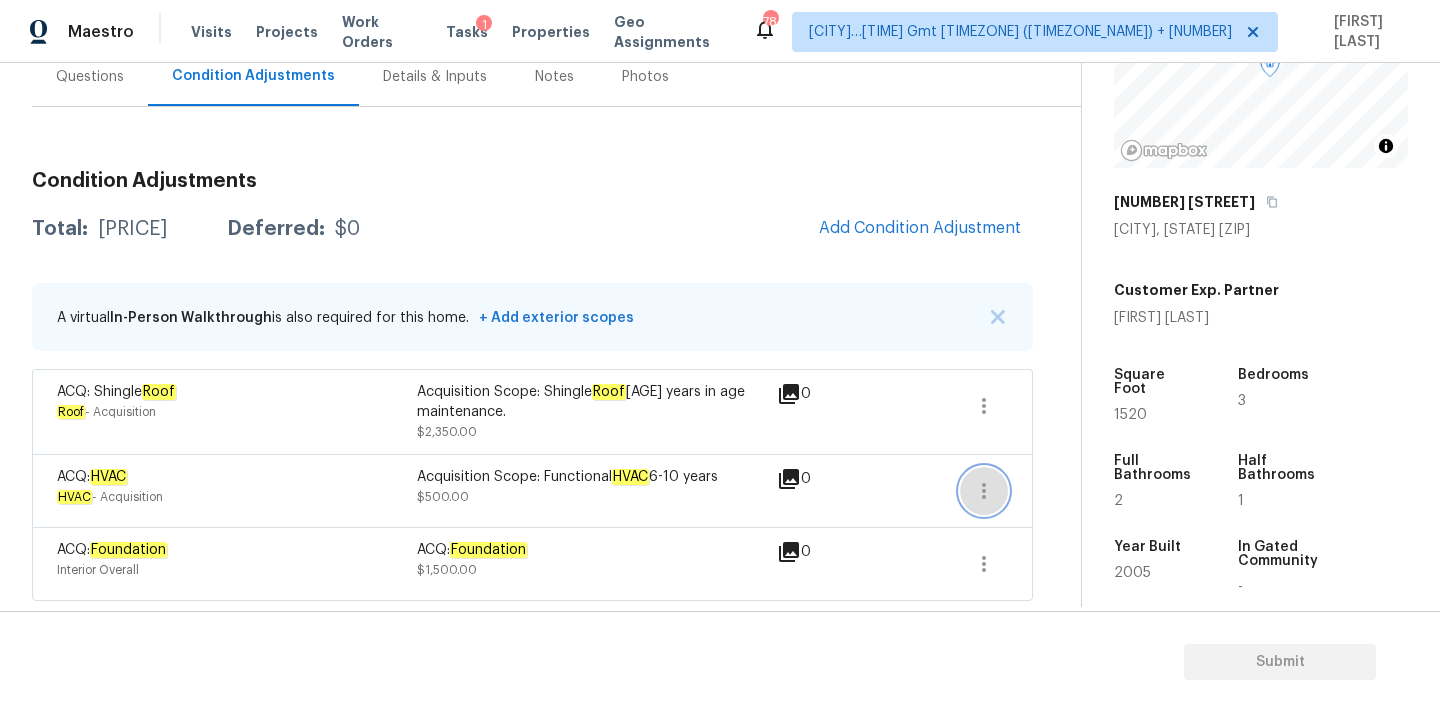 click 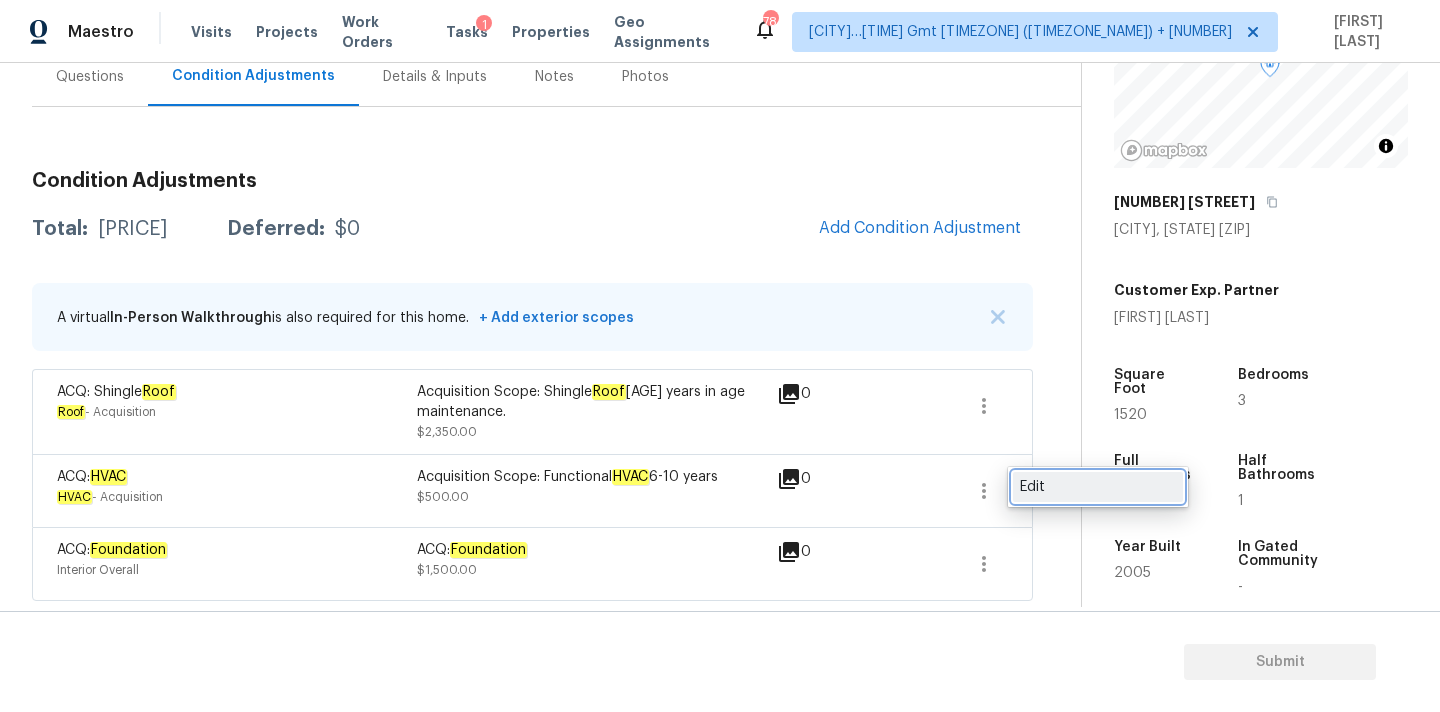 click on "Edit" at bounding box center (1098, 487) 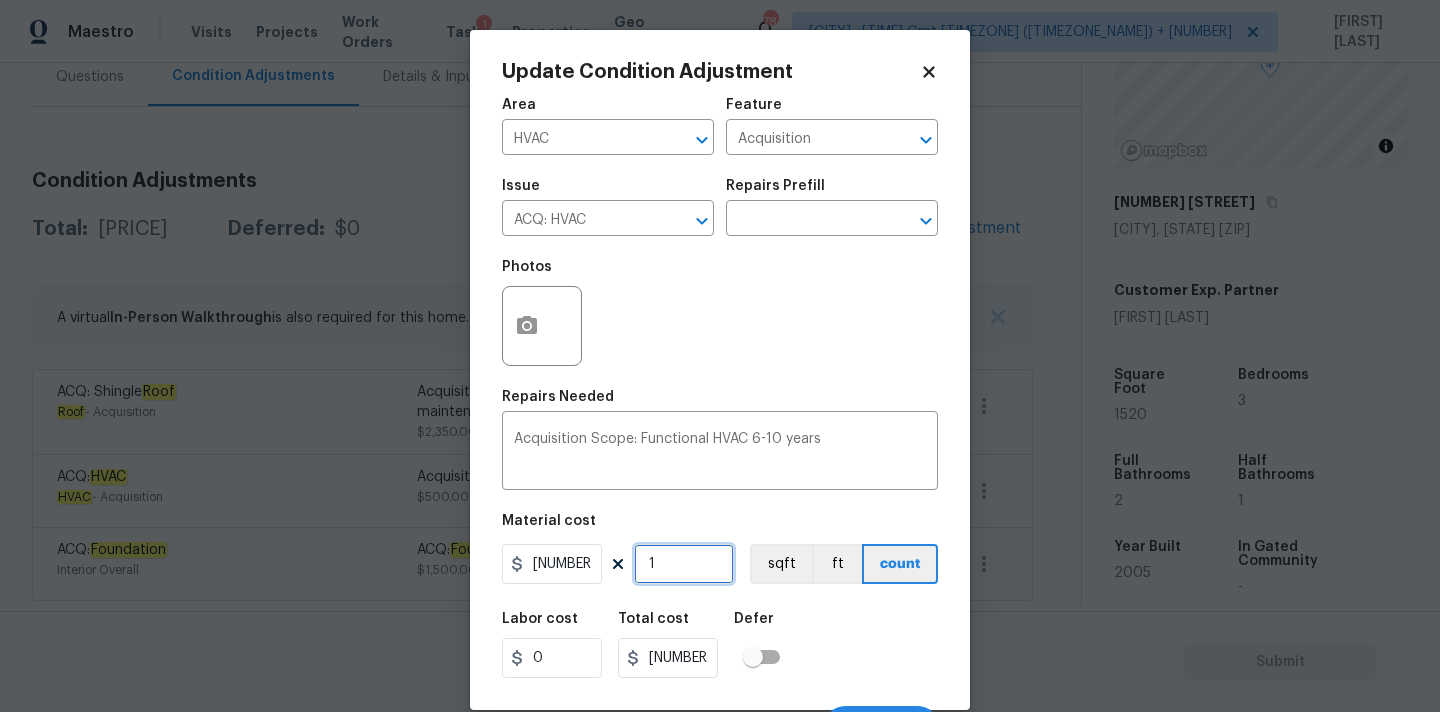 click on "1" at bounding box center (684, 564) 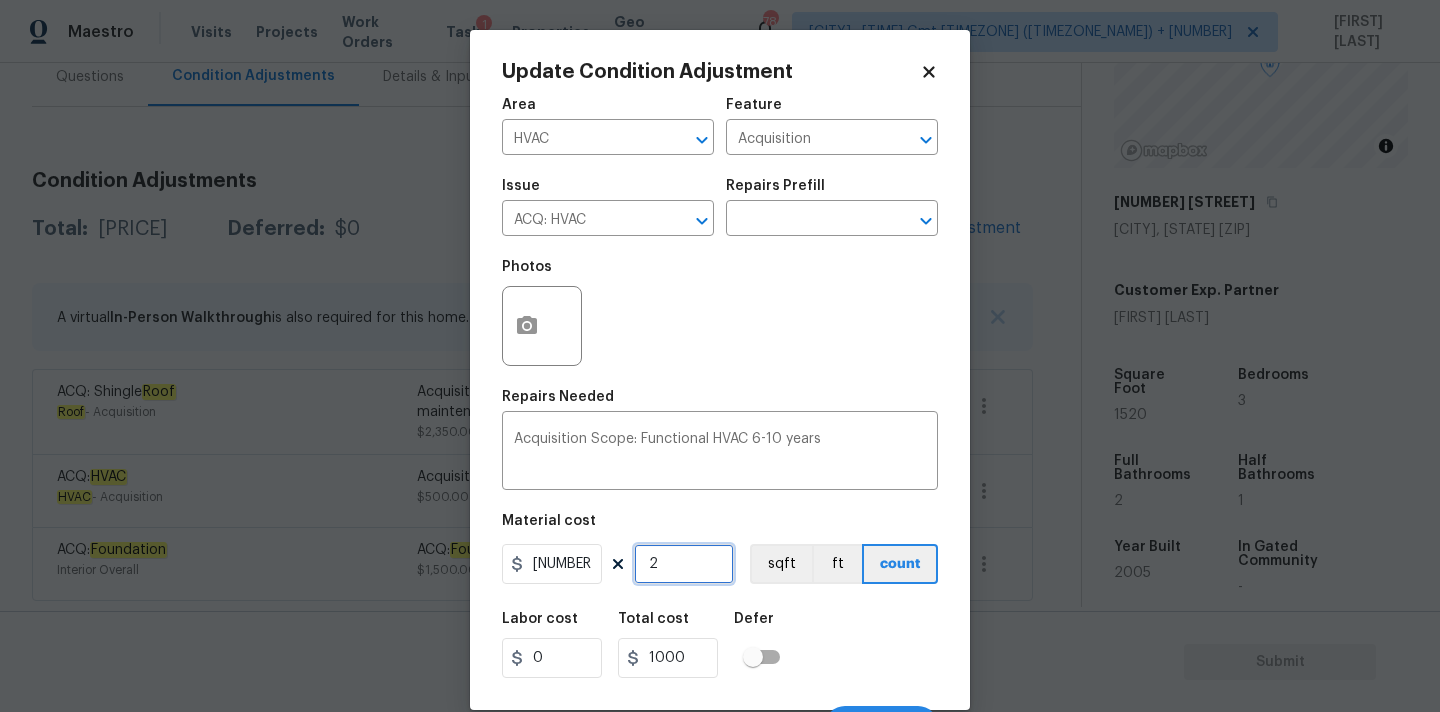 type on "2" 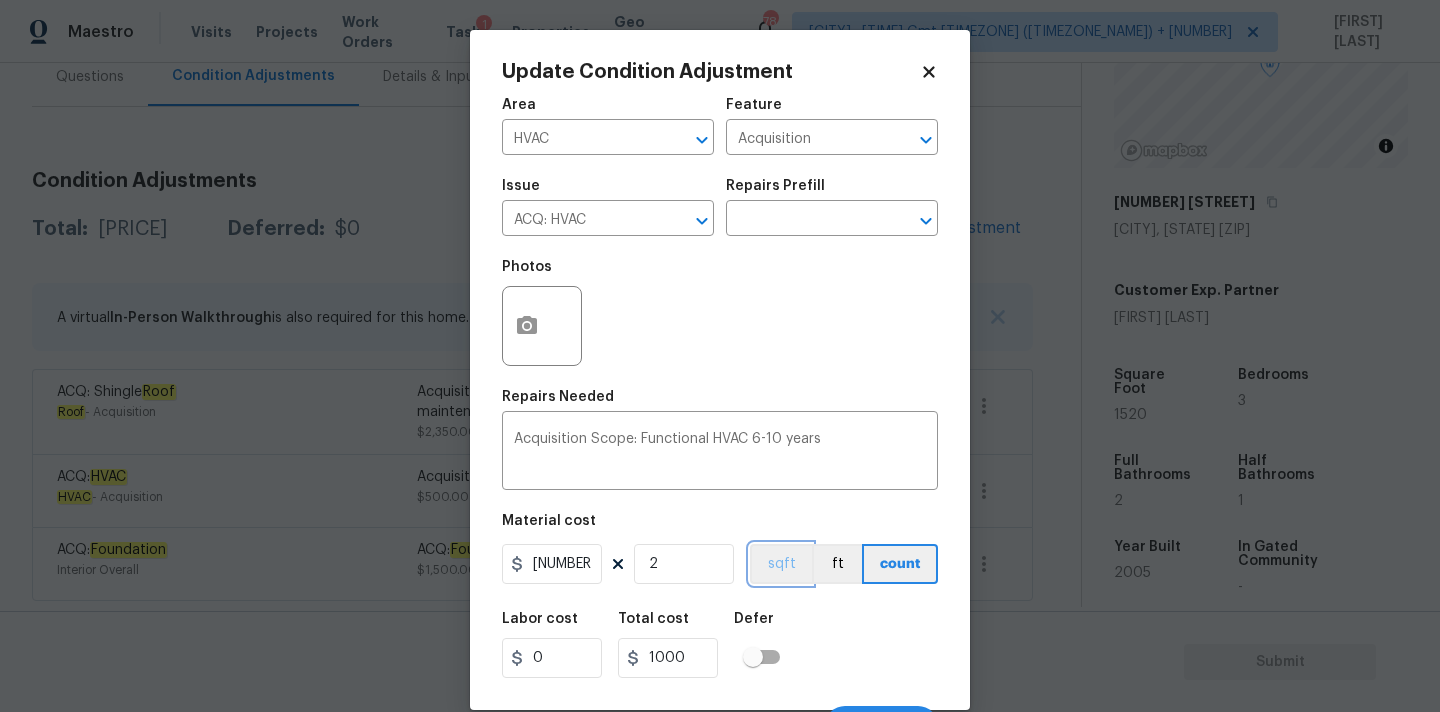 type 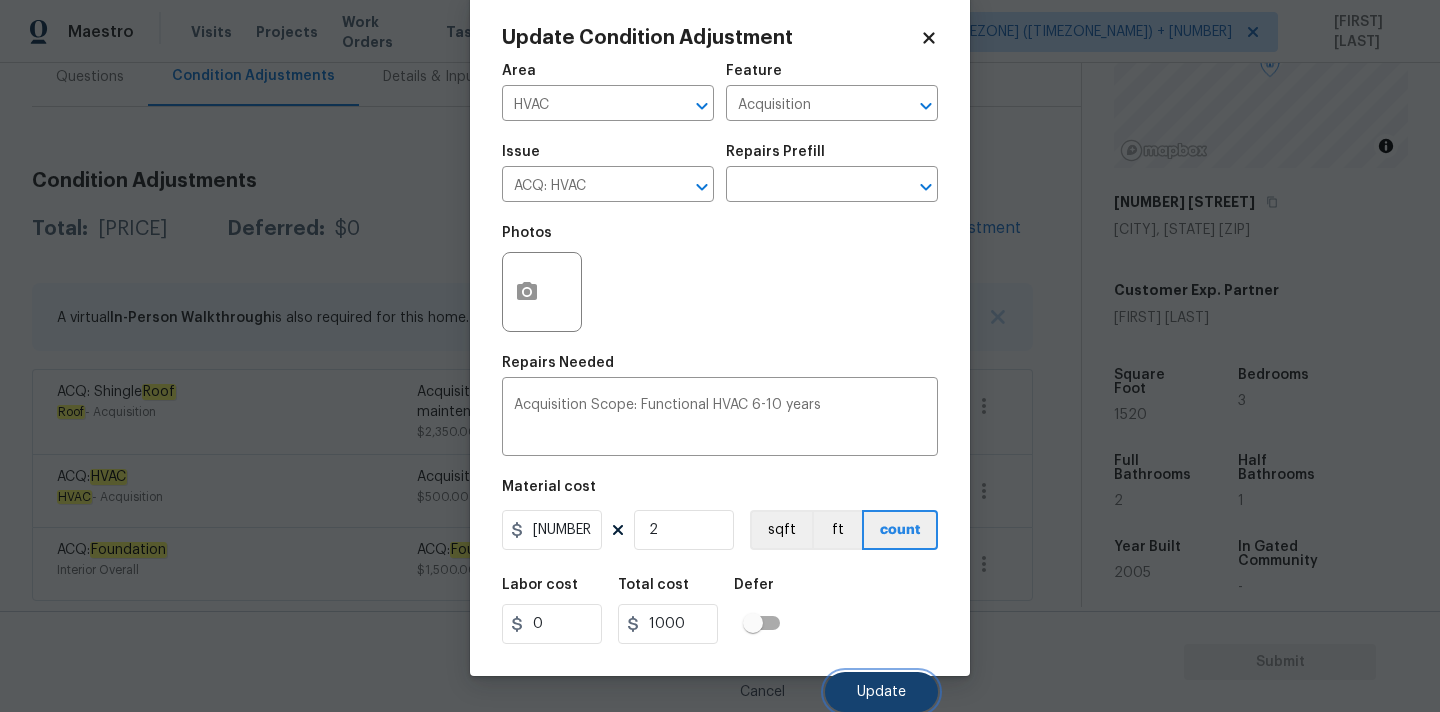 click on "Update" at bounding box center (881, 692) 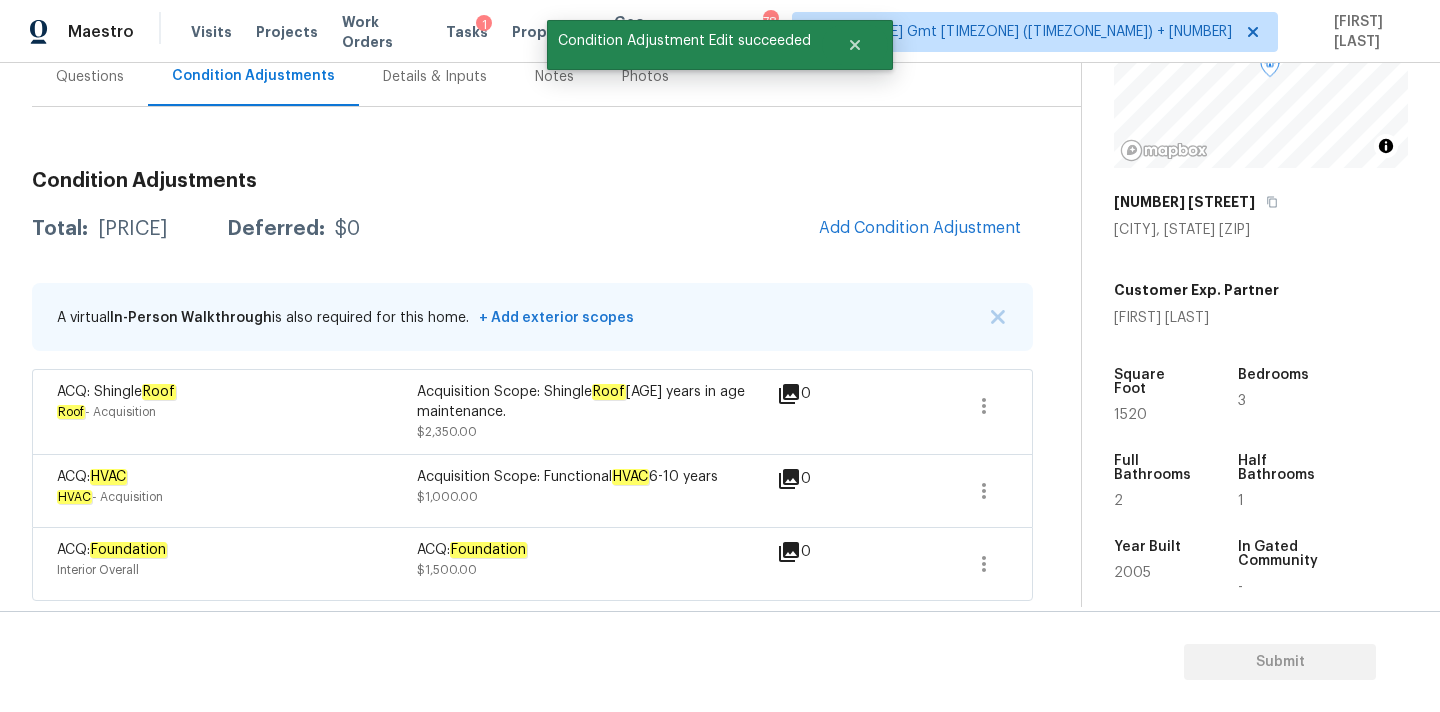 scroll, scrollTop: 0, scrollLeft: 0, axis: both 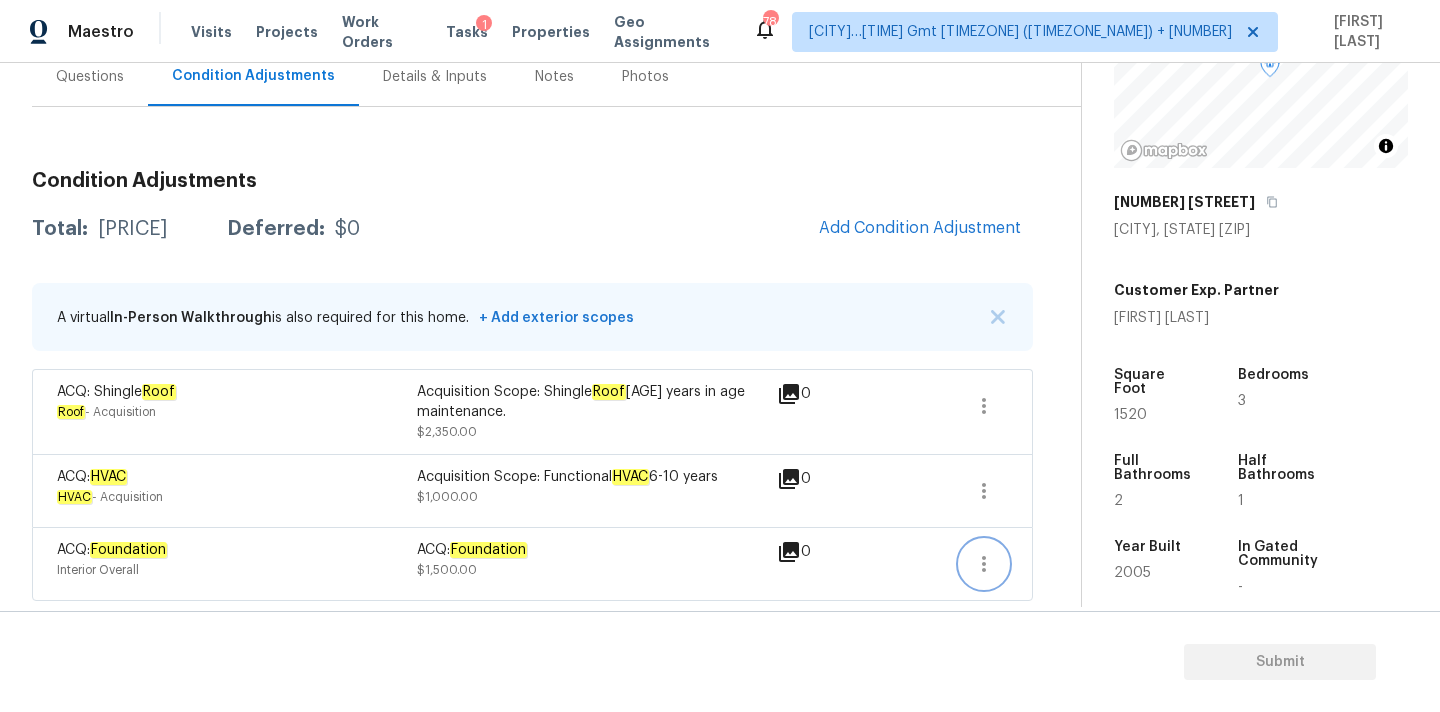 click 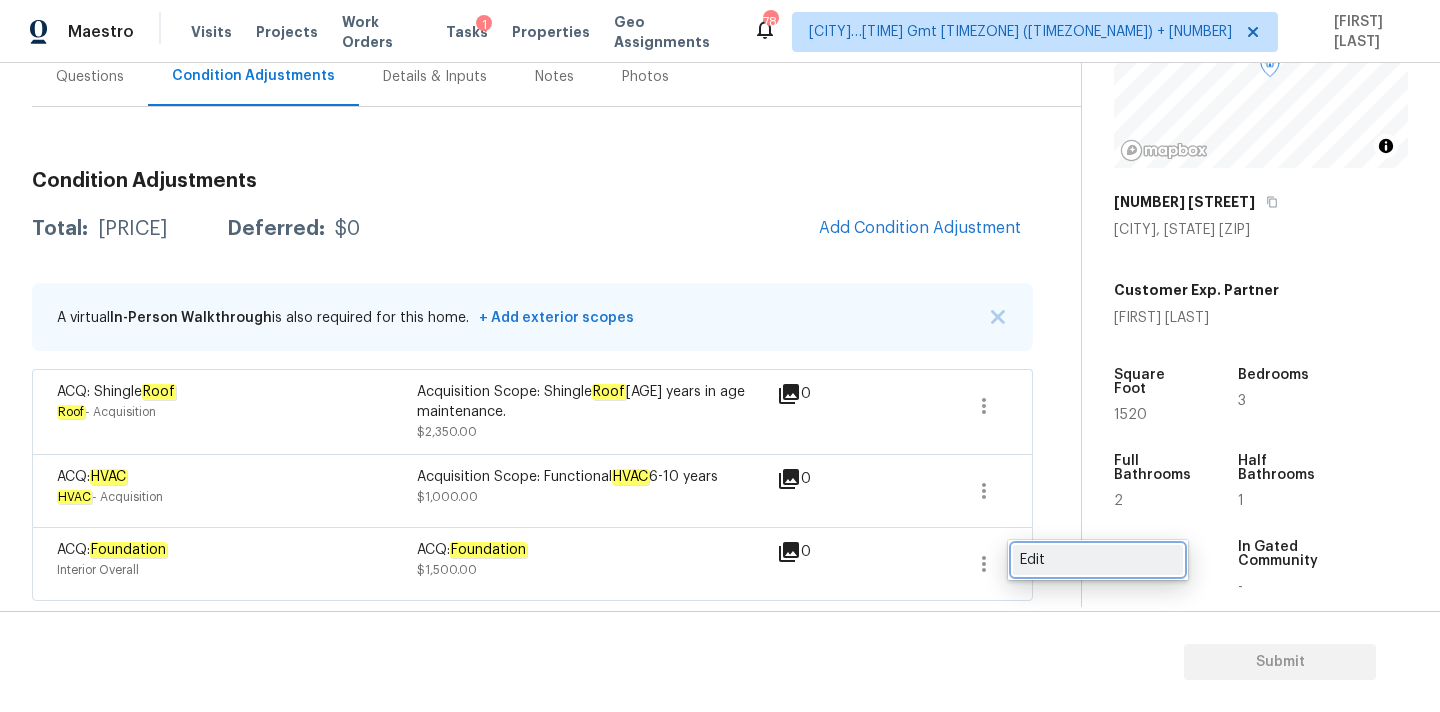 click on "Edit" at bounding box center (1098, 560) 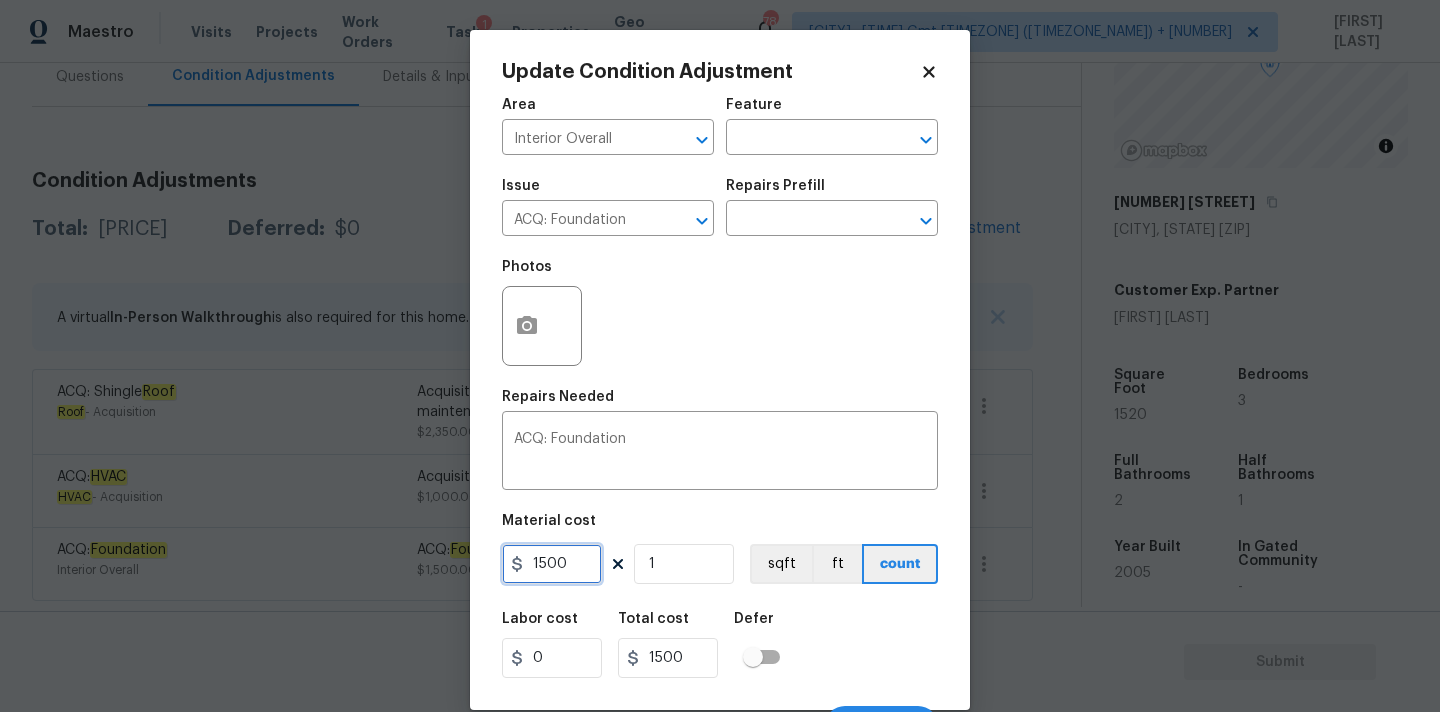 click on "1500" at bounding box center [552, 564] 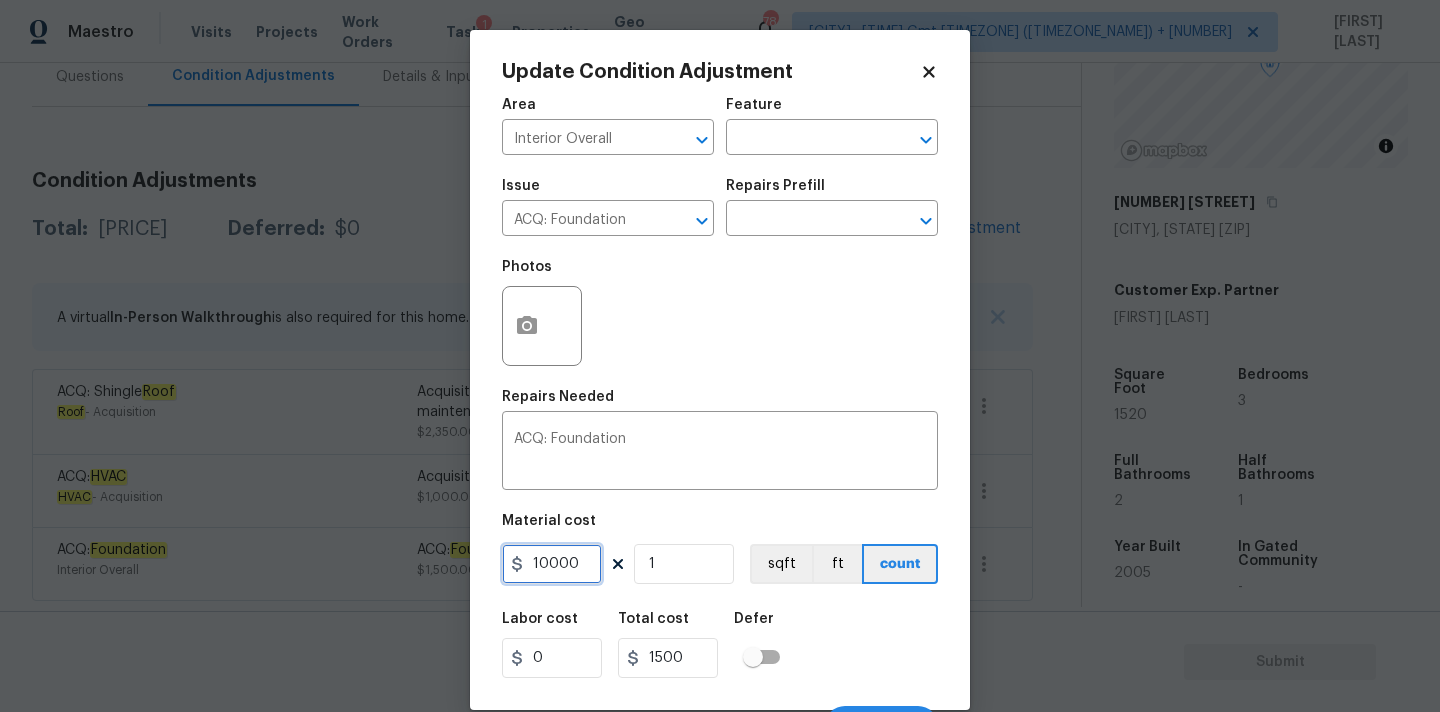 type on "10000" 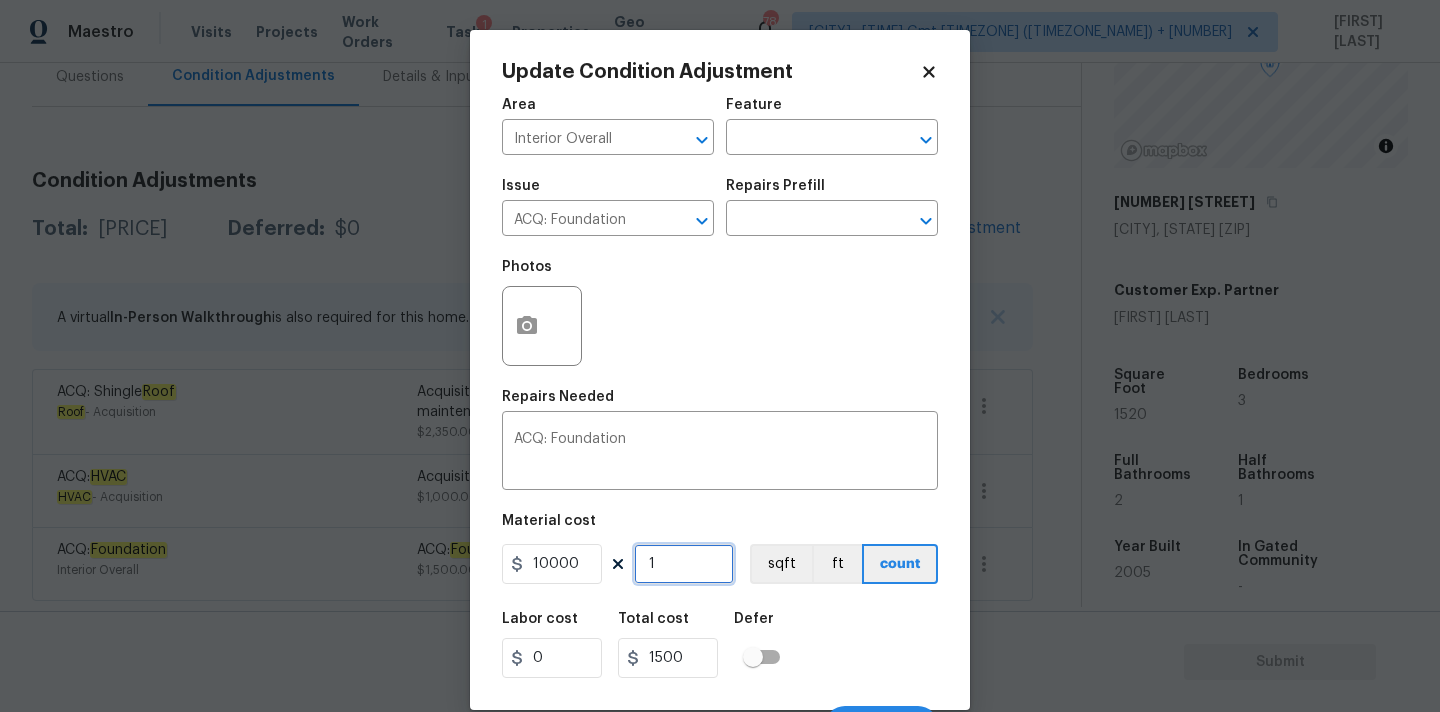 type on "10000" 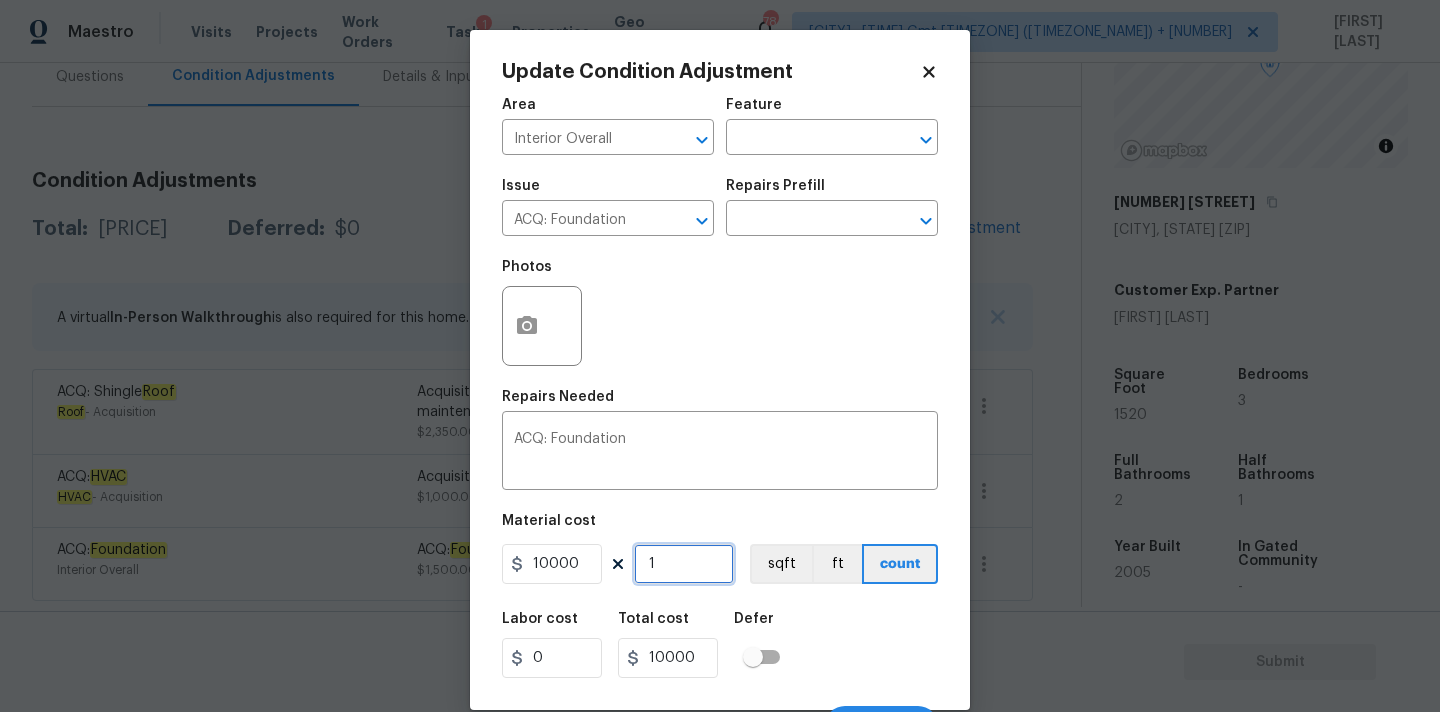 scroll, scrollTop: 35, scrollLeft: 0, axis: vertical 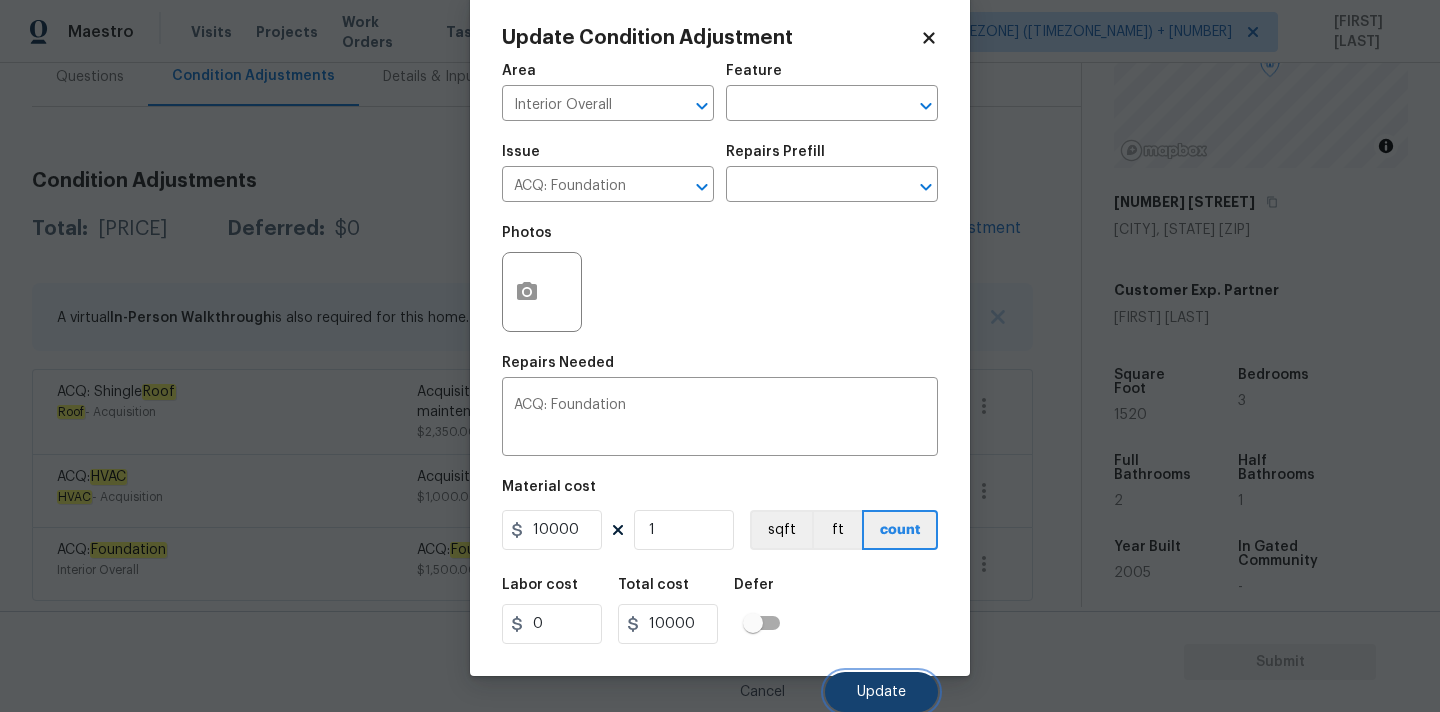 click on "Update" at bounding box center [881, 692] 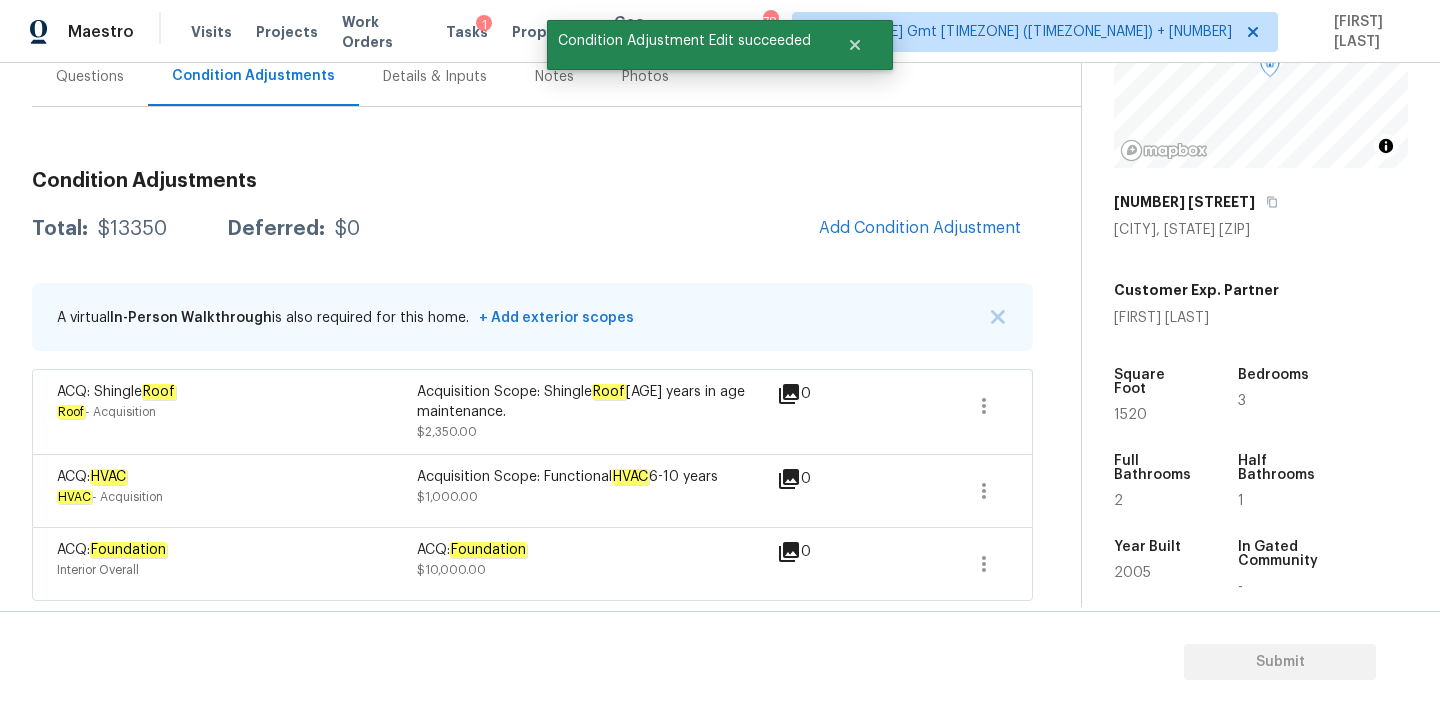 scroll, scrollTop: 0, scrollLeft: 0, axis: both 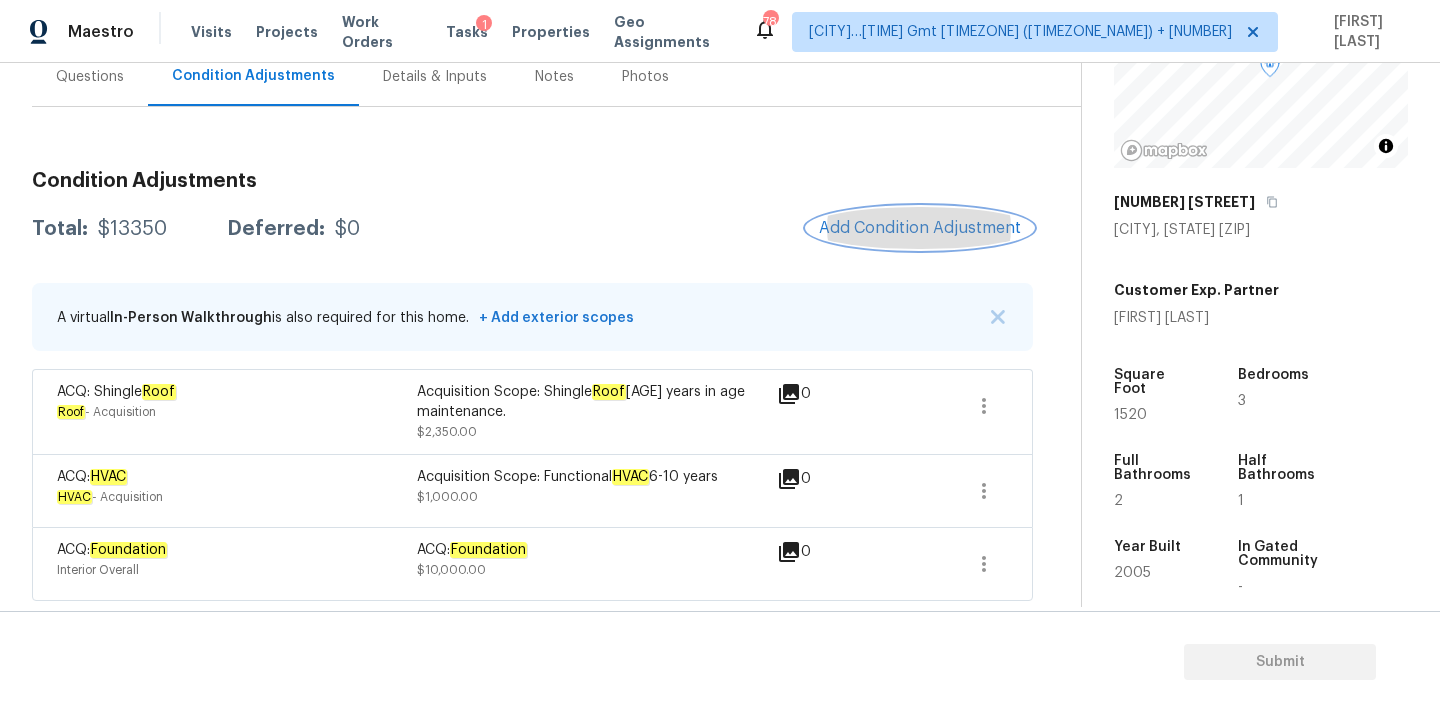 click on "Add Condition Adjustment" at bounding box center (920, 228) 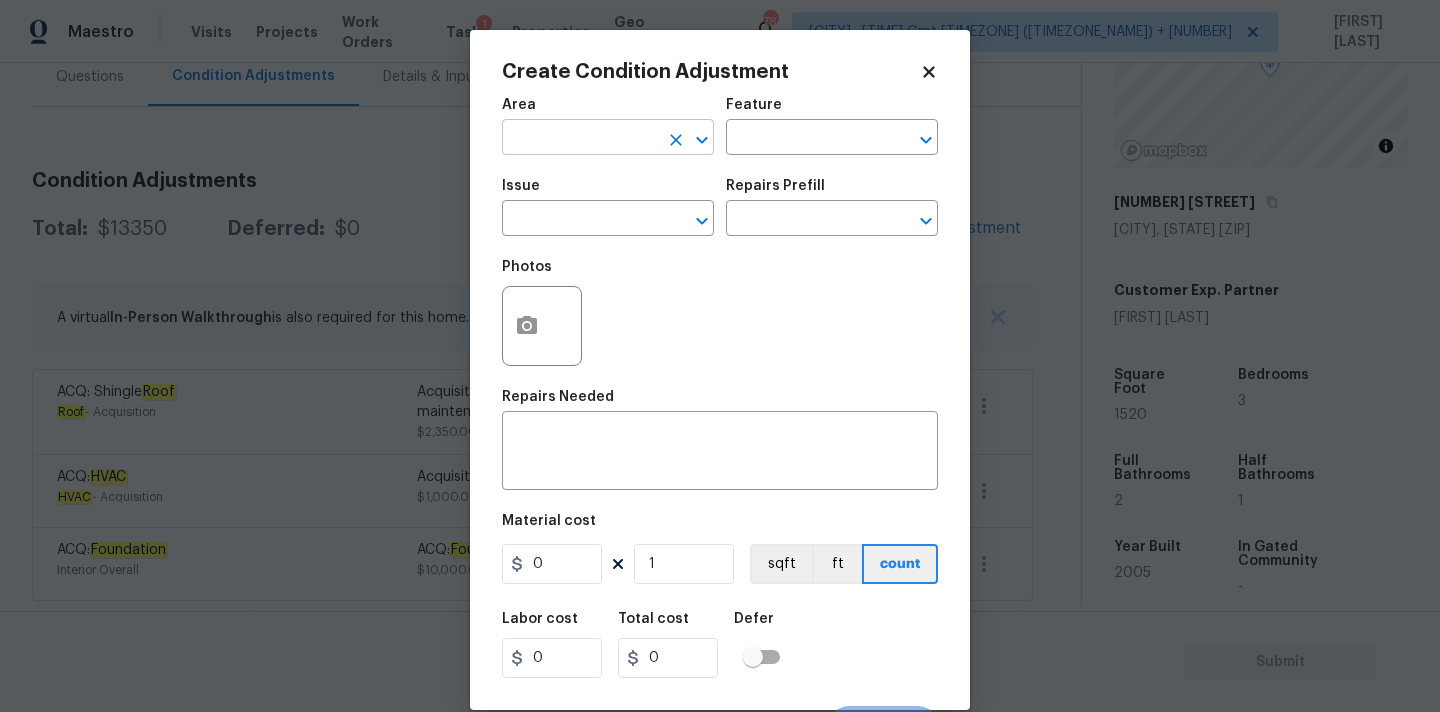 click at bounding box center (580, 139) 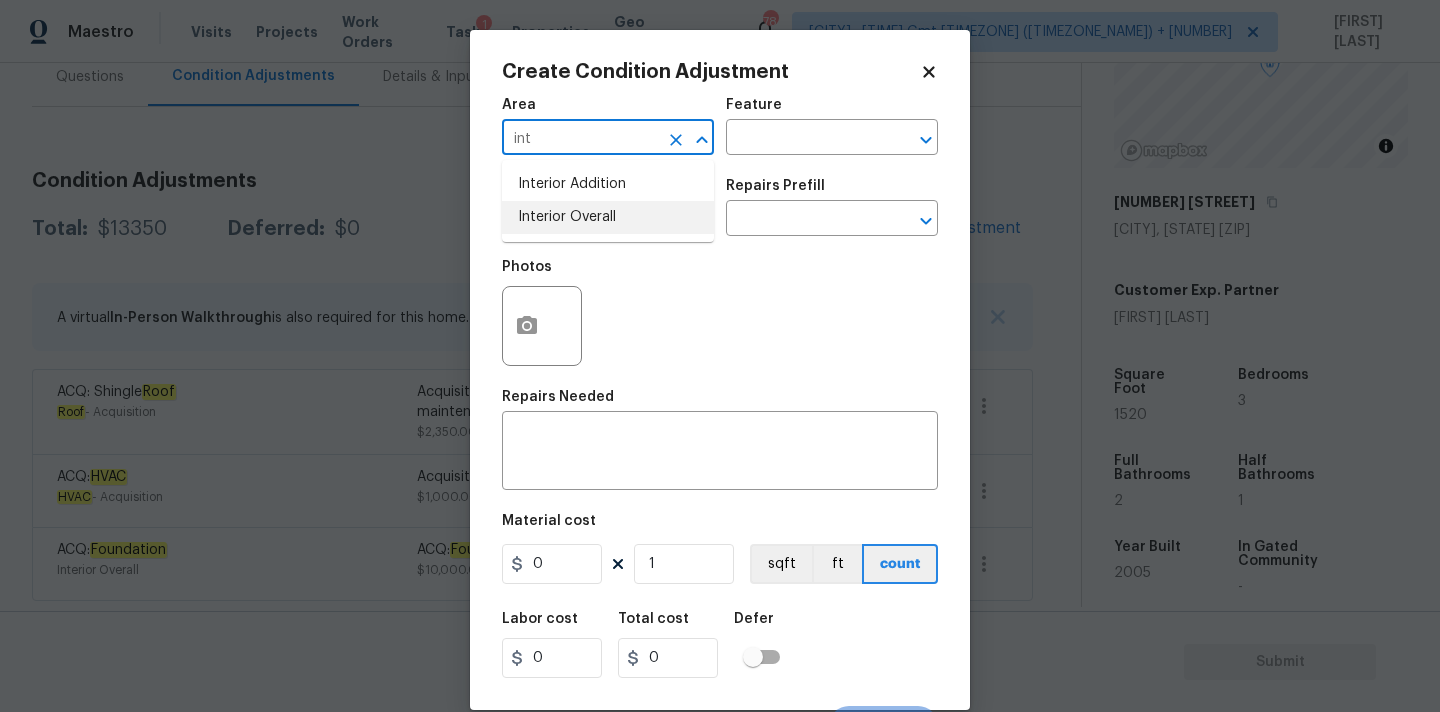 click on "Interior Overall" at bounding box center (608, 217) 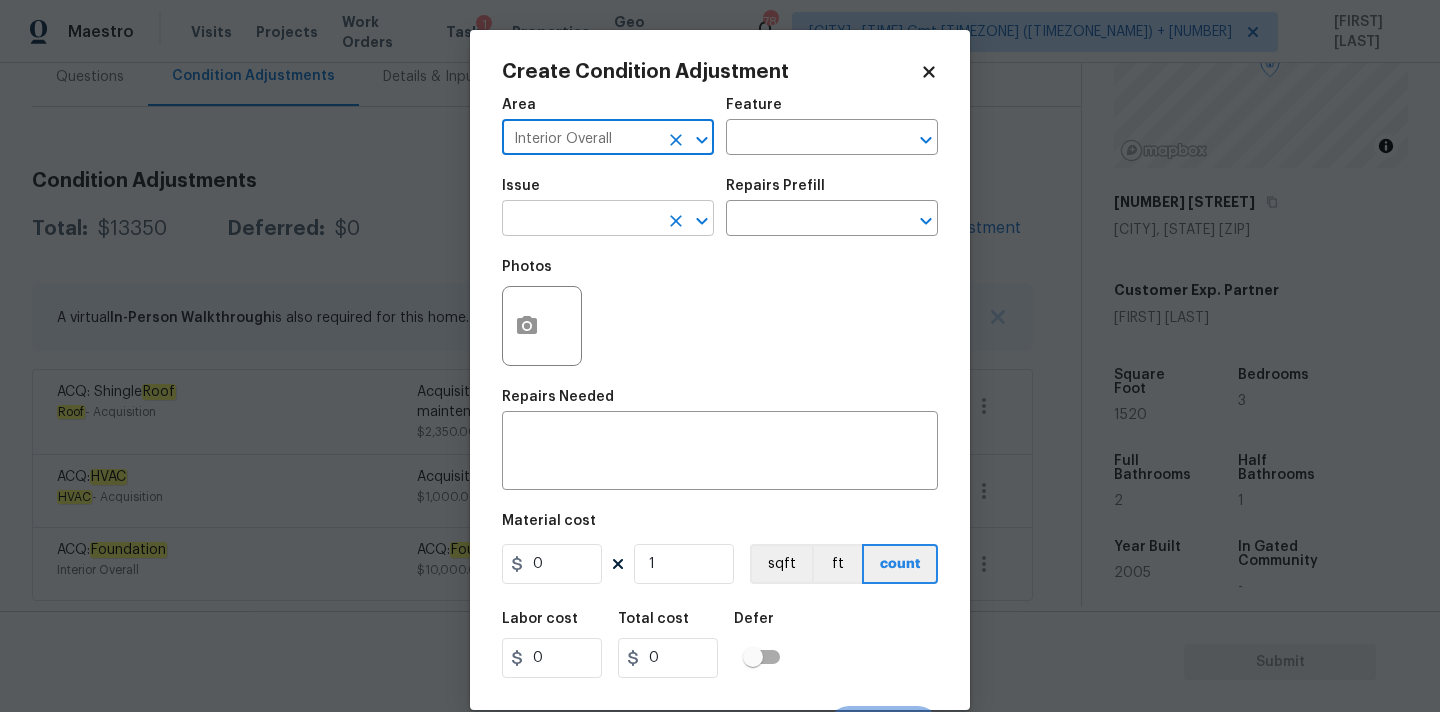 type on "Interior Overall" 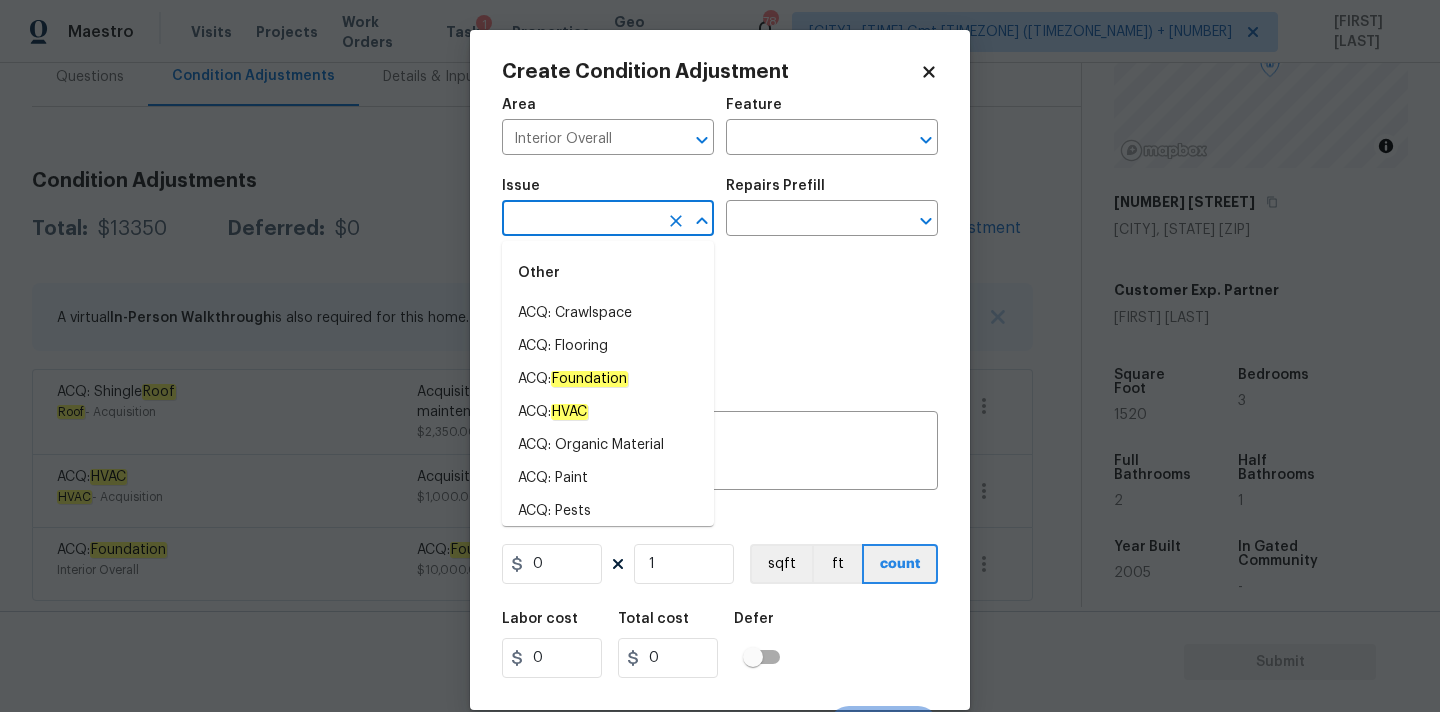 click at bounding box center [580, 220] 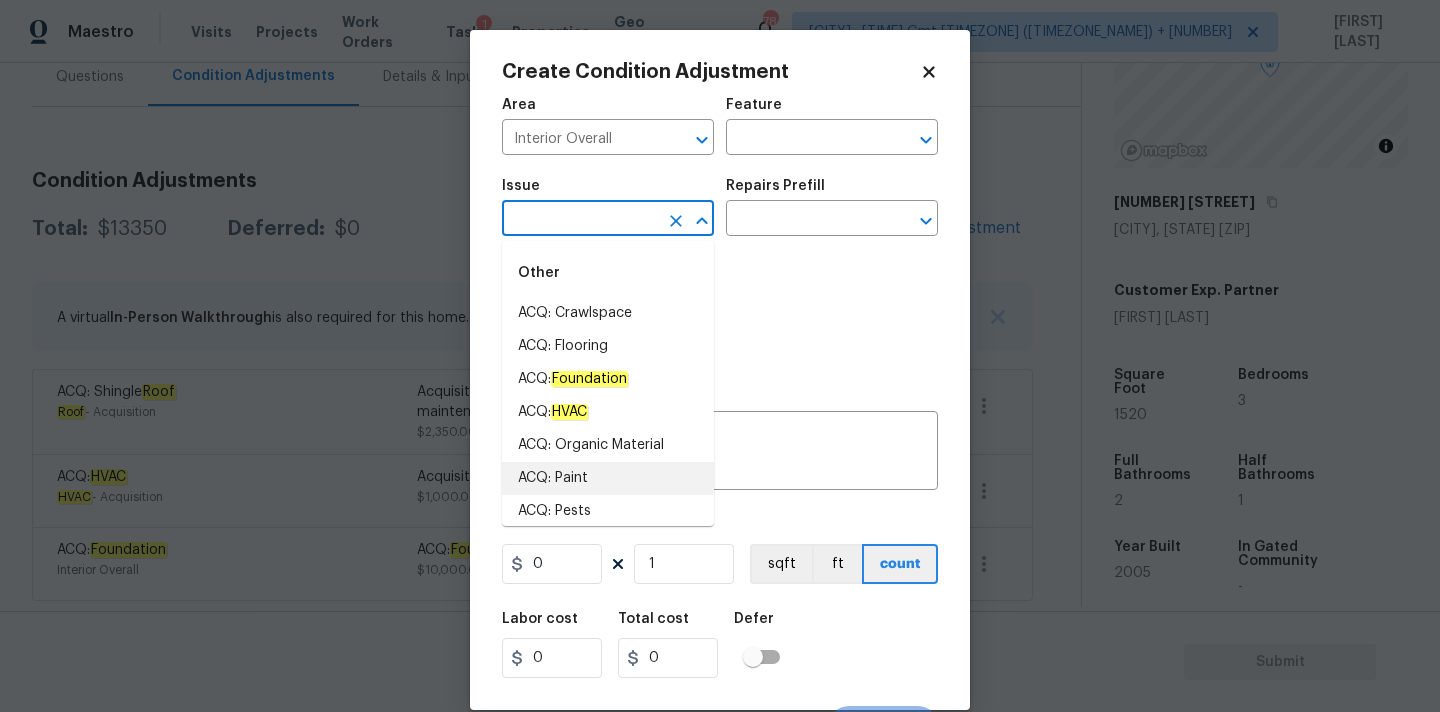 click on "ACQ: Paint" at bounding box center (608, 478) 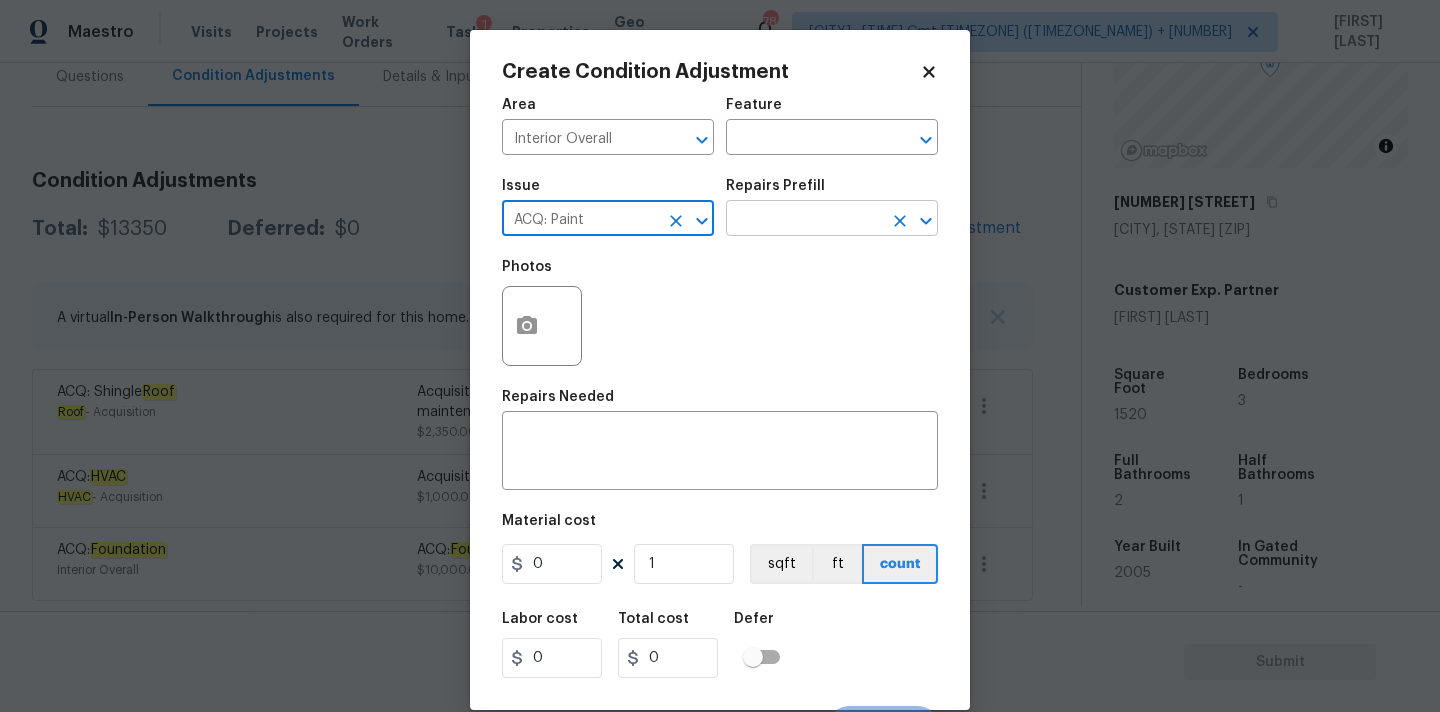 click at bounding box center (804, 220) 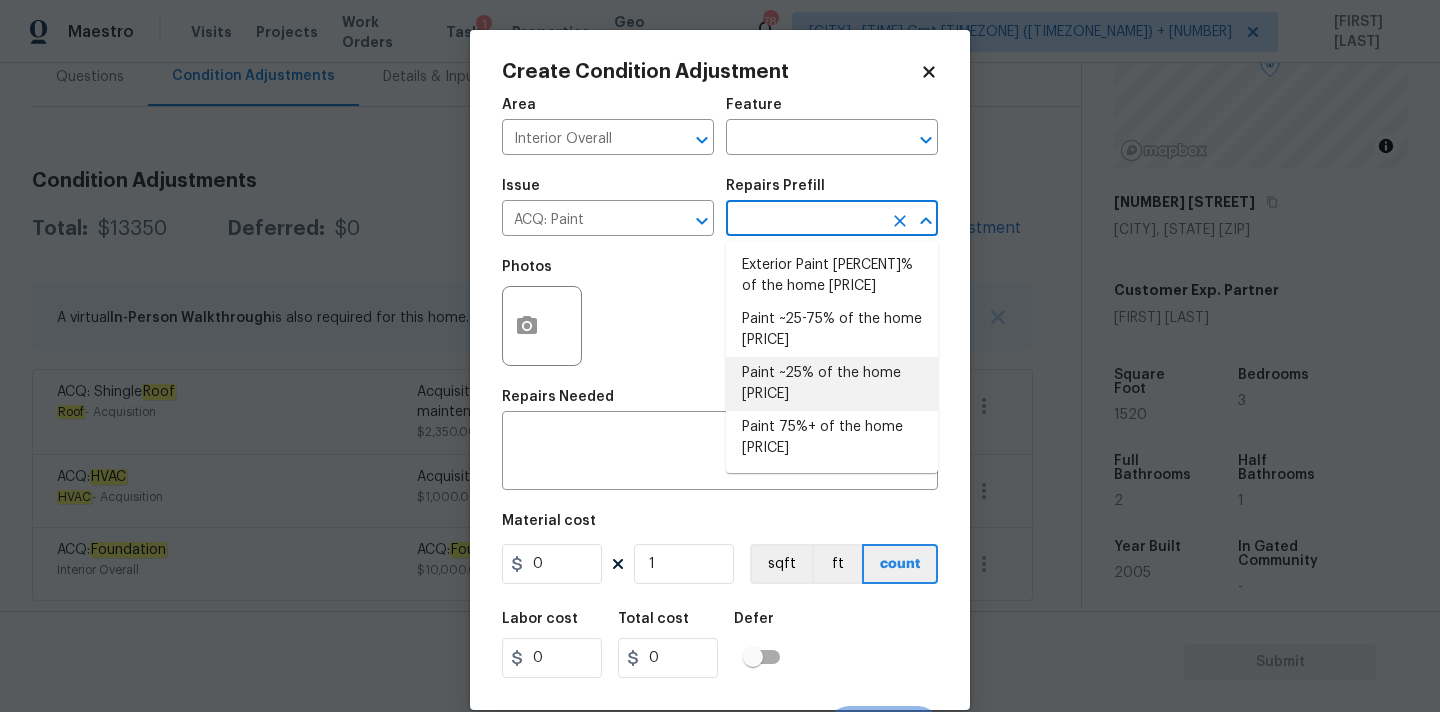 click on "Paint ~25% of the home [PRICE]" at bounding box center (832, 384) 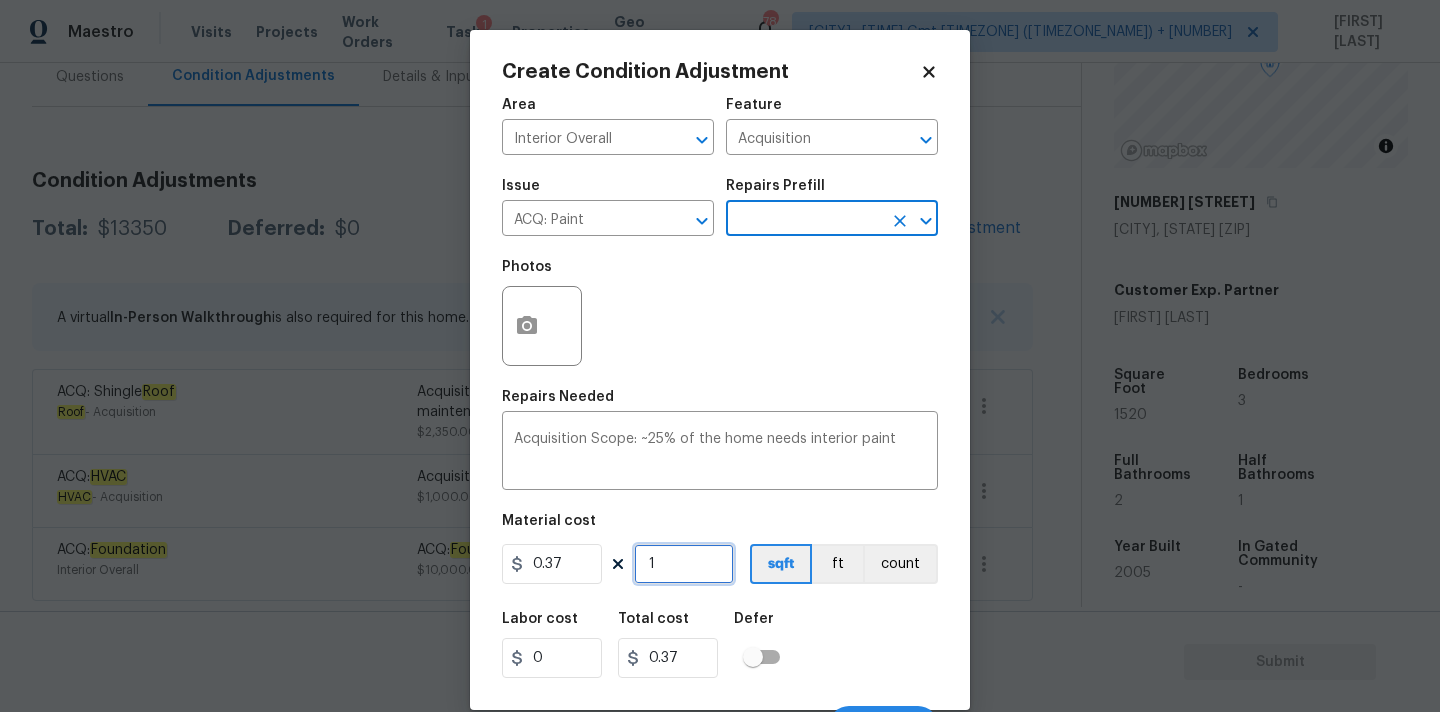 click on "1" at bounding box center [684, 564] 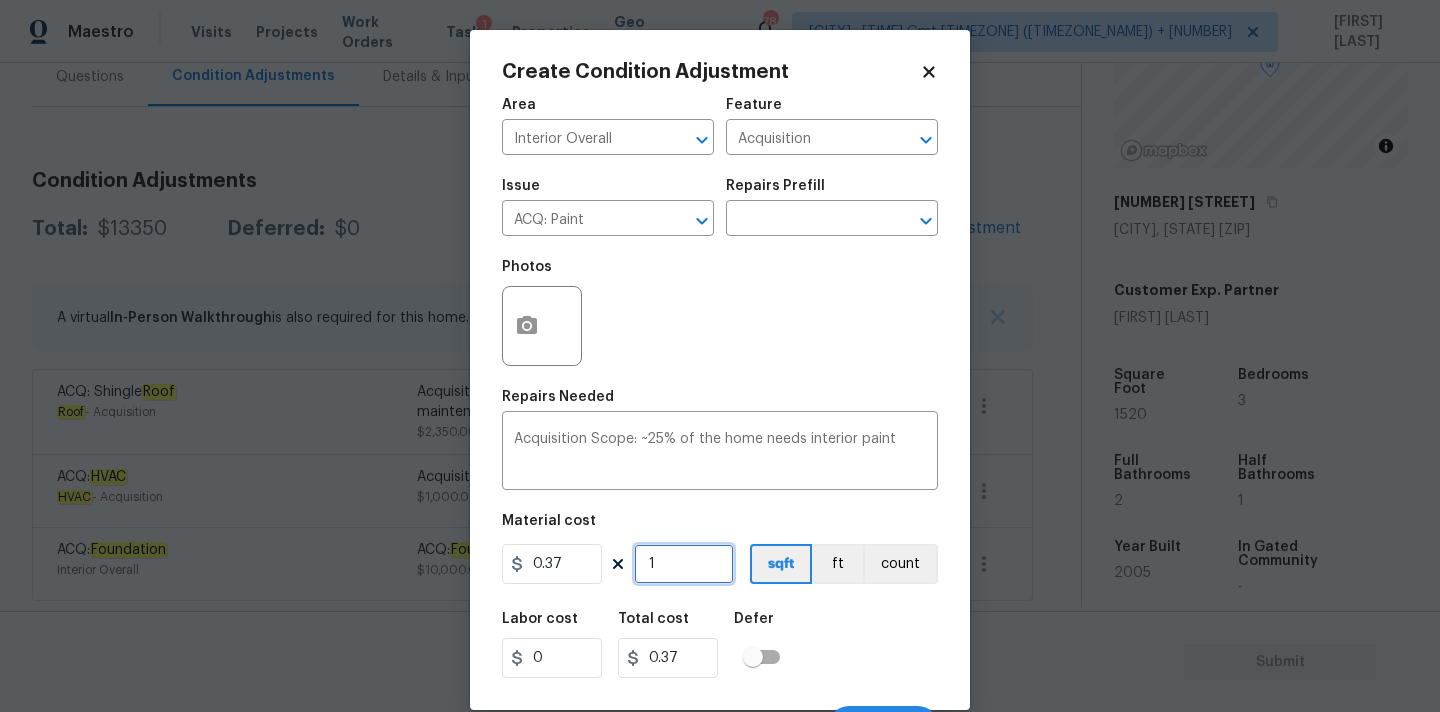 type on "15" 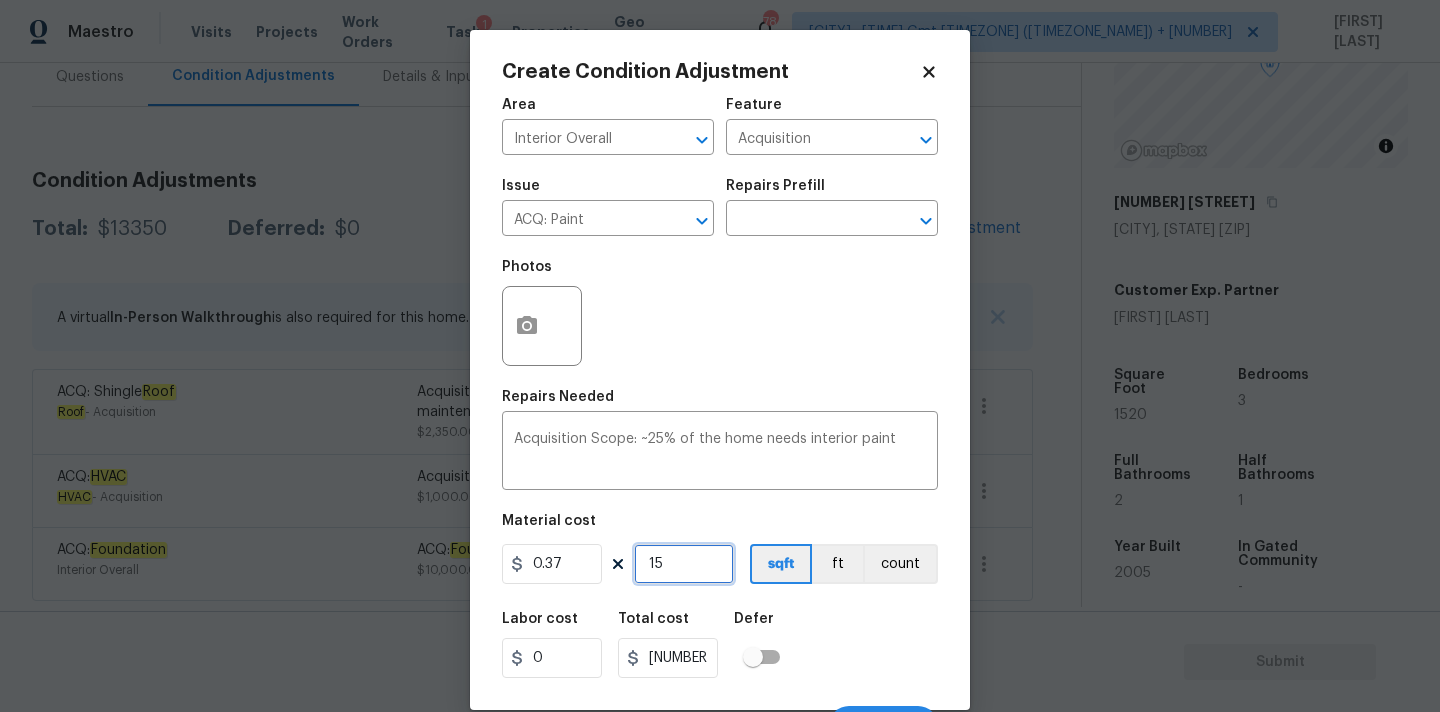 type on "152" 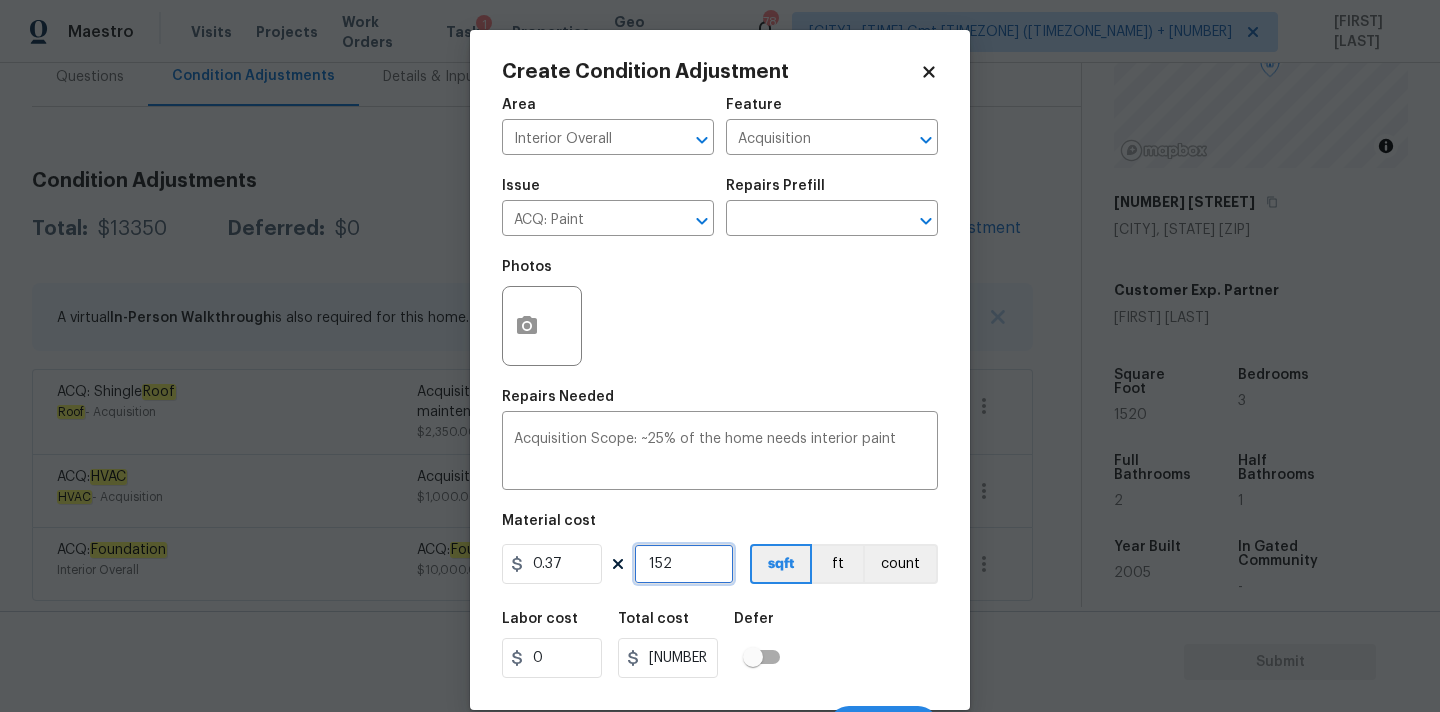 type on "1520" 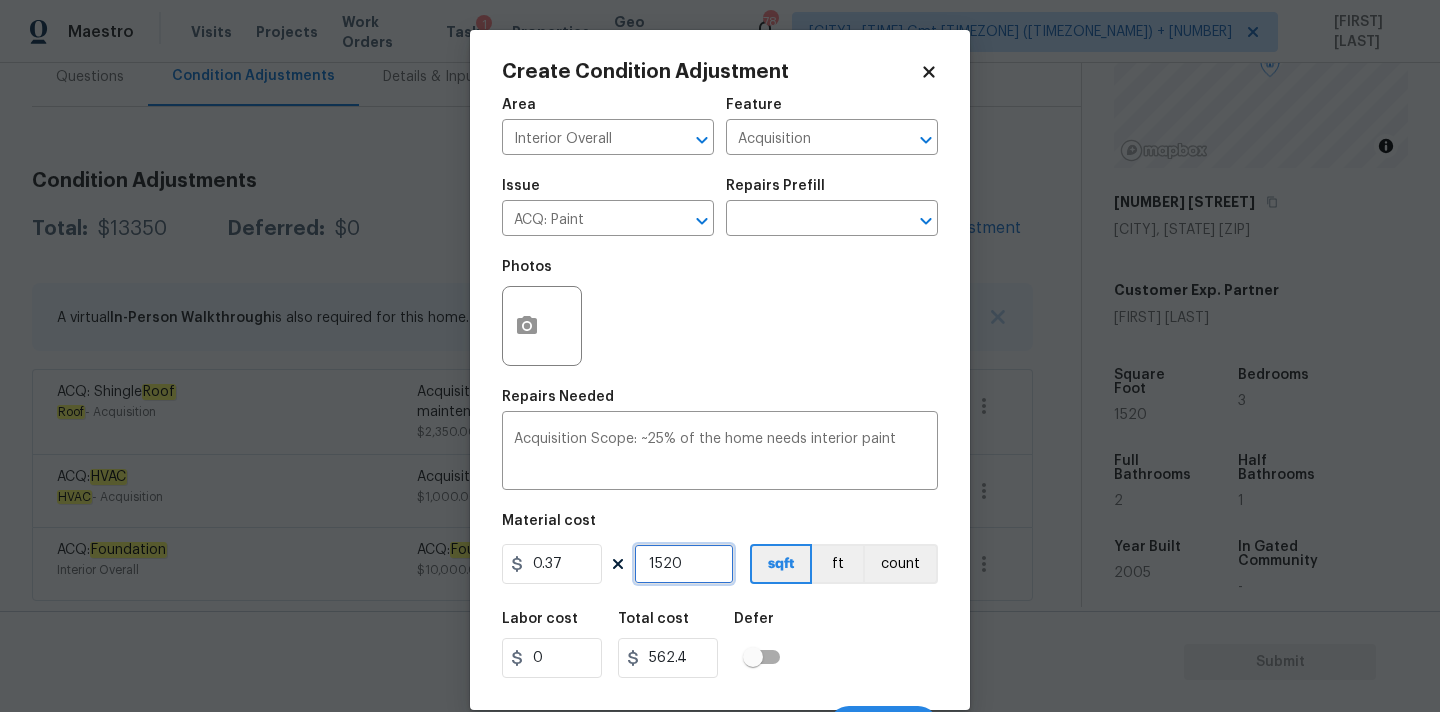 scroll, scrollTop: 35, scrollLeft: 0, axis: vertical 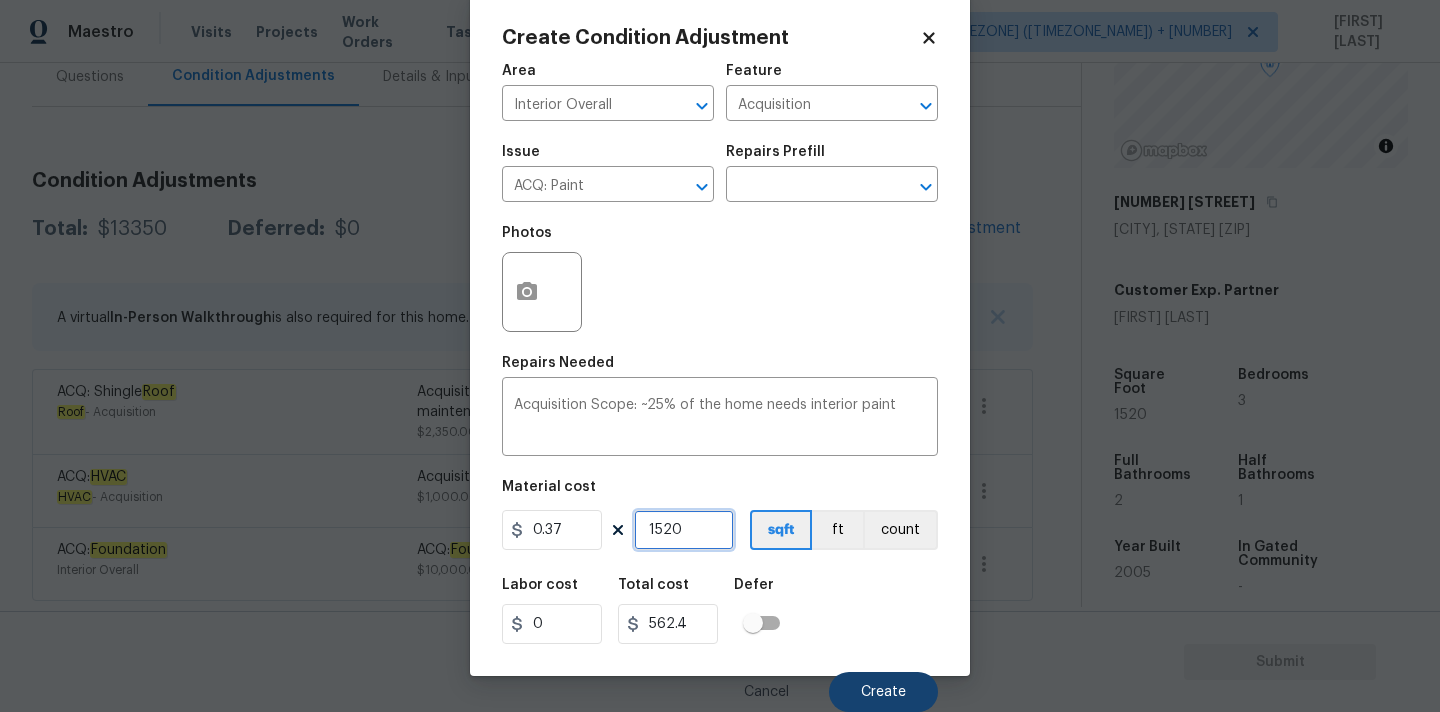 type on "1520" 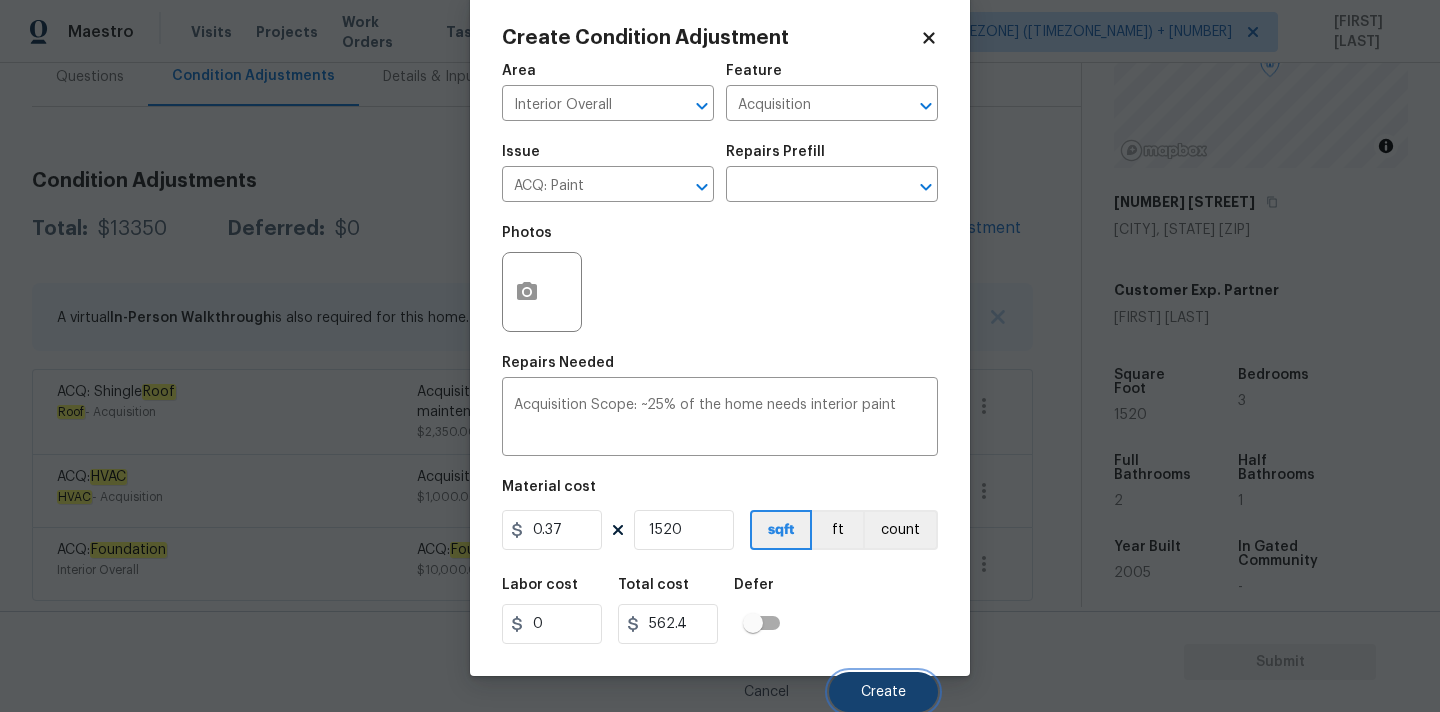 click on "Create" at bounding box center (883, 692) 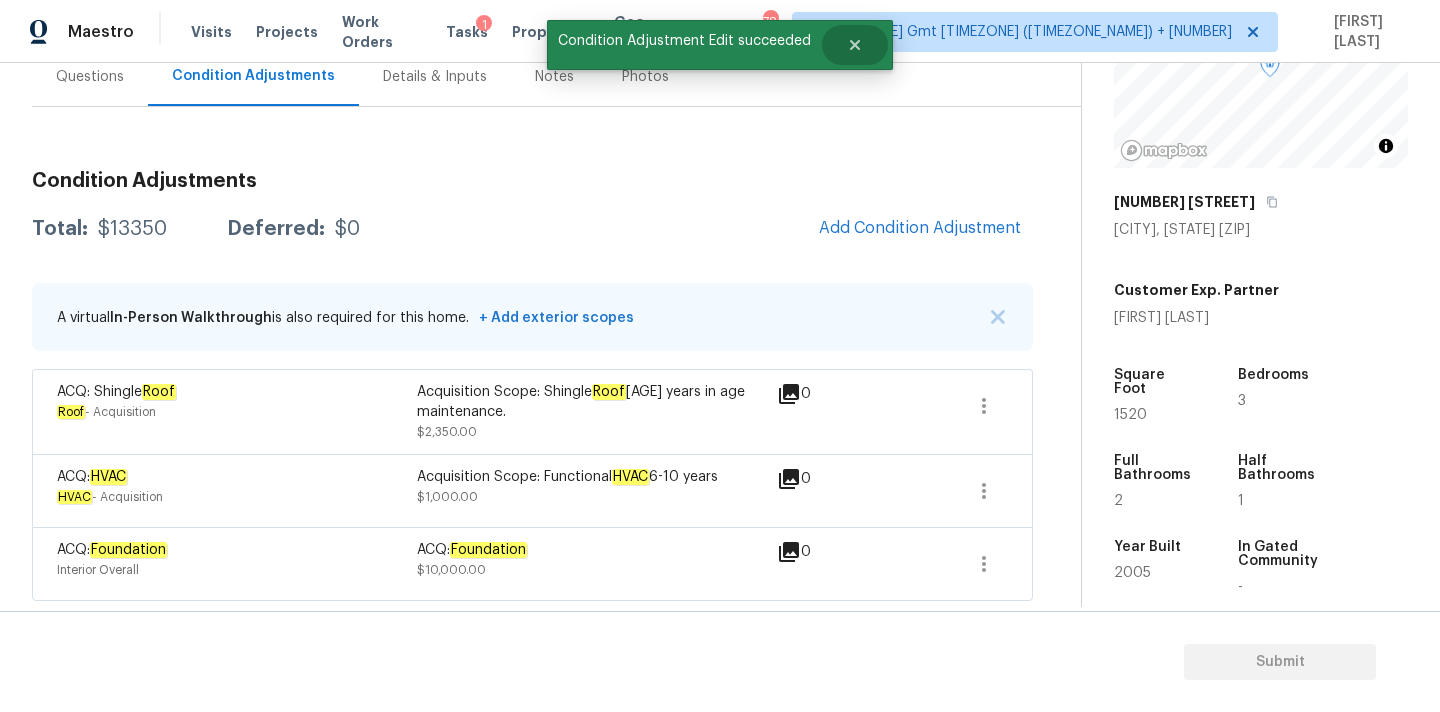 scroll, scrollTop: 28, scrollLeft: 0, axis: vertical 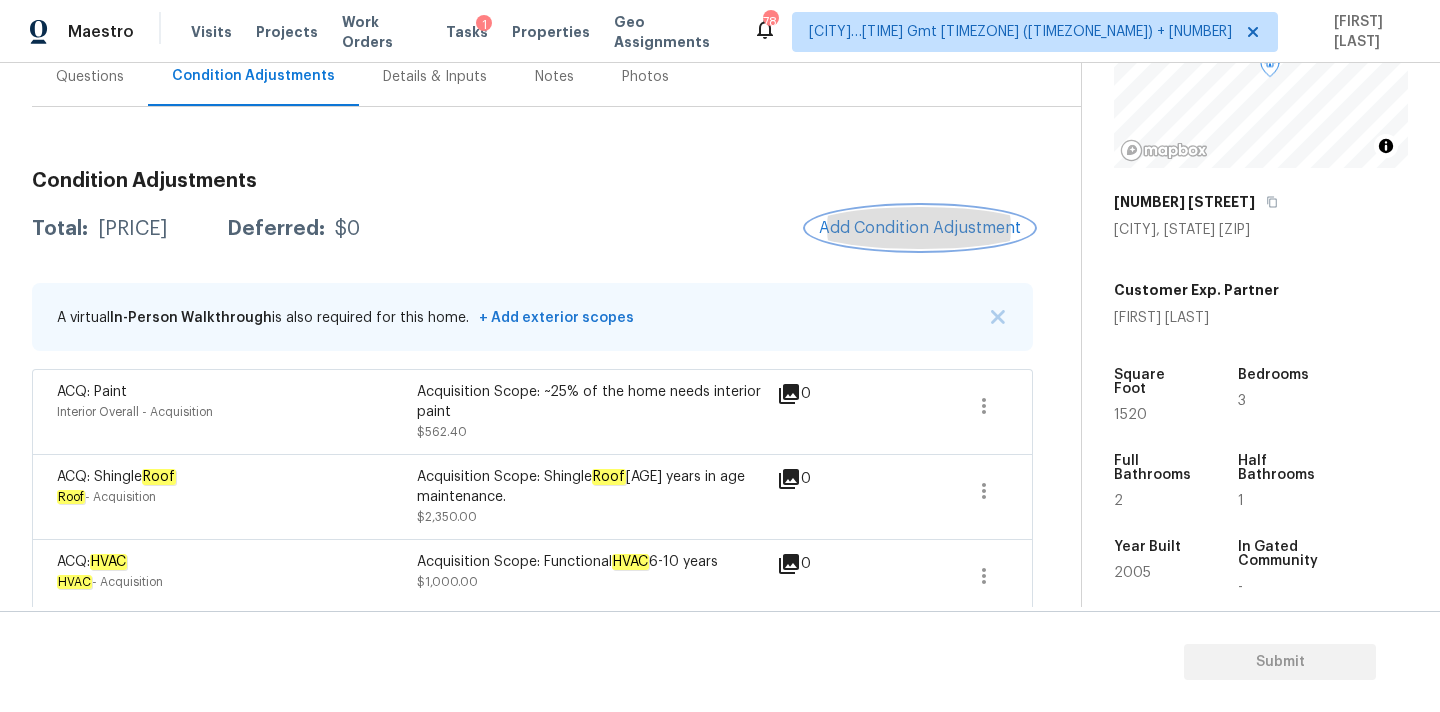 click on "Add Condition Adjustment" at bounding box center (920, 228) 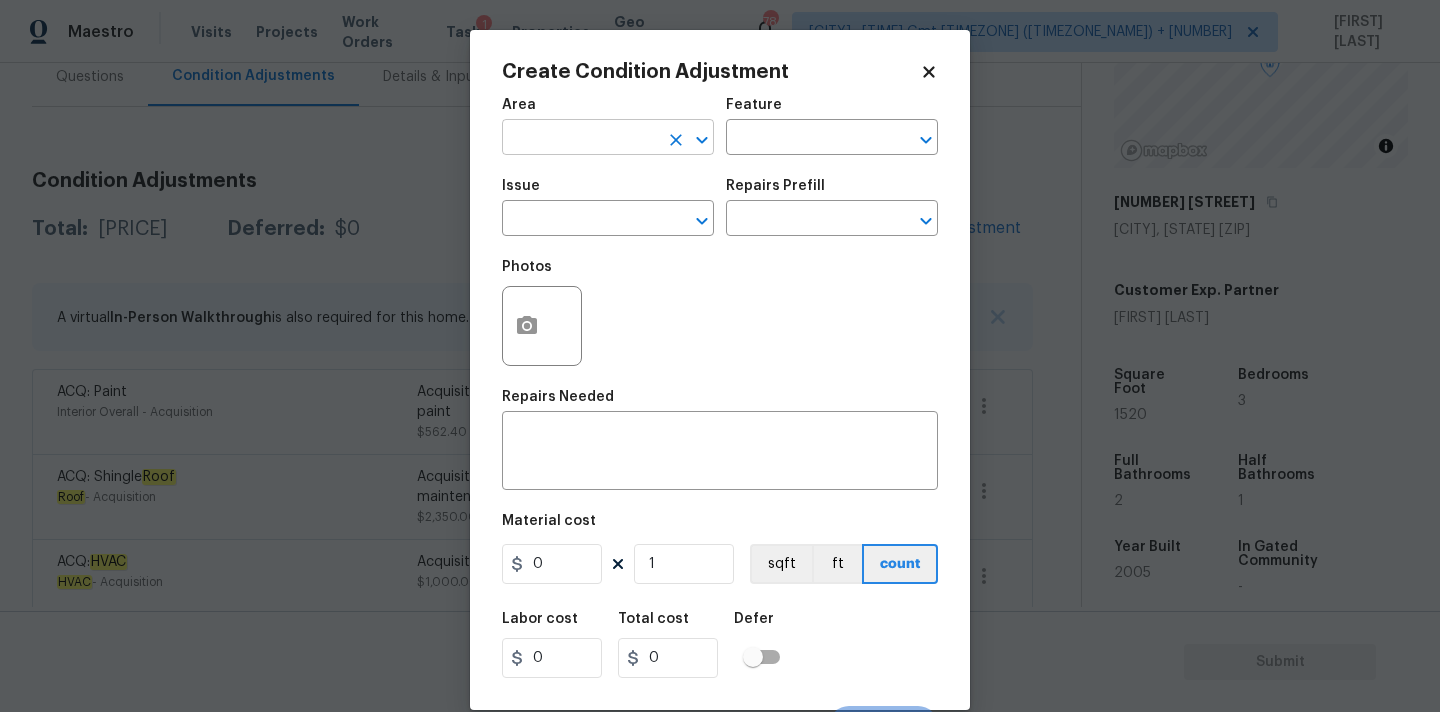 click at bounding box center [580, 139] 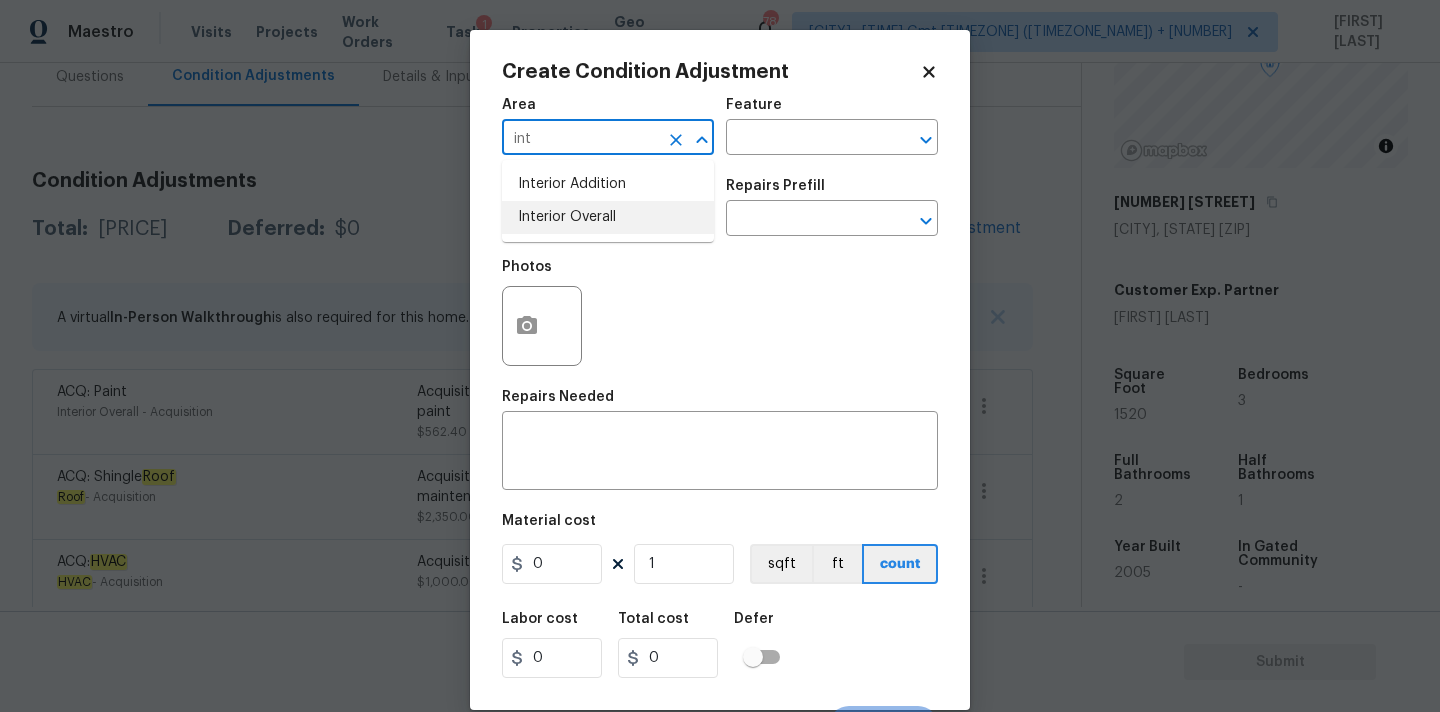click on "Interior Overall" at bounding box center [608, 217] 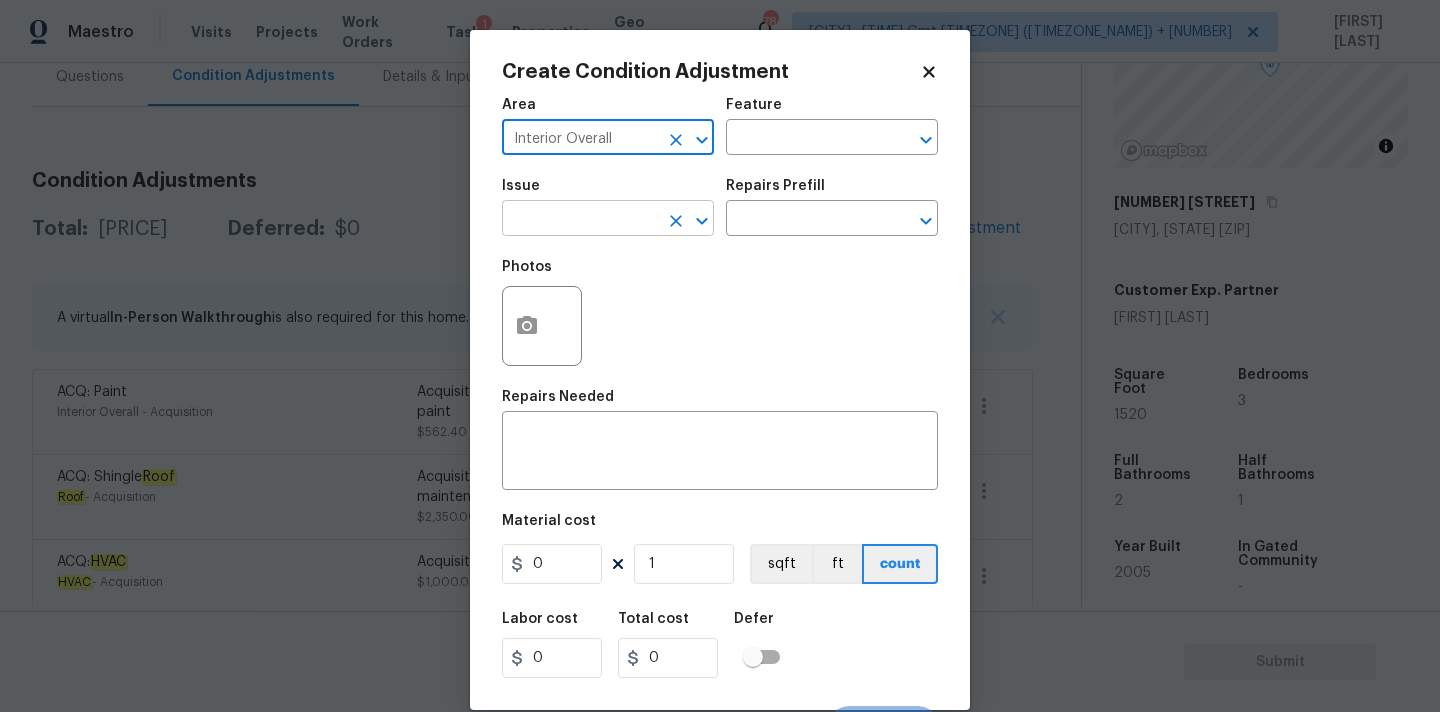 type on "Interior Overall" 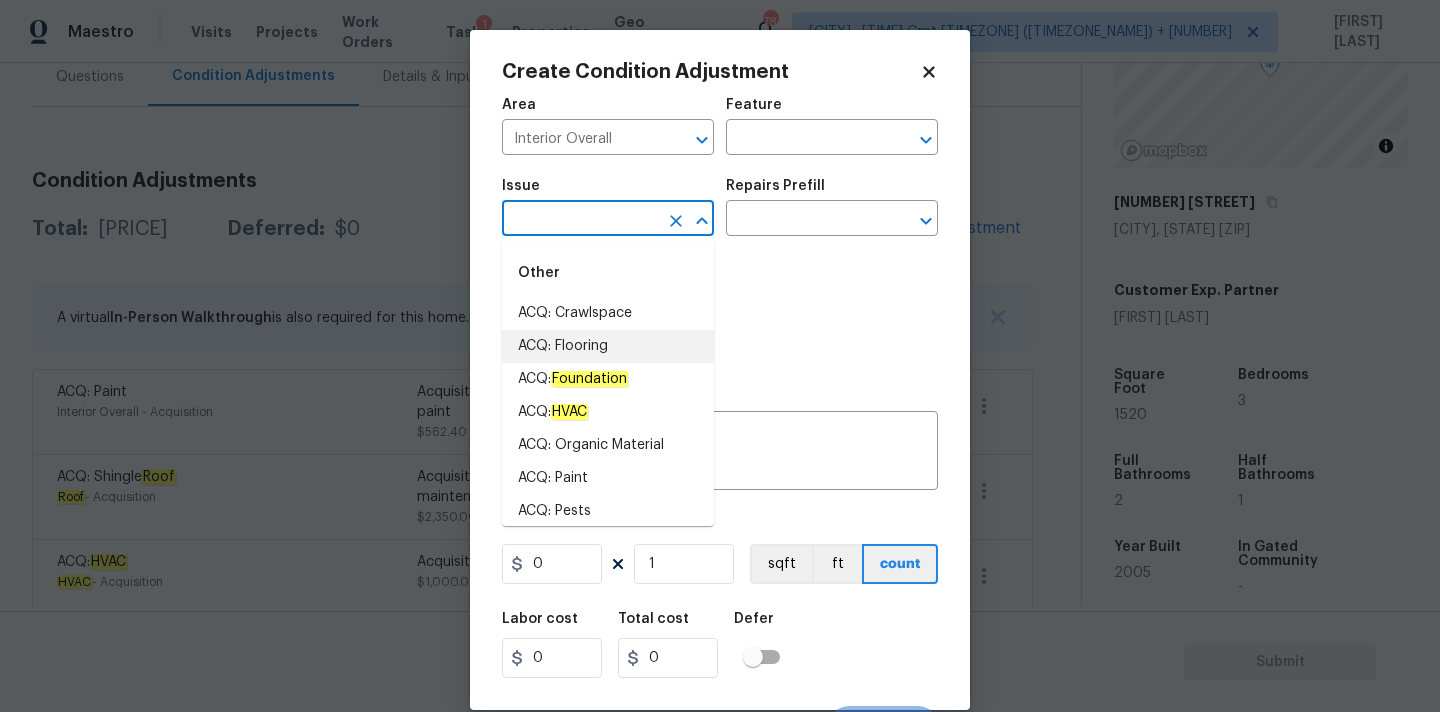 click on "ACQ: Flooring" at bounding box center [608, 346] 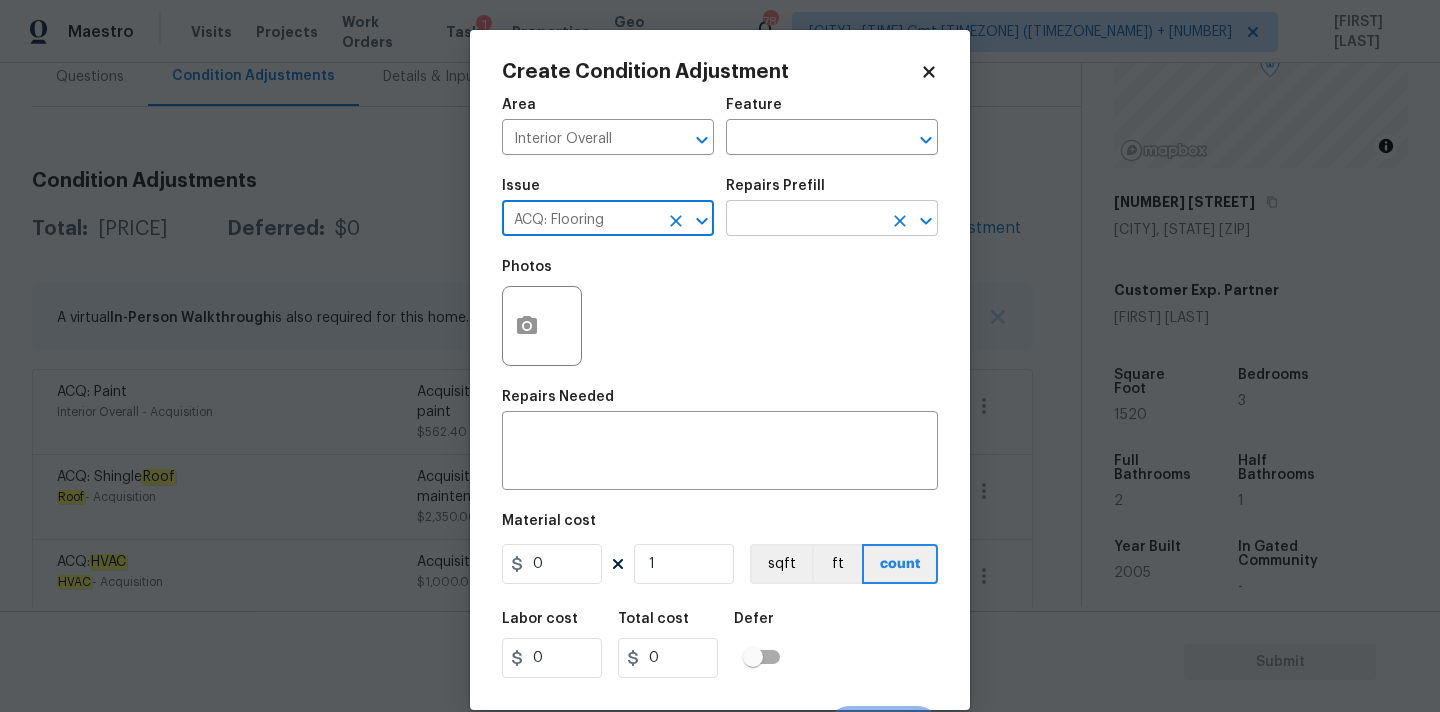 click at bounding box center (804, 220) 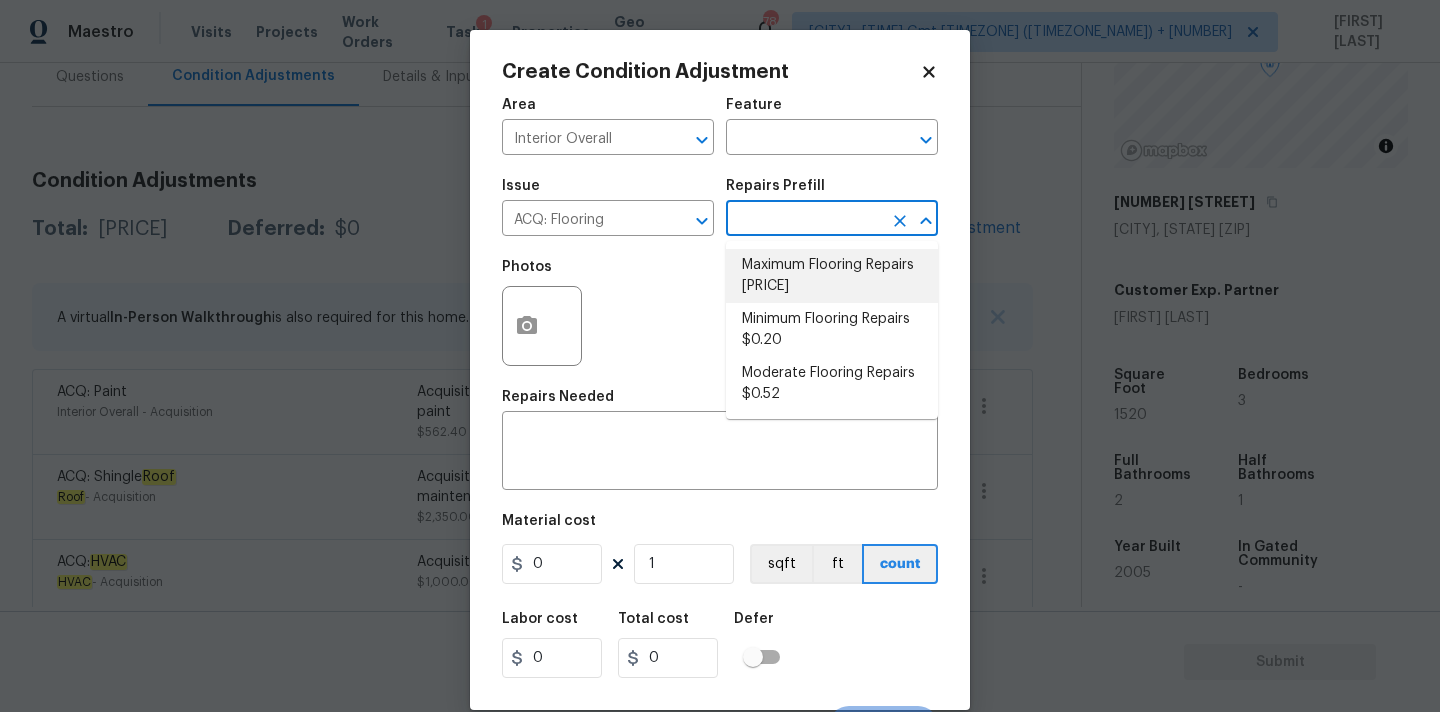 click on "Maximum Flooring Repairs [PRICE]" at bounding box center [832, 276] 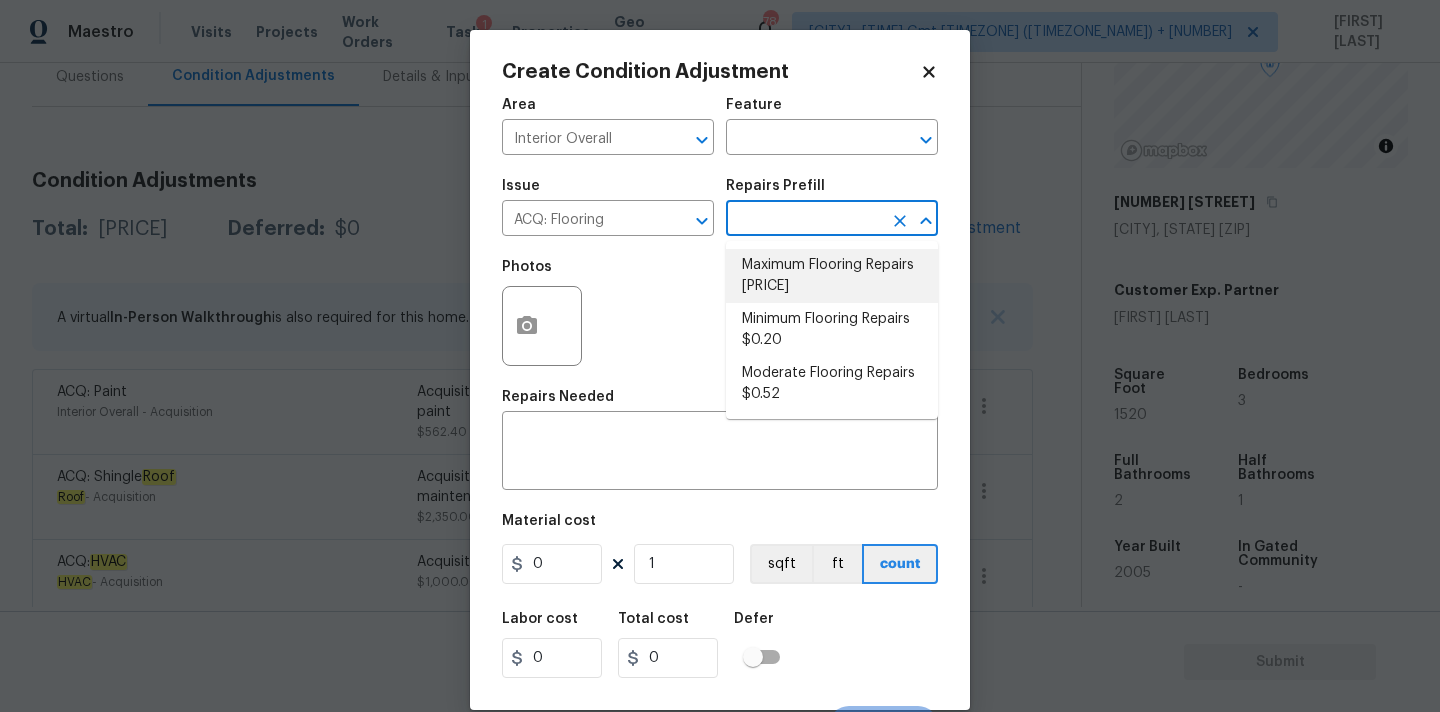 type on "1.47" 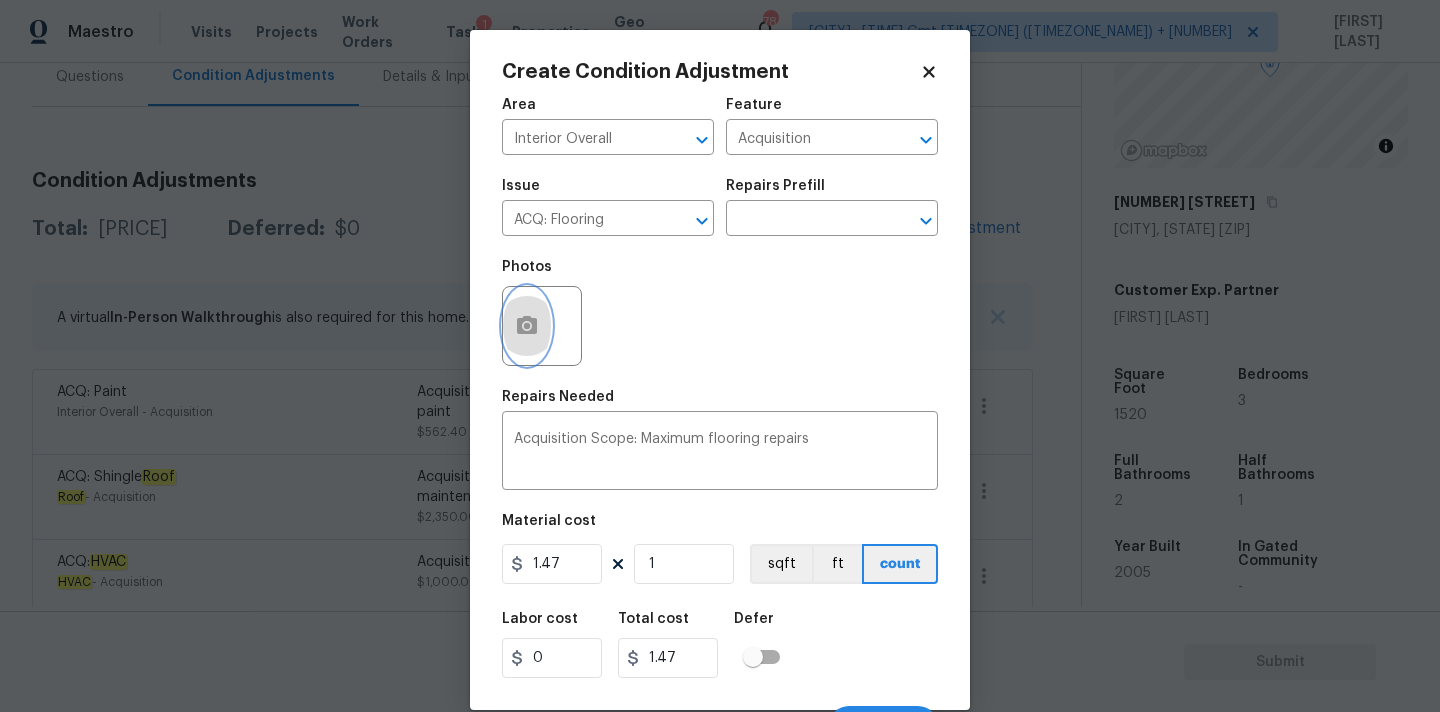 click 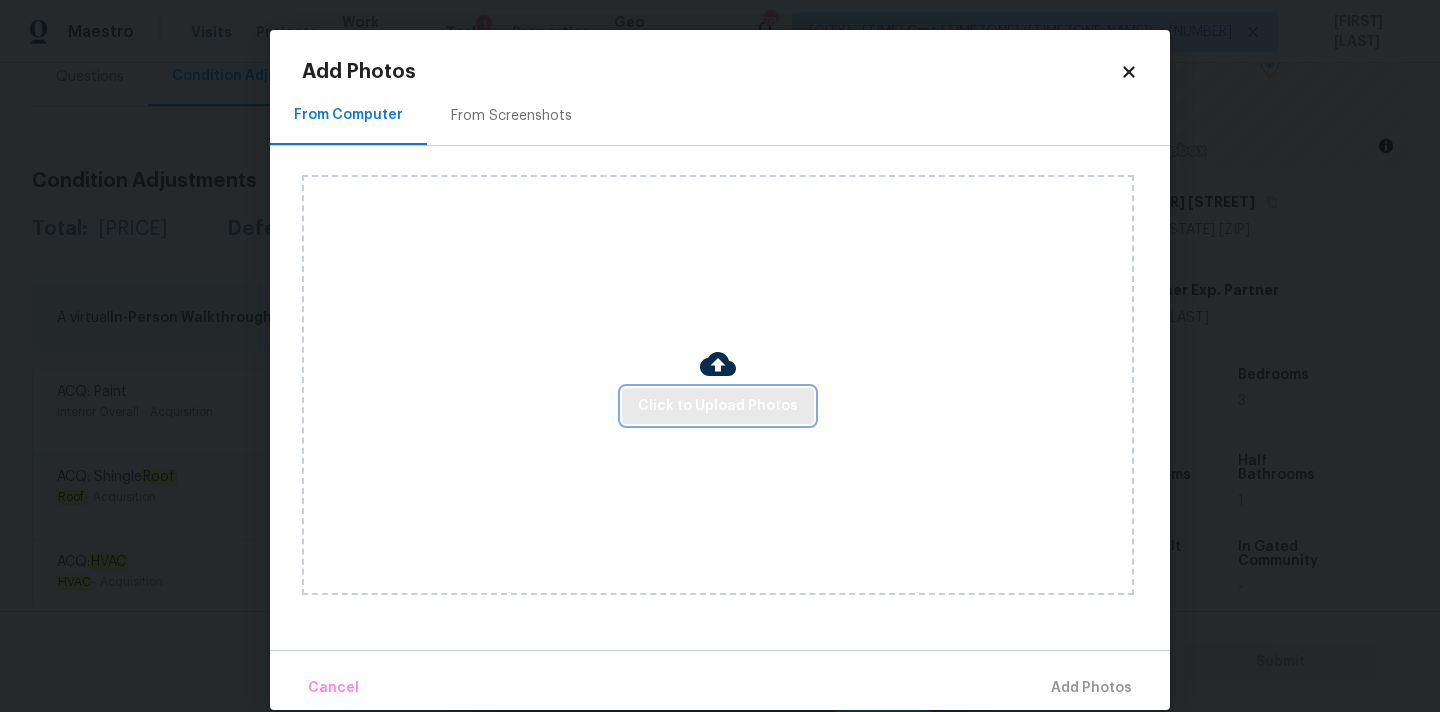 click on "Click to Upload Photos" at bounding box center [718, 406] 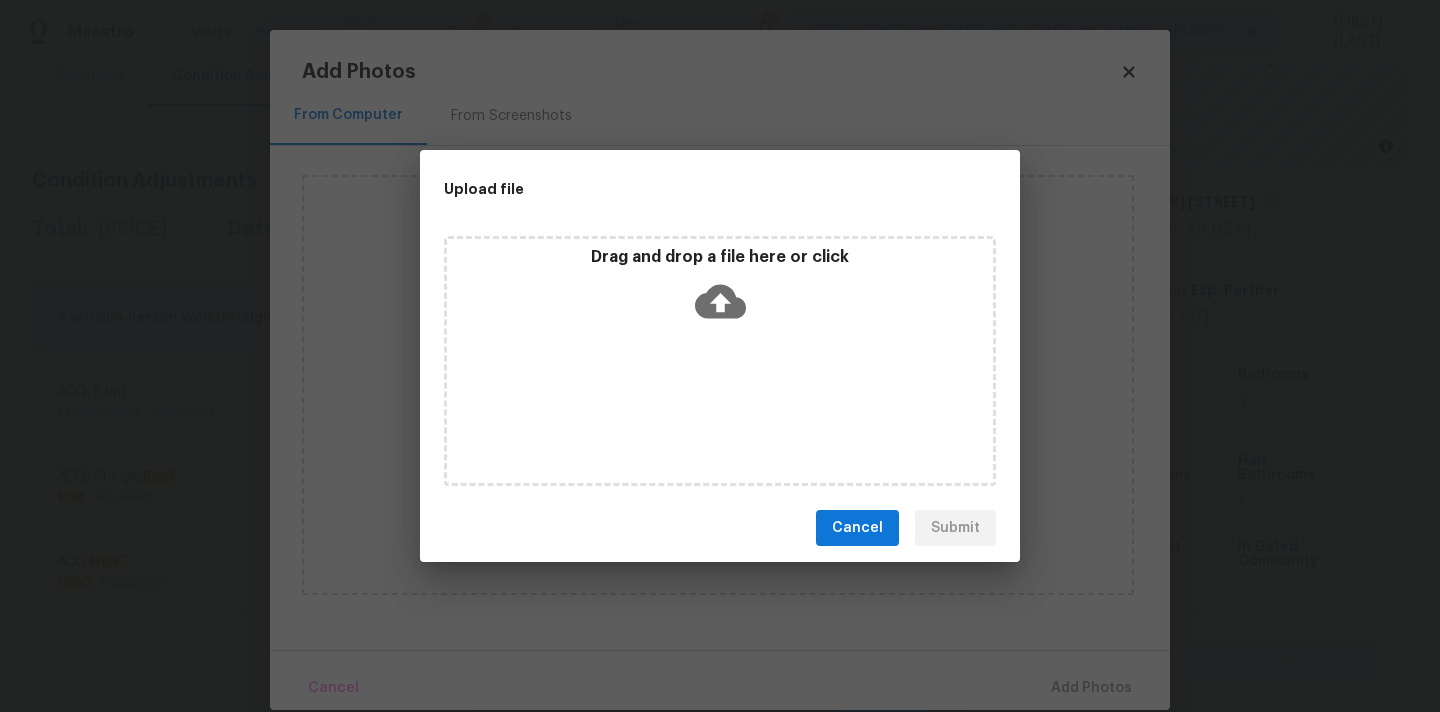 click 